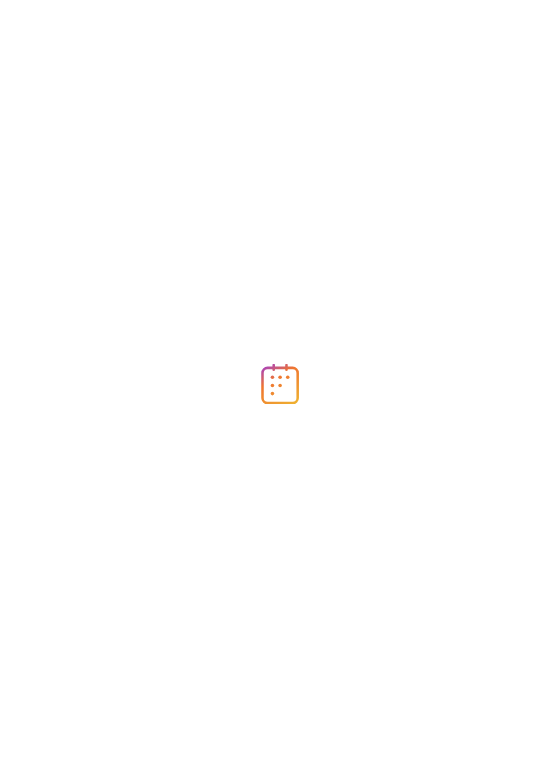 scroll, scrollTop: 0, scrollLeft: 0, axis: both 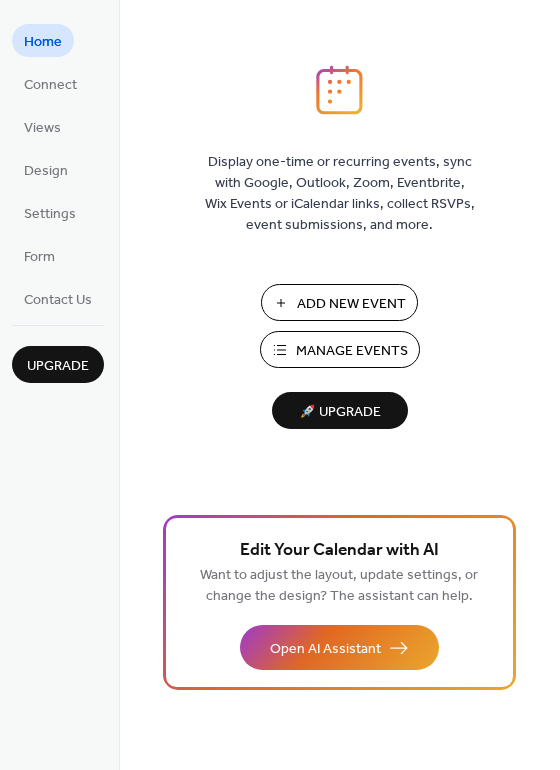click on "Add New Event" at bounding box center (351, 304) 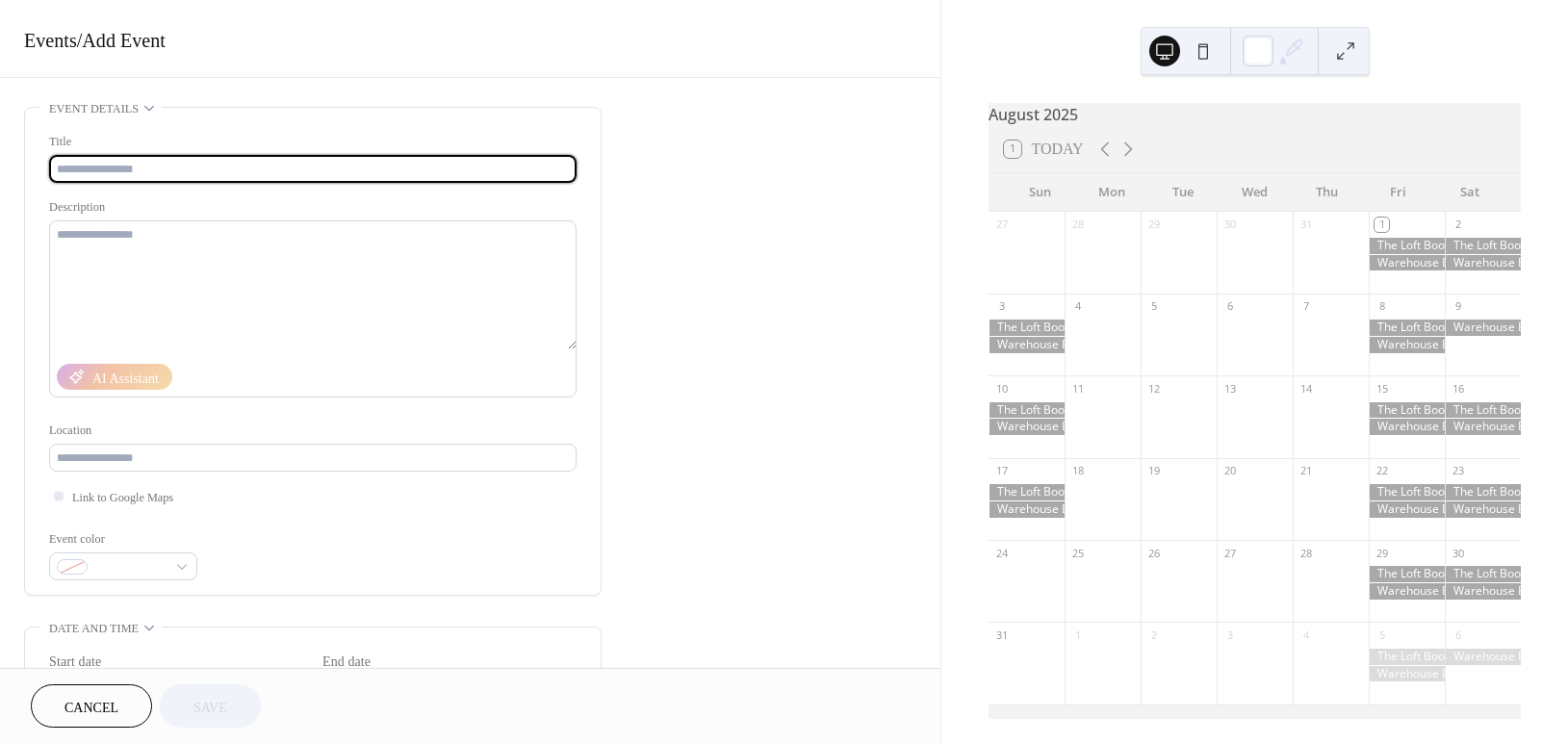 scroll, scrollTop: 0, scrollLeft: 0, axis: both 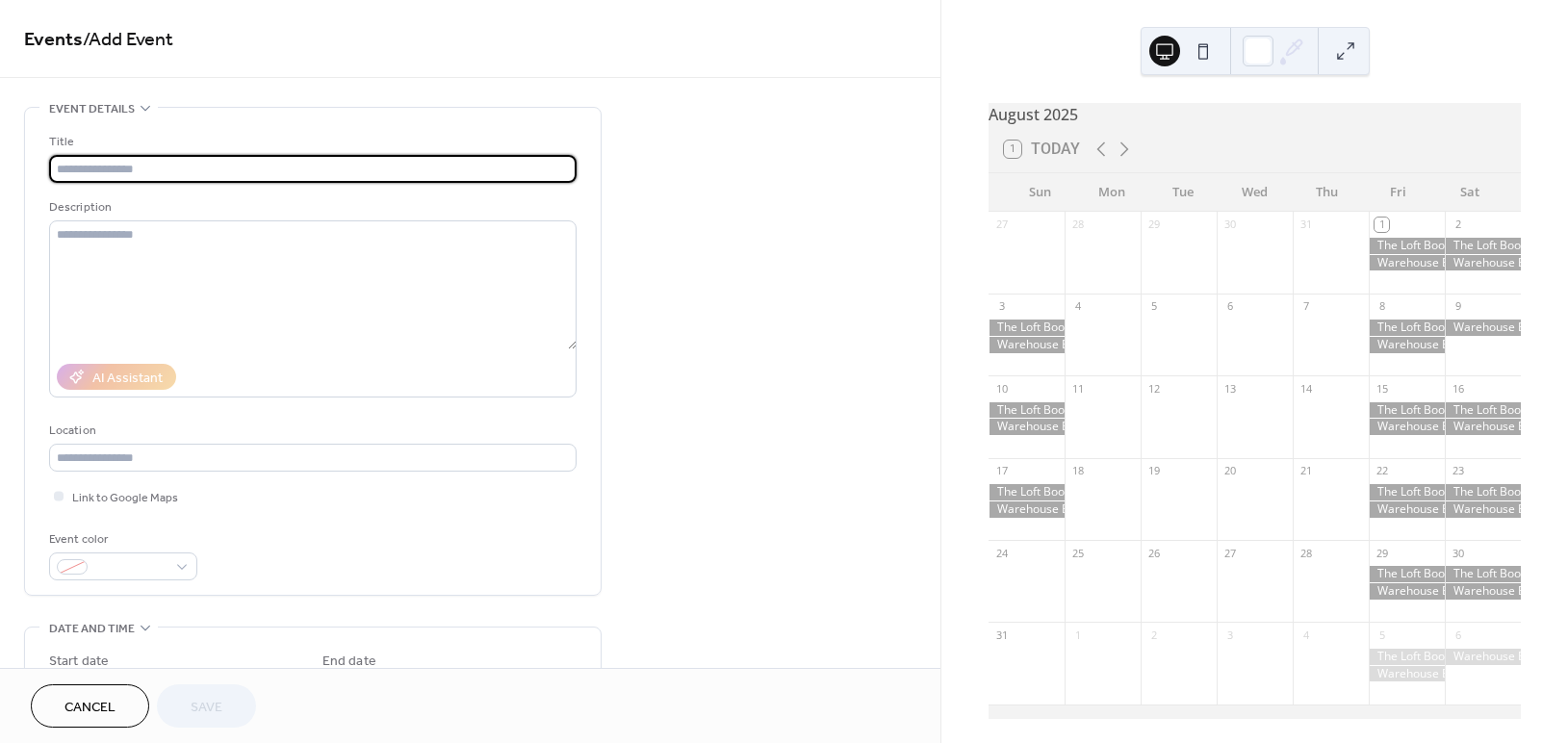 click at bounding box center [313, 168] 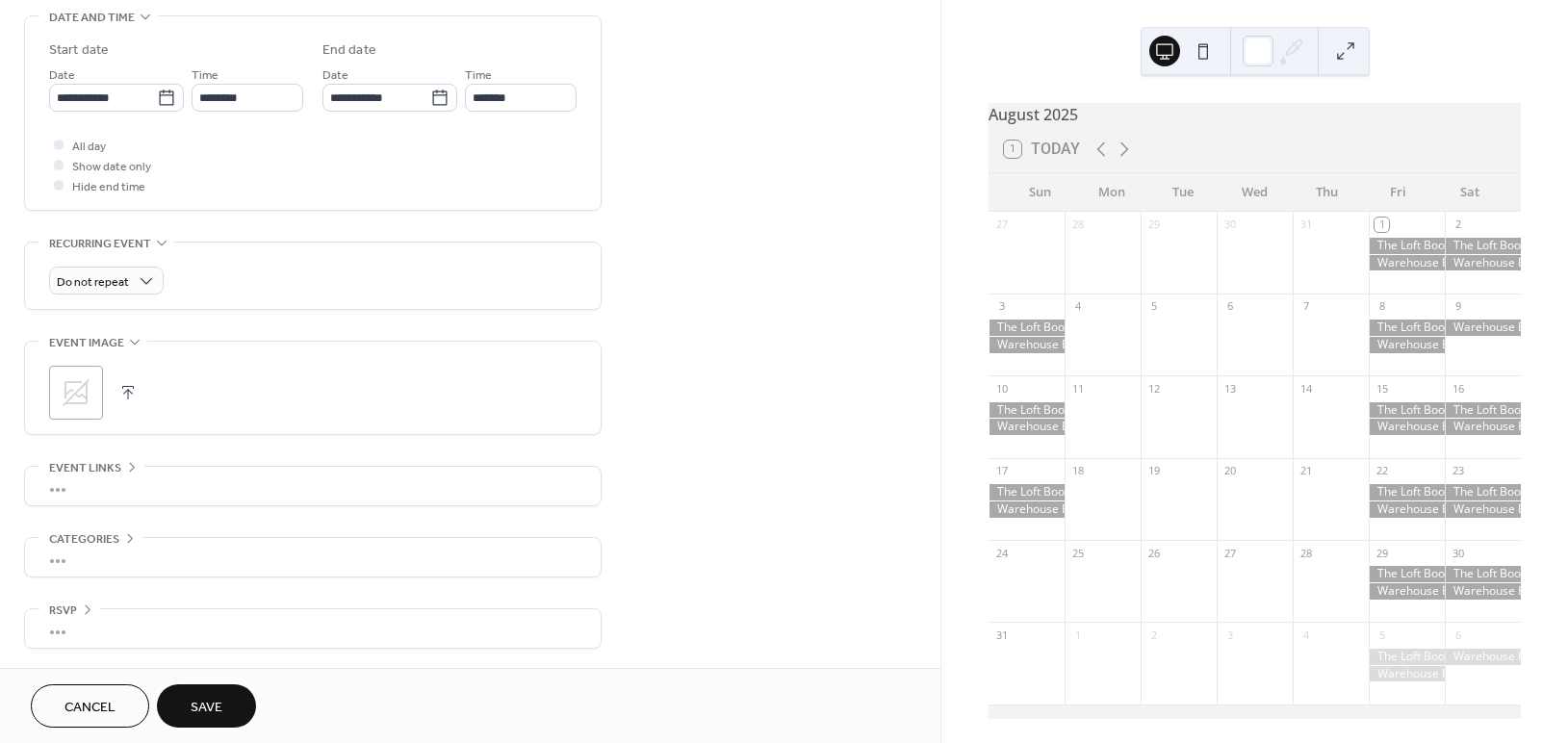 scroll, scrollTop: 614, scrollLeft: 0, axis: vertical 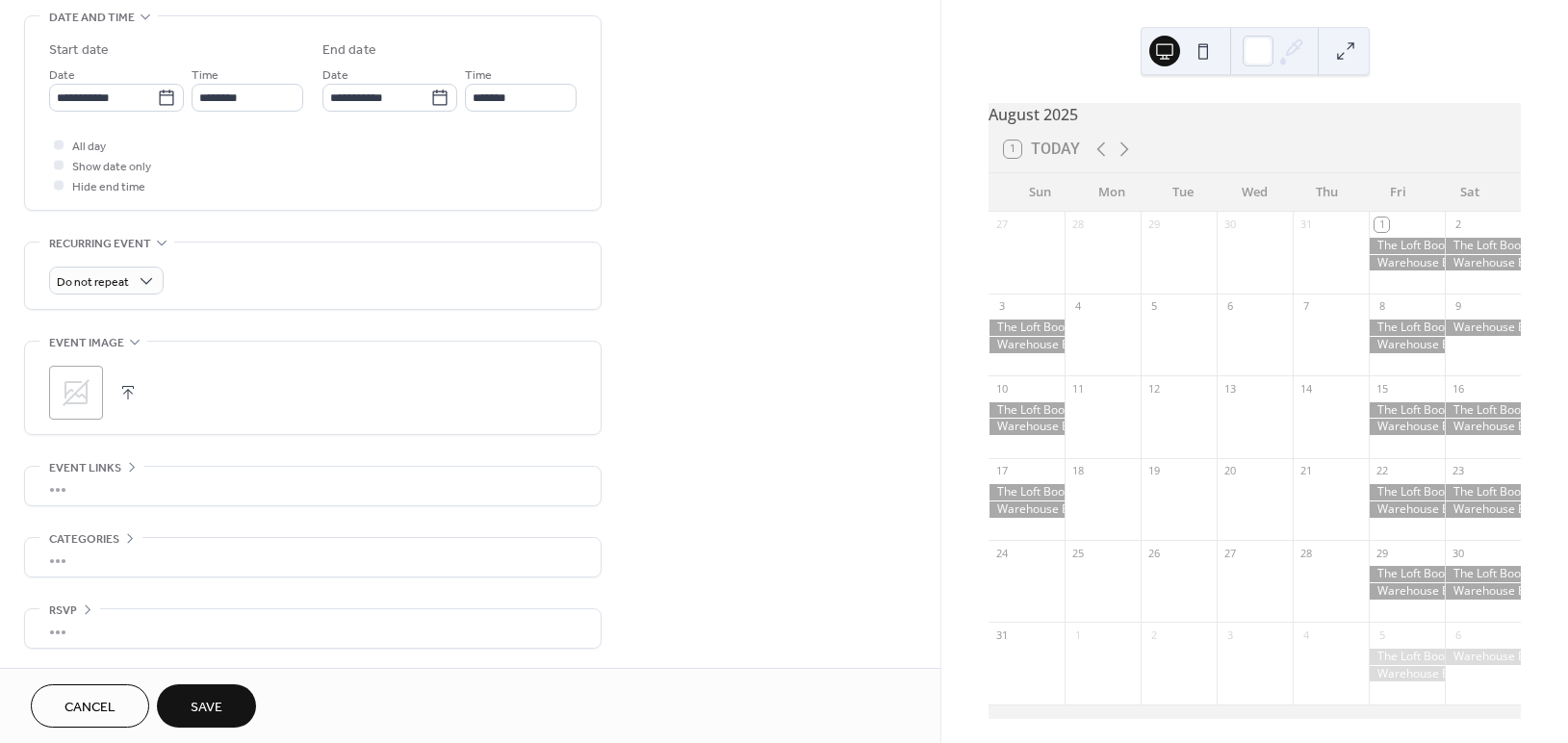 type on "**********" 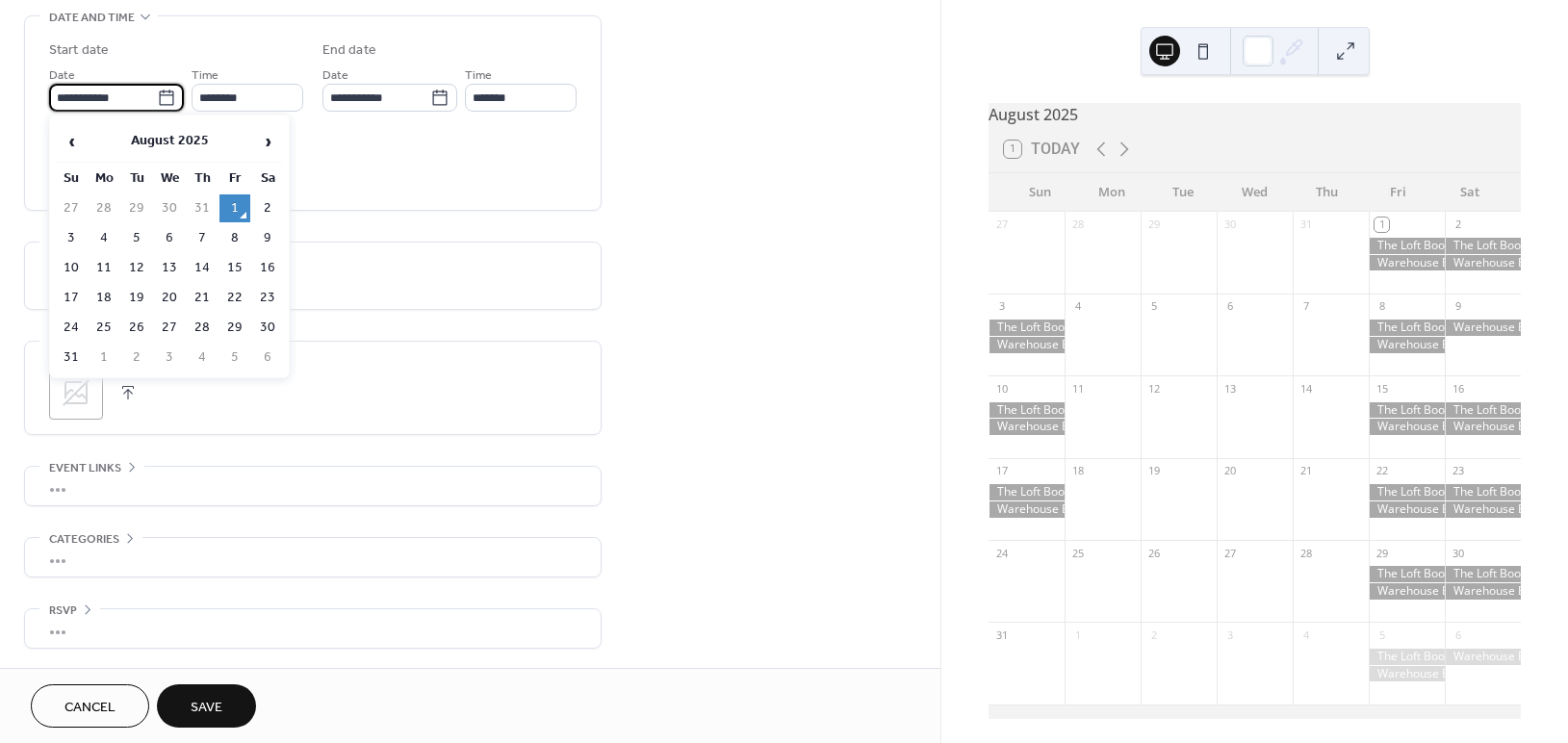 click on "**********" at bounding box center [103, 97] 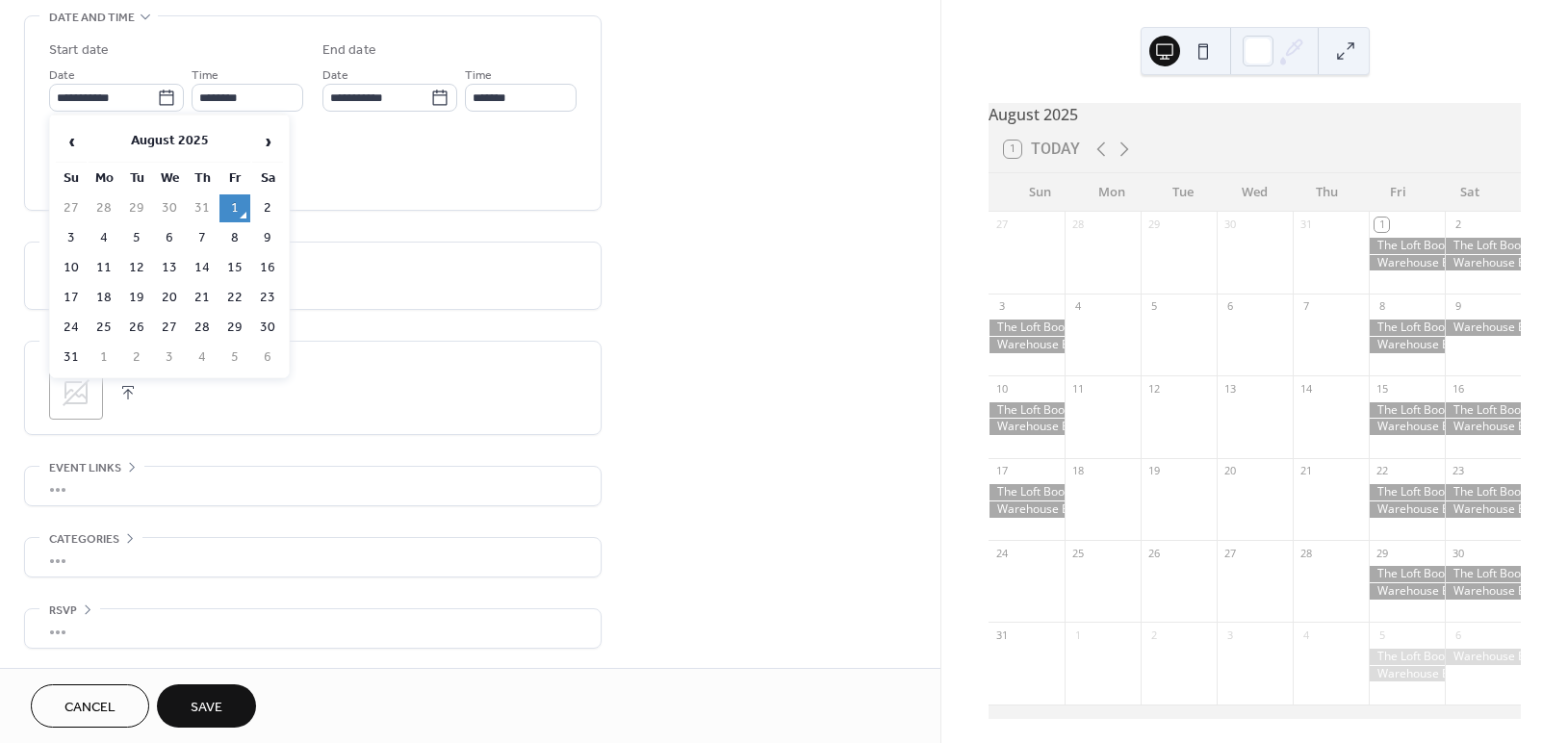 click on "August 2025" at bounding box center (169, 141) 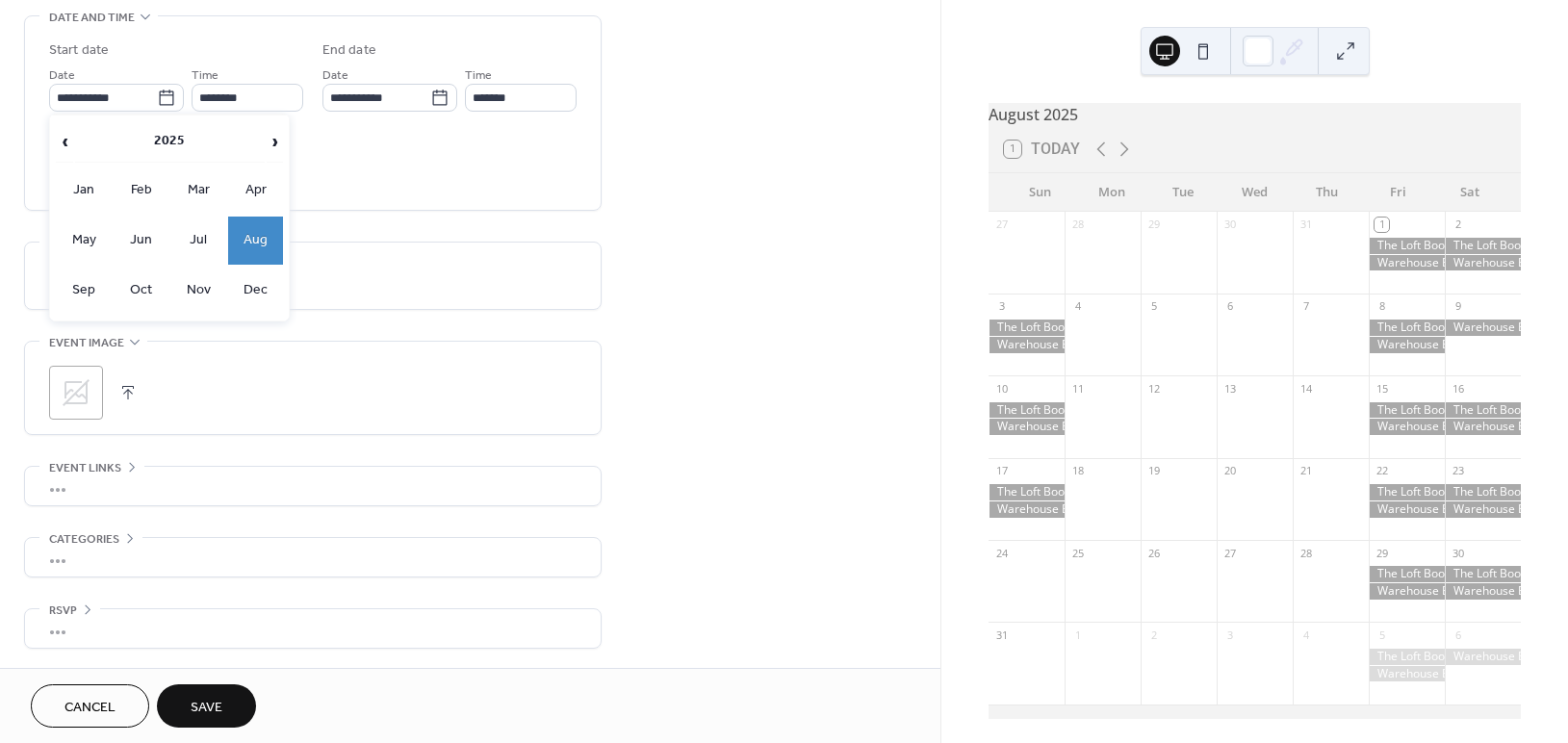 click on "›" at bounding box center [275, 141] 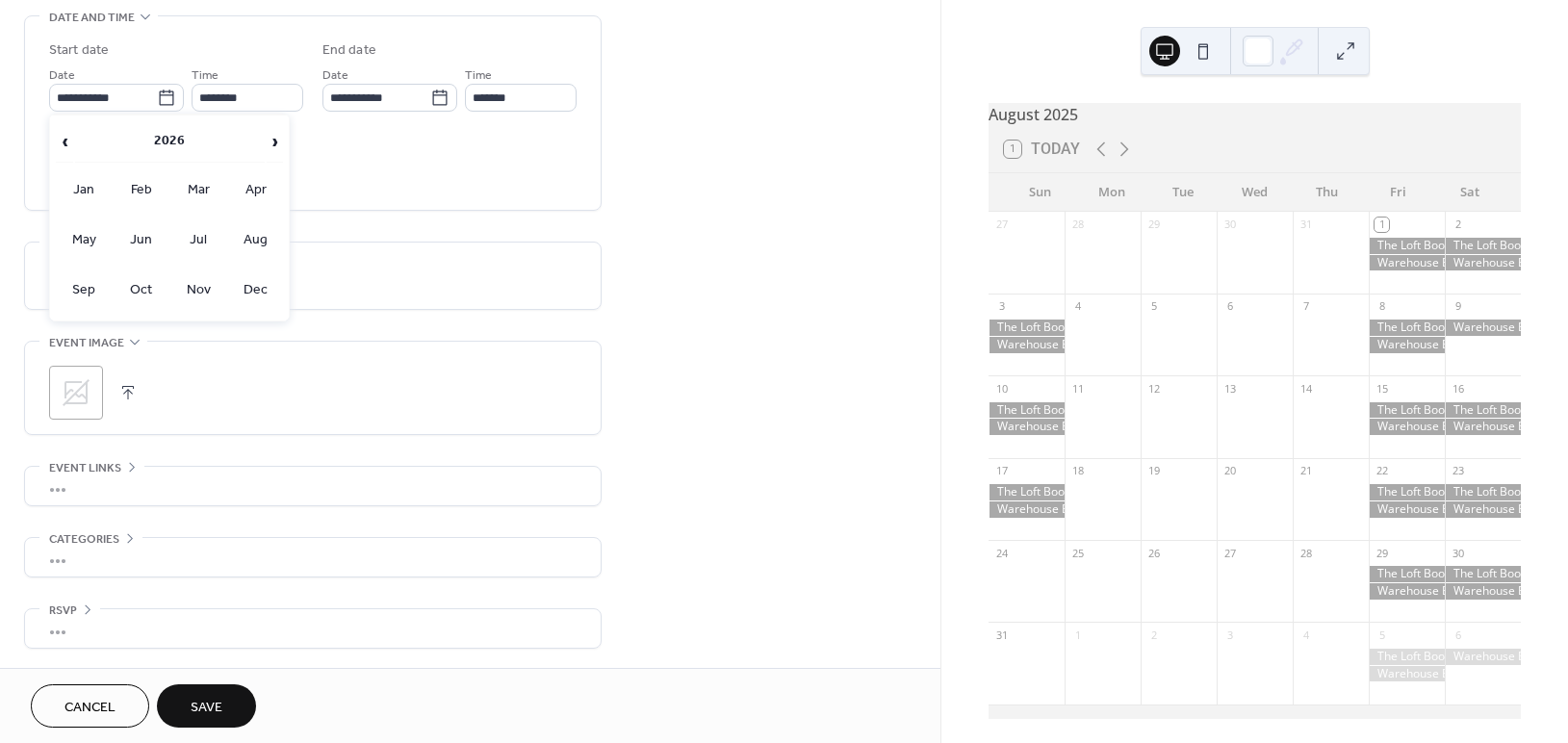 click on "Oct" at bounding box center [141, 291] 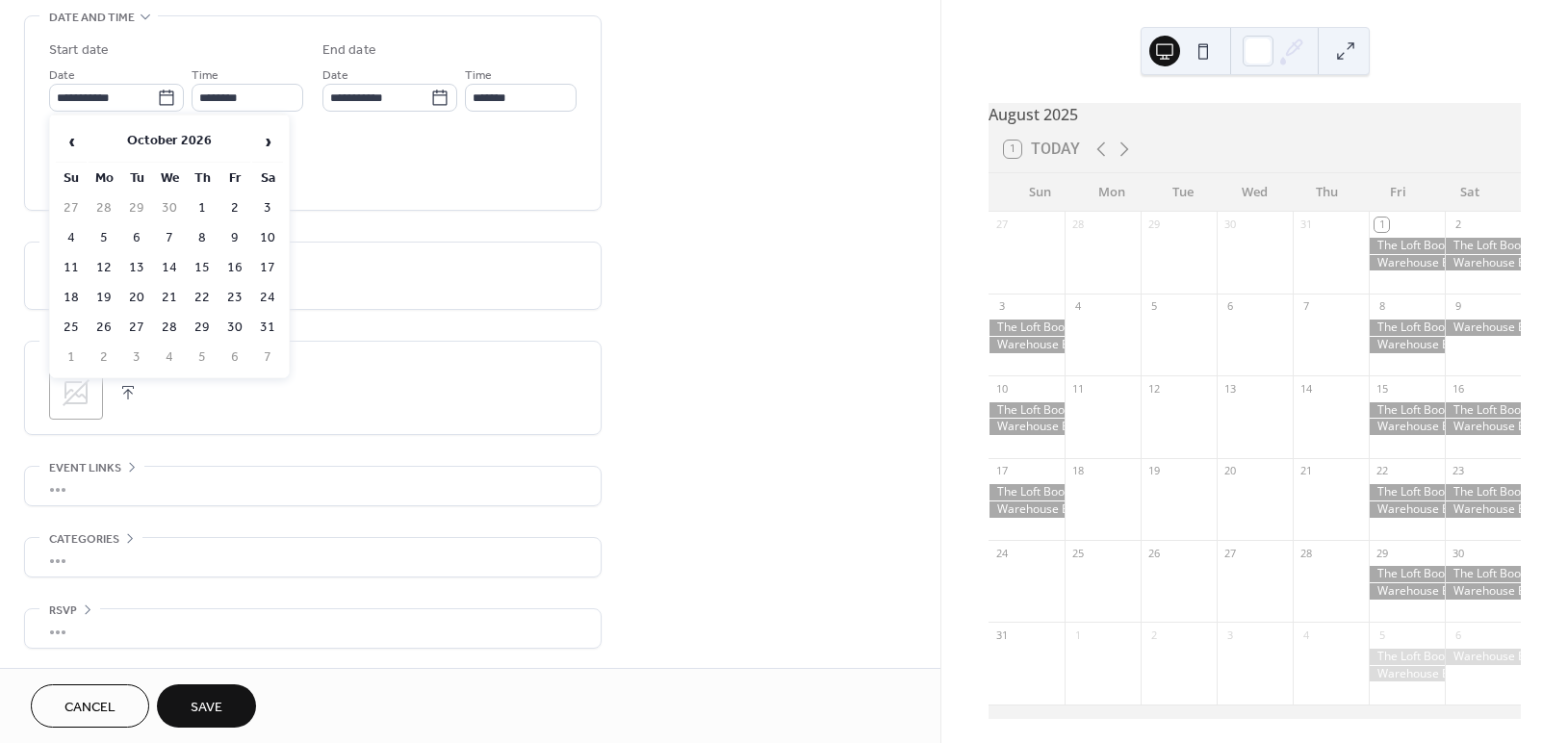 click on "23" at bounding box center (235, 297) 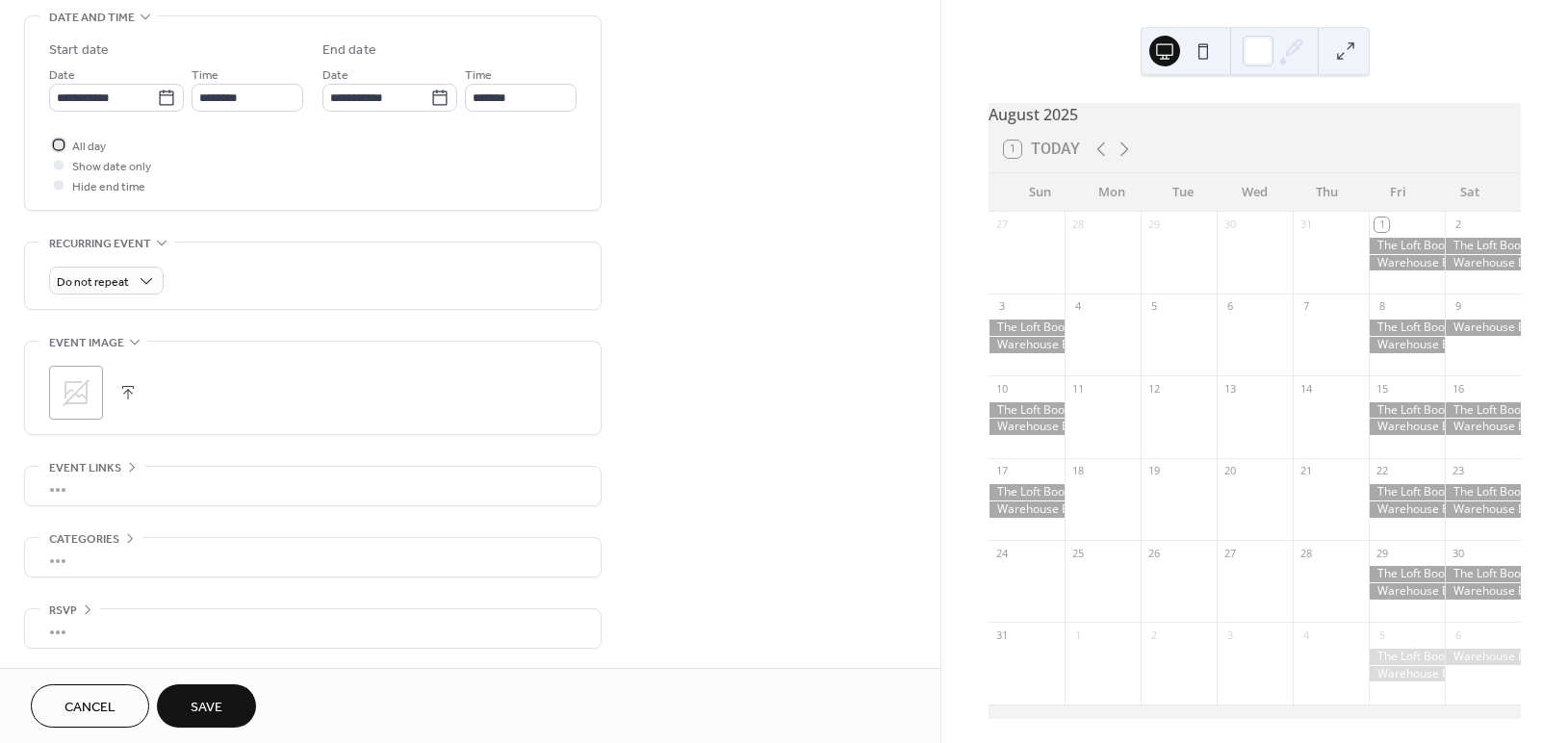 click at bounding box center (59, 144) 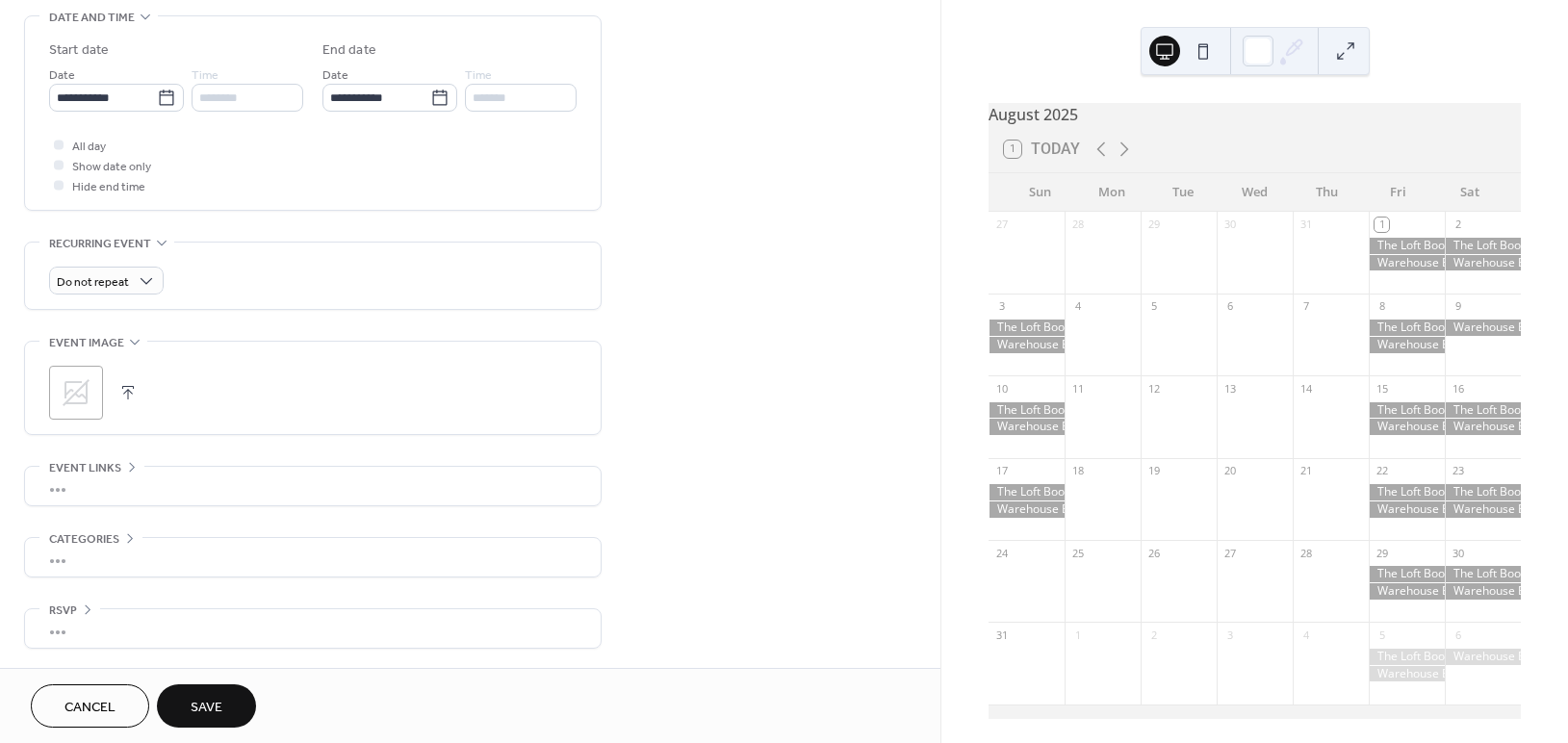 click on "Save" at bounding box center [206, 707] 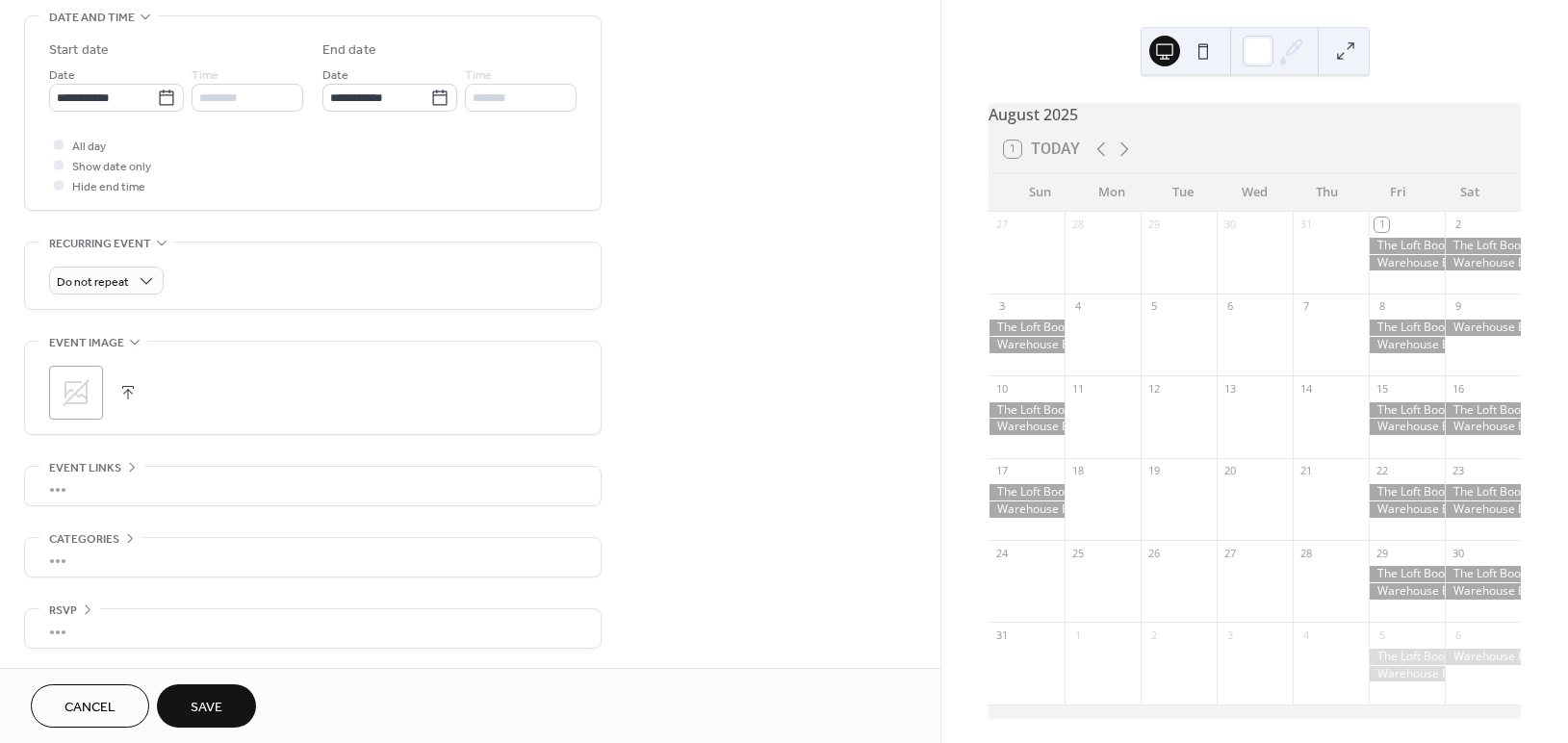 scroll, scrollTop: 0, scrollLeft: 0, axis: both 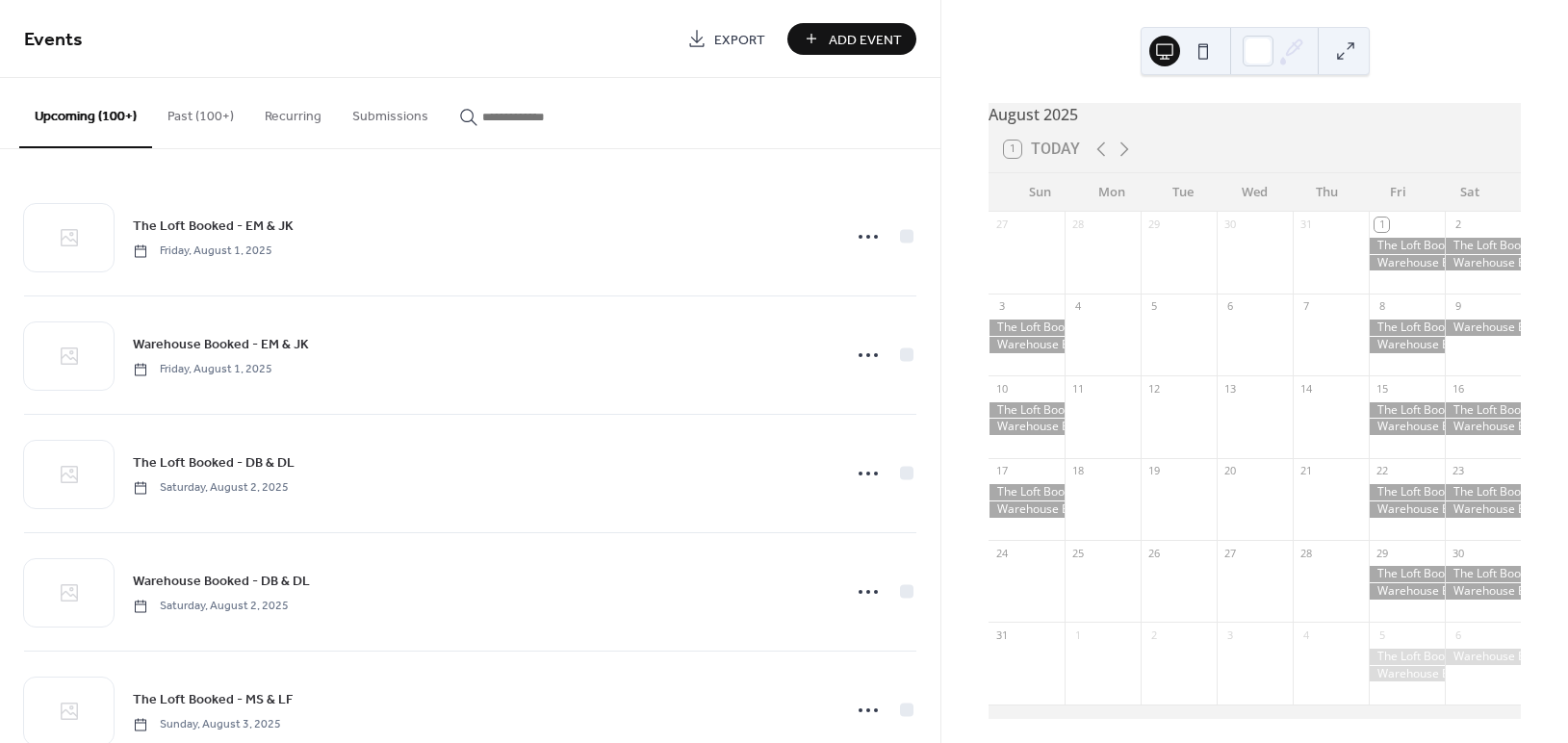 click on "Add Event" at bounding box center (865, 39) 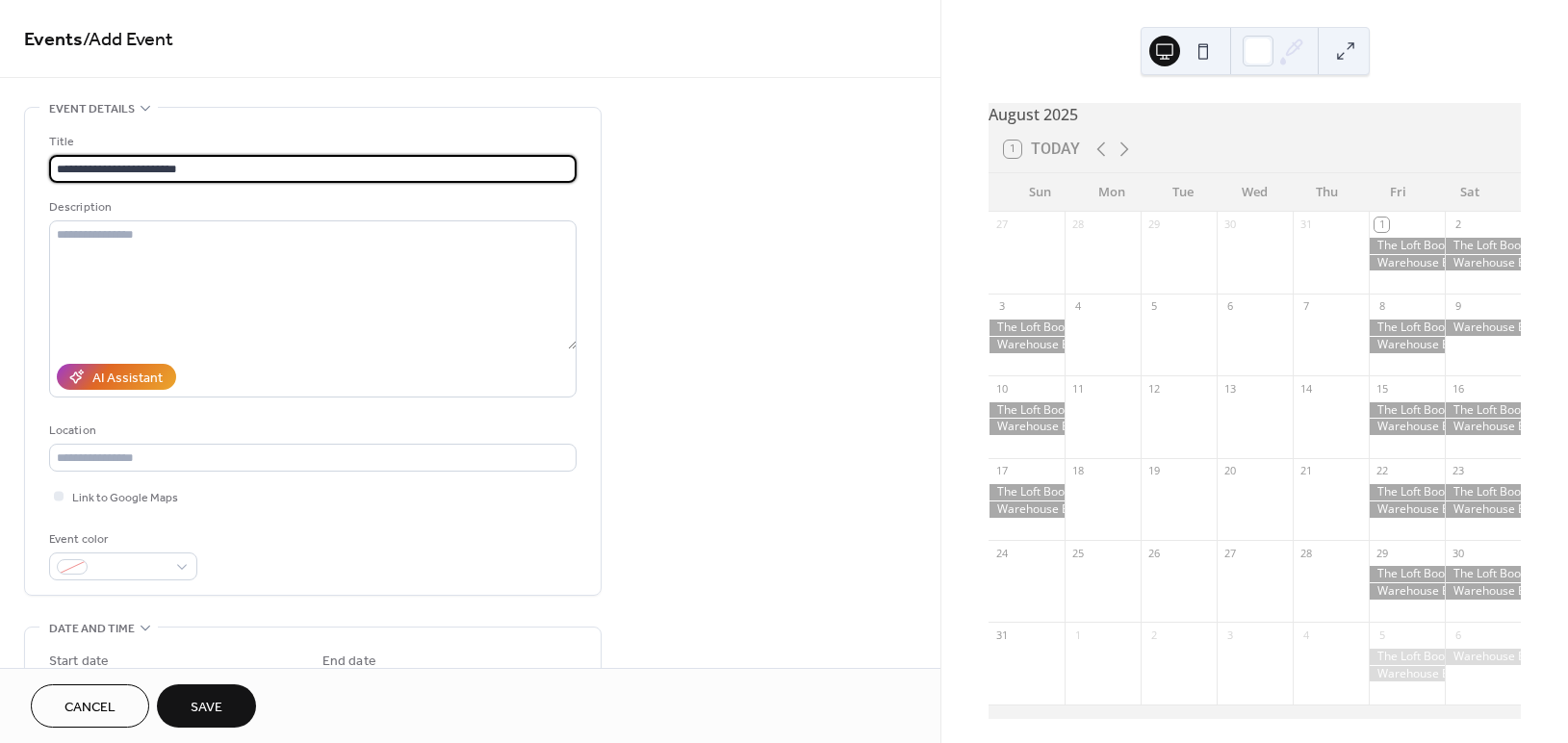 scroll, scrollTop: 618, scrollLeft: 0, axis: vertical 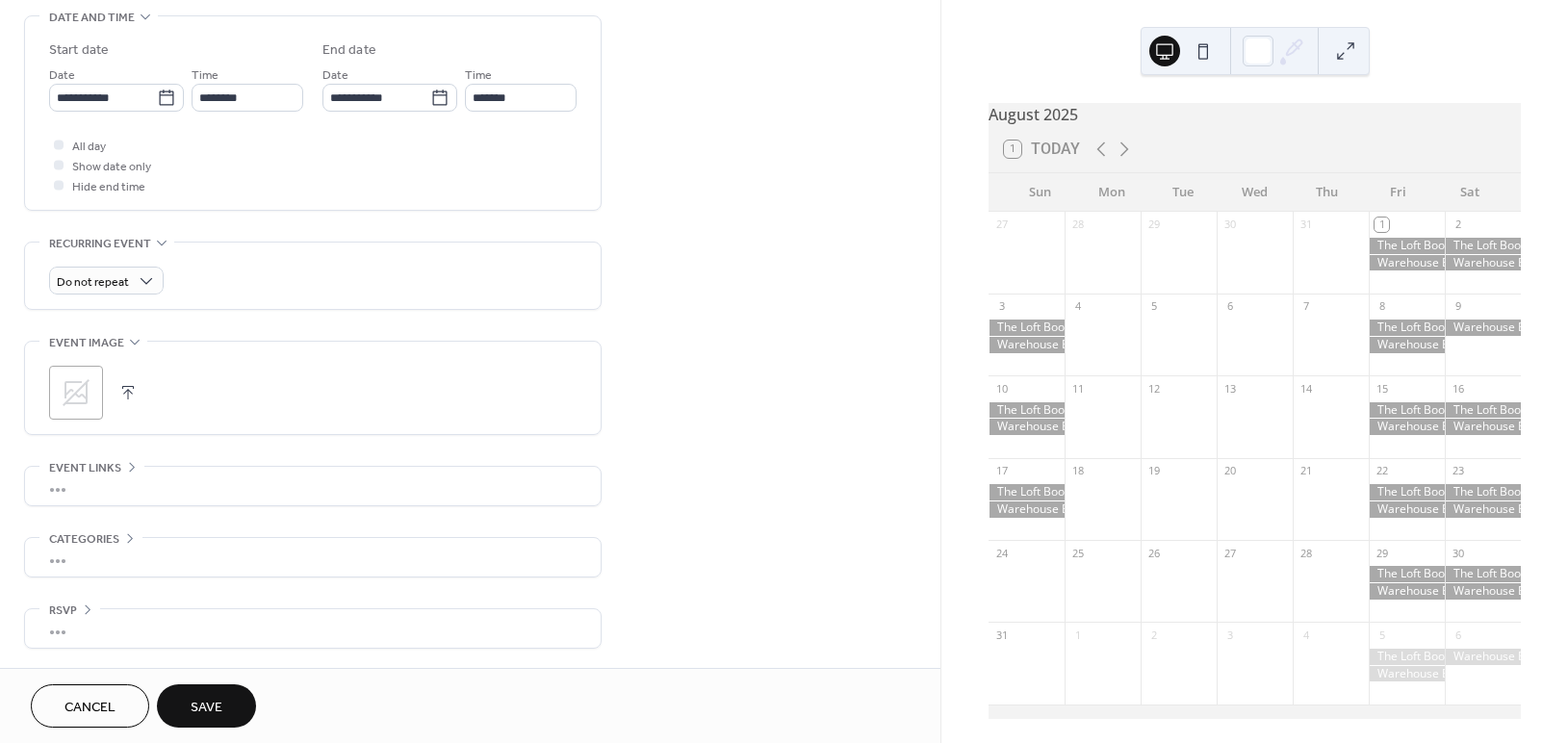 type on "**********" 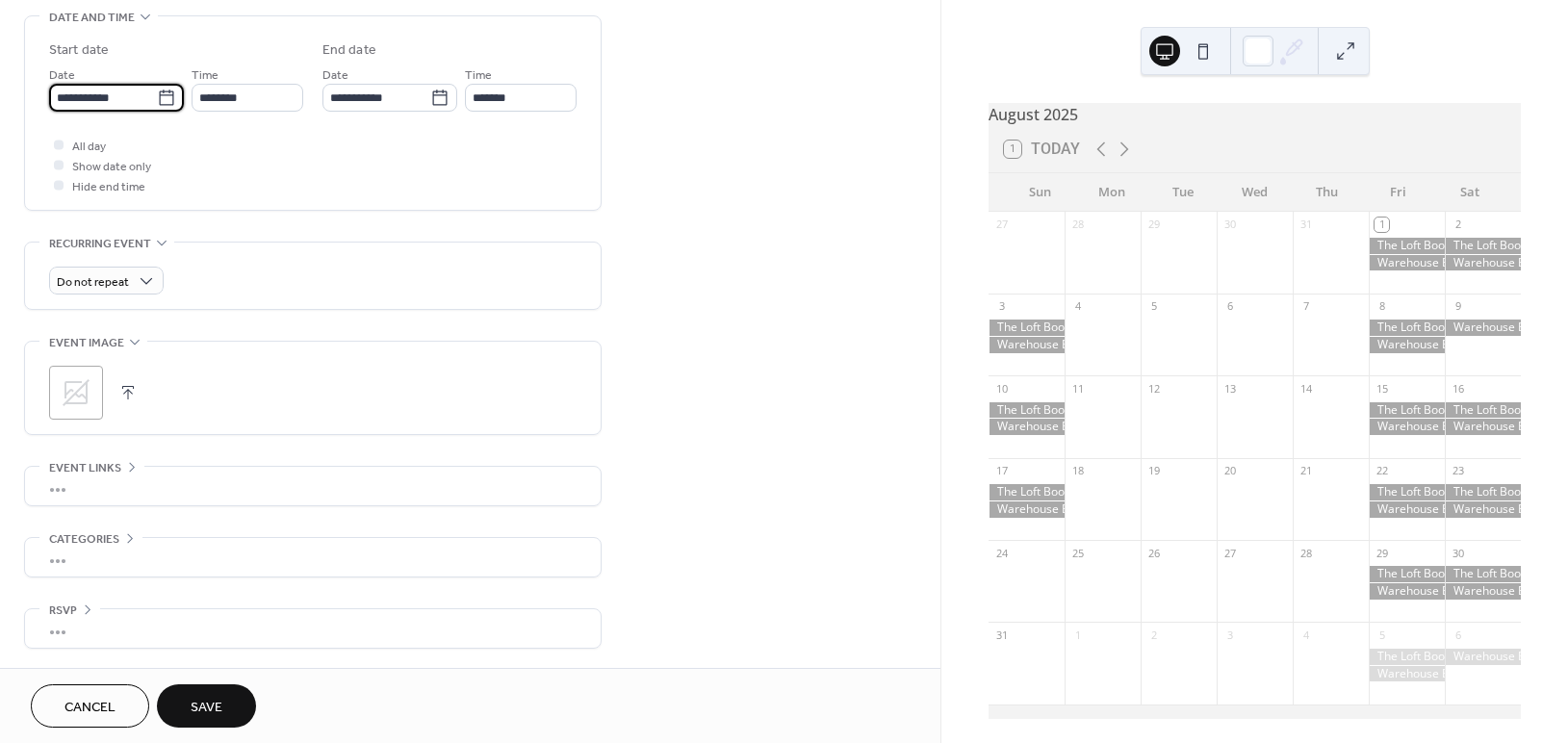 click on "**********" at bounding box center (103, 97) 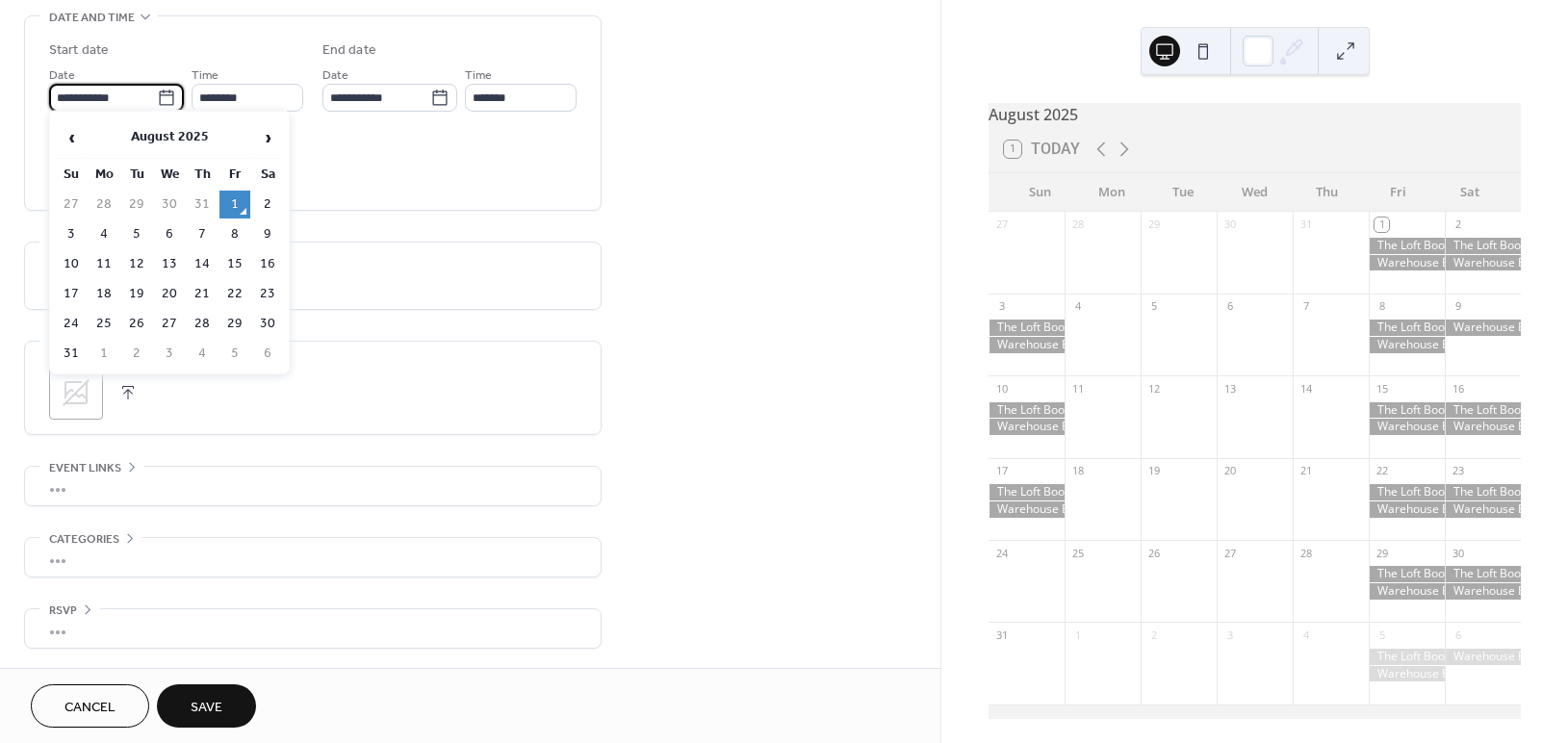 click on "›" at bounding box center (268, 138) 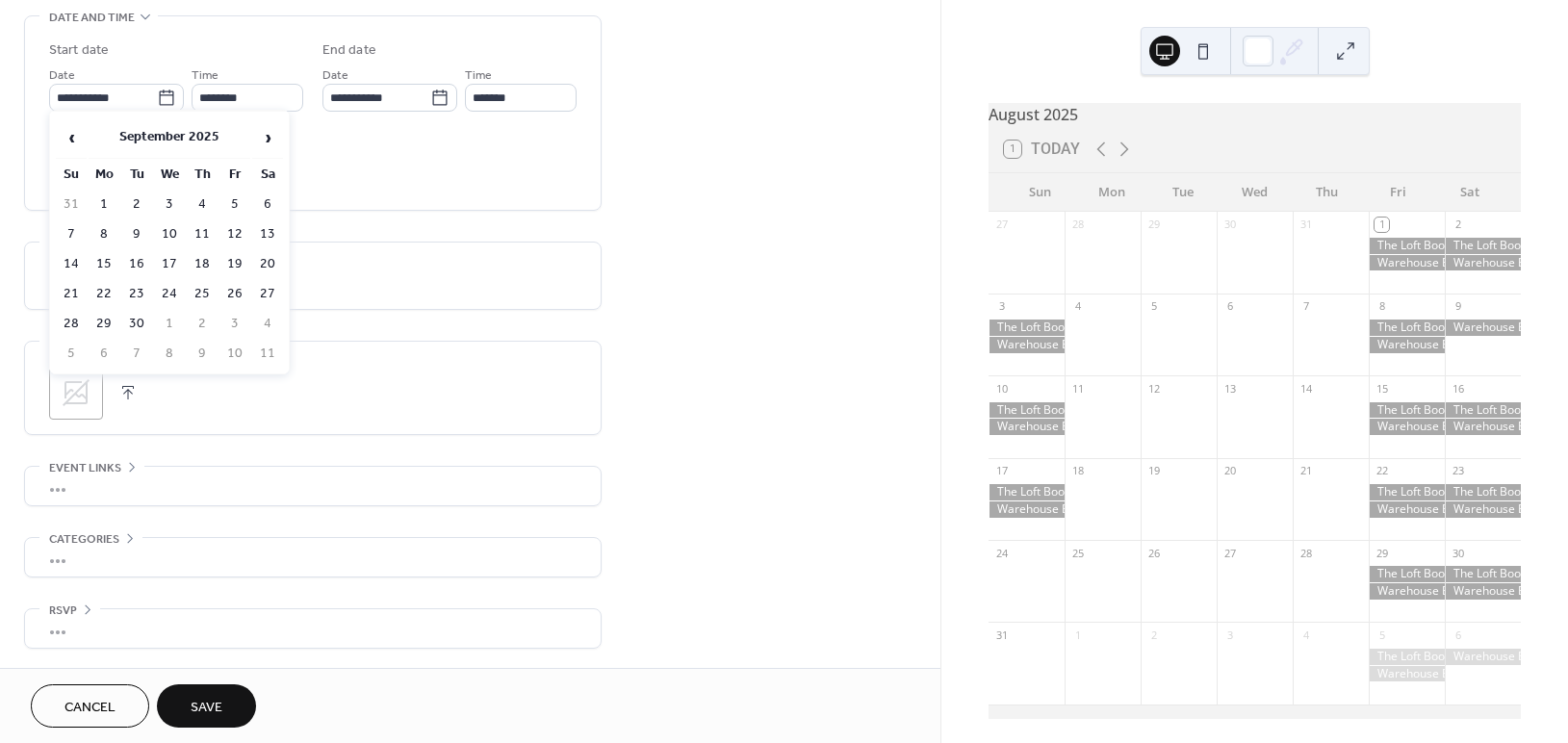 click on "›" at bounding box center (268, 138) 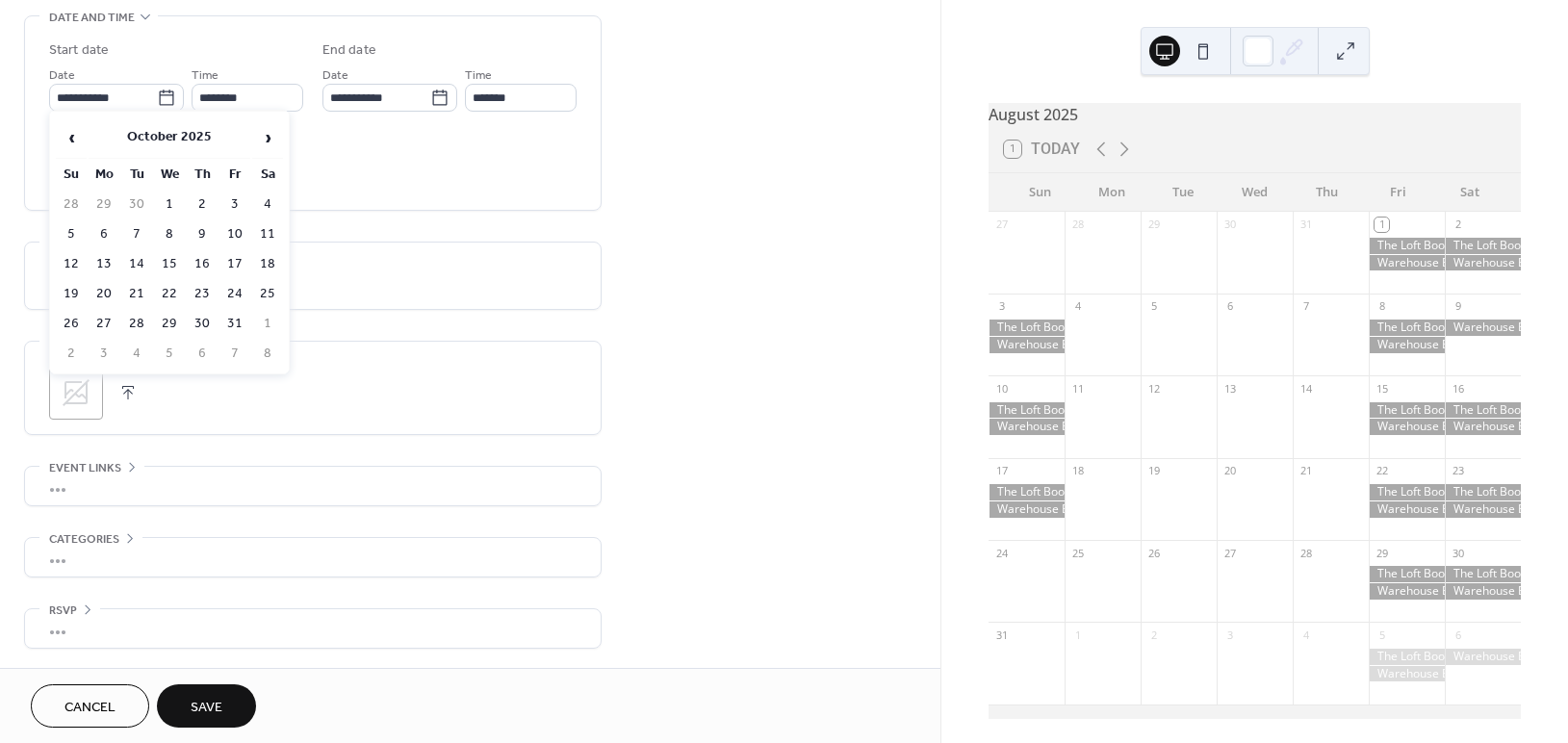 click on "›" at bounding box center [268, 138] 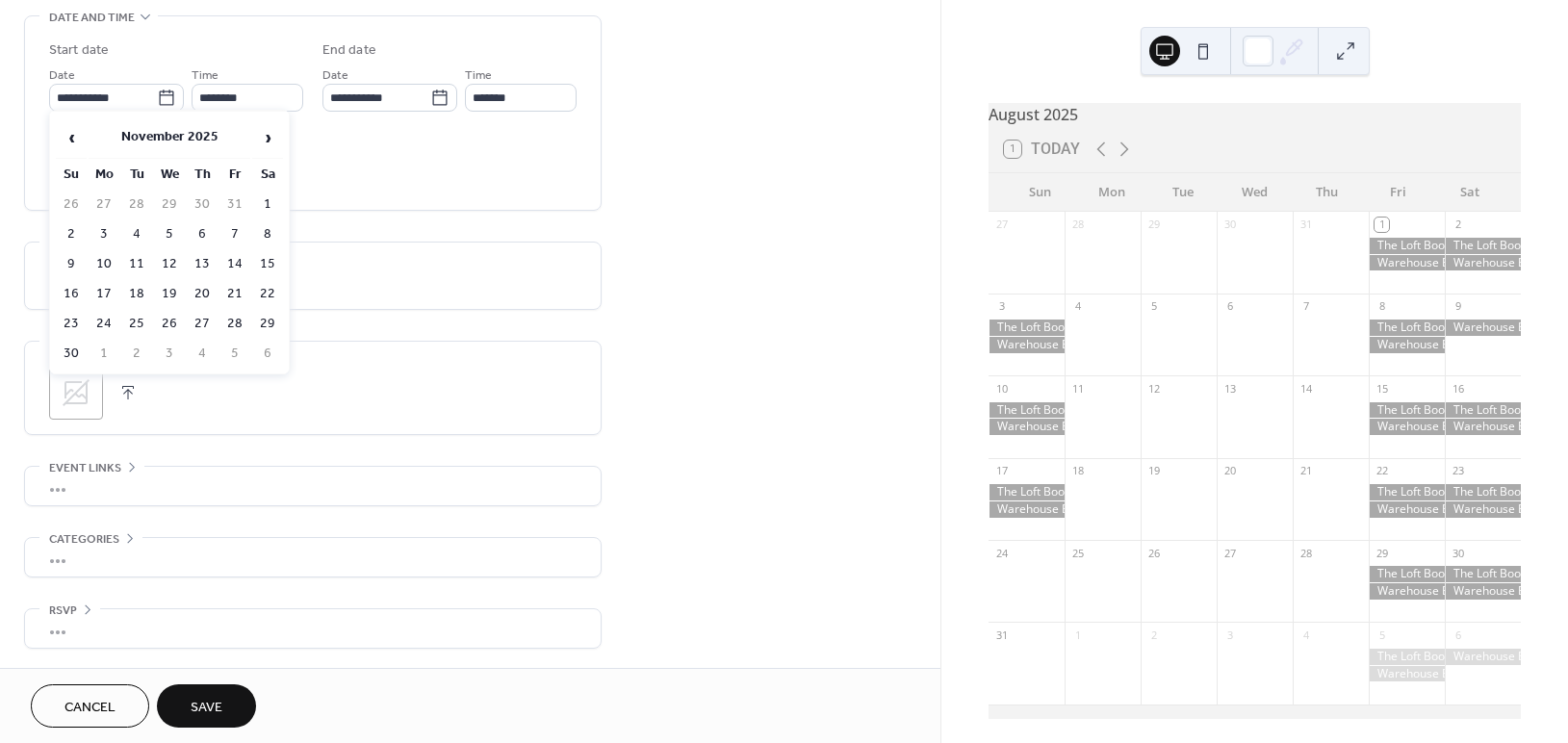 click on "›" at bounding box center [268, 138] 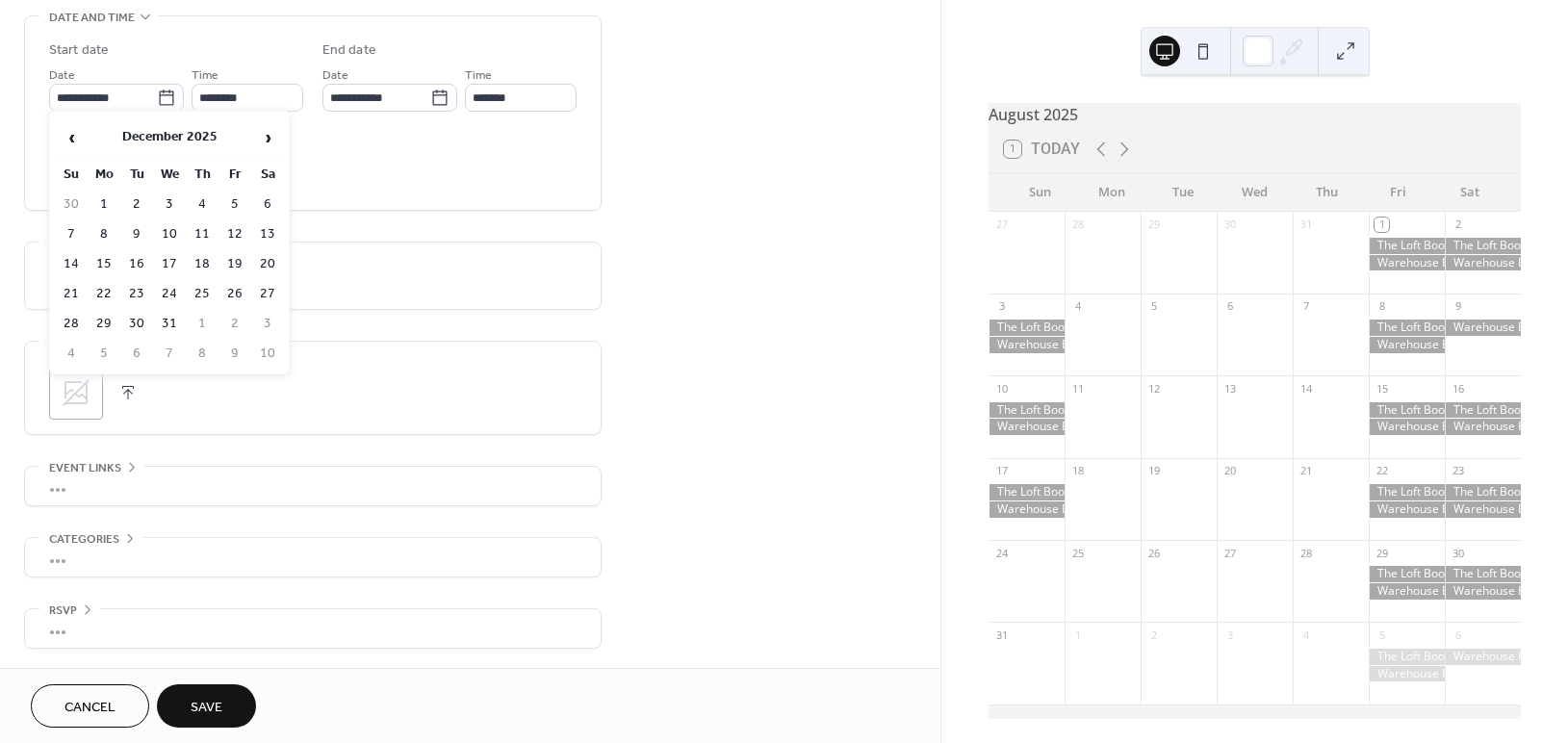 click on "›" at bounding box center (268, 138) 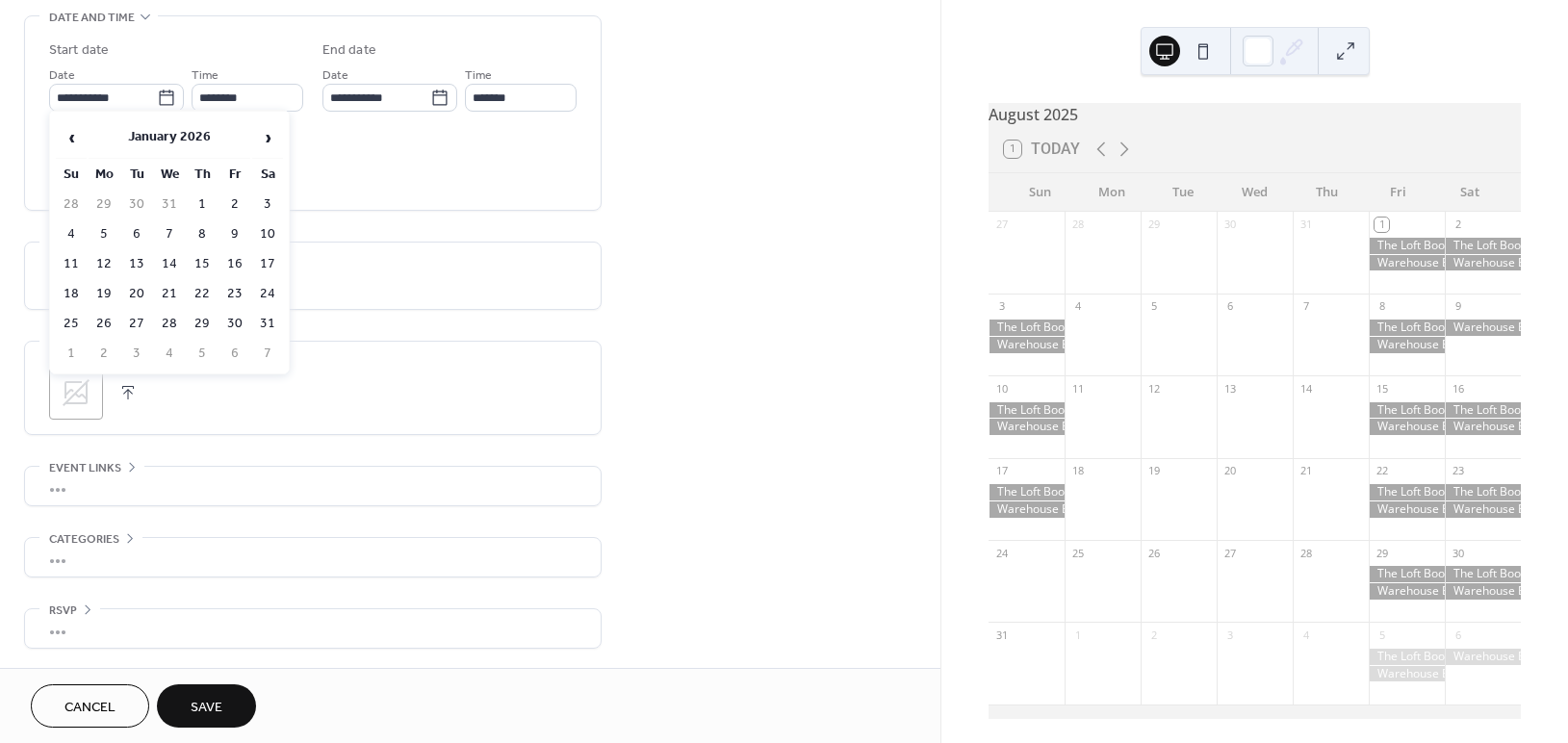 click on "›" at bounding box center [268, 138] 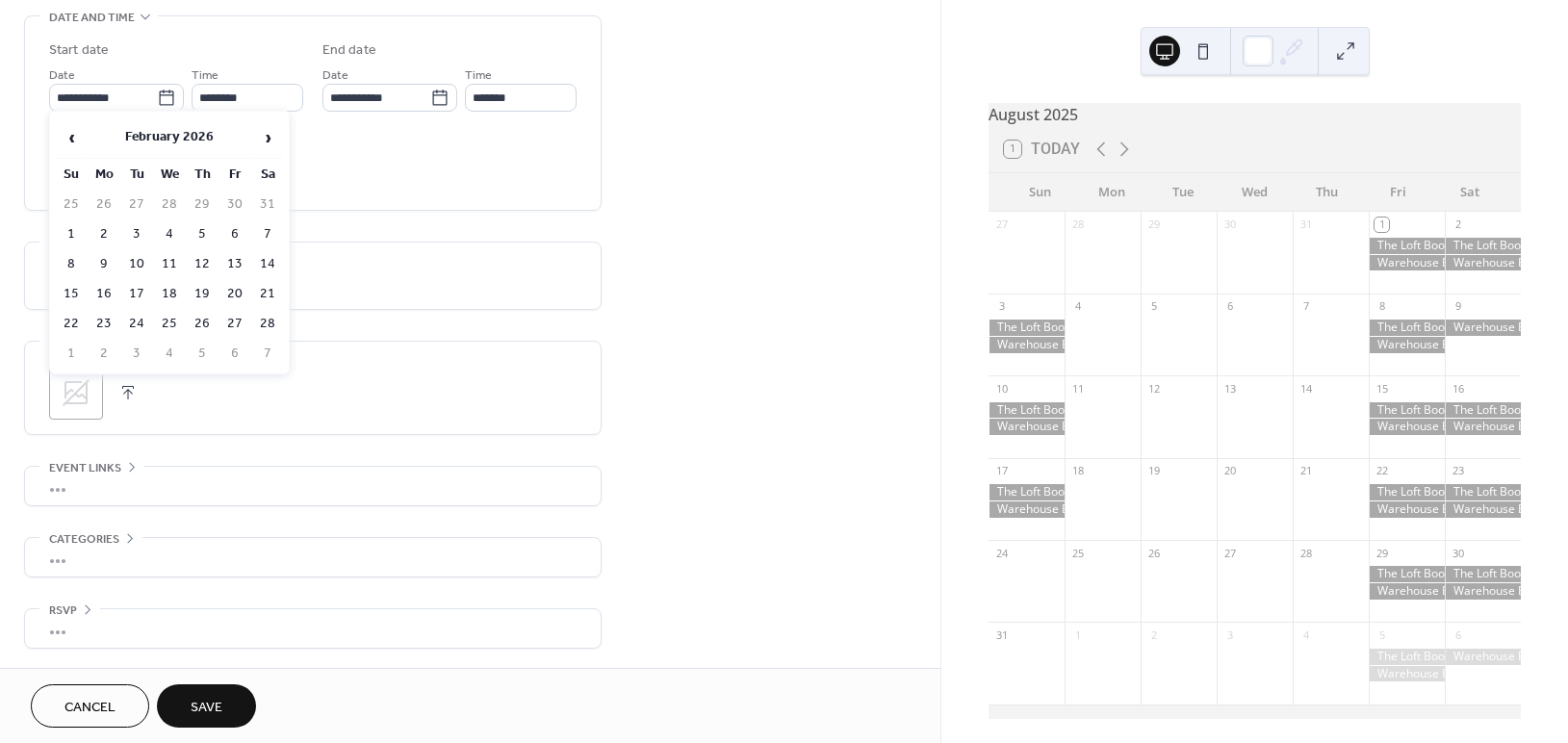 click on "›" at bounding box center (268, 138) 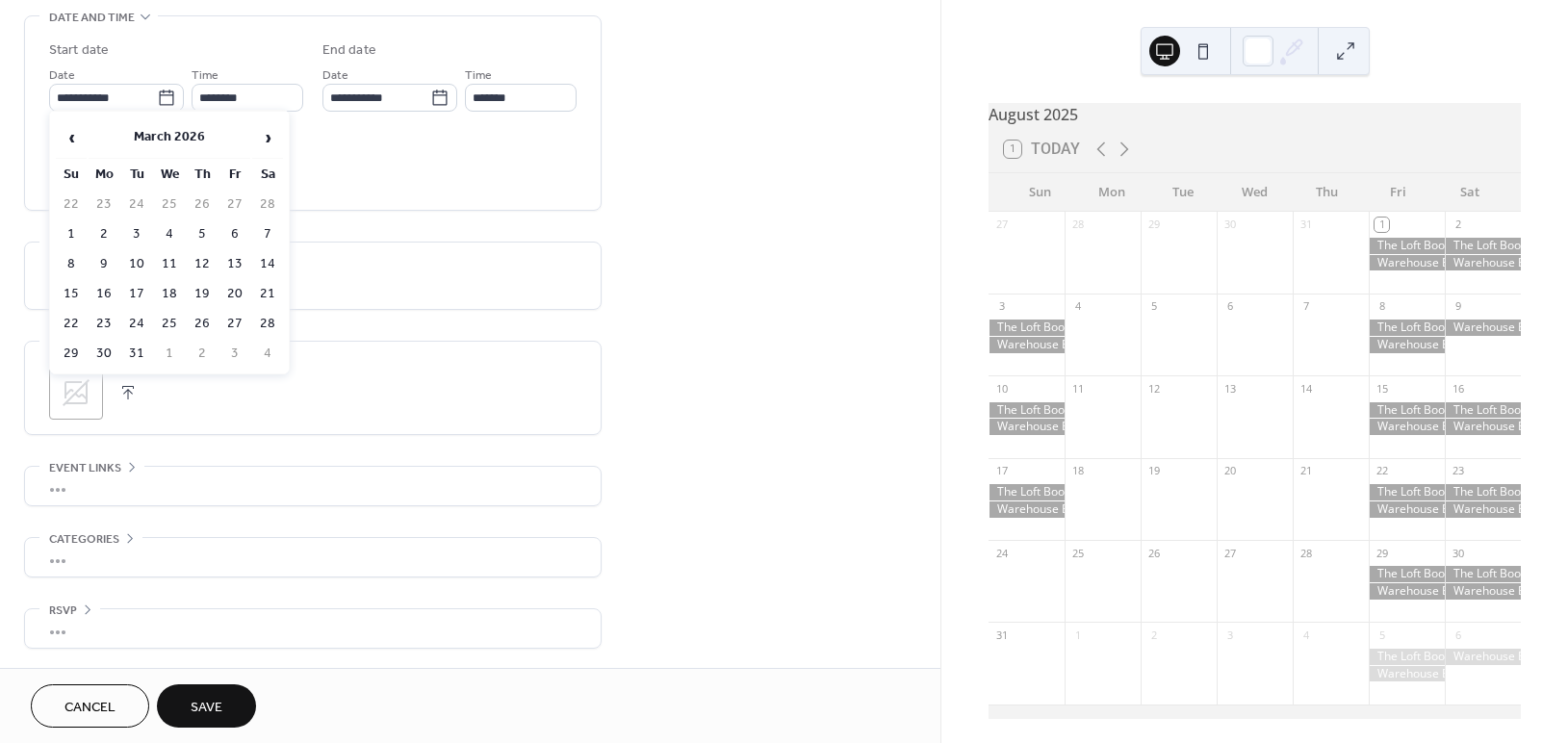 click on "›" at bounding box center (268, 138) 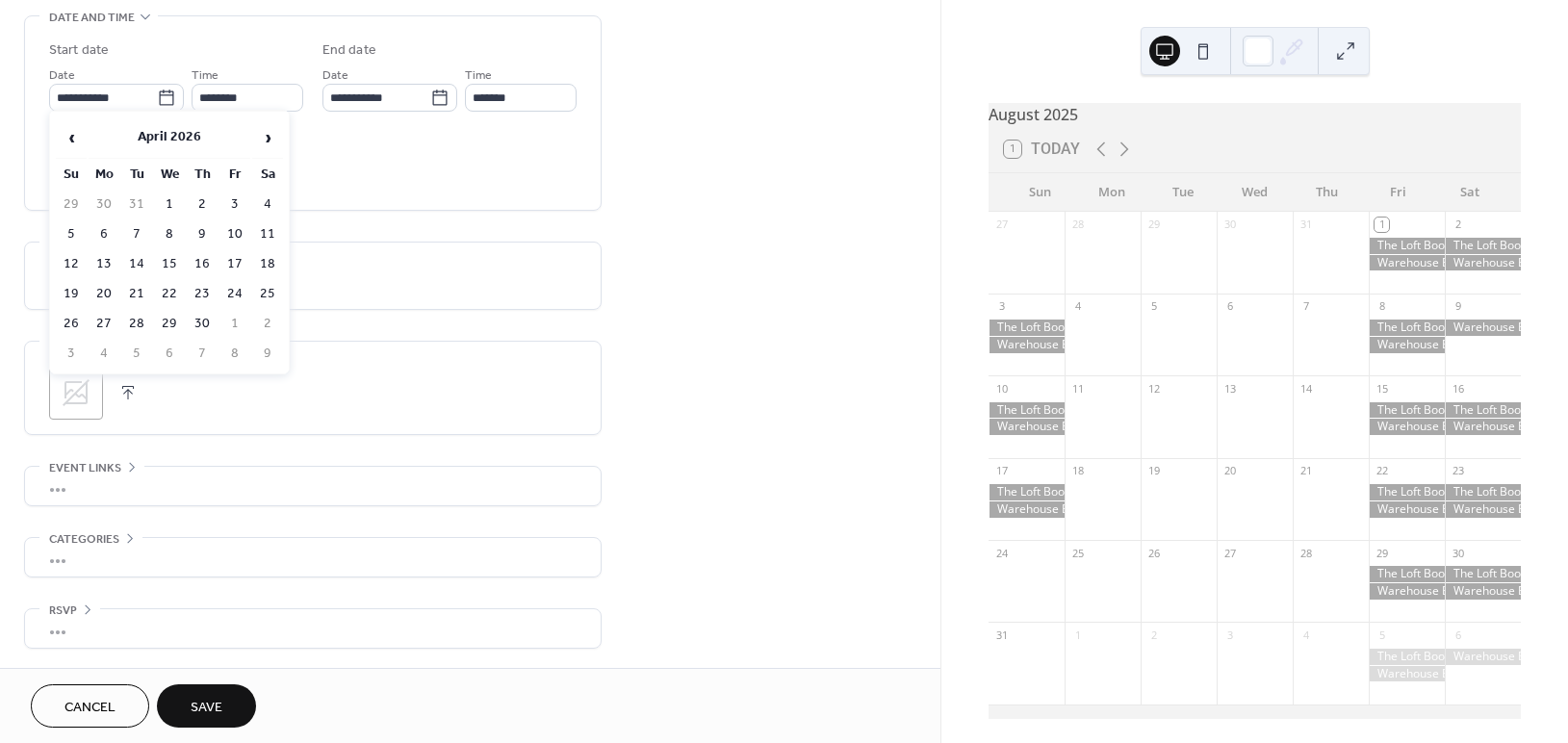 click on "›" at bounding box center [268, 138] 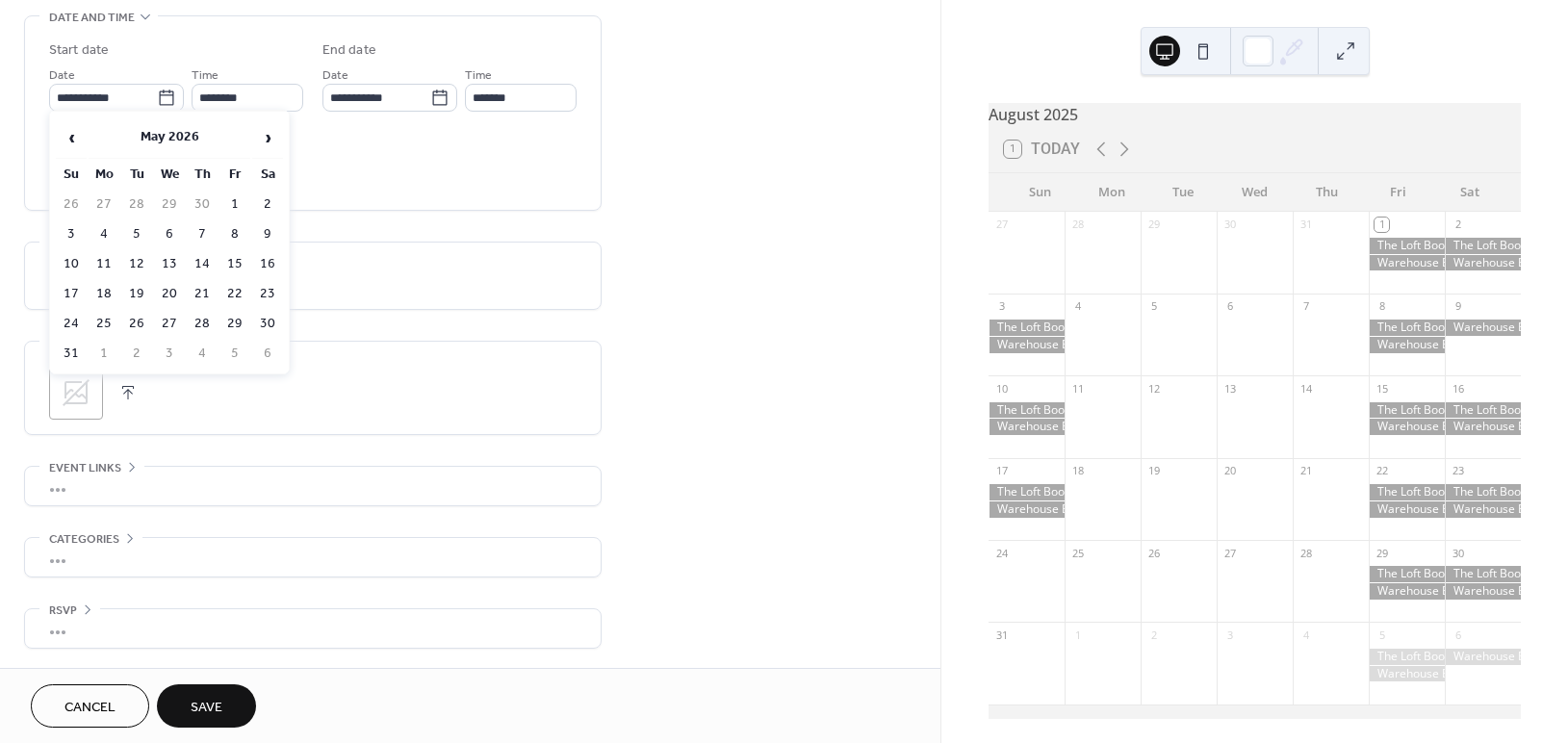 click on "›" at bounding box center (268, 138) 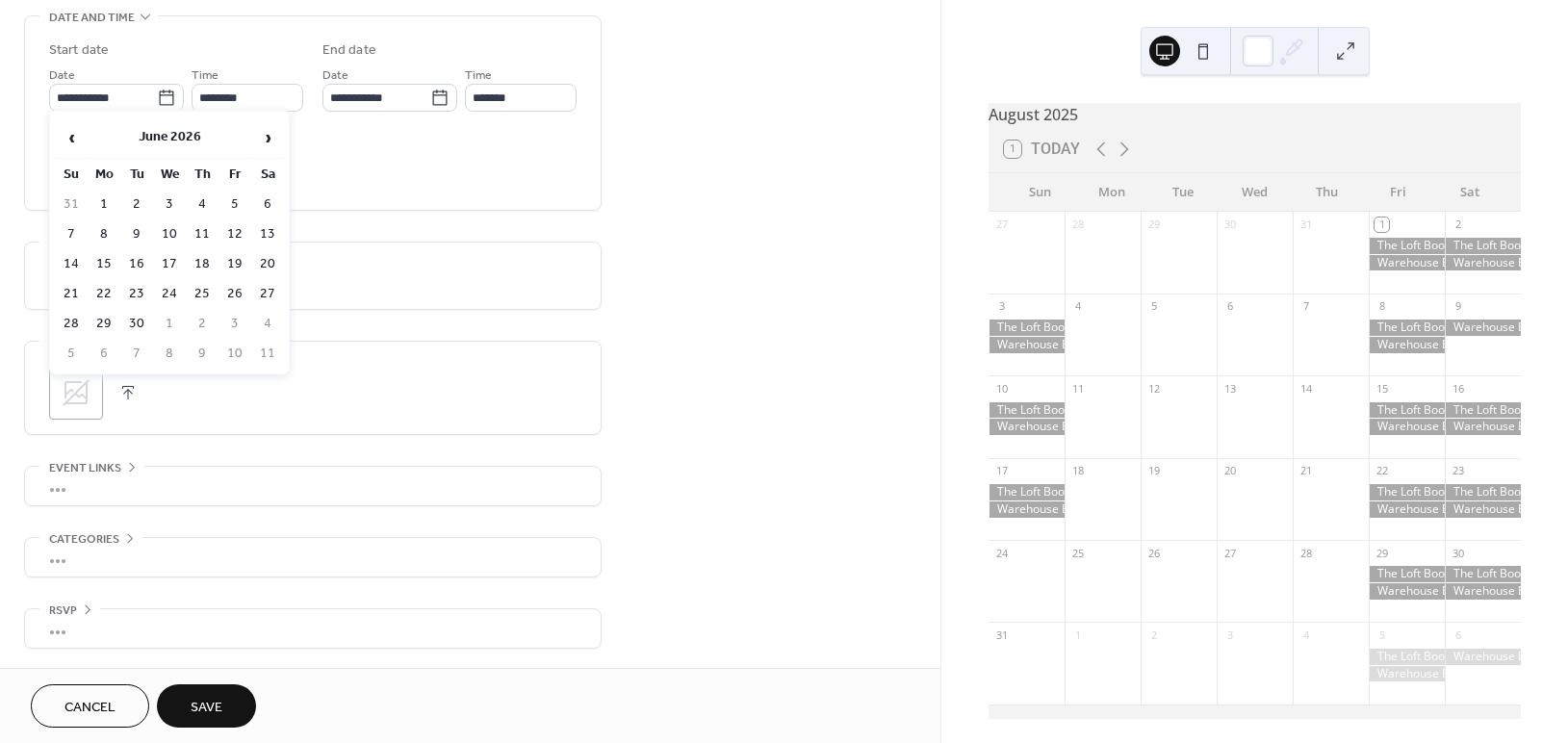 click on "›" at bounding box center (268, 138) 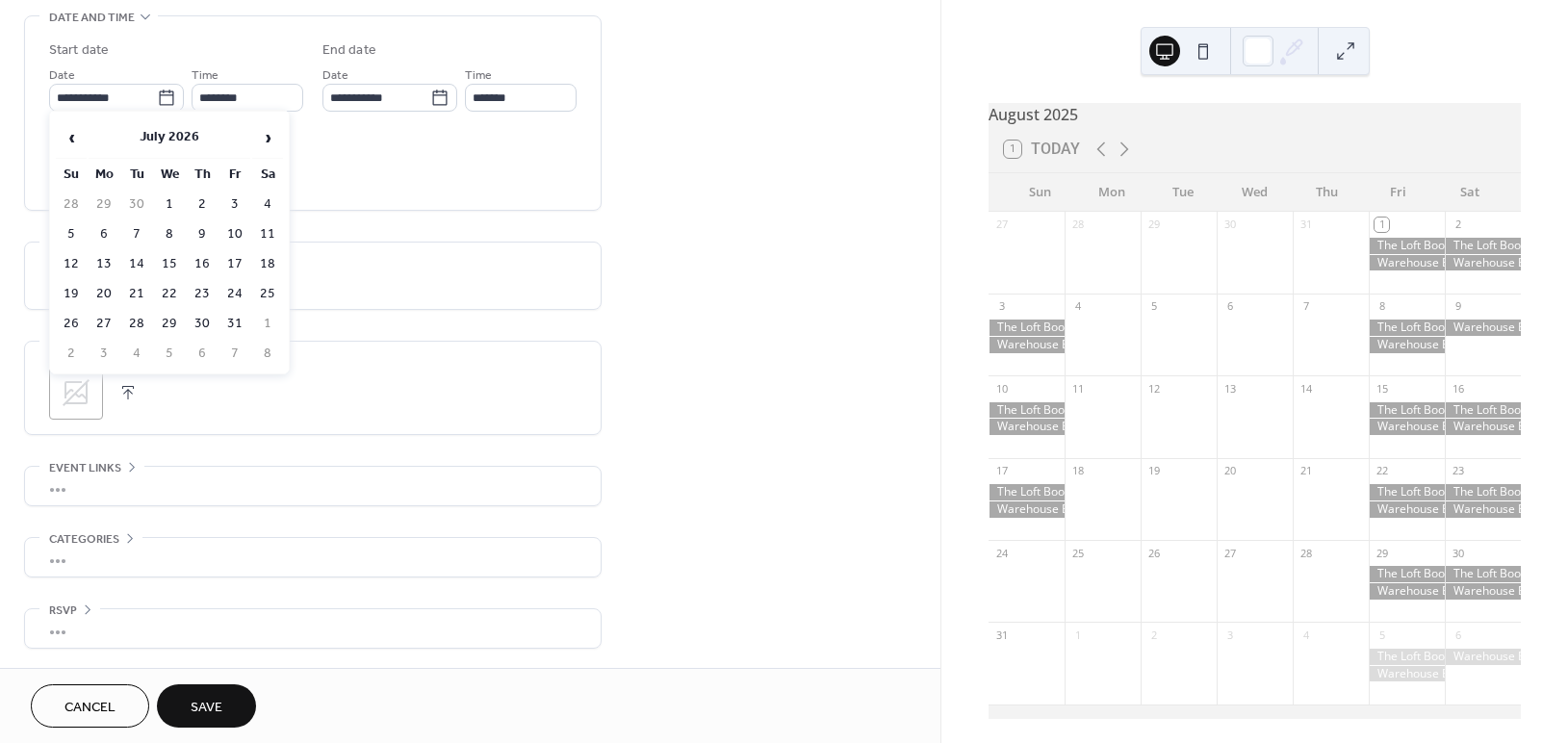 click on "›" at bounding box center (268, 138) 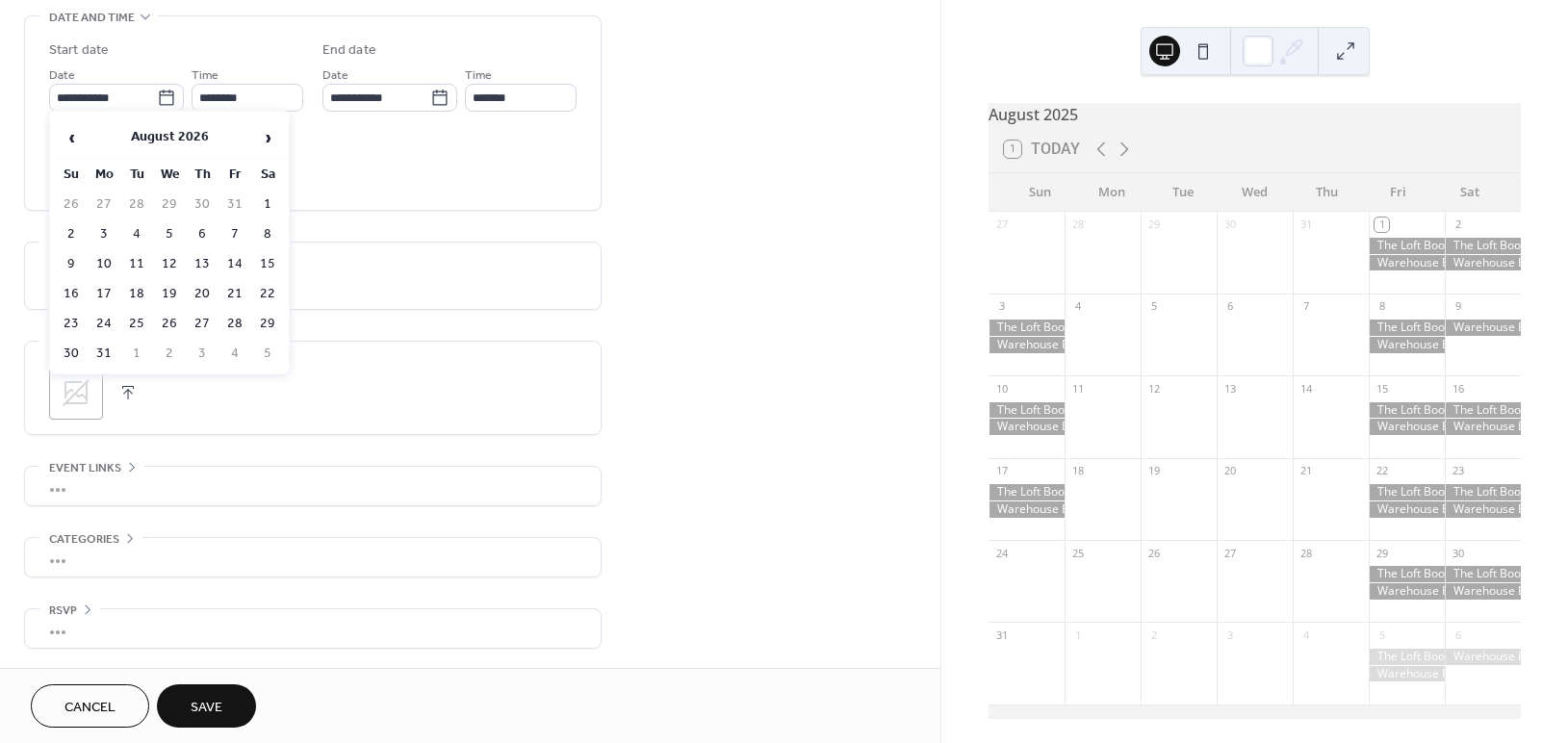 click on "›" at bounding box center [268, 138] 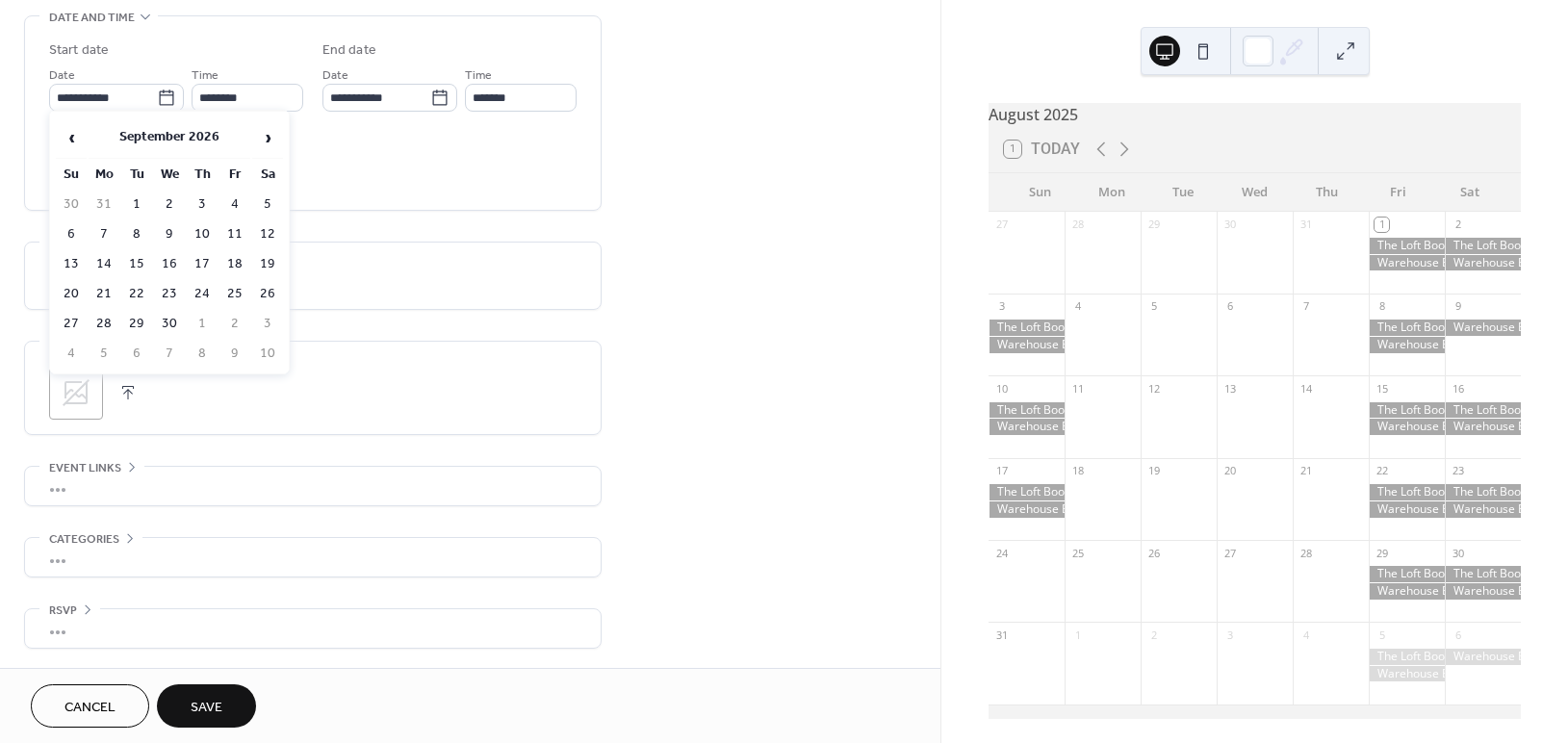 click on "›" at bounding box center (268, 138) 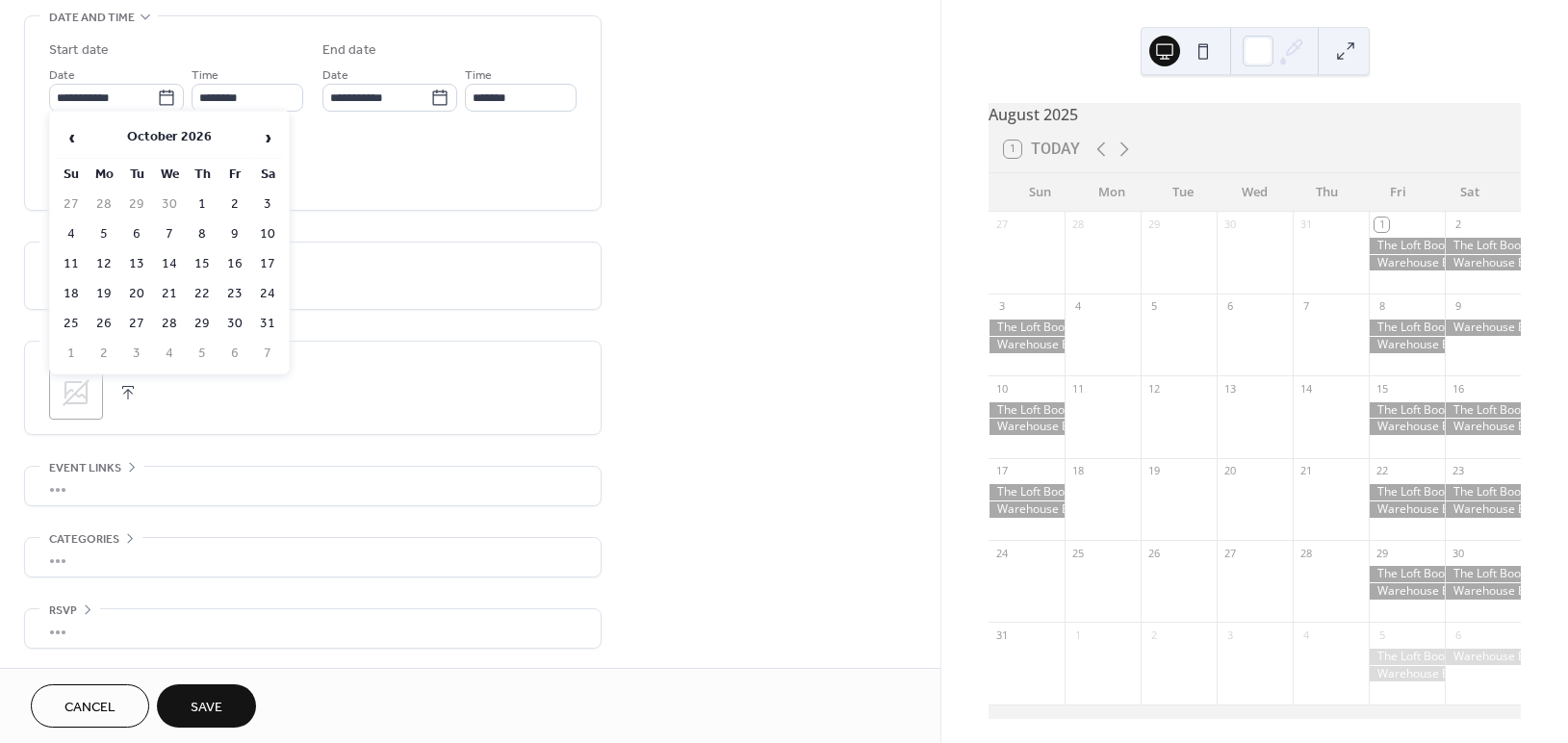 click on "23" at bounding box center (235, 294) 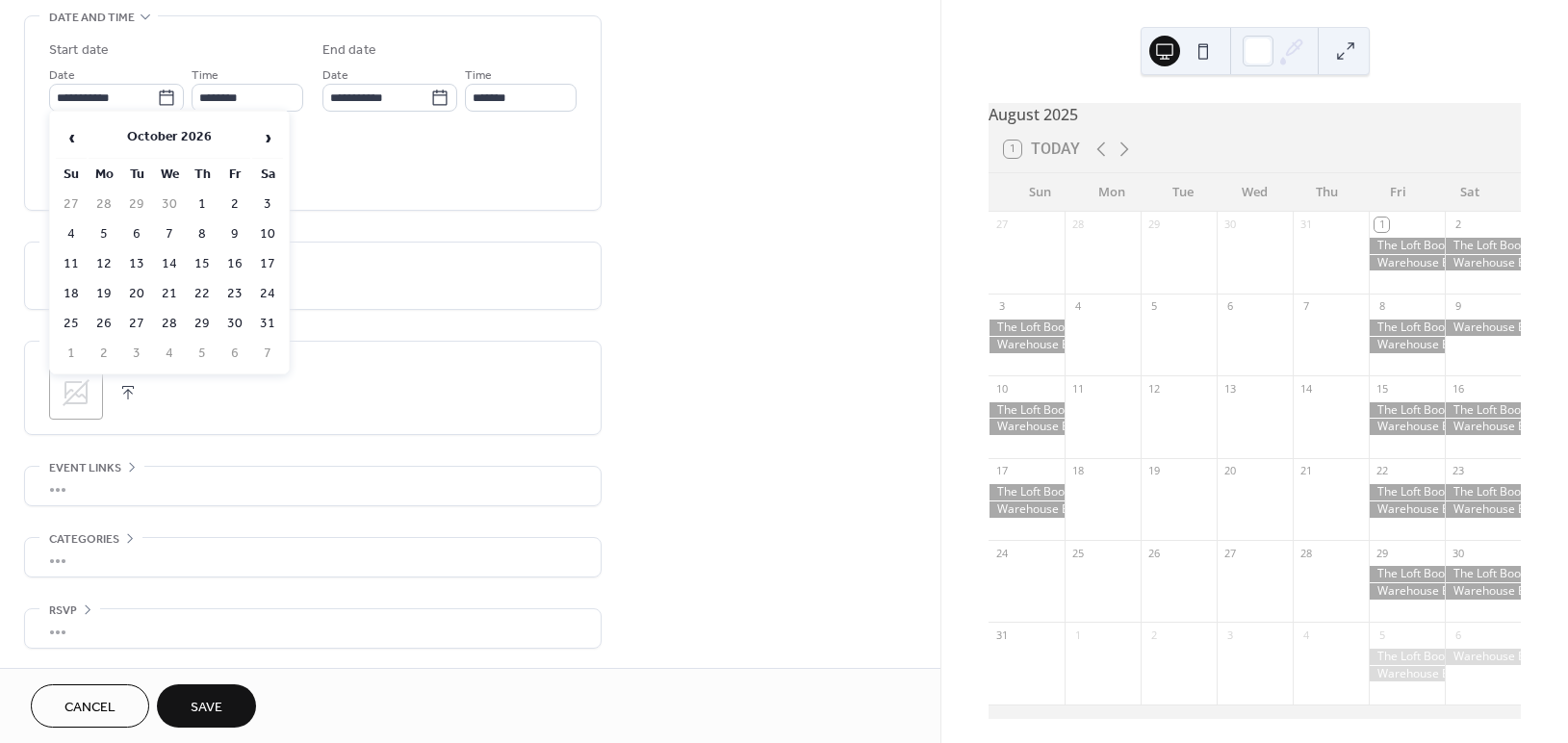 type on "**********" 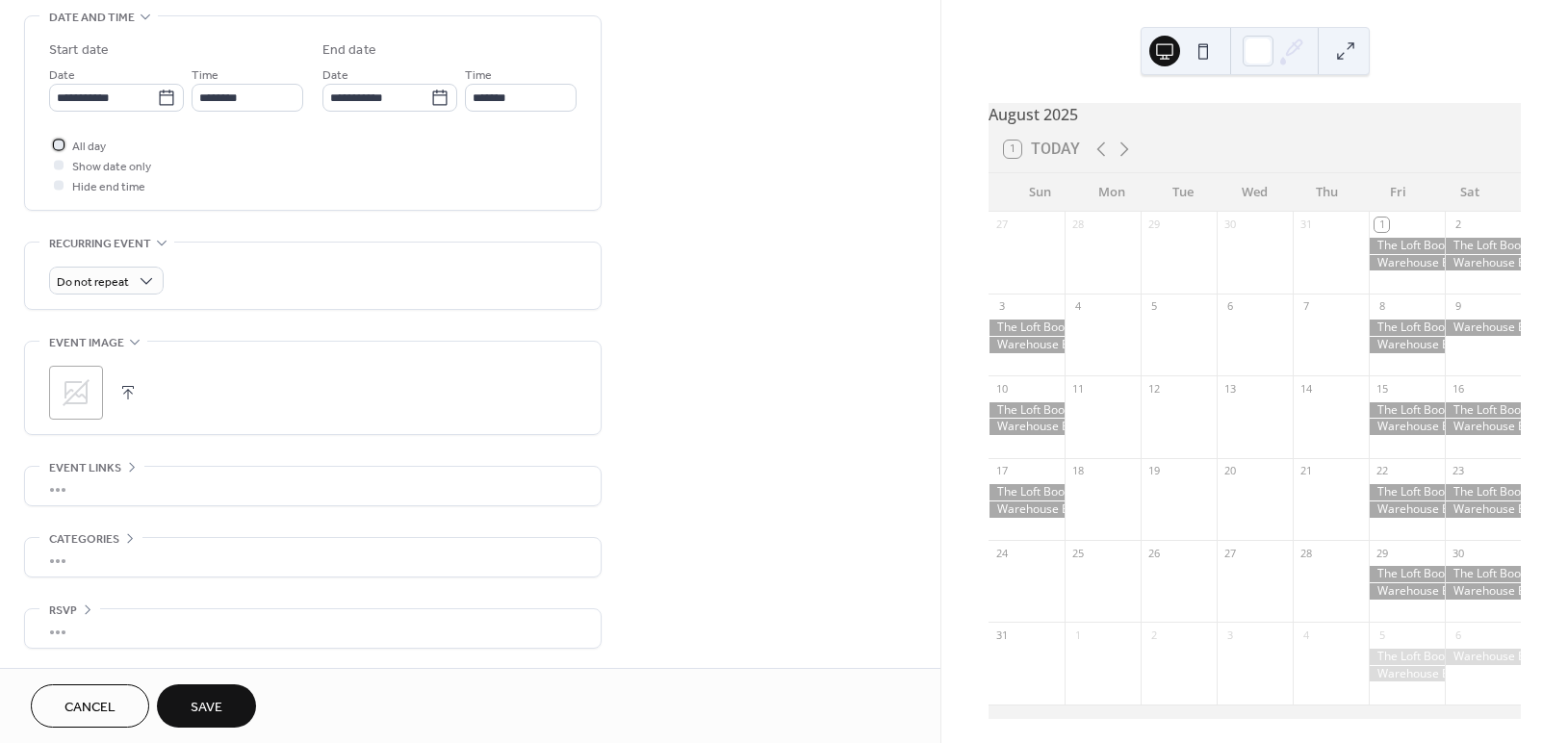 click at bounding box center [59, 144] 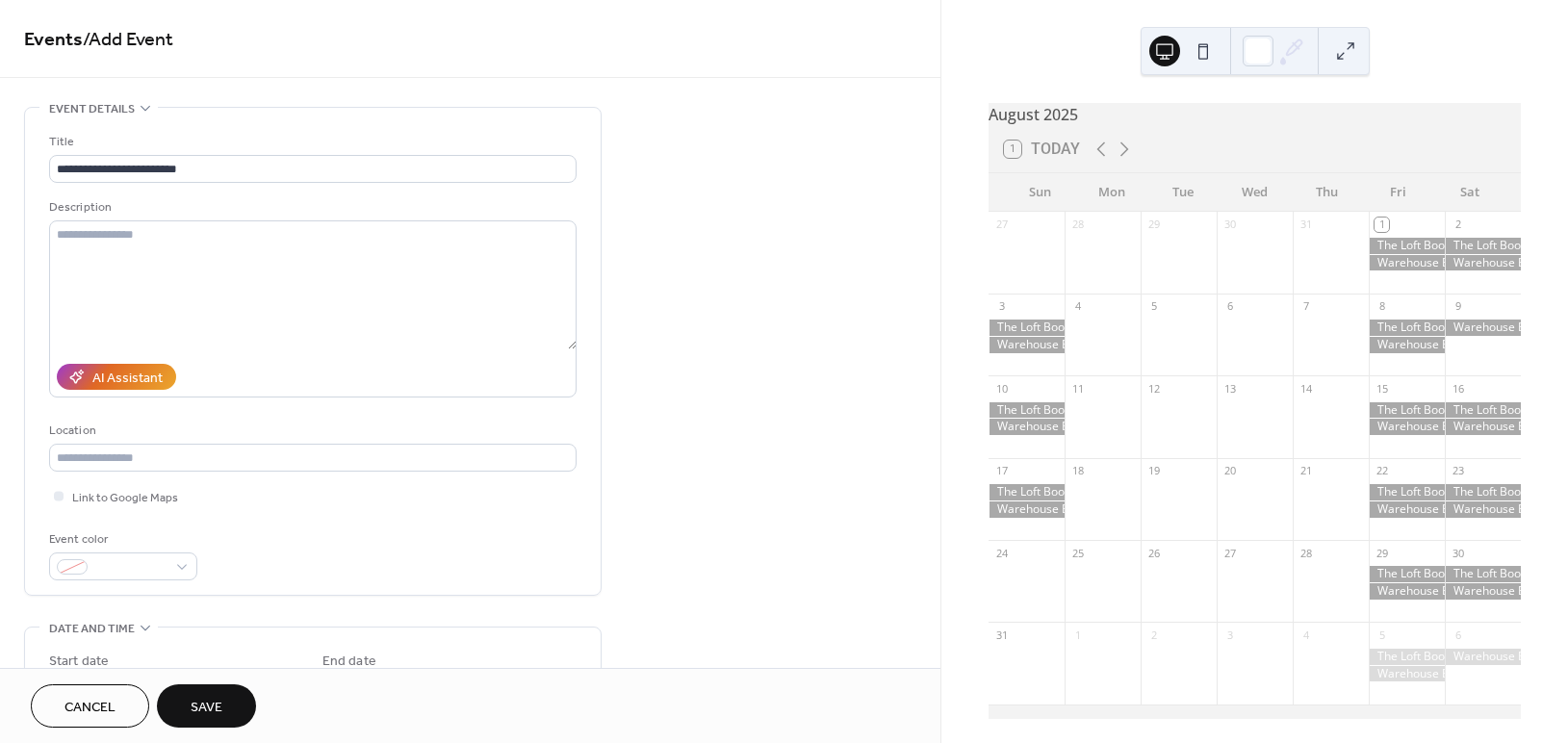 scroll, scrollTop: 618, scrollLeft: 0, axis: vertical 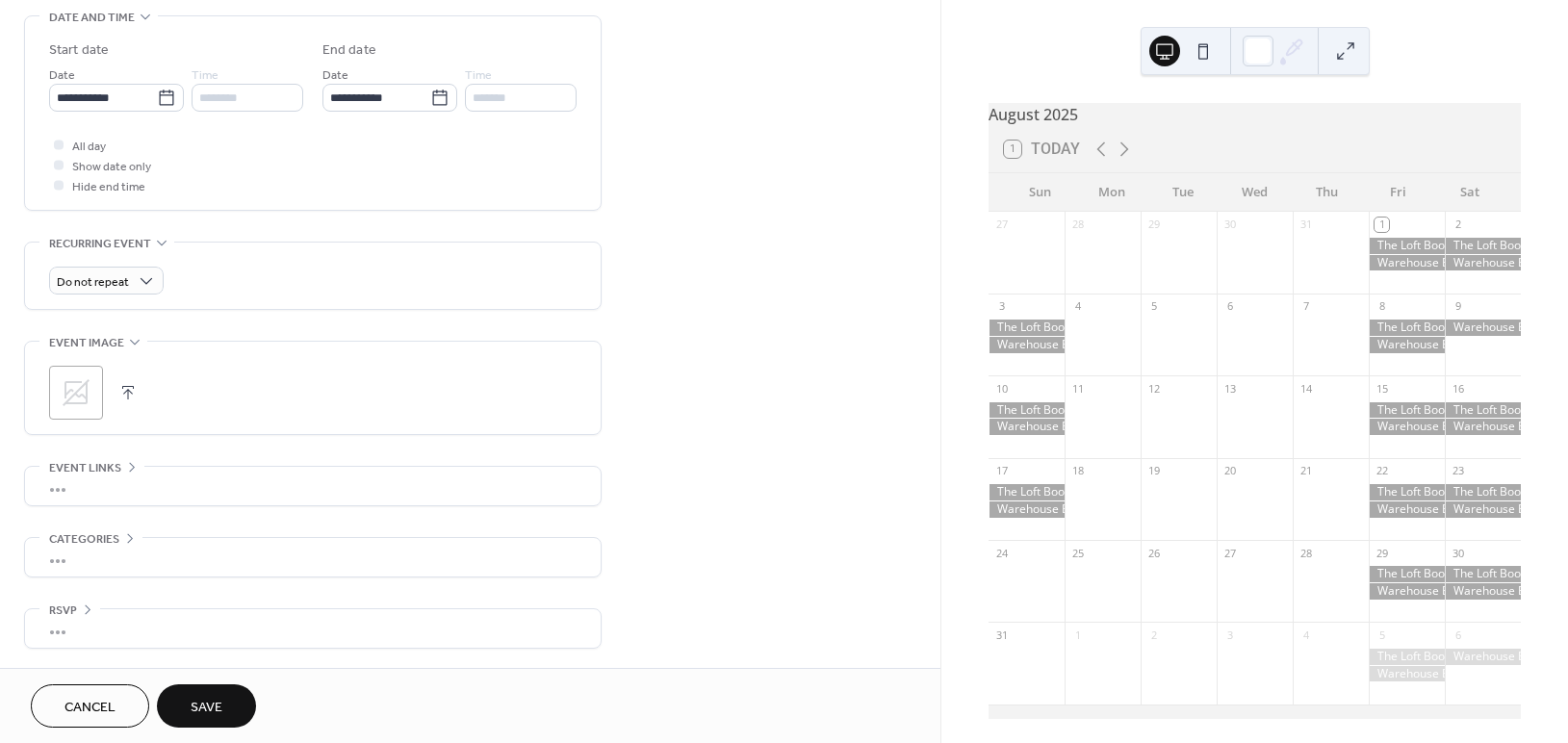 click on "Save" at bounding box center (206, 707) 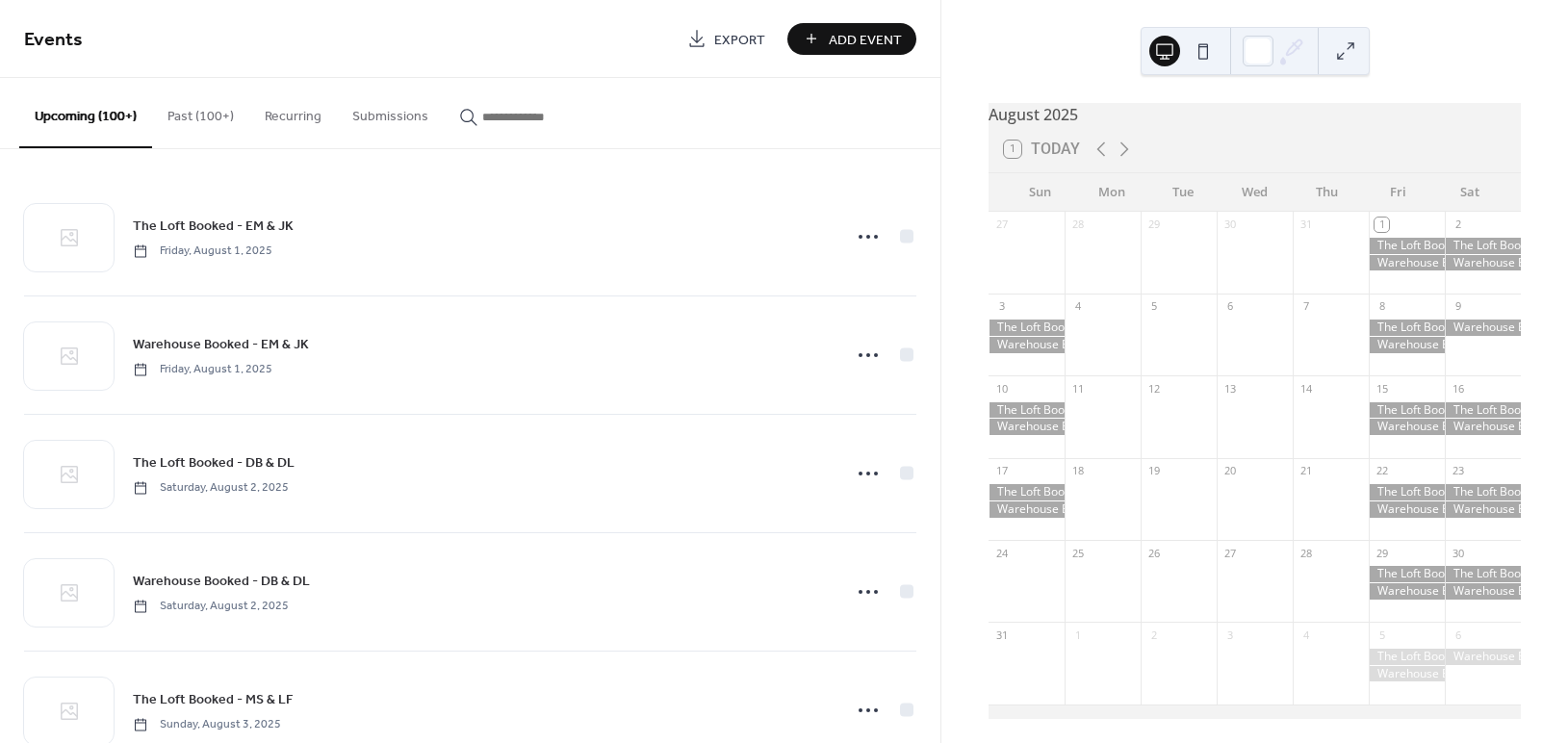 scroll, scrollTop: 20, scrollLeft: 0, axis: vertical 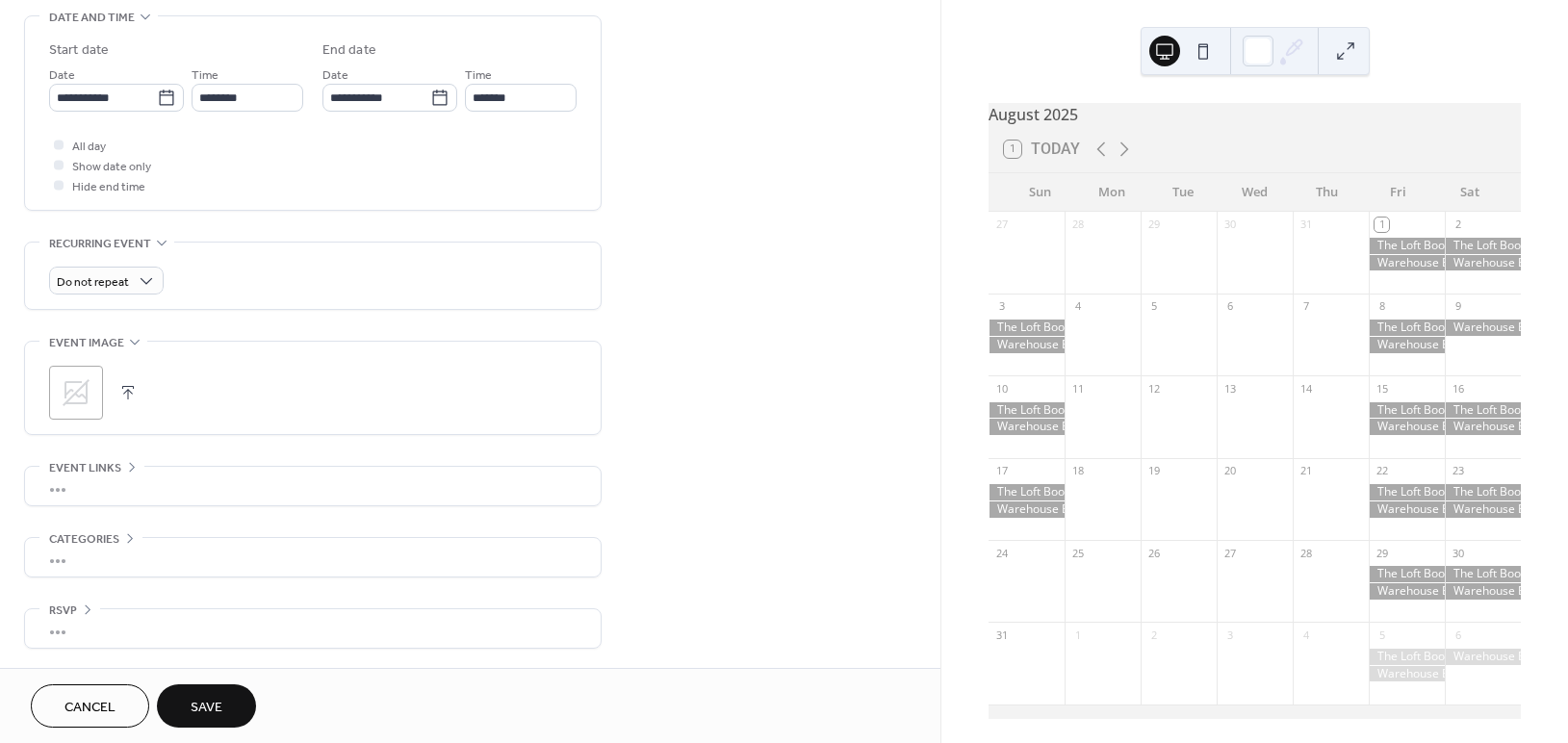 type on "**********" 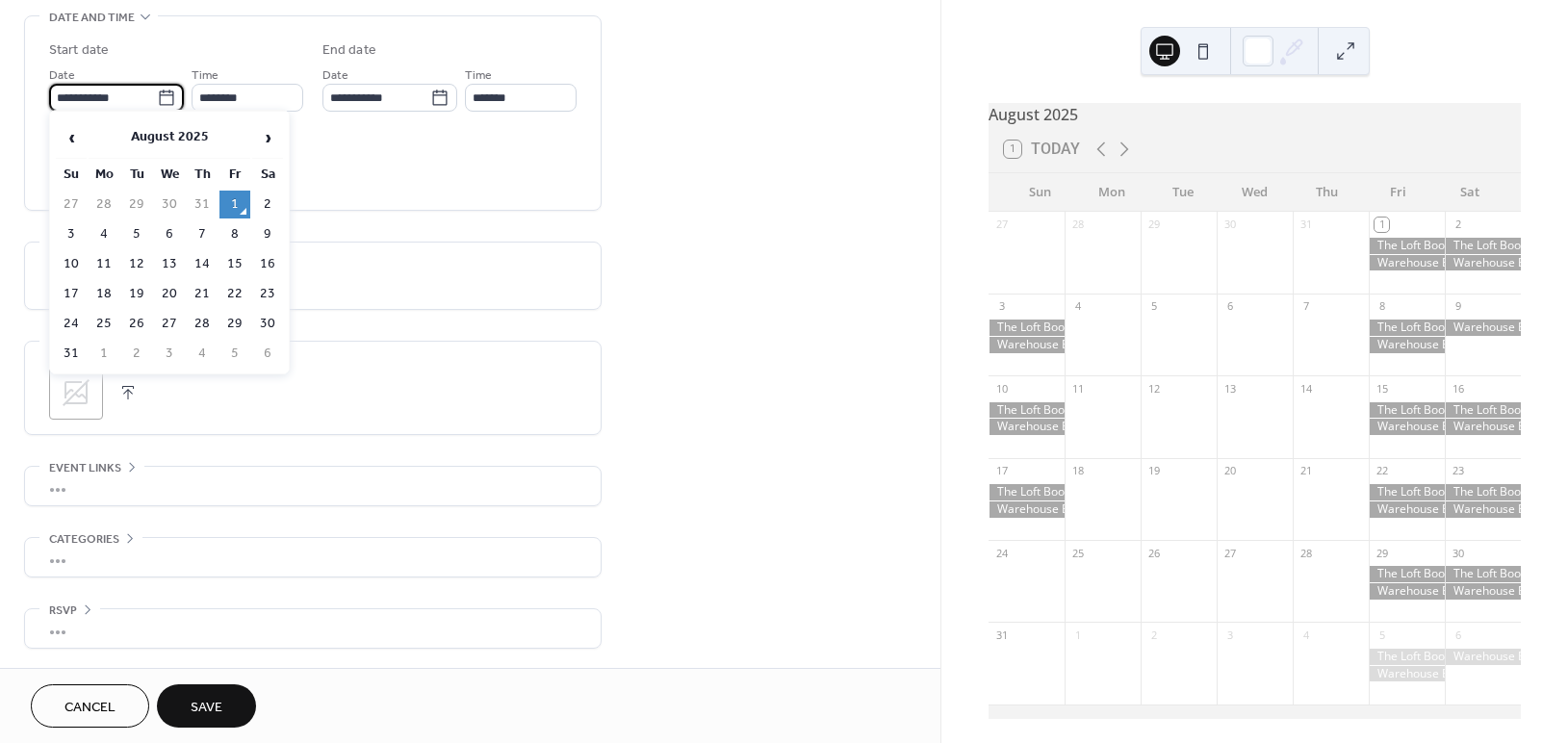 click on "**********" at bounding box center [103, 97] 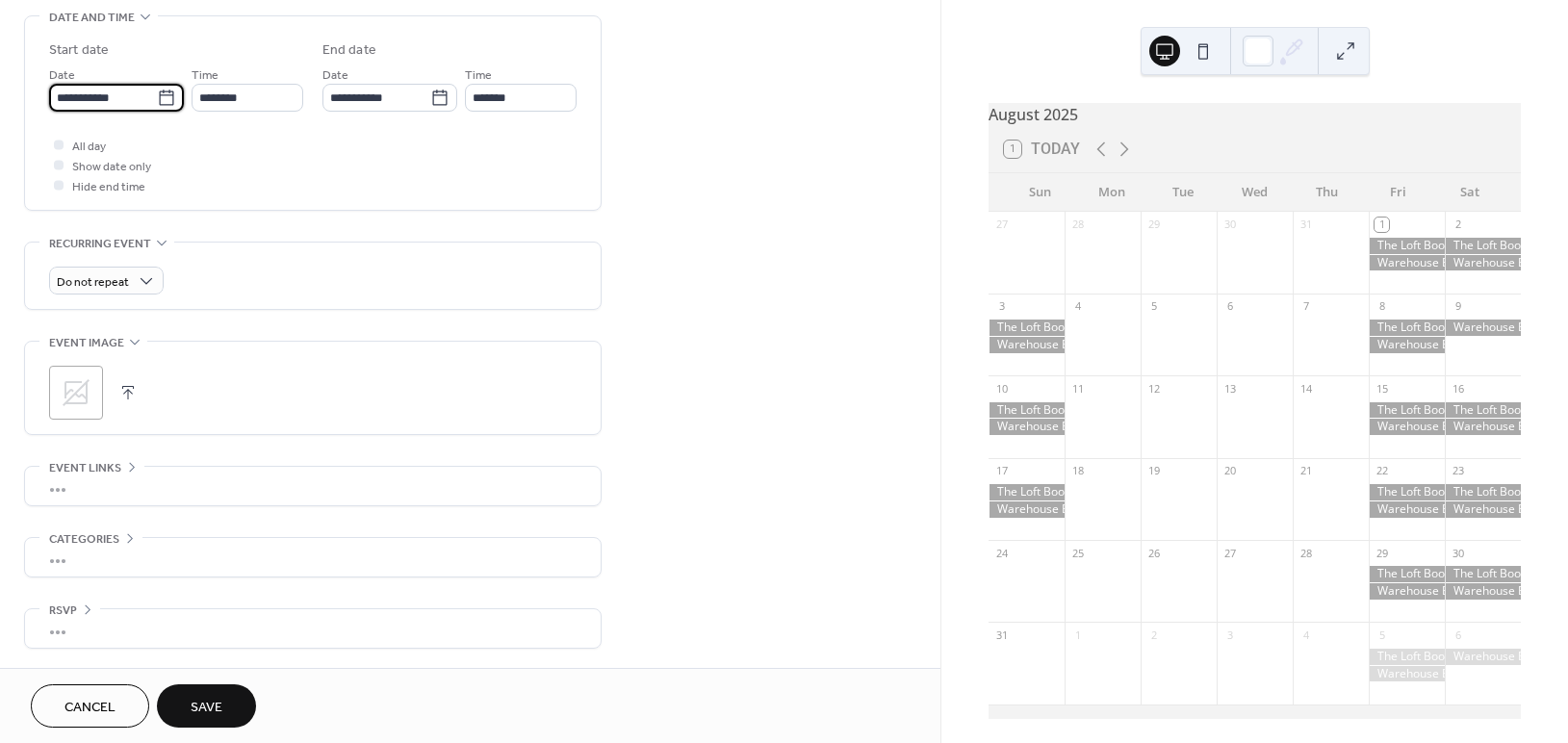 click on "**********" at bounding box center (103, 97) 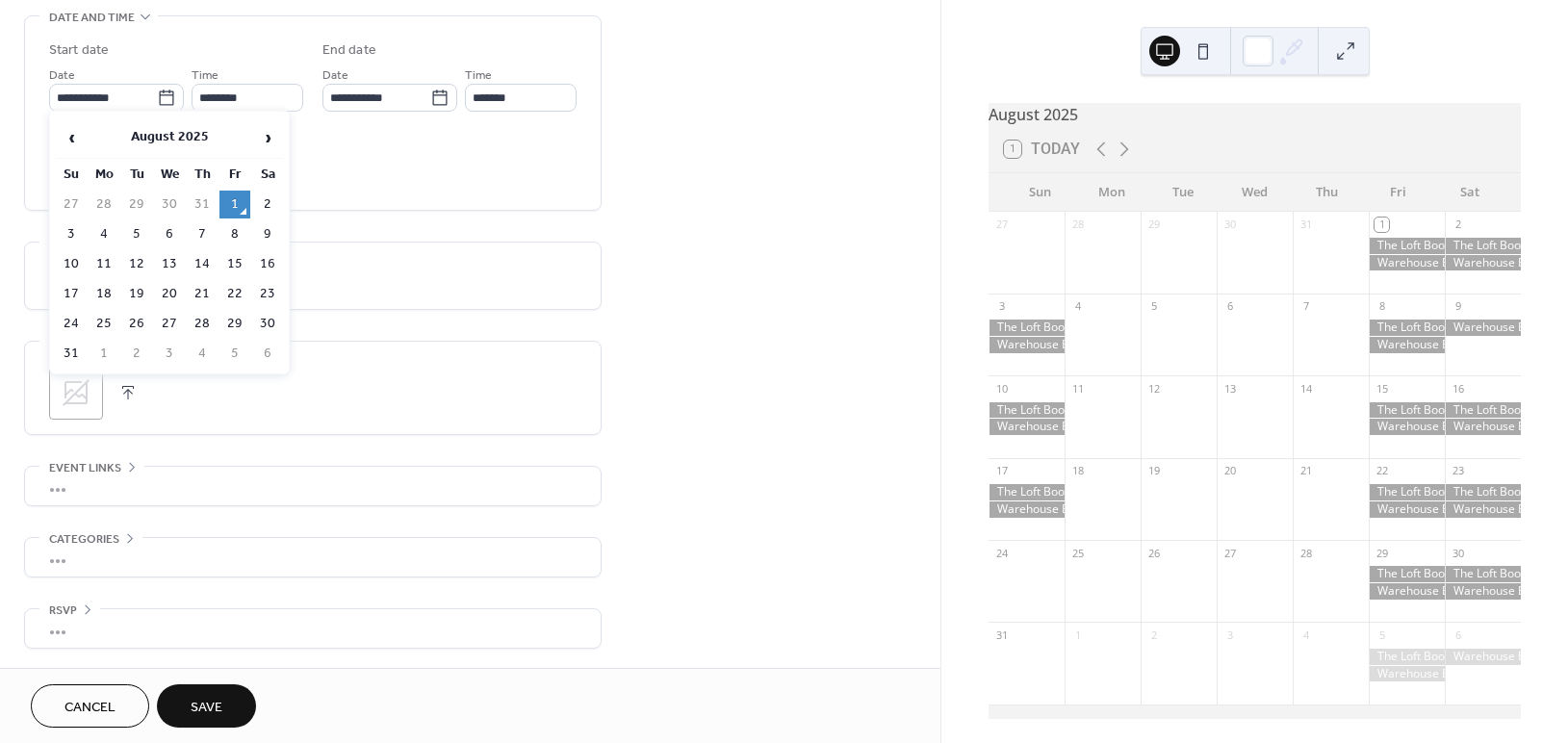 click on "August 2025" at bounding box center [169, 138] 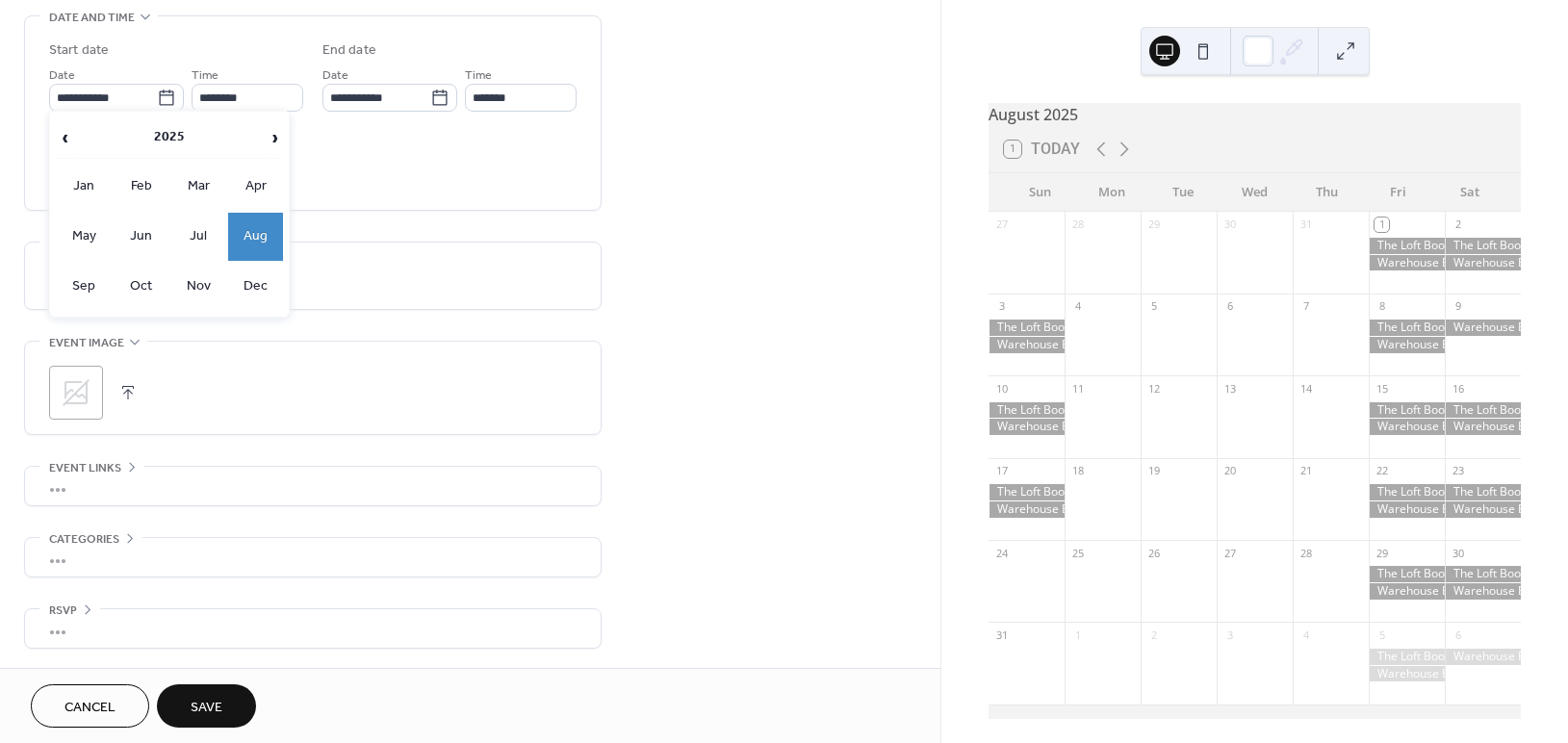 click on "›" at bounding box center [275, 138] 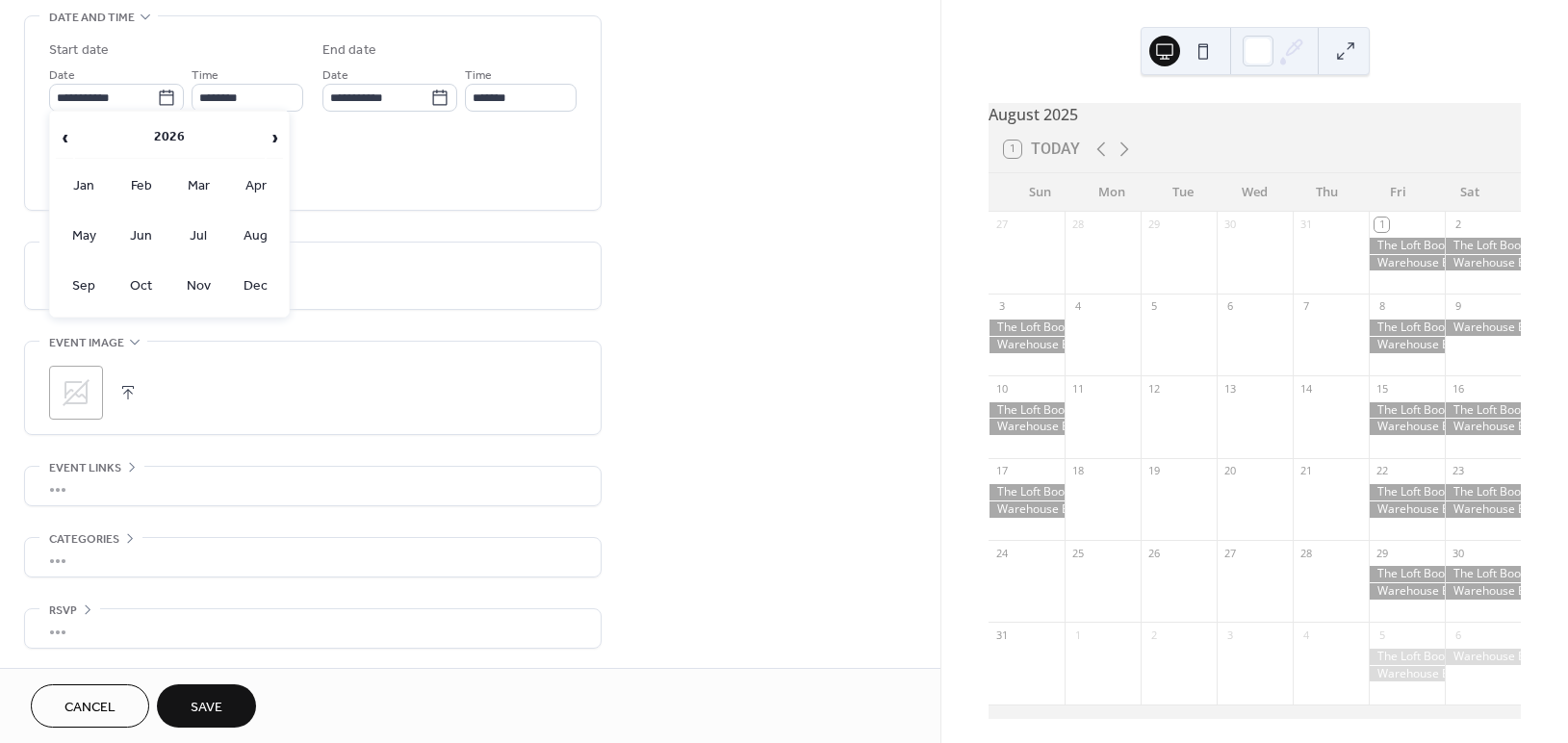 click on "Oct" at bounding box center (141, 287) 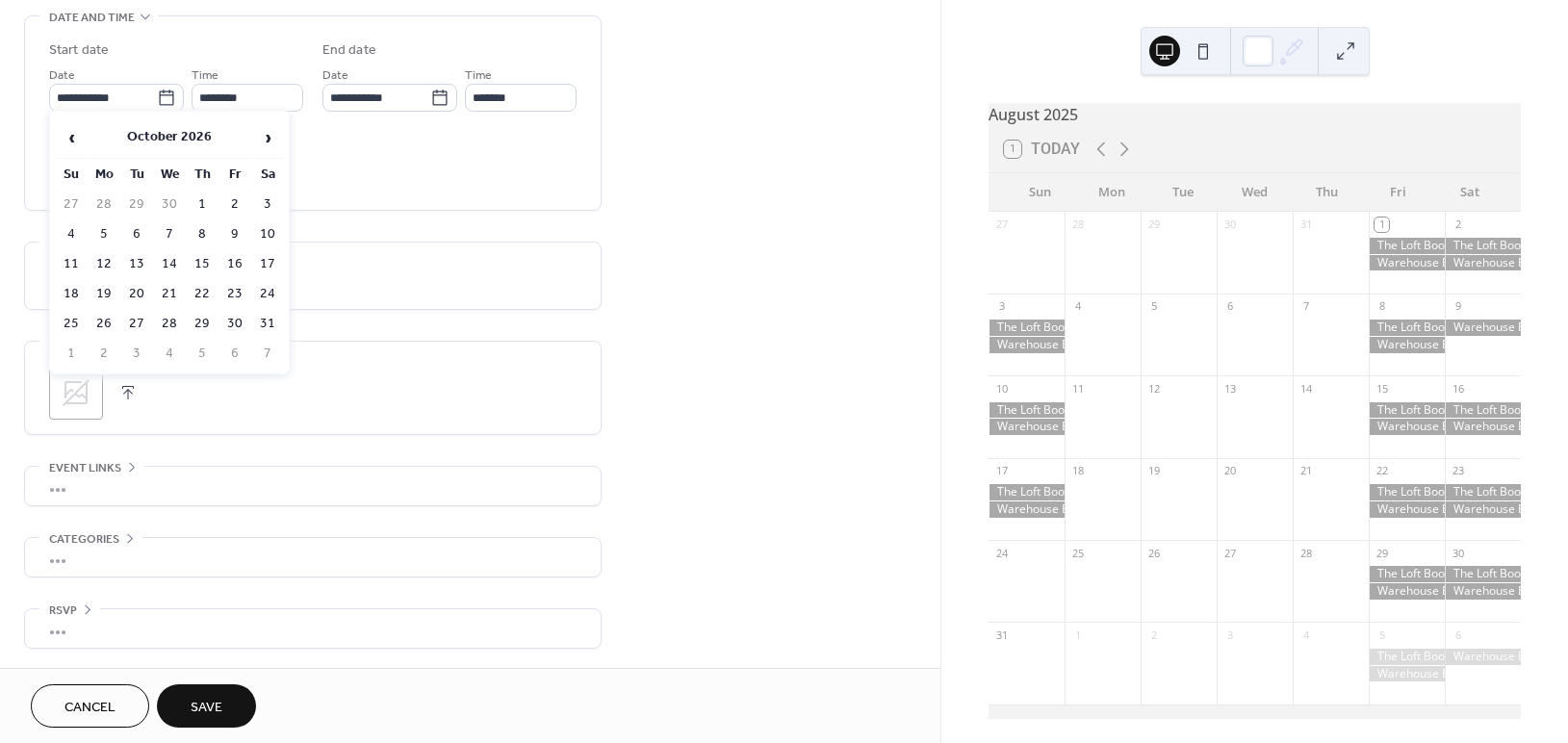 click on "›" at bounding box center (268, 138) 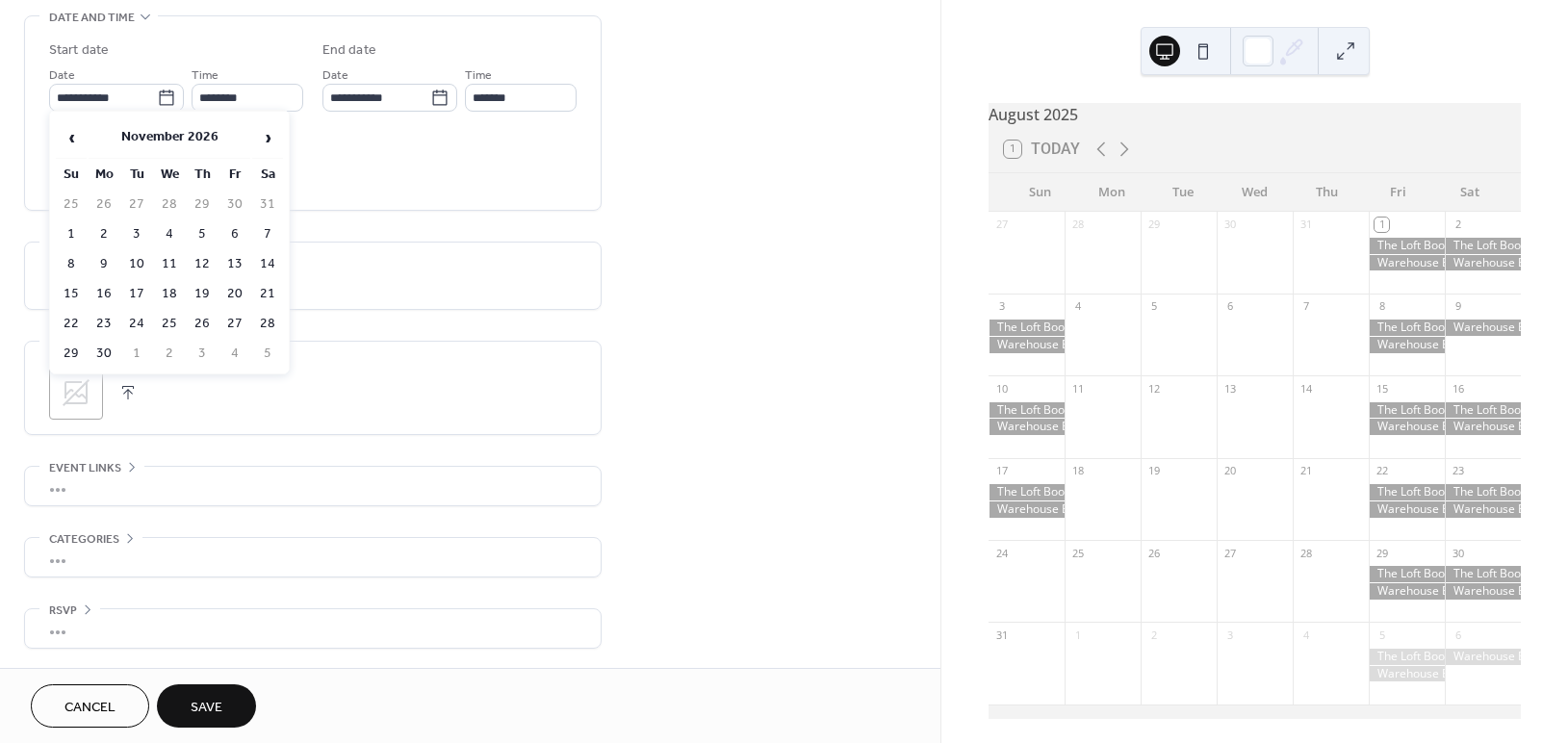 drag, startPoint x: 268, startPoint y: 226, endPoint x: 76, endPoint y: 265, distance: 195.9209 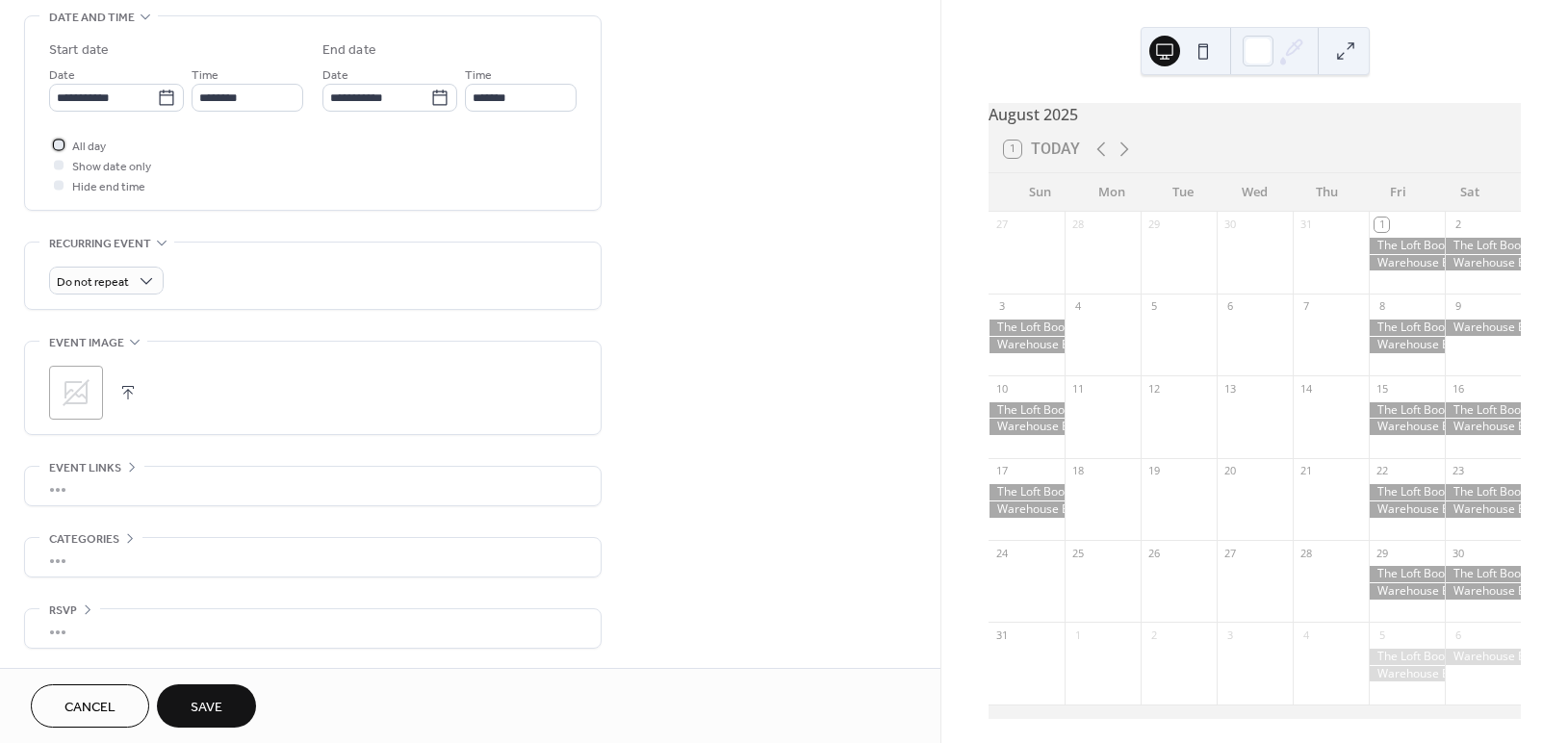 click at bounding box center [59, 144] 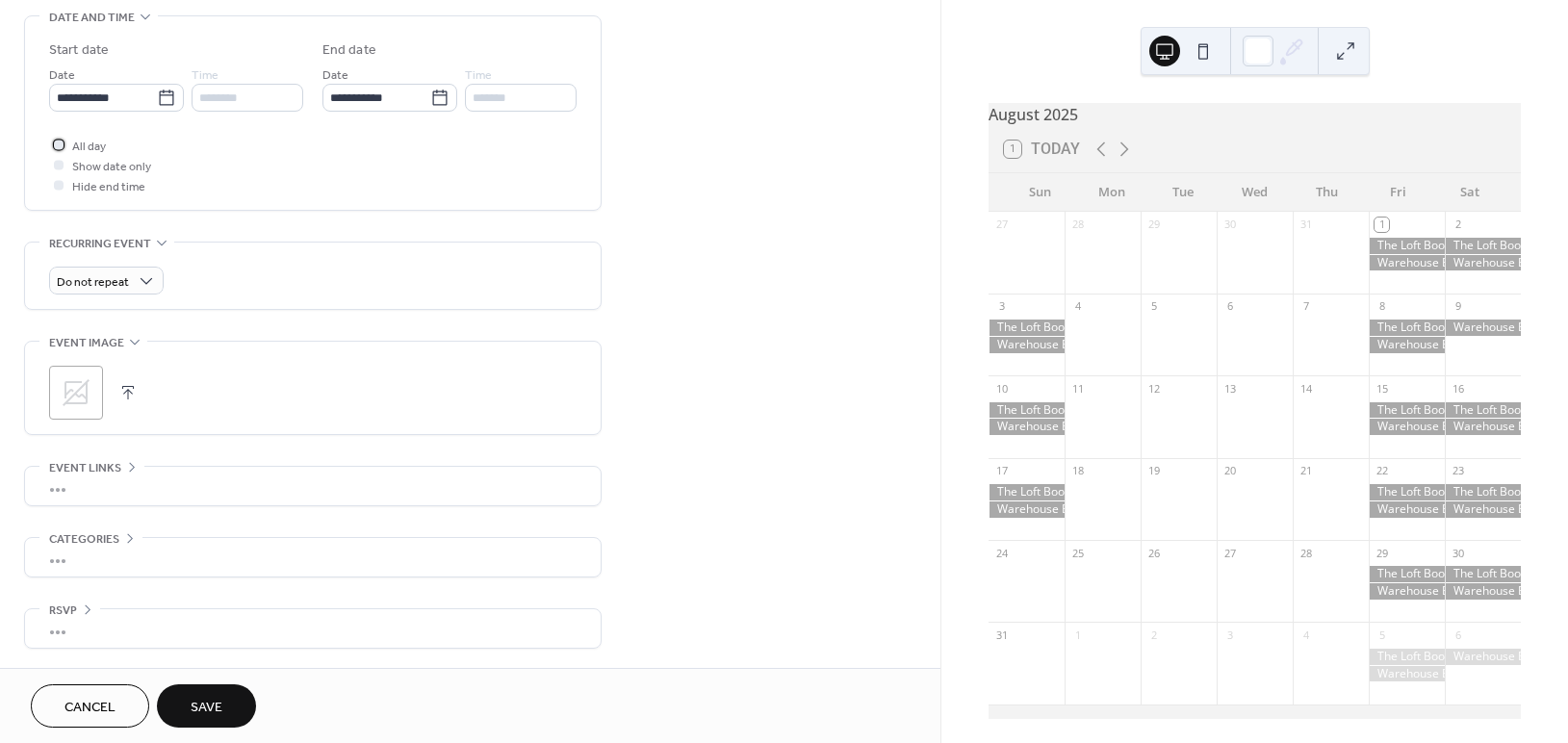 scroll, scrollTop: 618, scrollLeft: 0, axis: vertical 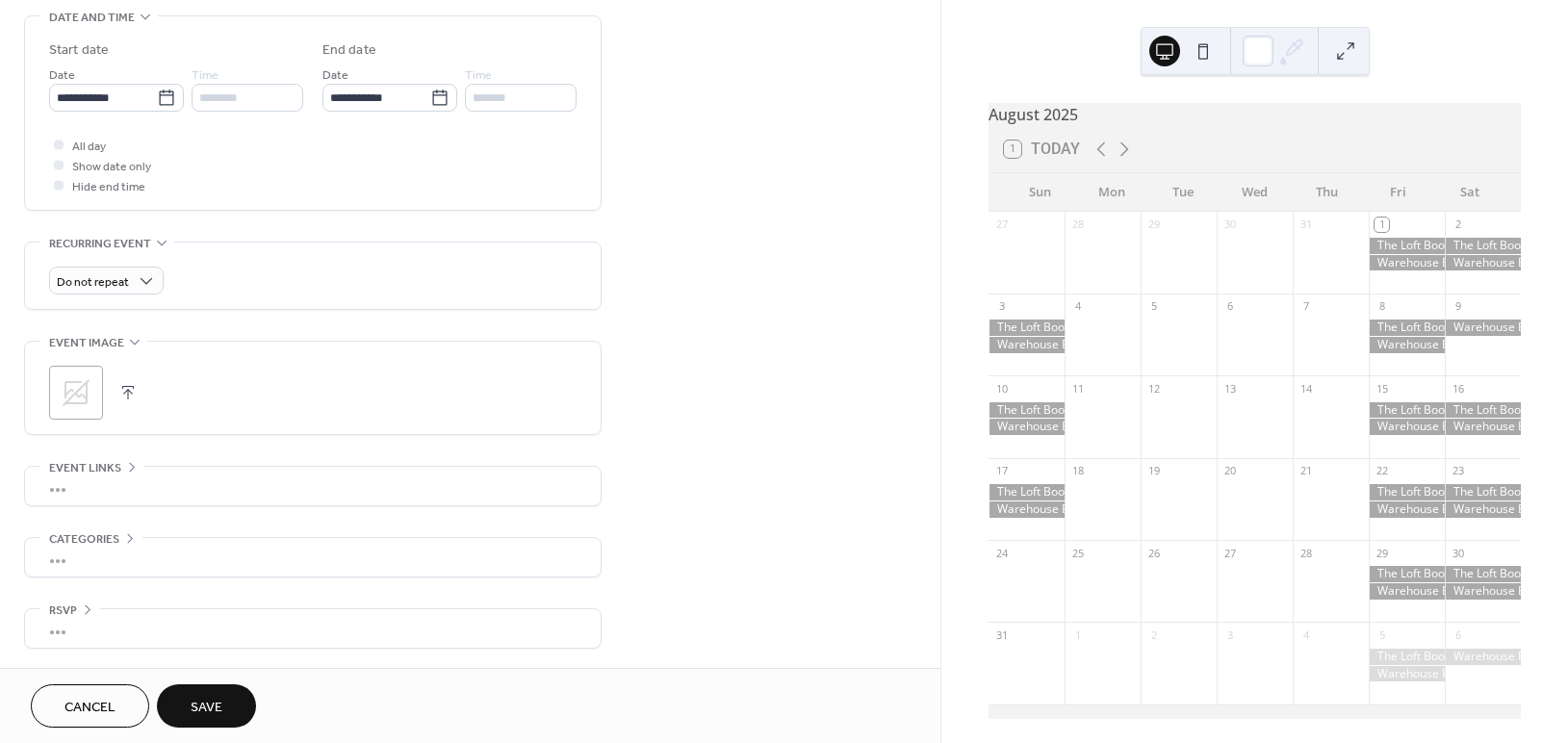 click on "Save" at bounding box center [206, 705] 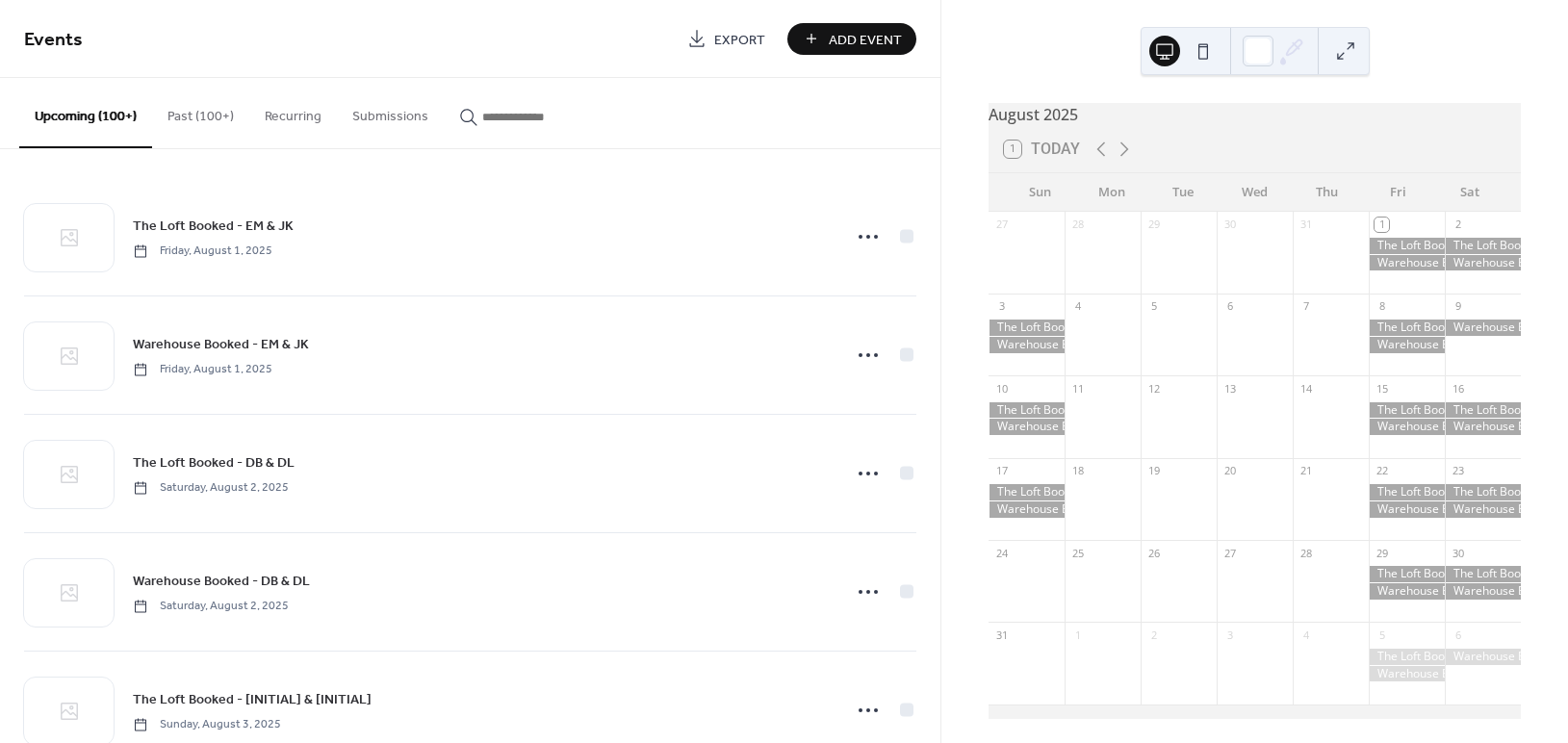 scroll, scrollTop: 3023, scrollLeft: 0, axis: vertical 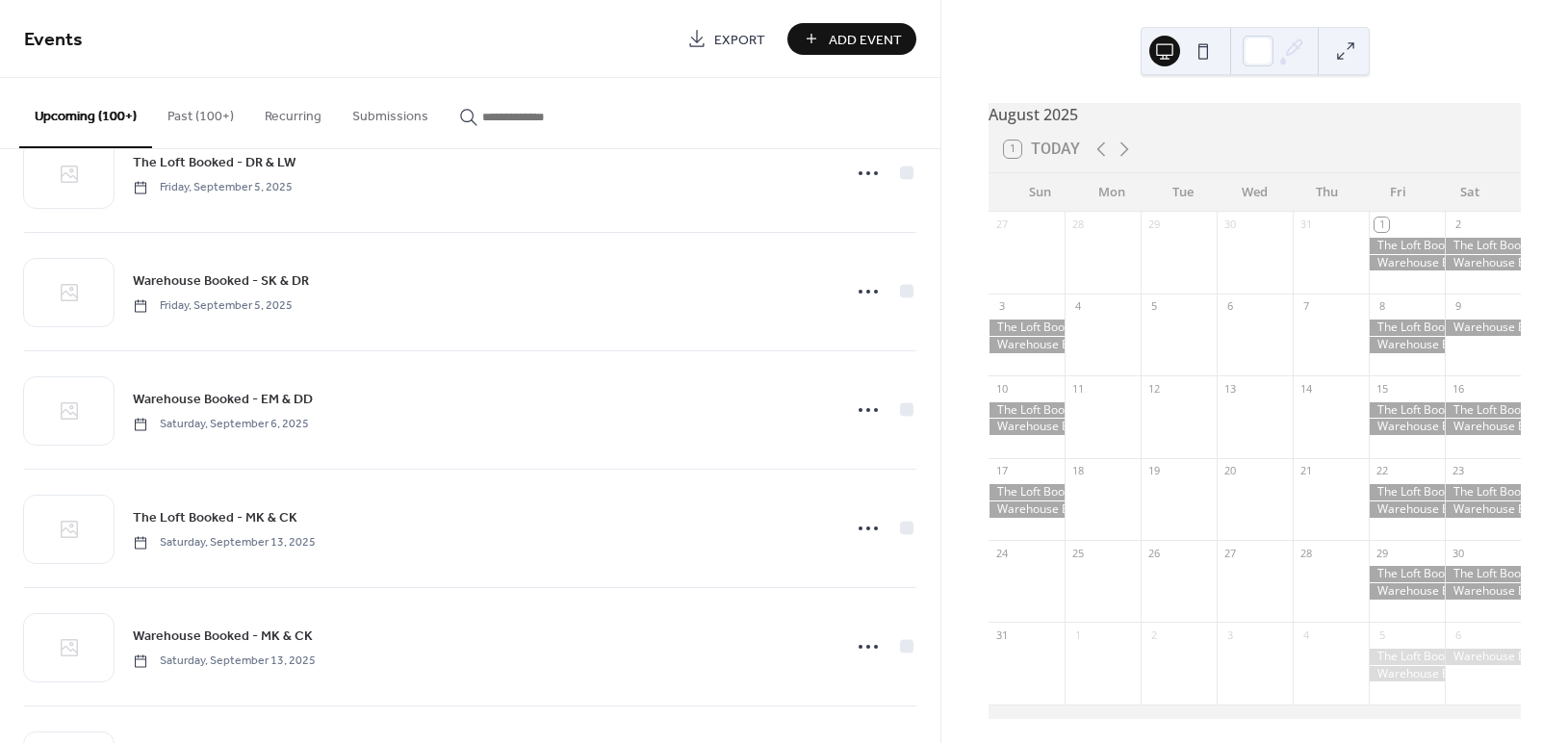 drag, startPoint x: 1045, startPoint y: 27, endPoint x: 1038, endPoint y: -26, distance: 53.460266 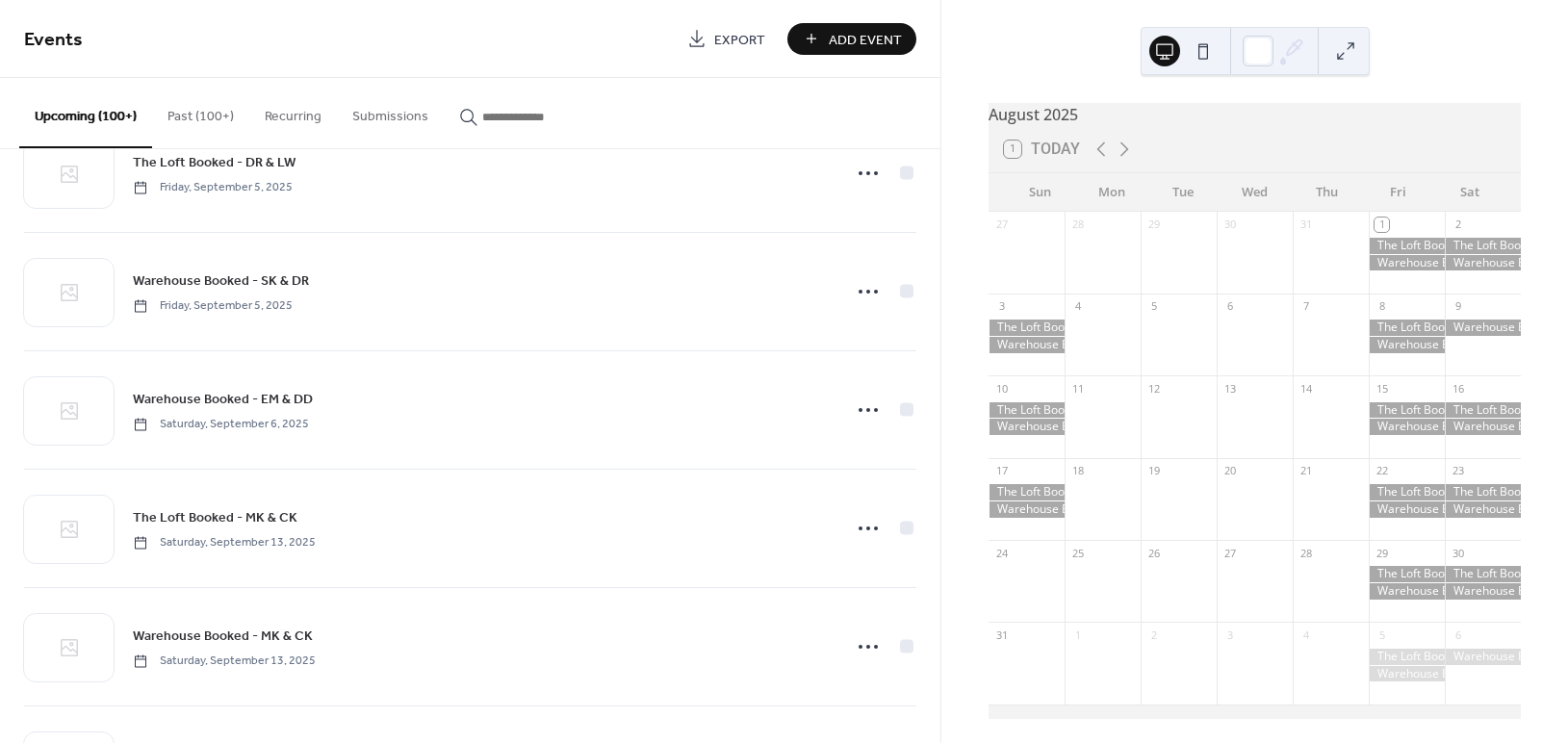 drag, startPoint x: 1038, startPoint y: -26, endPoint x: 1485, endPoint y: 66, distance: 456.36937 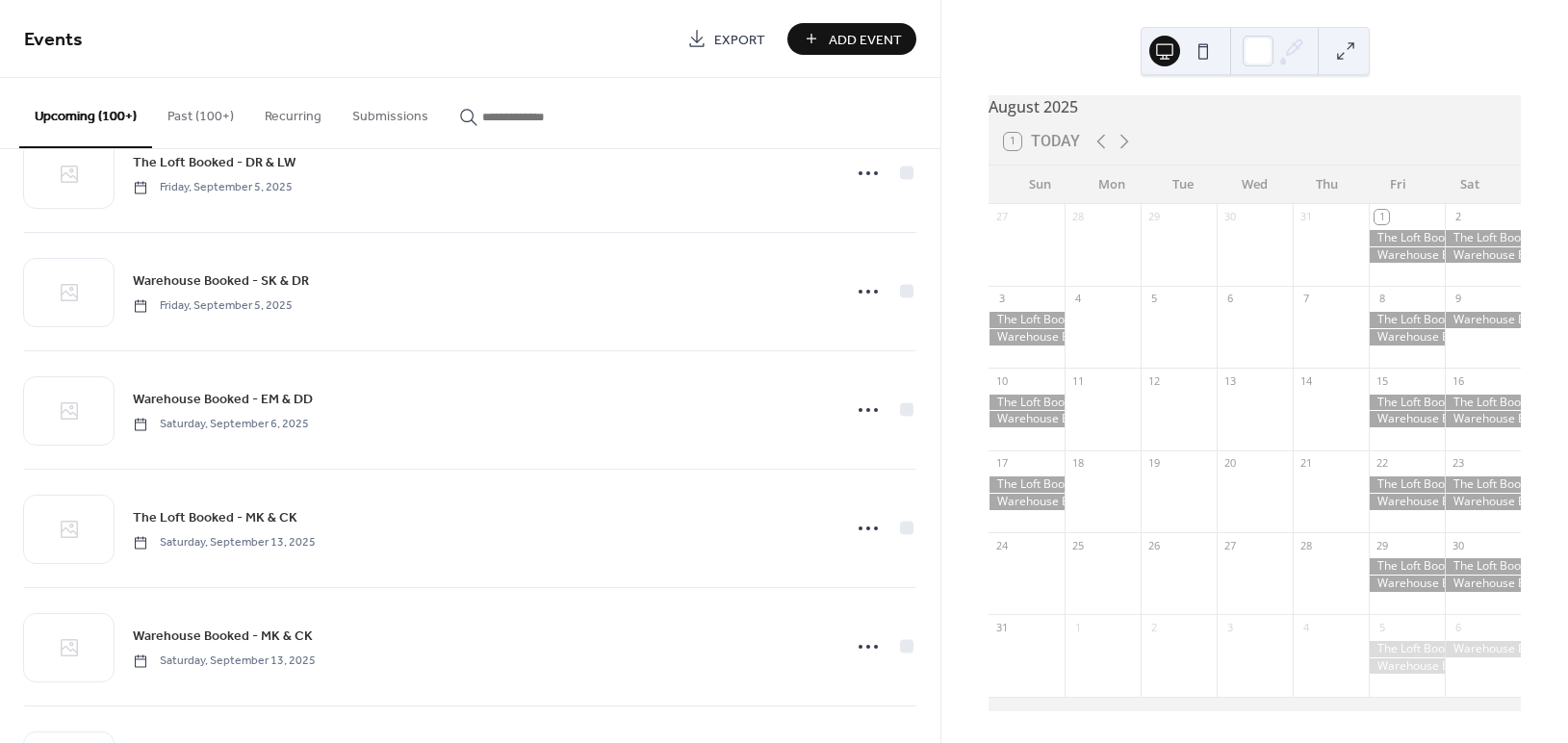 scroll, scrollTop: 20, scrollLeft: 0, axis: vertical 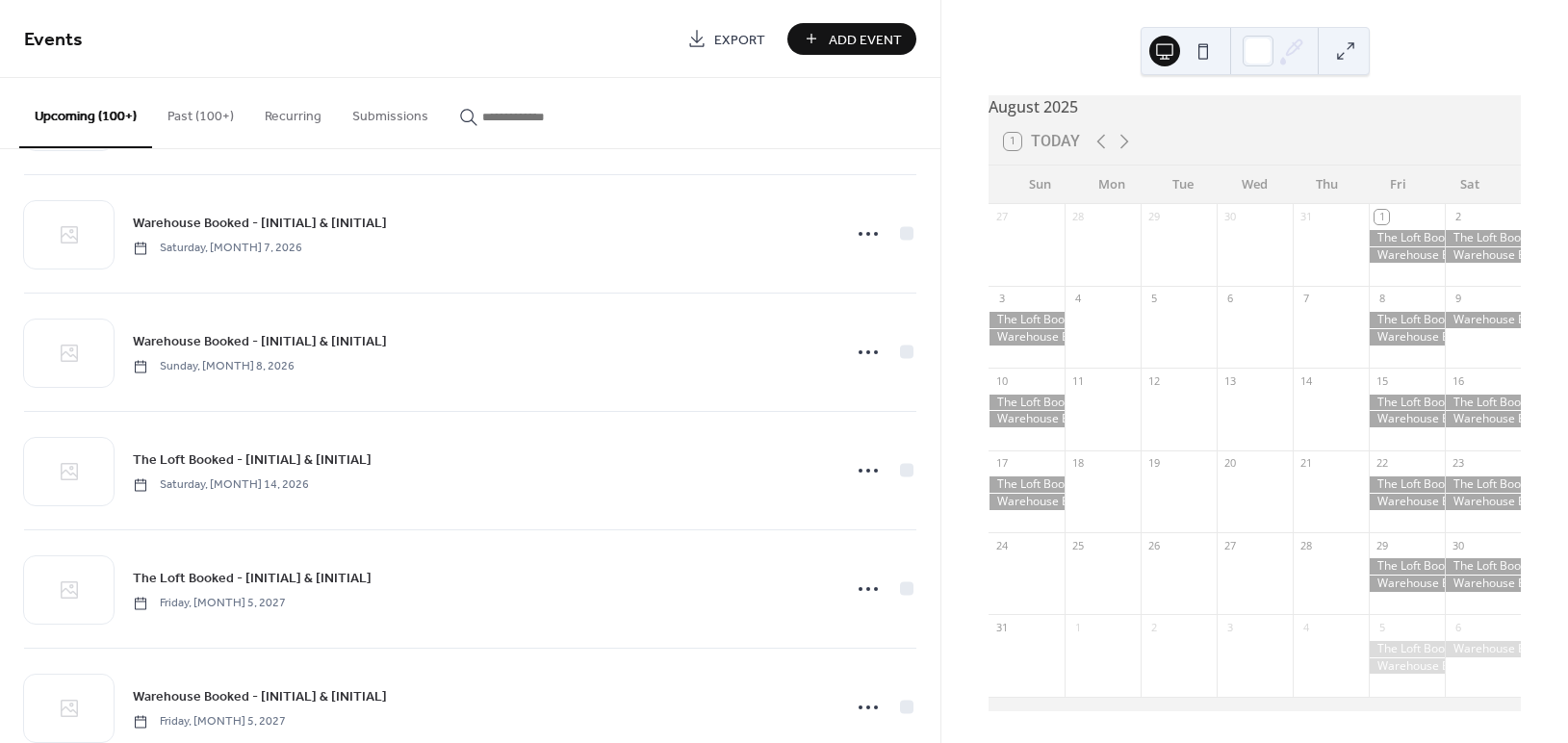 drag, startPoint x: 845, startPoint y: 38, endPoint x: 823, endPoint y: 36, distance: 22.090722 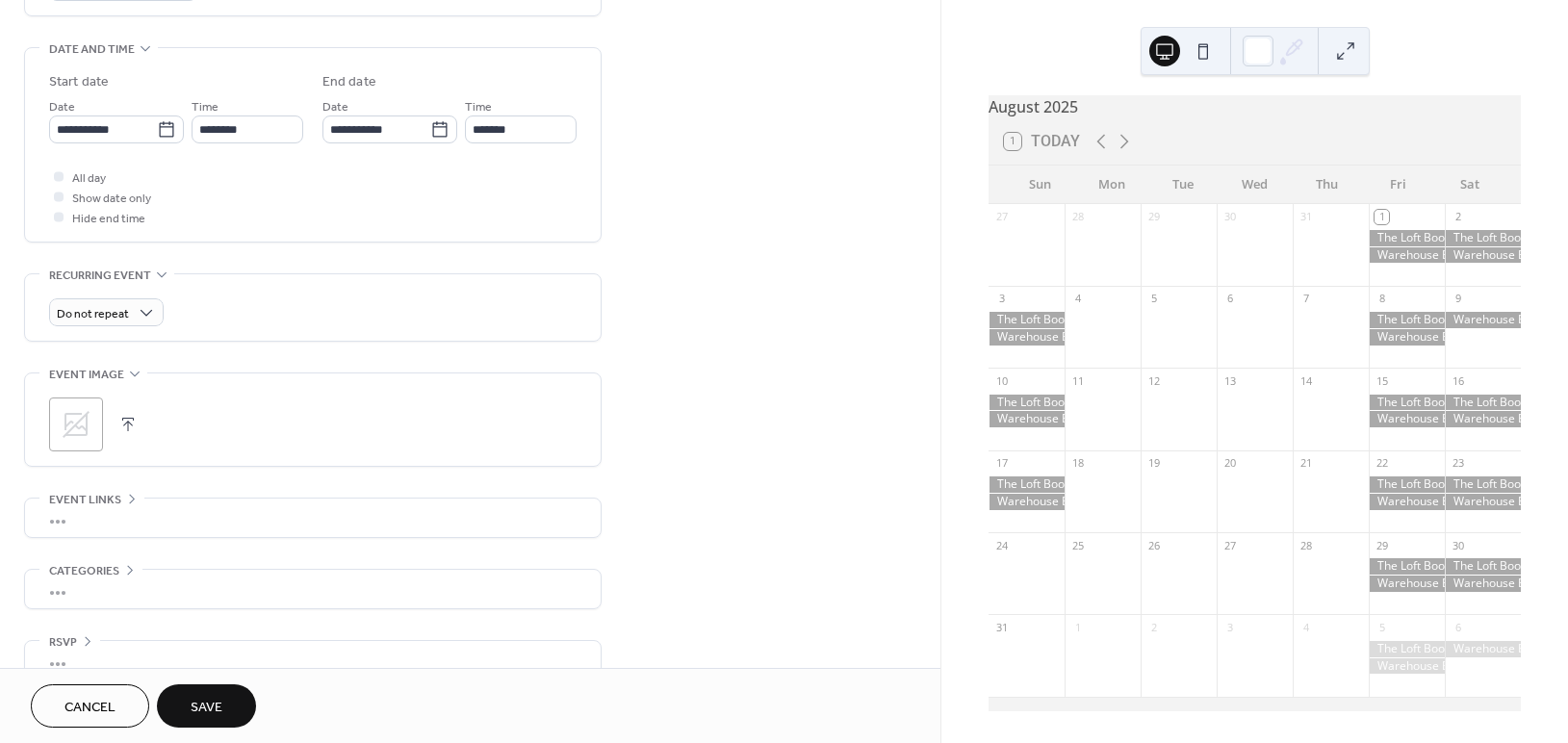 scroll, scrollTop: 571, scrollLeft: 0, axis: vertical 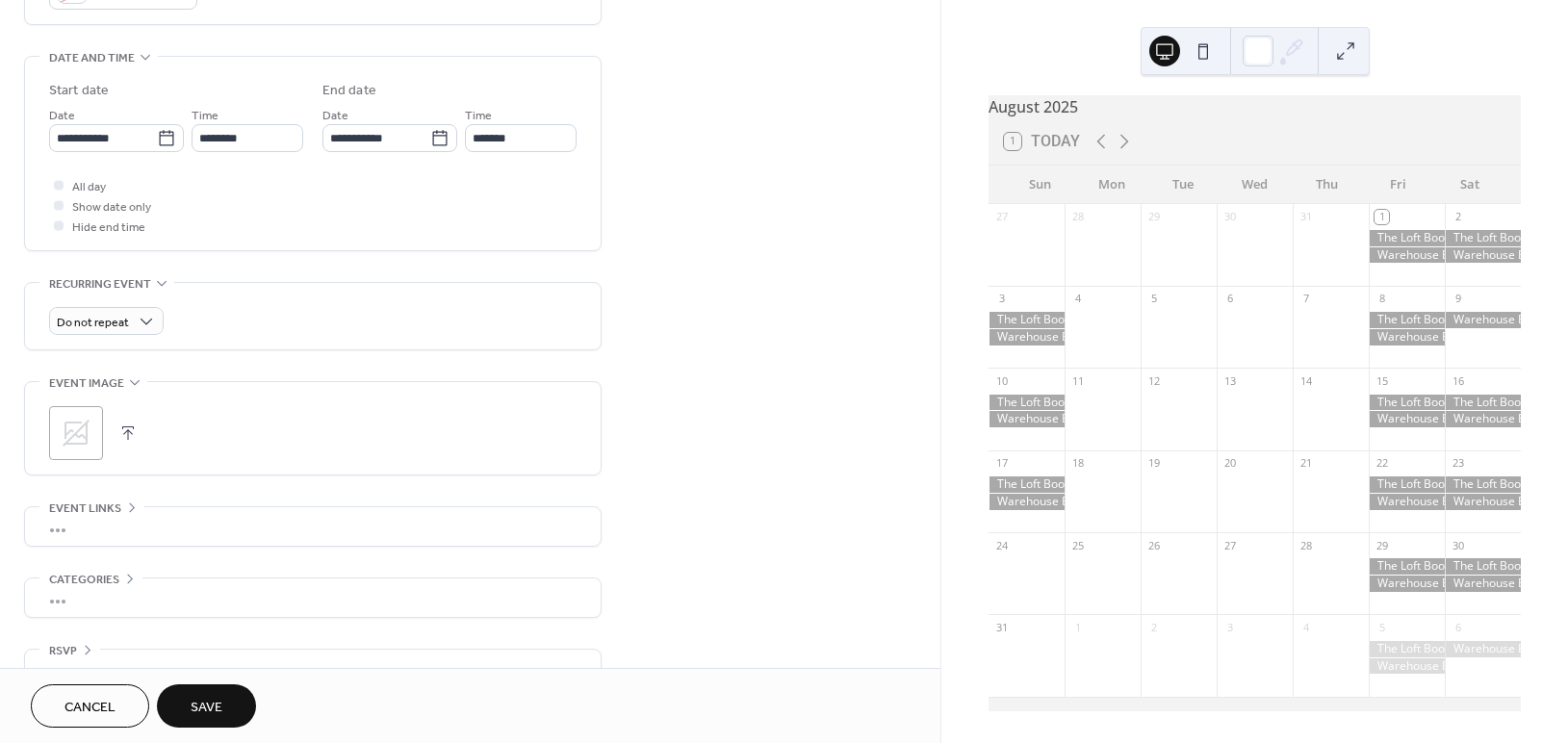 type on "**********" 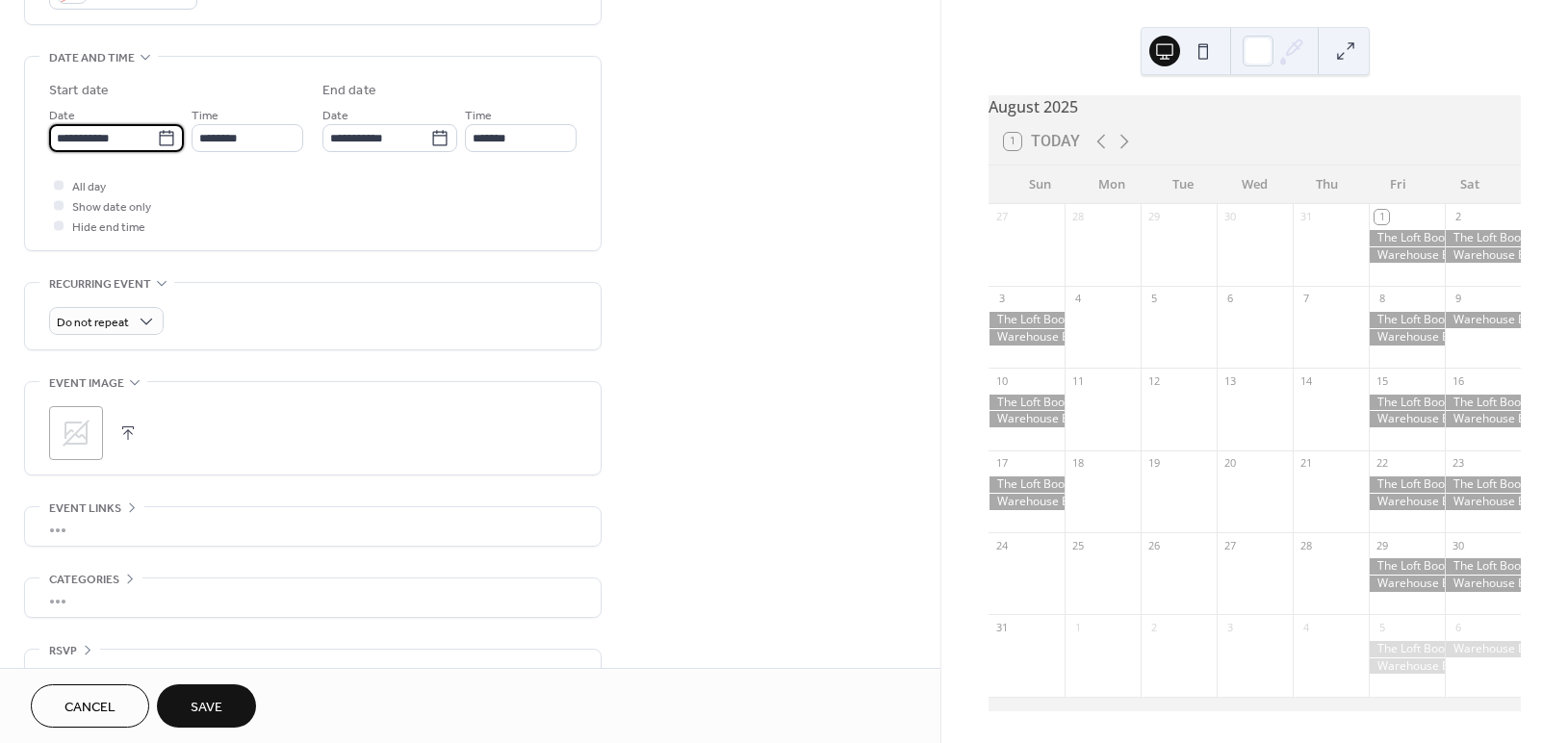 click on "**********" at bounding box center [103, 138] 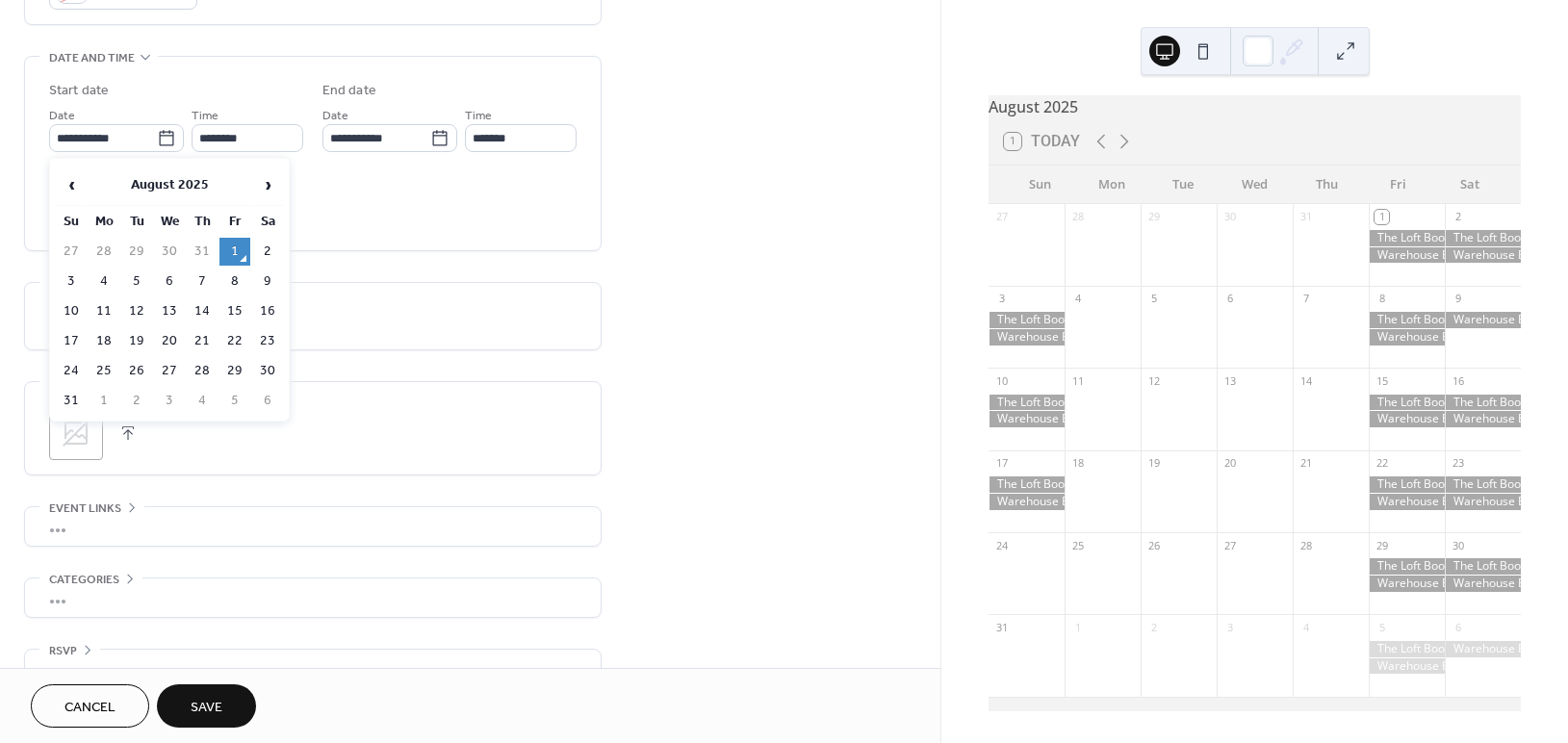 click on "›" at bounding box center [268, 185] 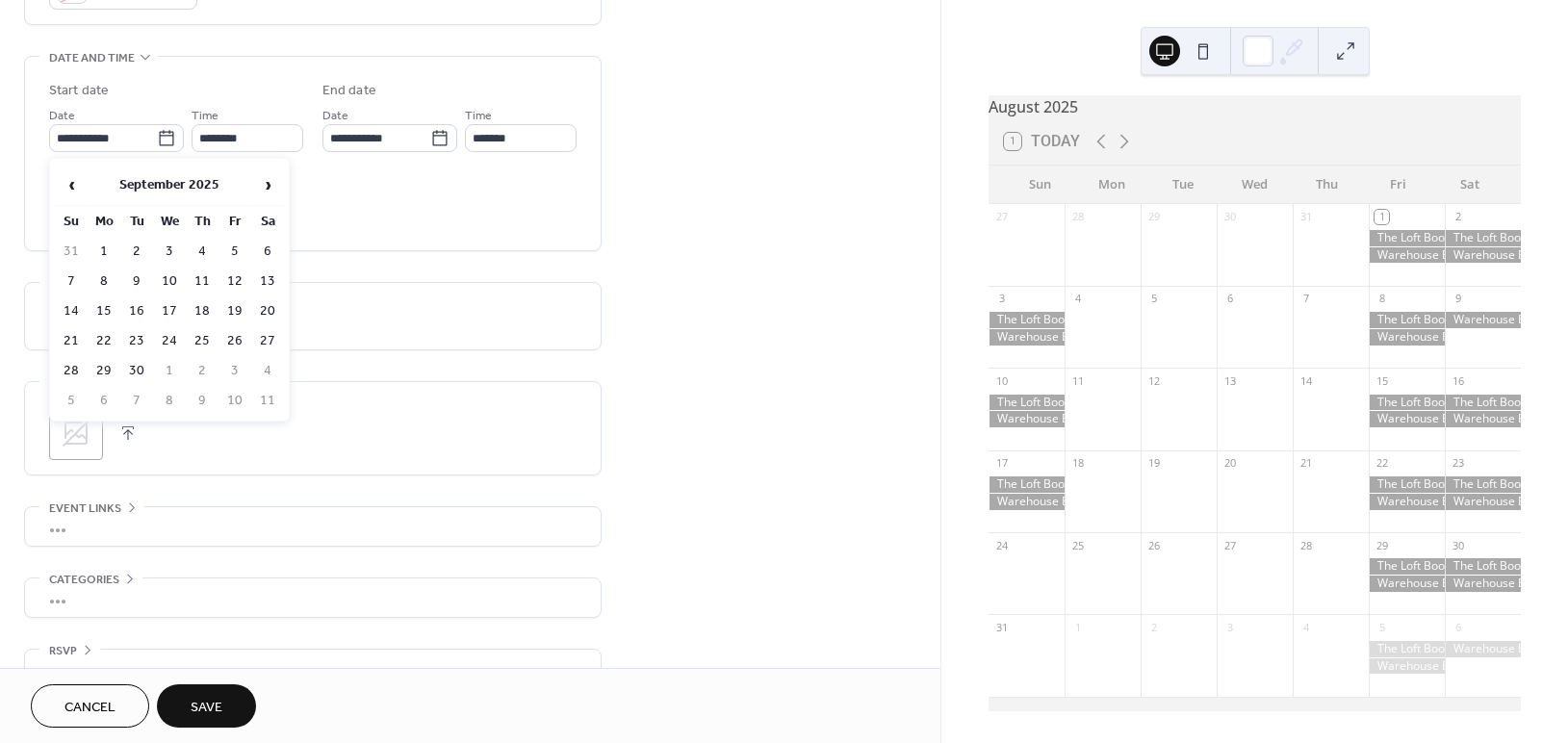 click on "›" at bounding box center (268, 185) 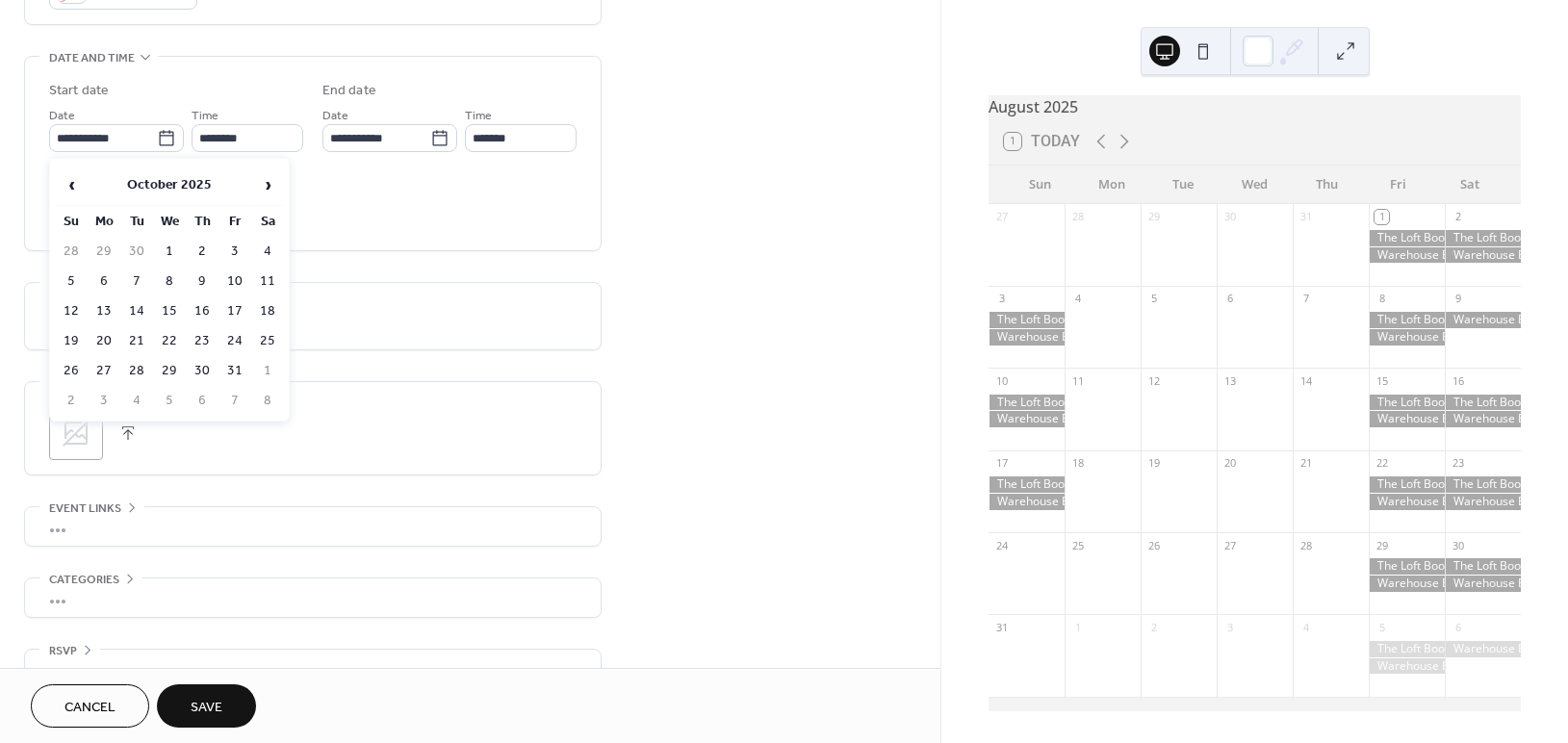 click on "›" at bounding box center [268, 185] 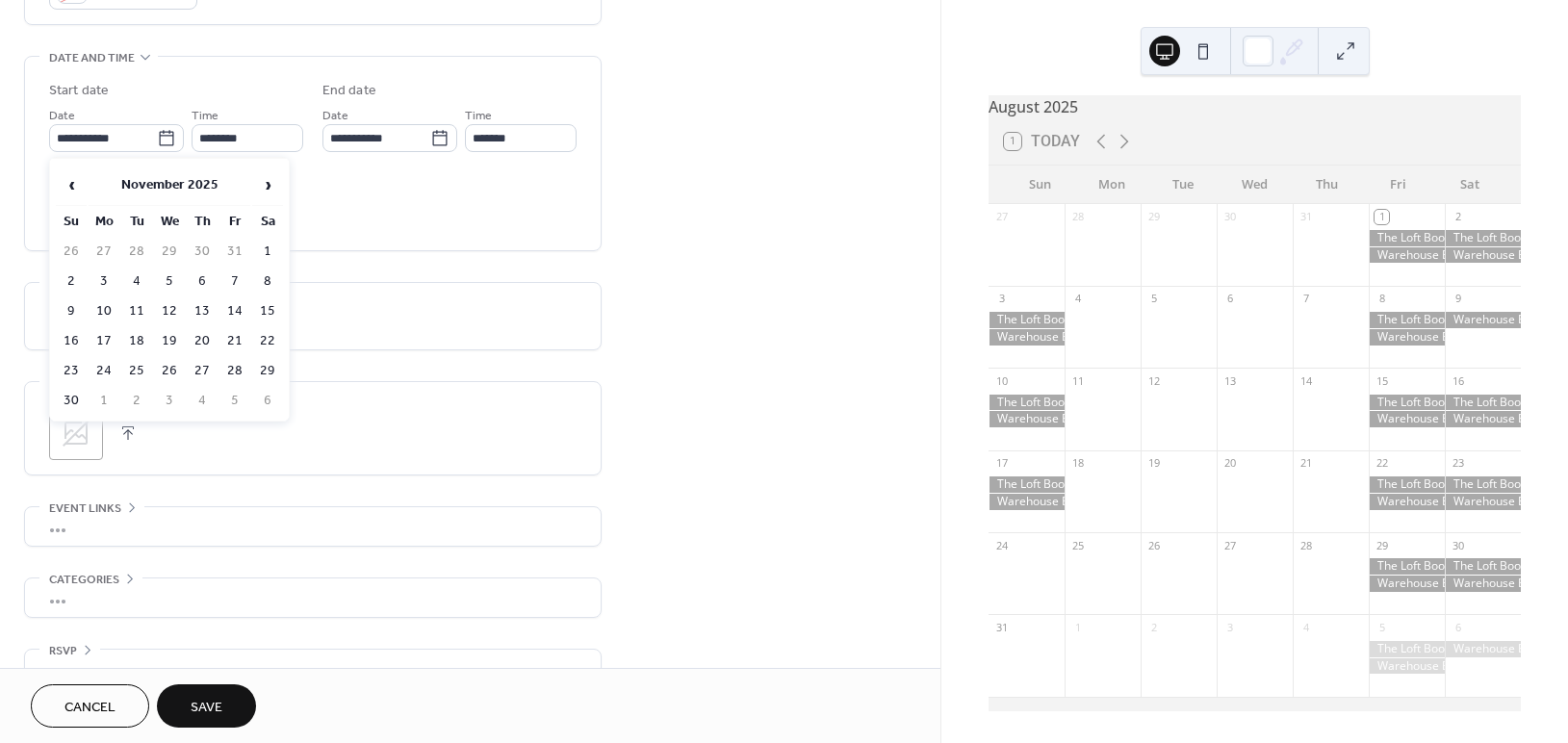 click on "›" at bounding box center (268, 185) 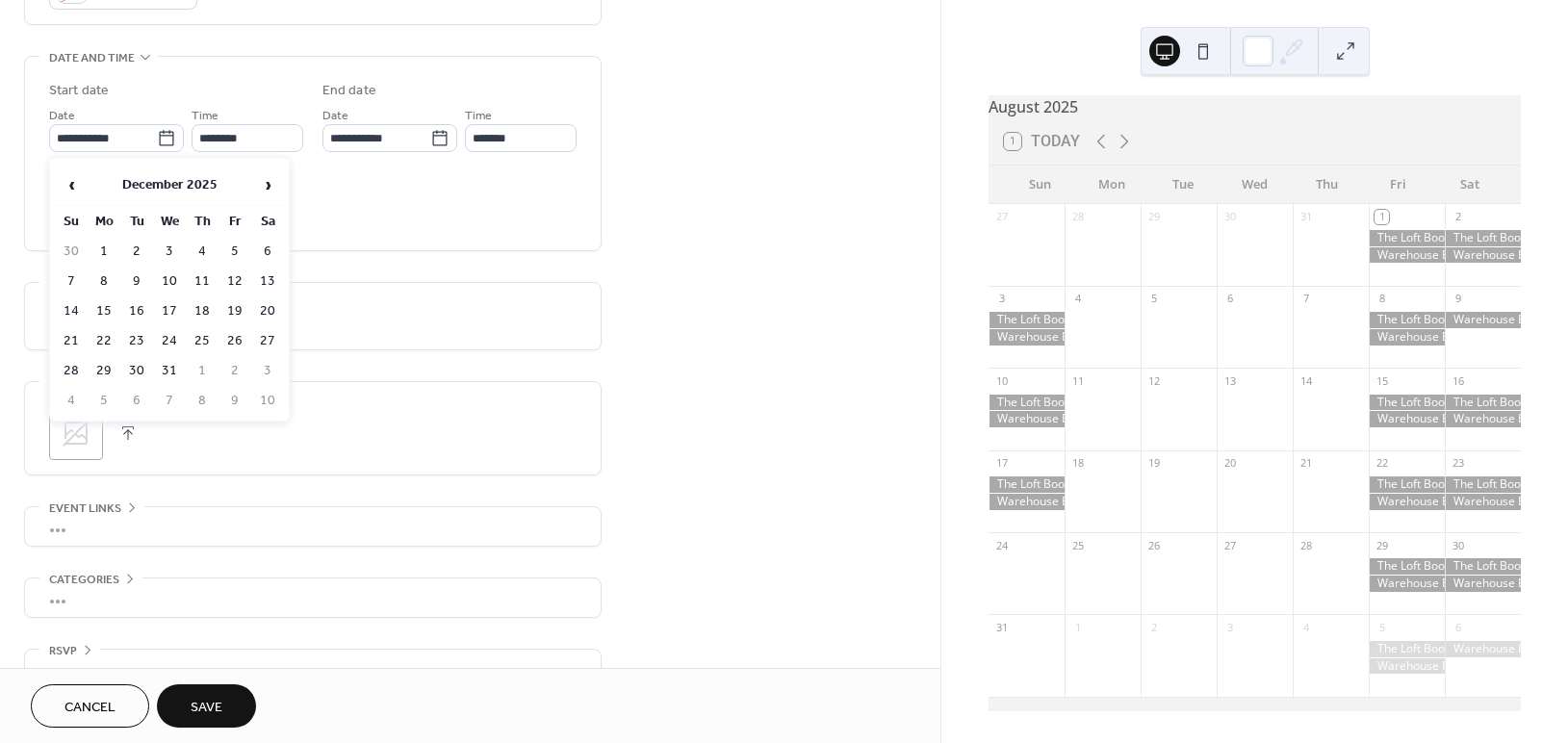 click on "›" at bounding box center (268, 185) 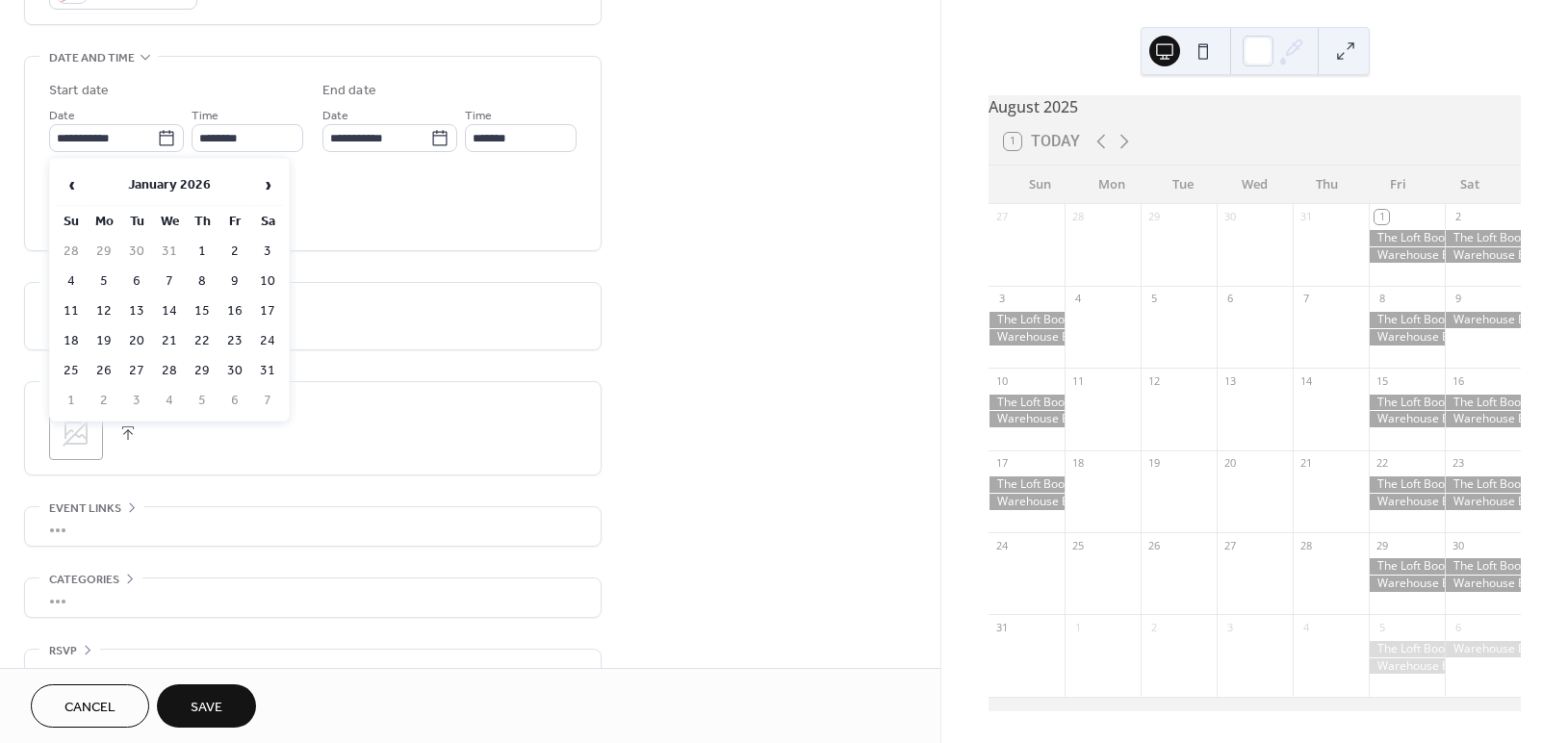 click on "›" at bounding box center (268, 185) 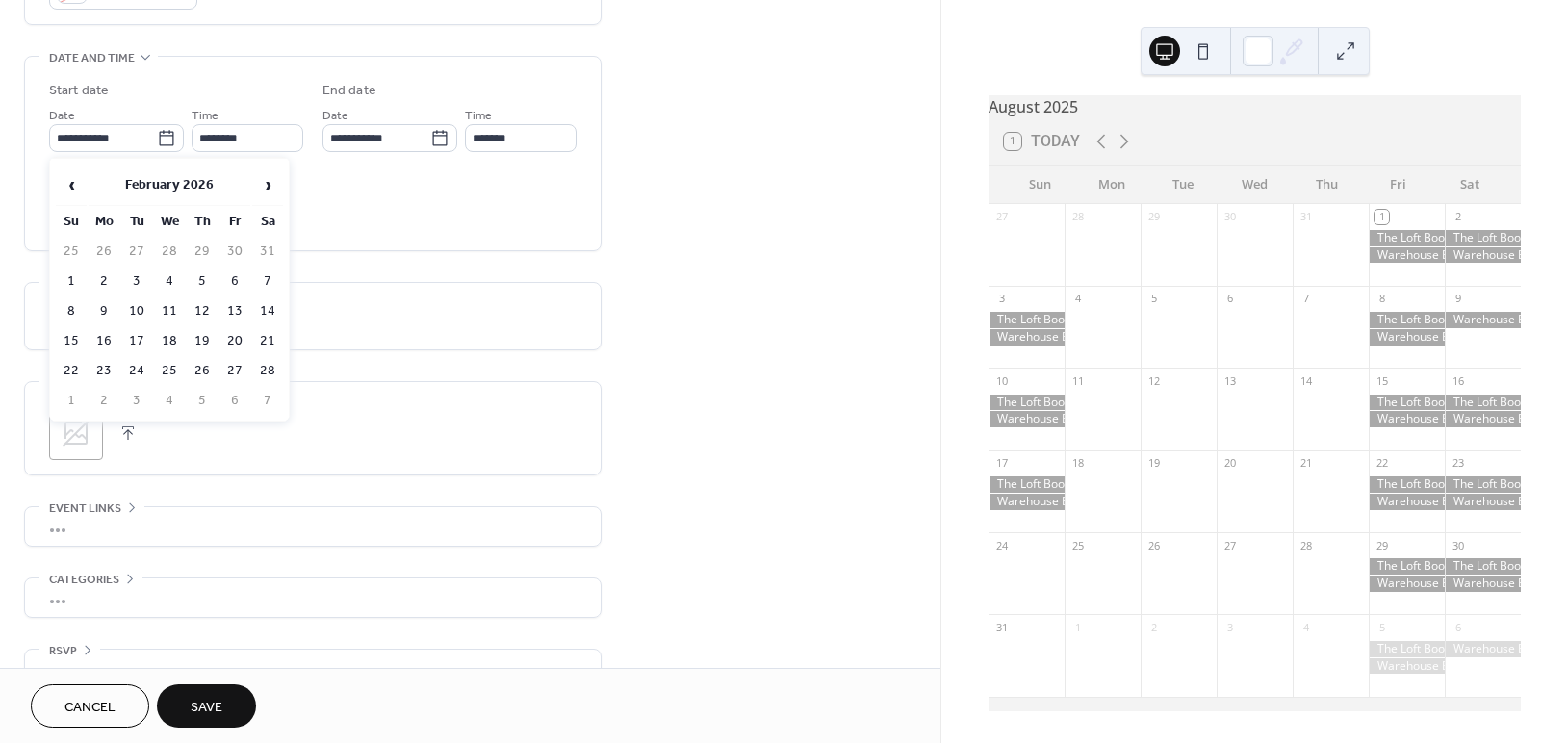 click on "›" at bounding box center (268, 185) 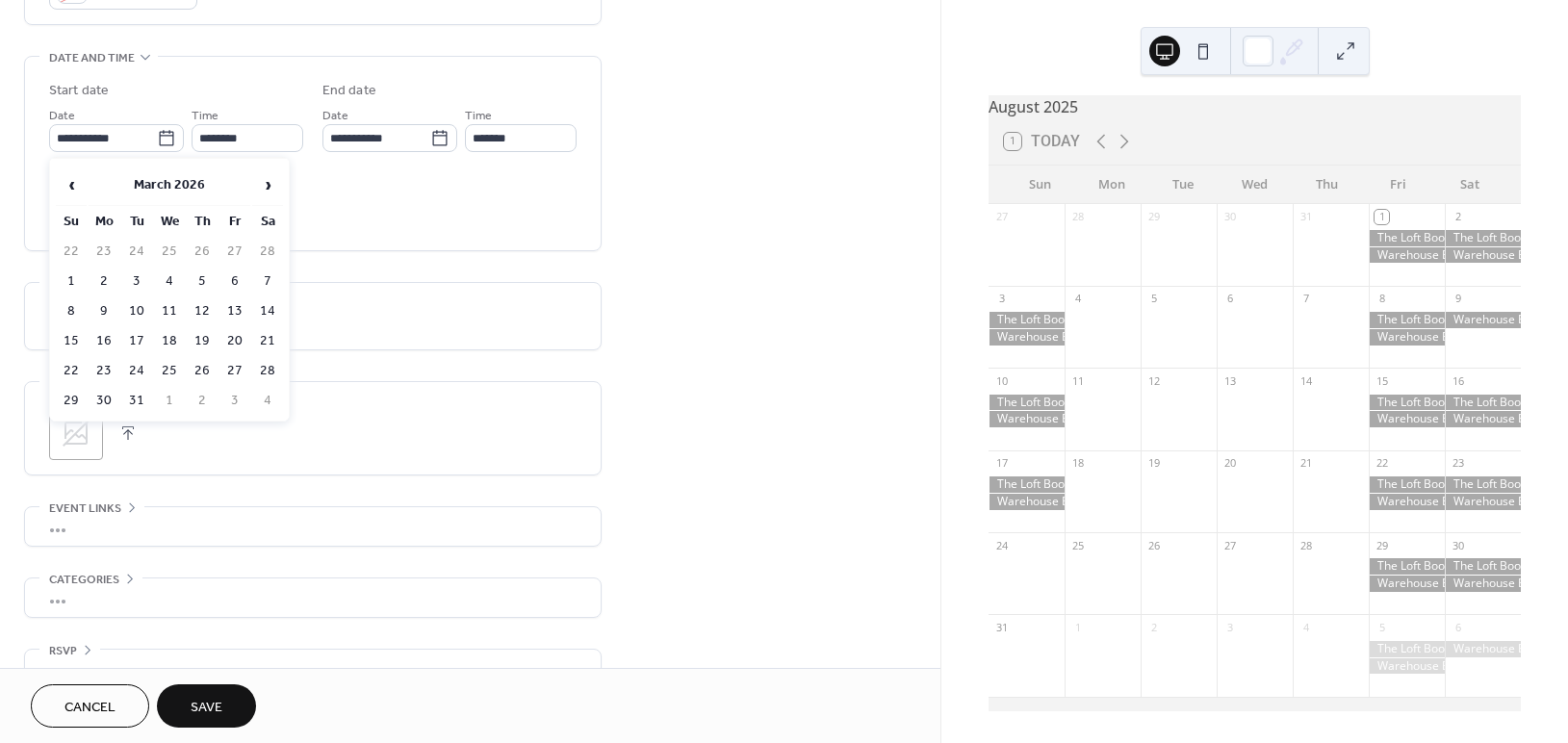 click on "›" at bounding box center (268, 185) 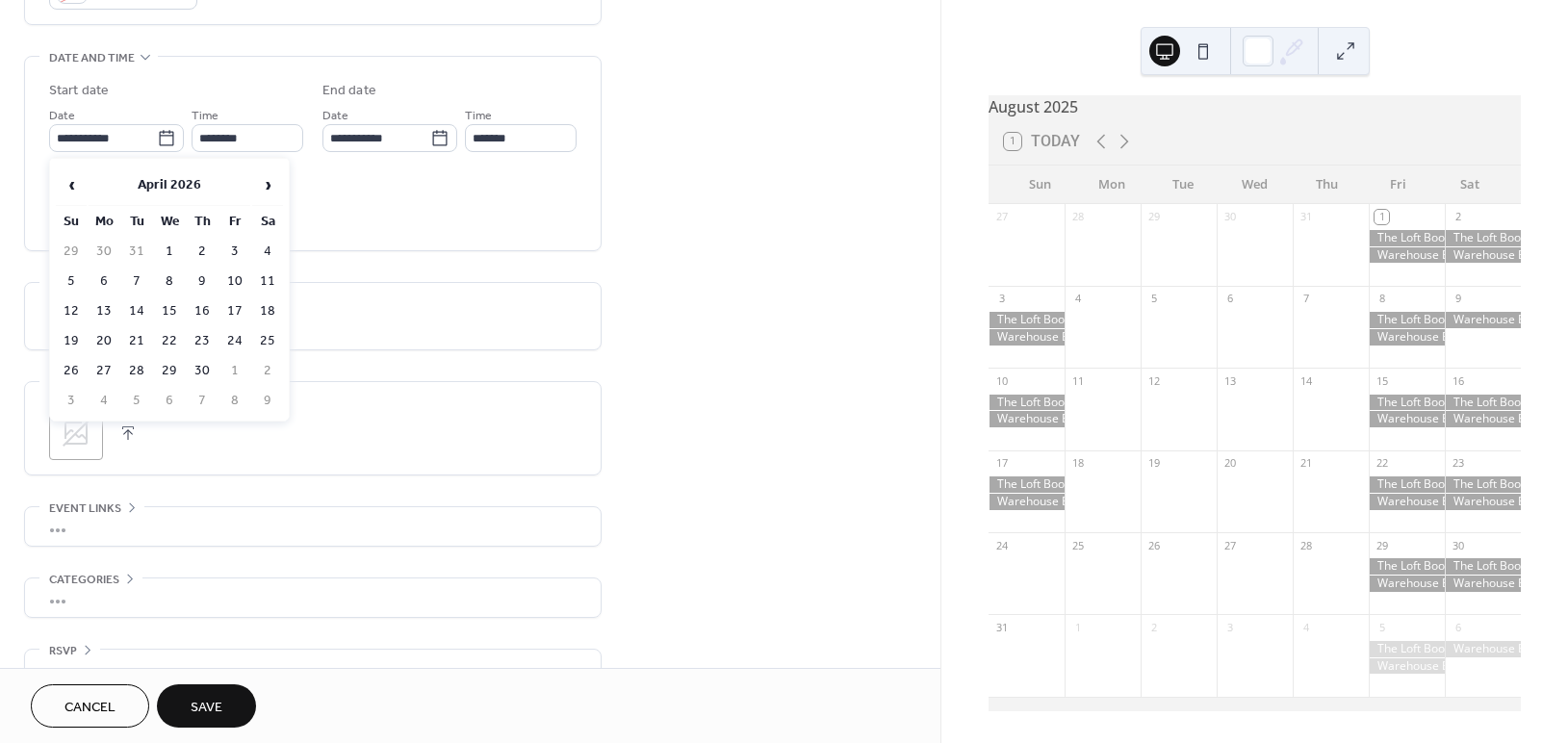 click on "›" at bounding box center [268, 185] 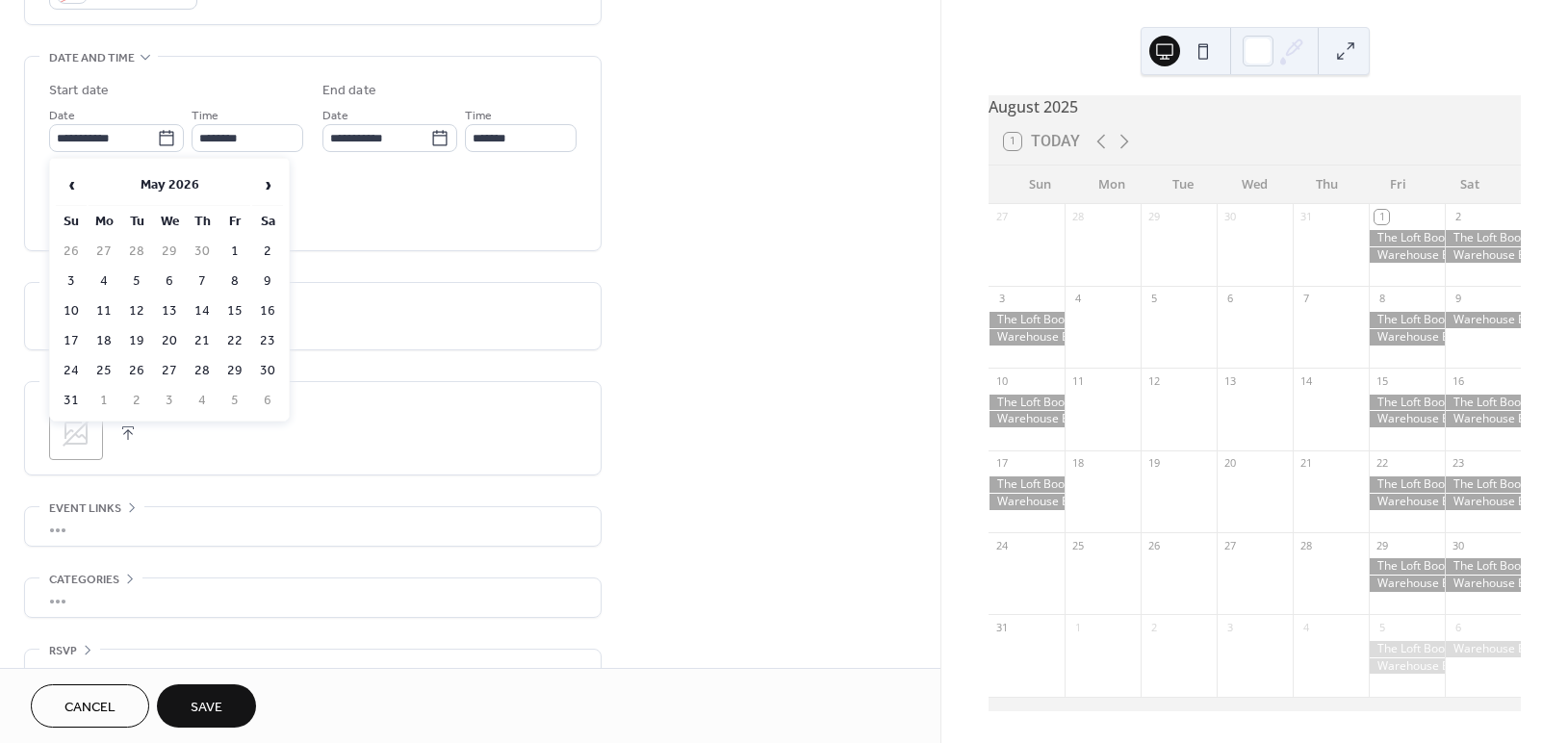 click on "›" at bounding box center (268, 185) 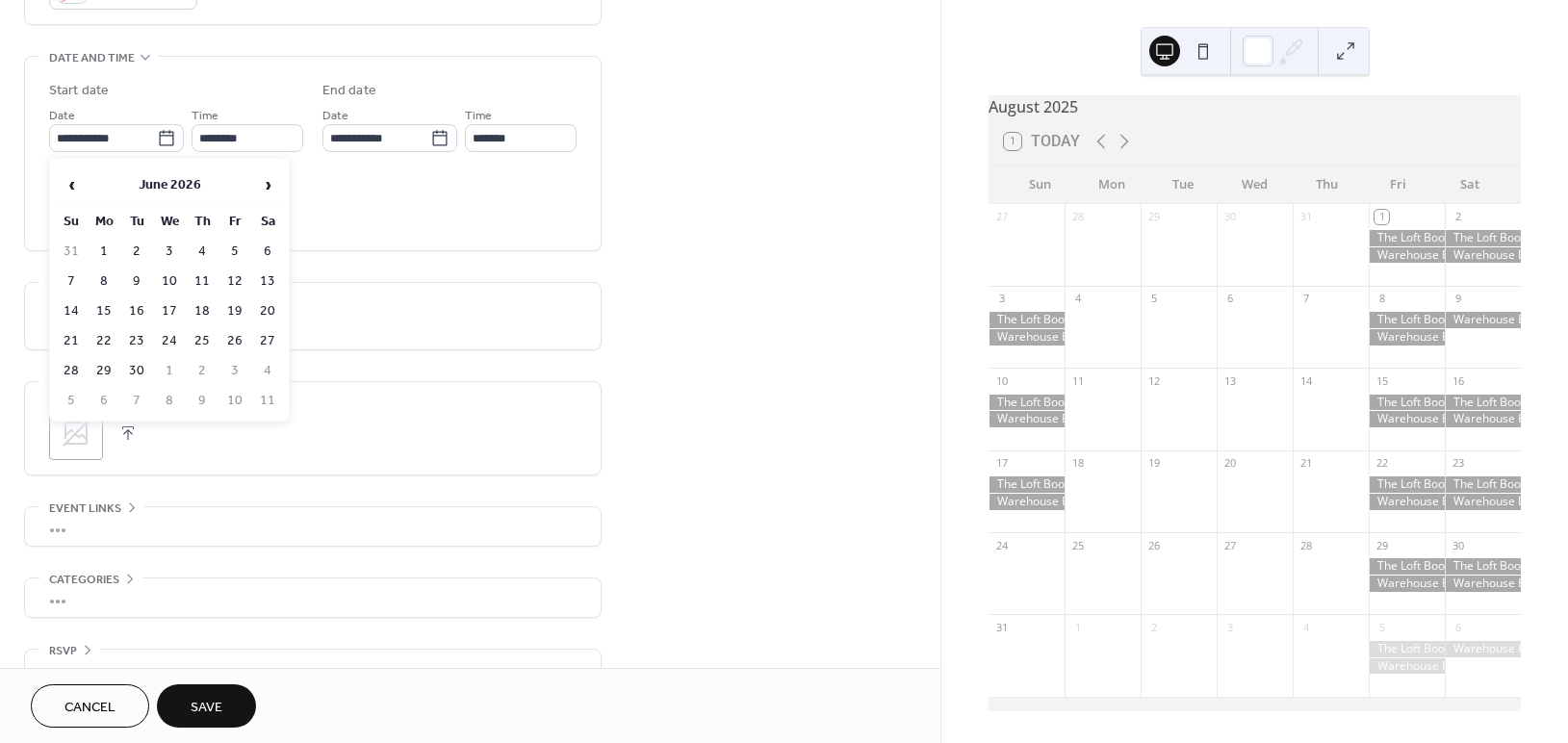 click on "›" at bounding box center [268, 185] 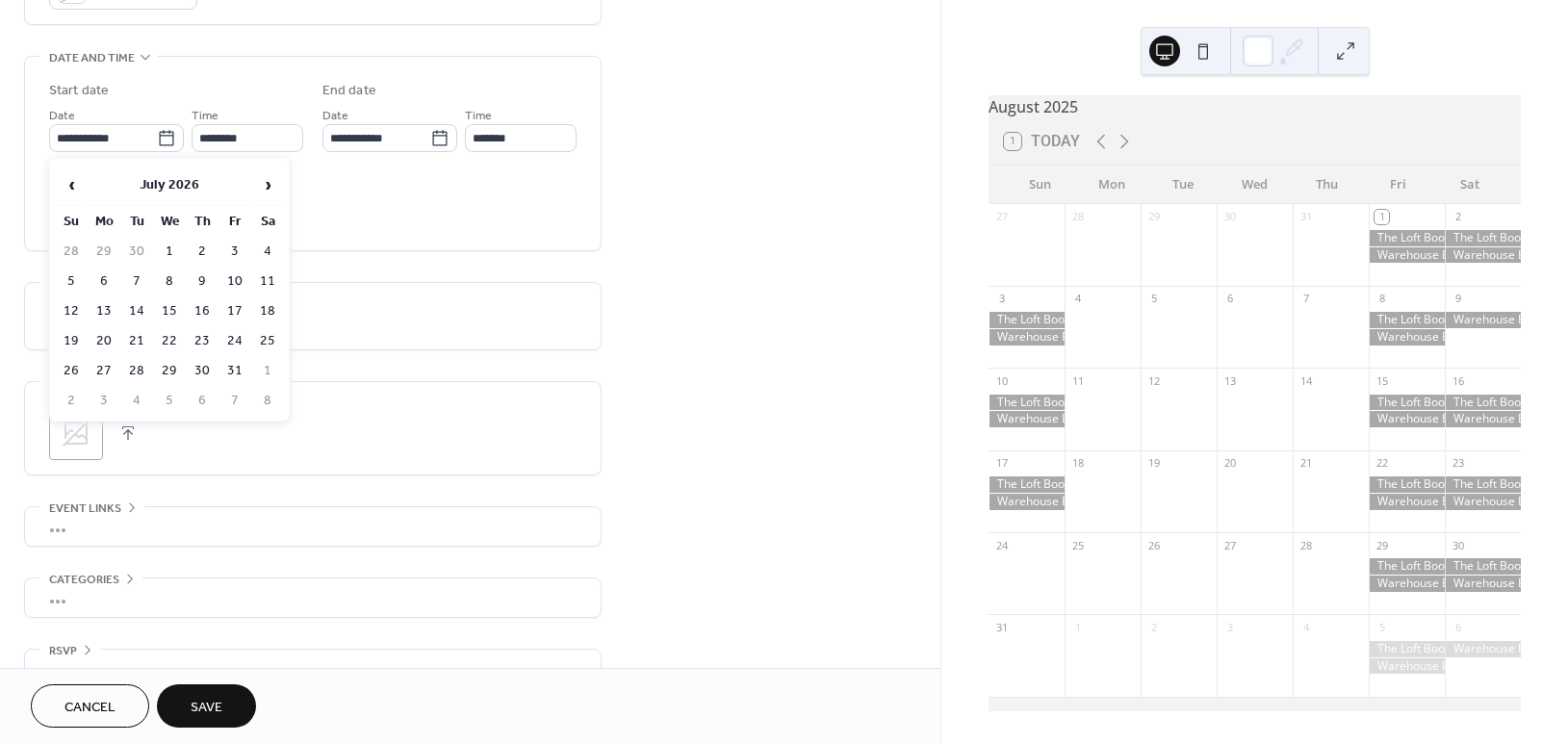 click on "›" at bounding box center (268, 185) 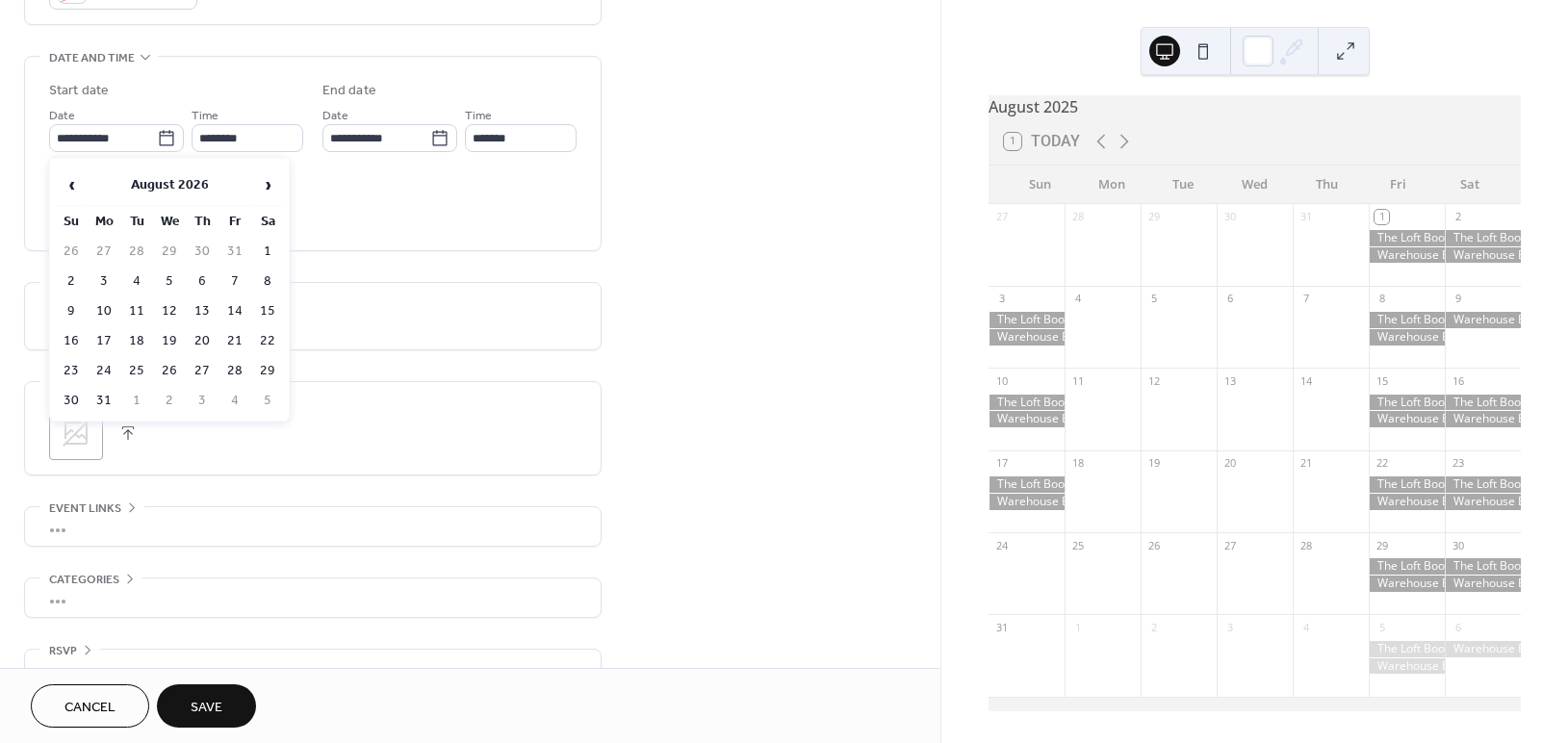 click on "›" at bounding box center (268, 185) 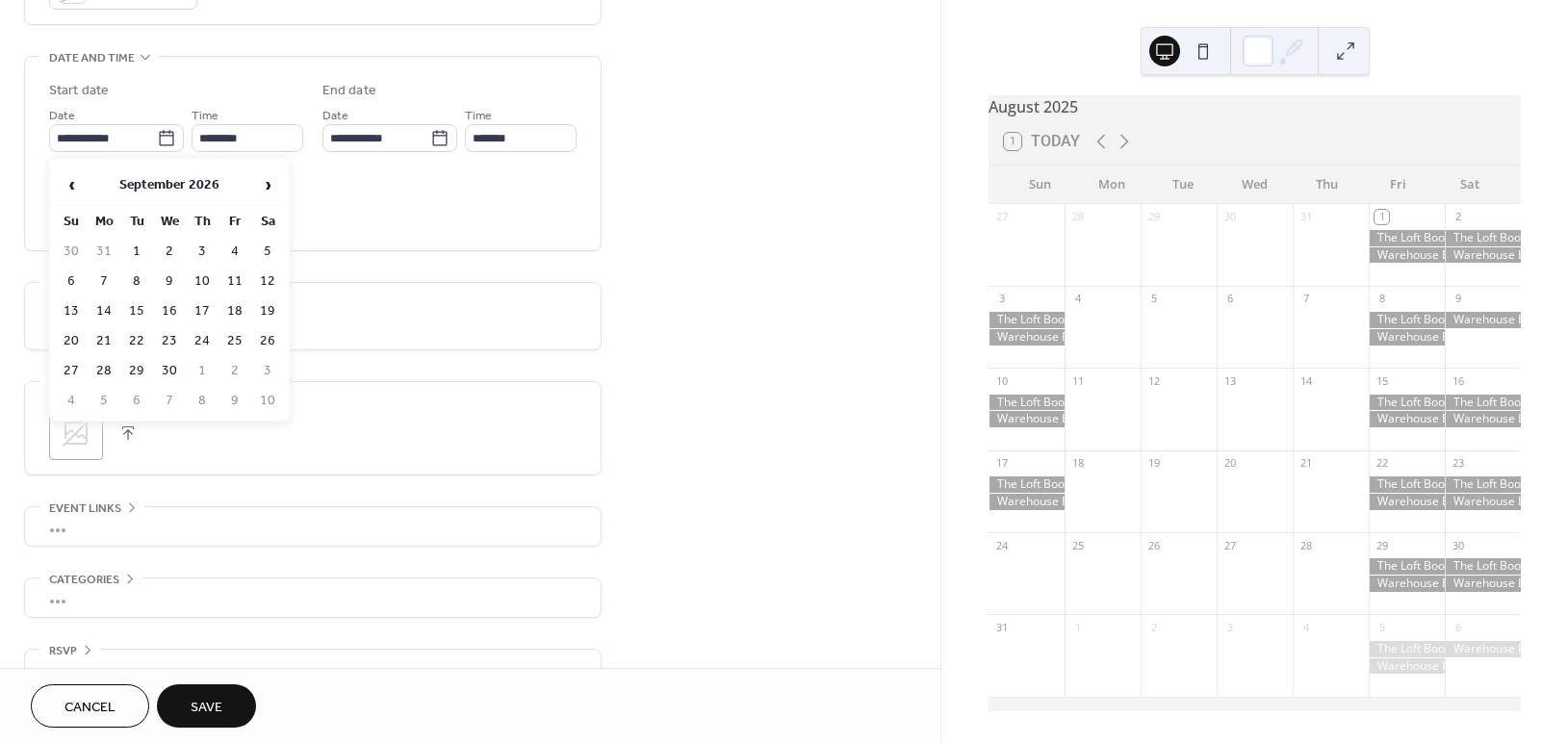 click on "›" at bounding box center (268, 185) 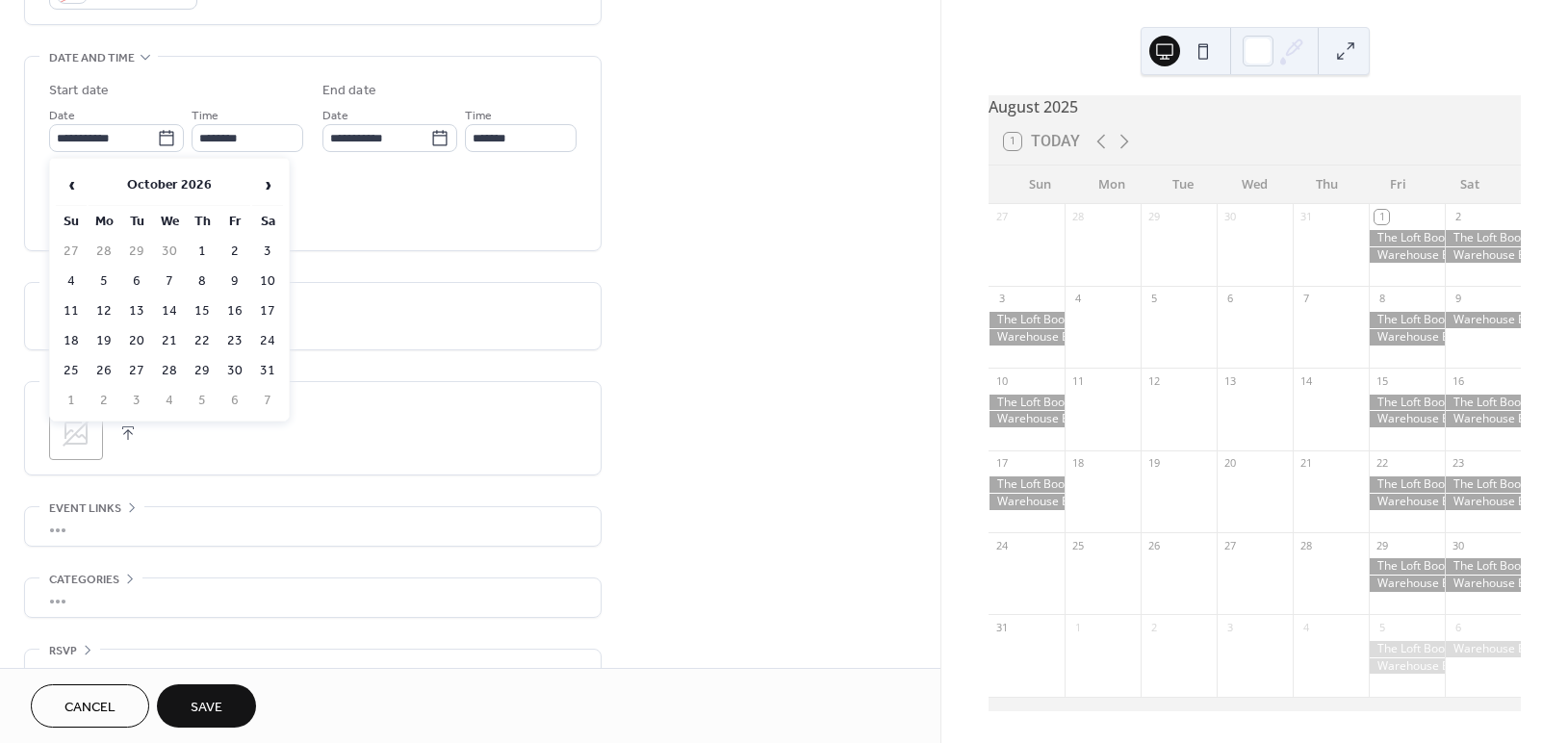 click on "›" at bounding box center (268, 185) 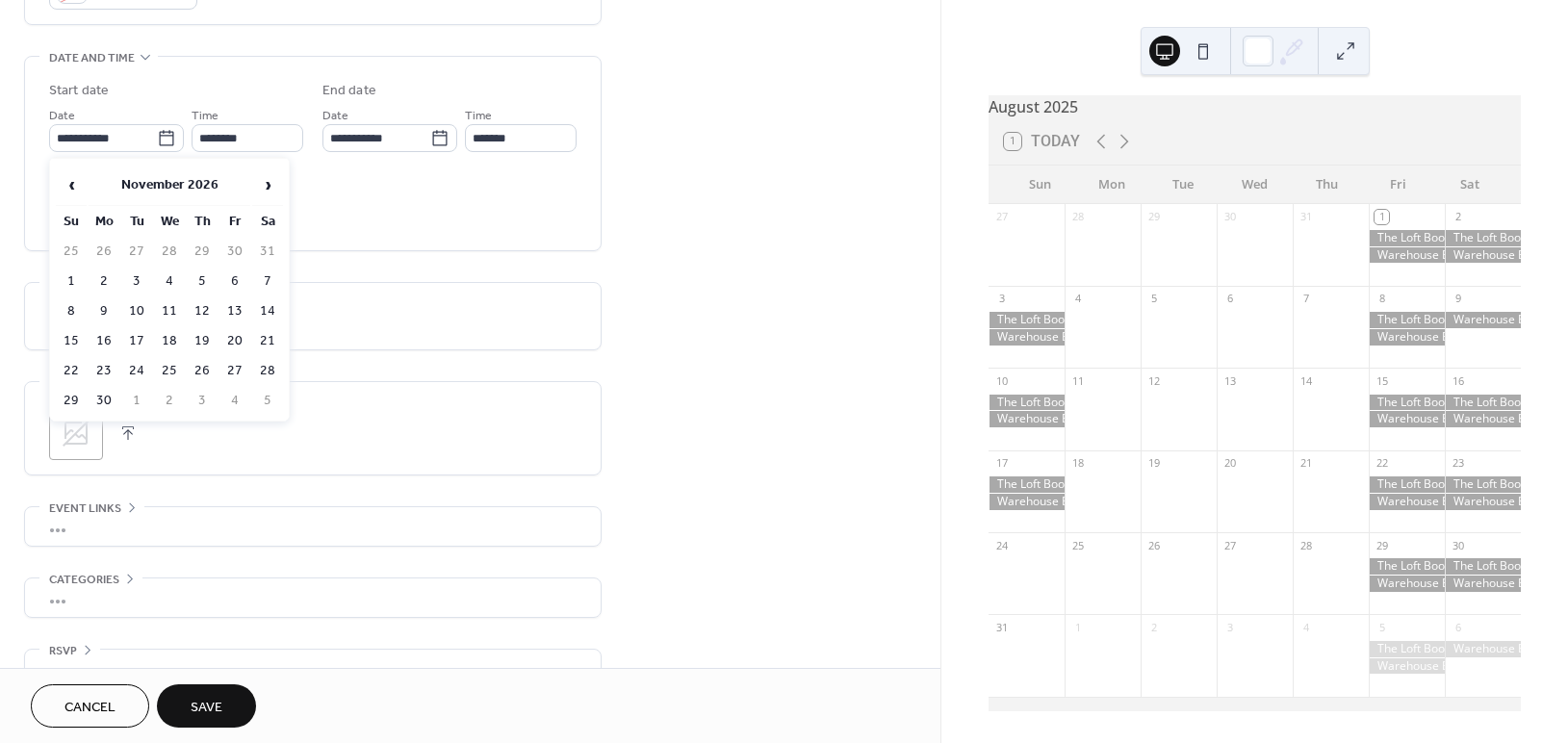 click on "8" at bounding box center (71, 311) 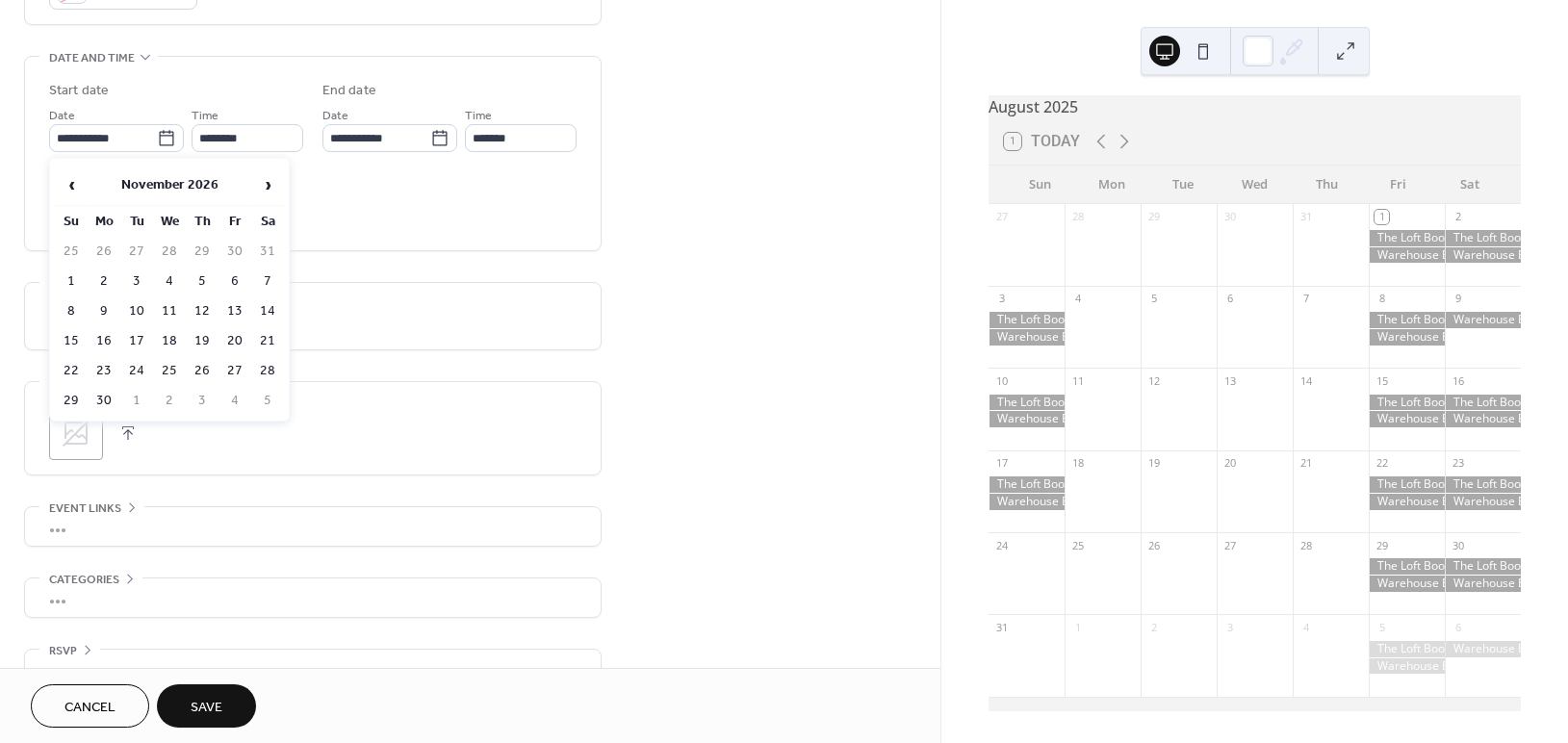 type on "**********" 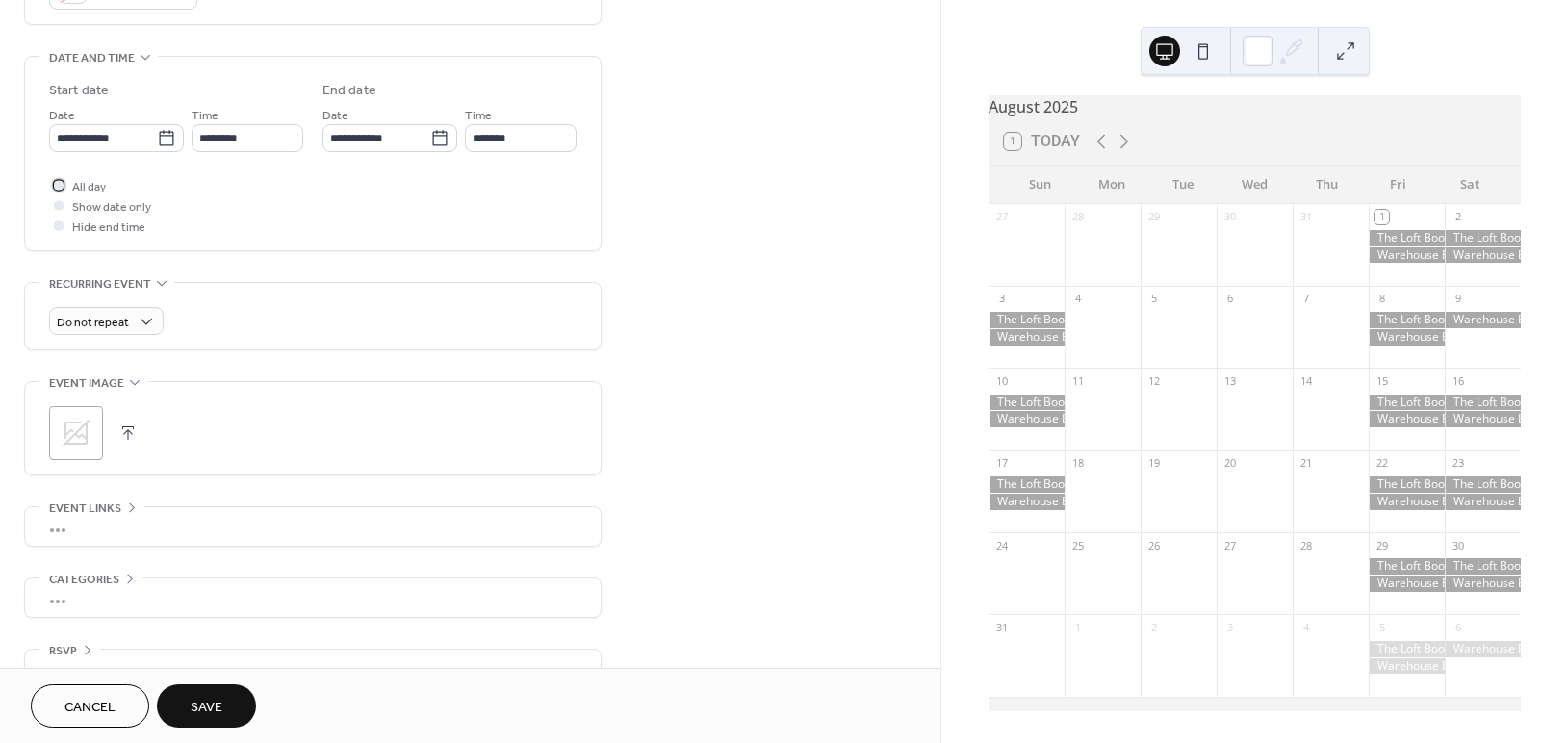 click at bounding box center (59, 185) 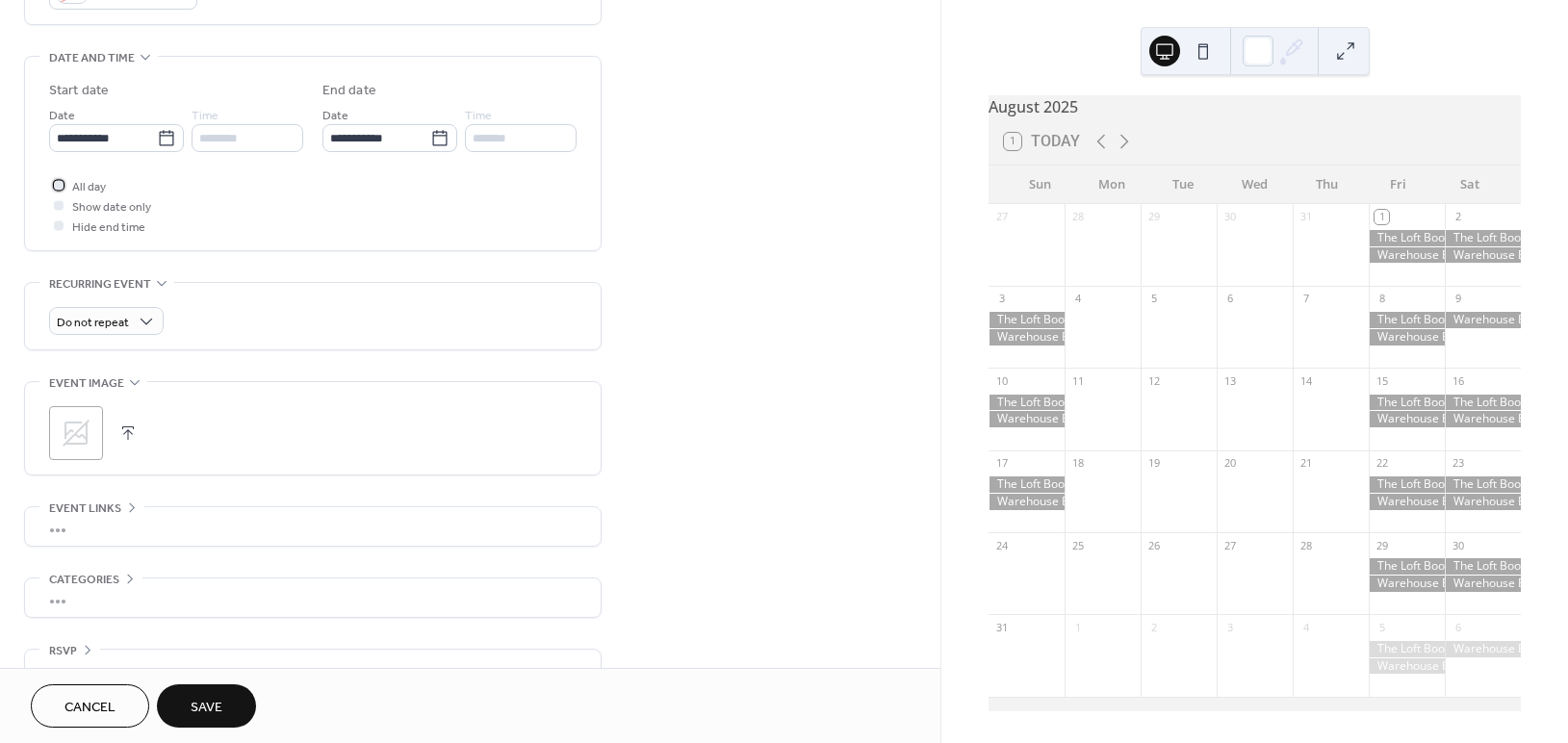 click at bounding box center (59, 185) 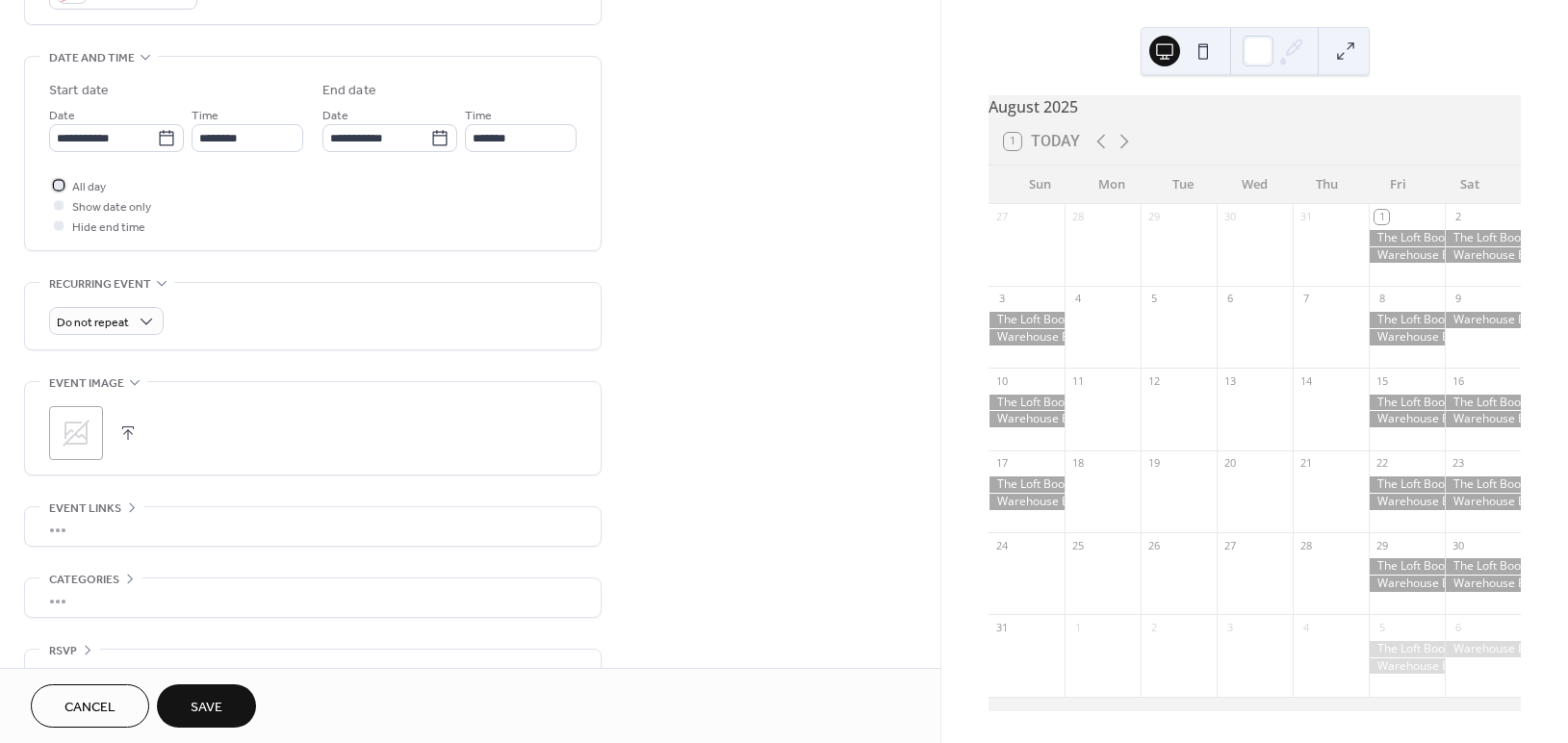 click at bounding box center (59, 185) 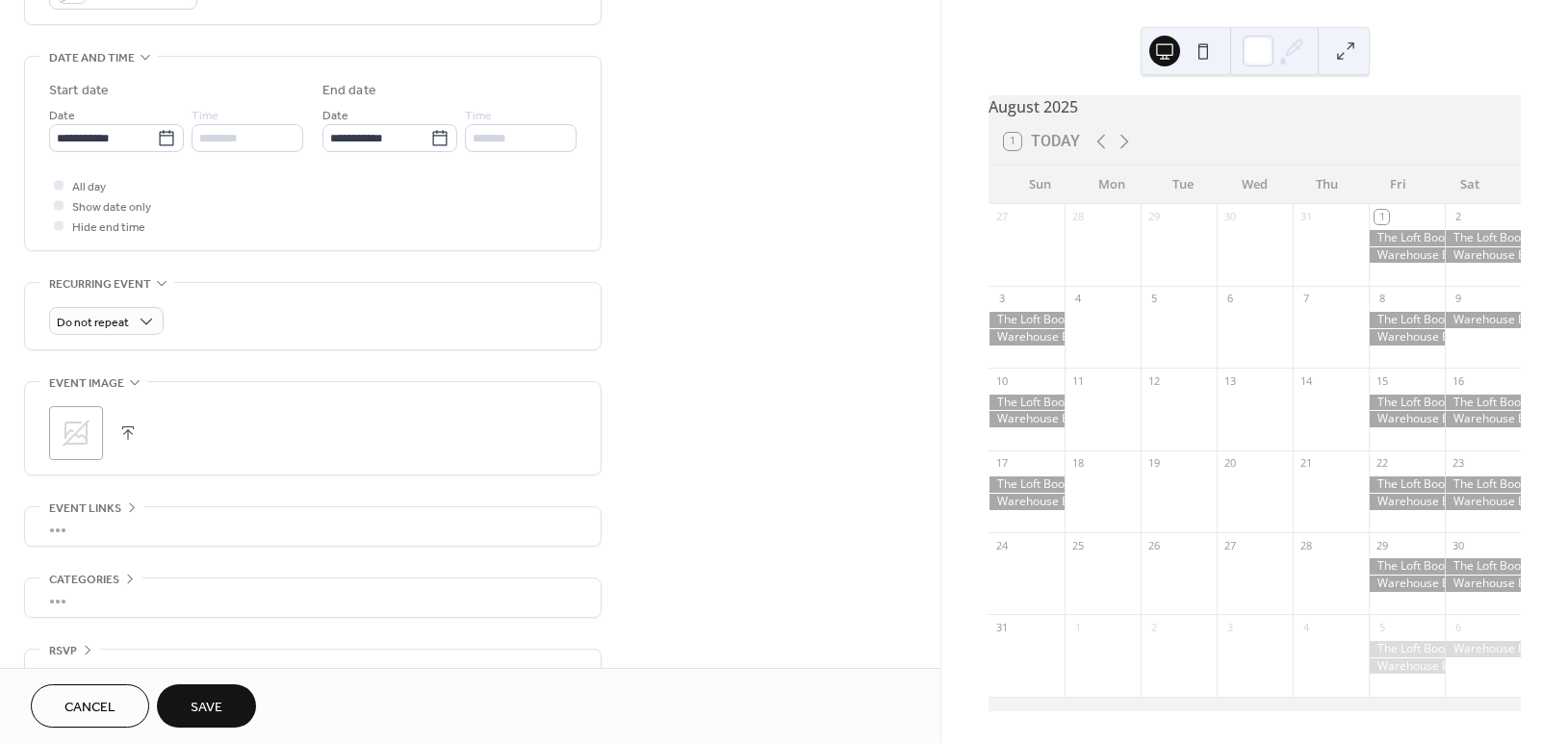click on "Save" at bounding box center [206, 707] 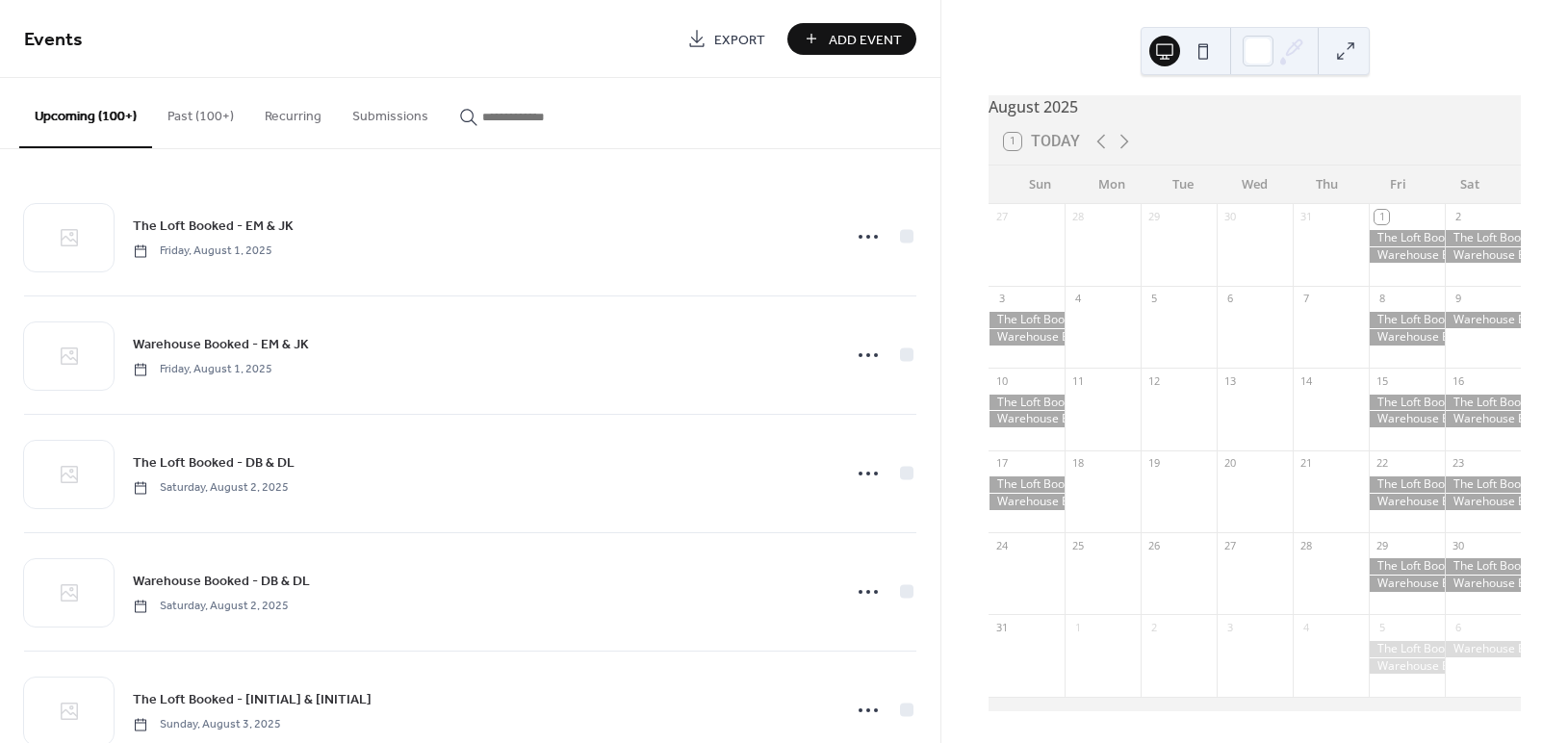 drag, startPoint x: 858, startPoint y: 41, endPoint x: 826, endPoint y: 41, distance: 32 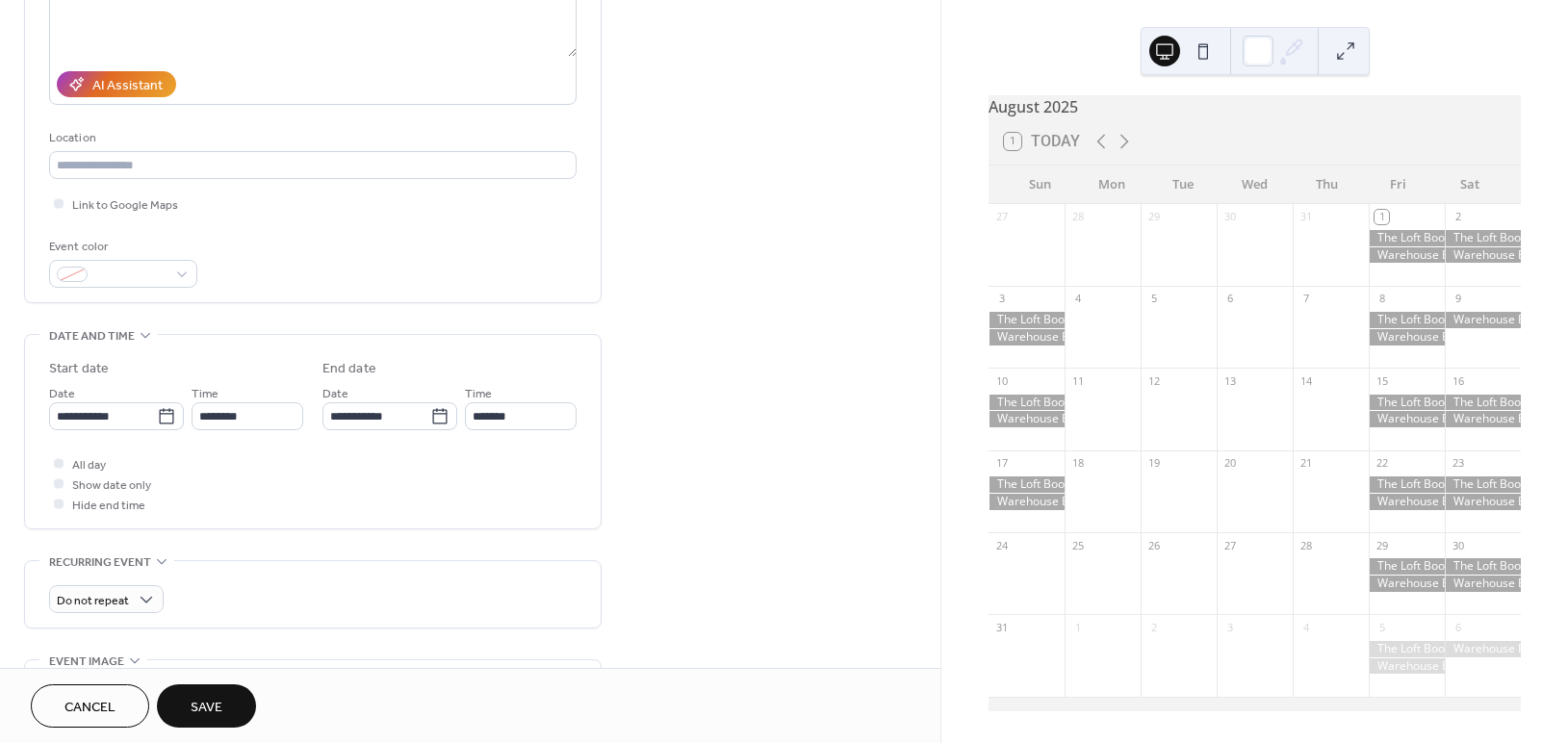 scroll, scrollTop: 551, scrollLeft: 0, axis: vertical 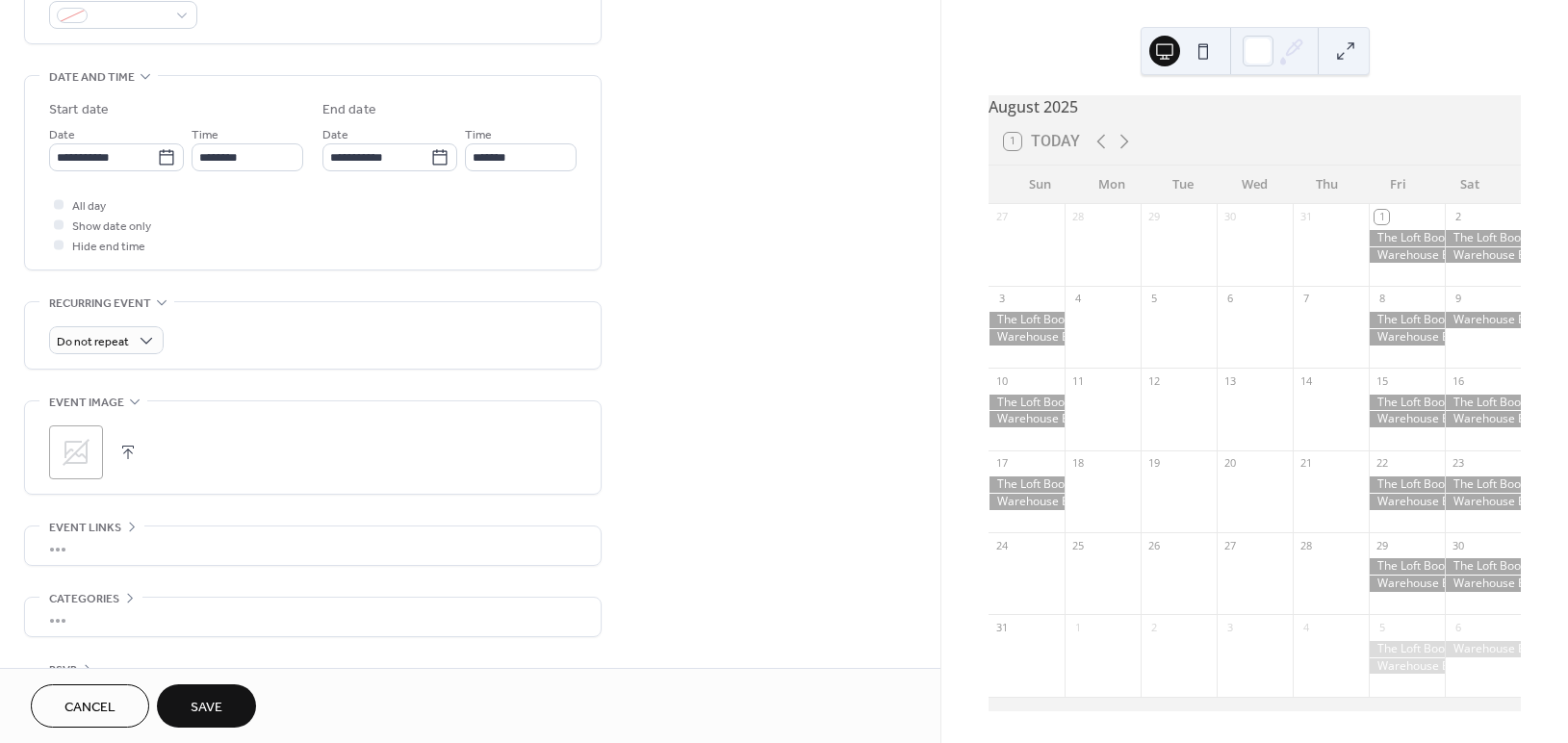 type on "**********" 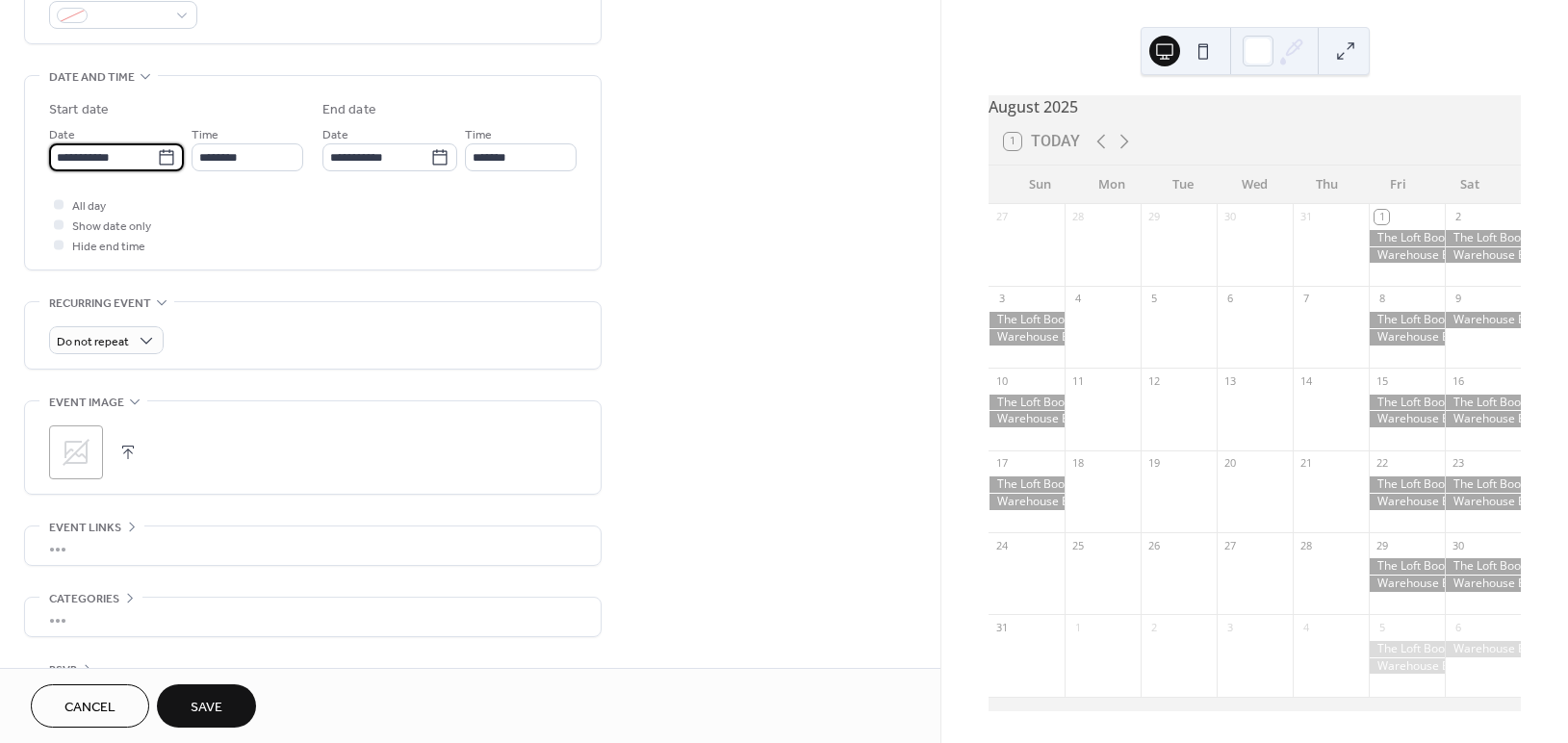 click on "**********" at bounding box center (103, 157) 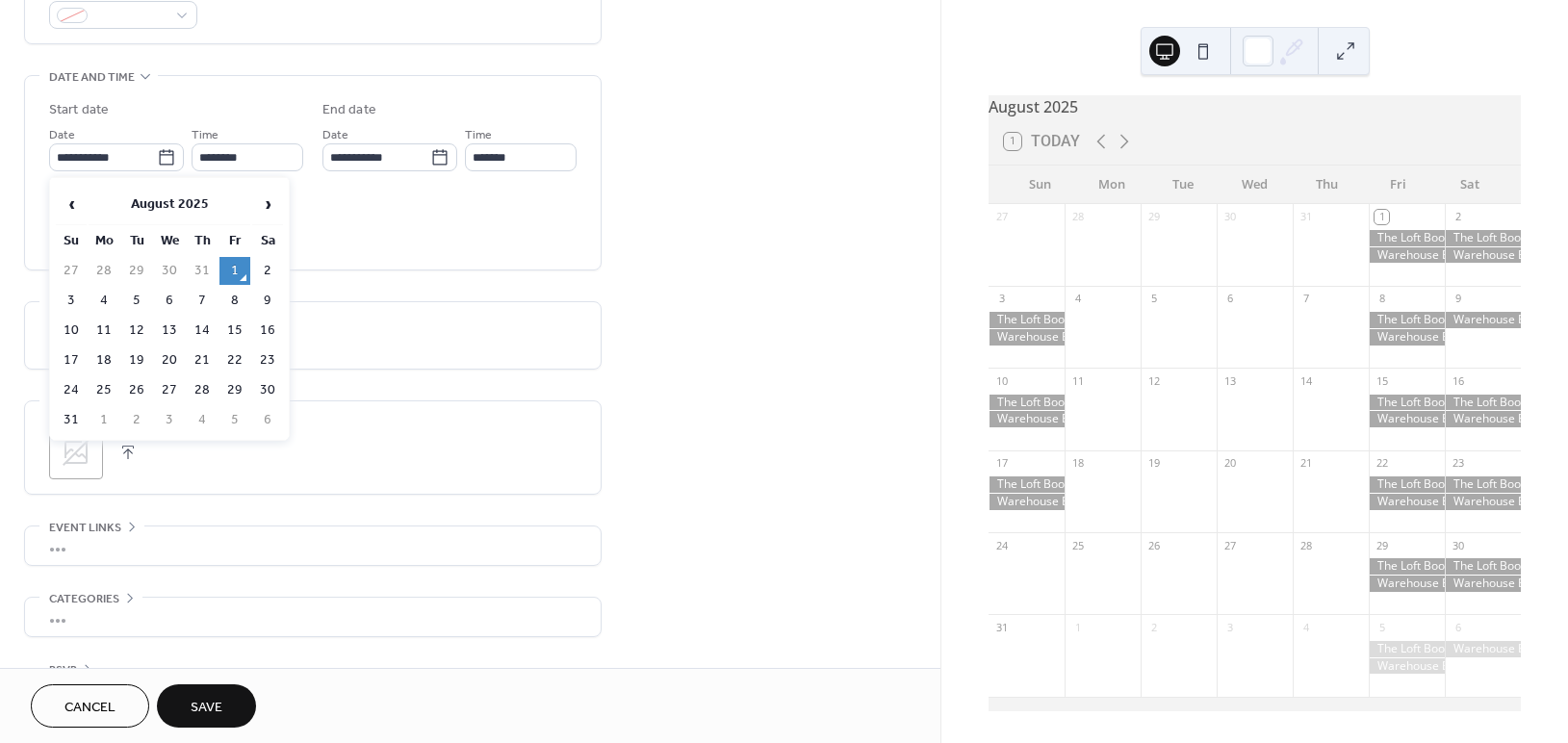 click on "›" at bounding box center [268, 204] 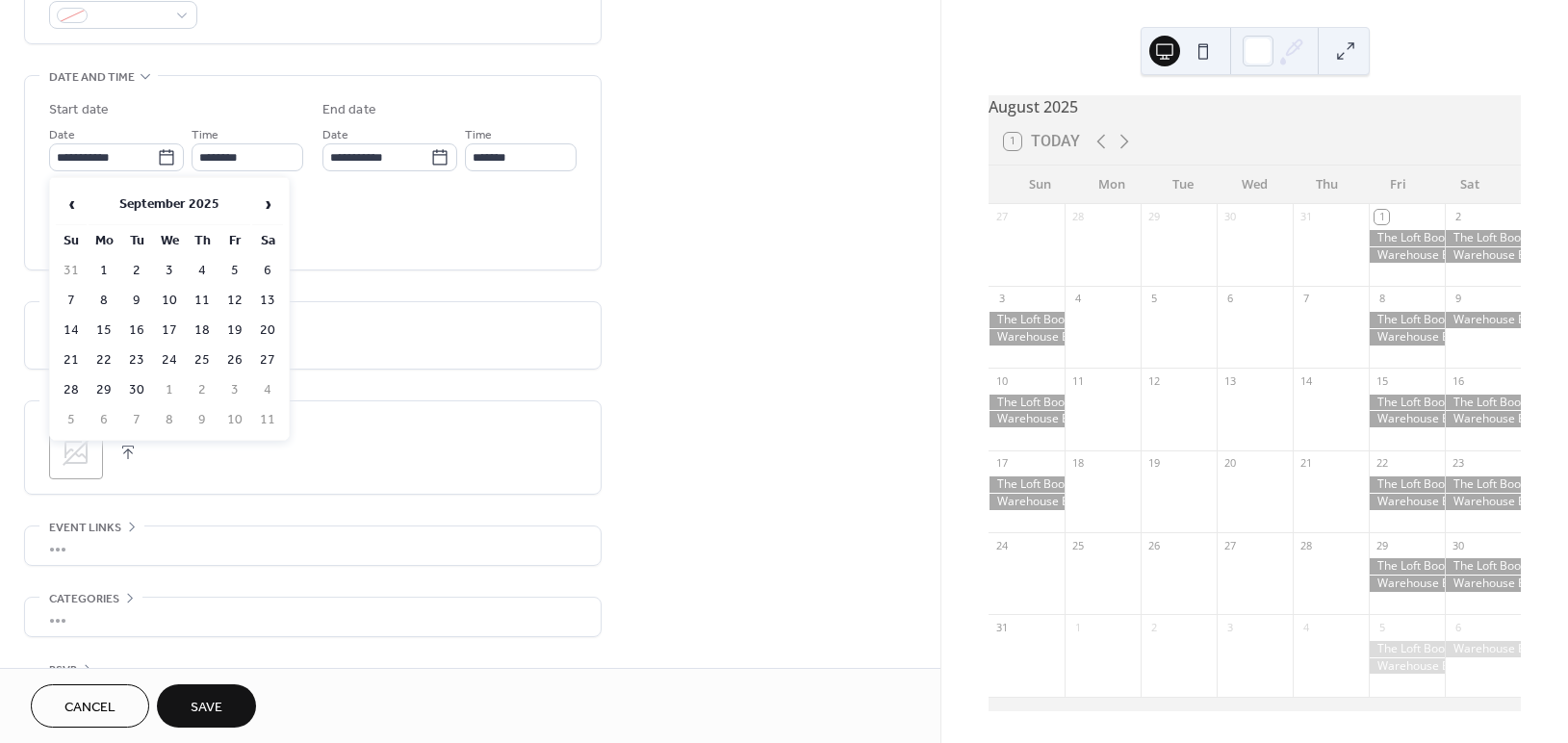 click on "›" at bounding box center [268, 204] 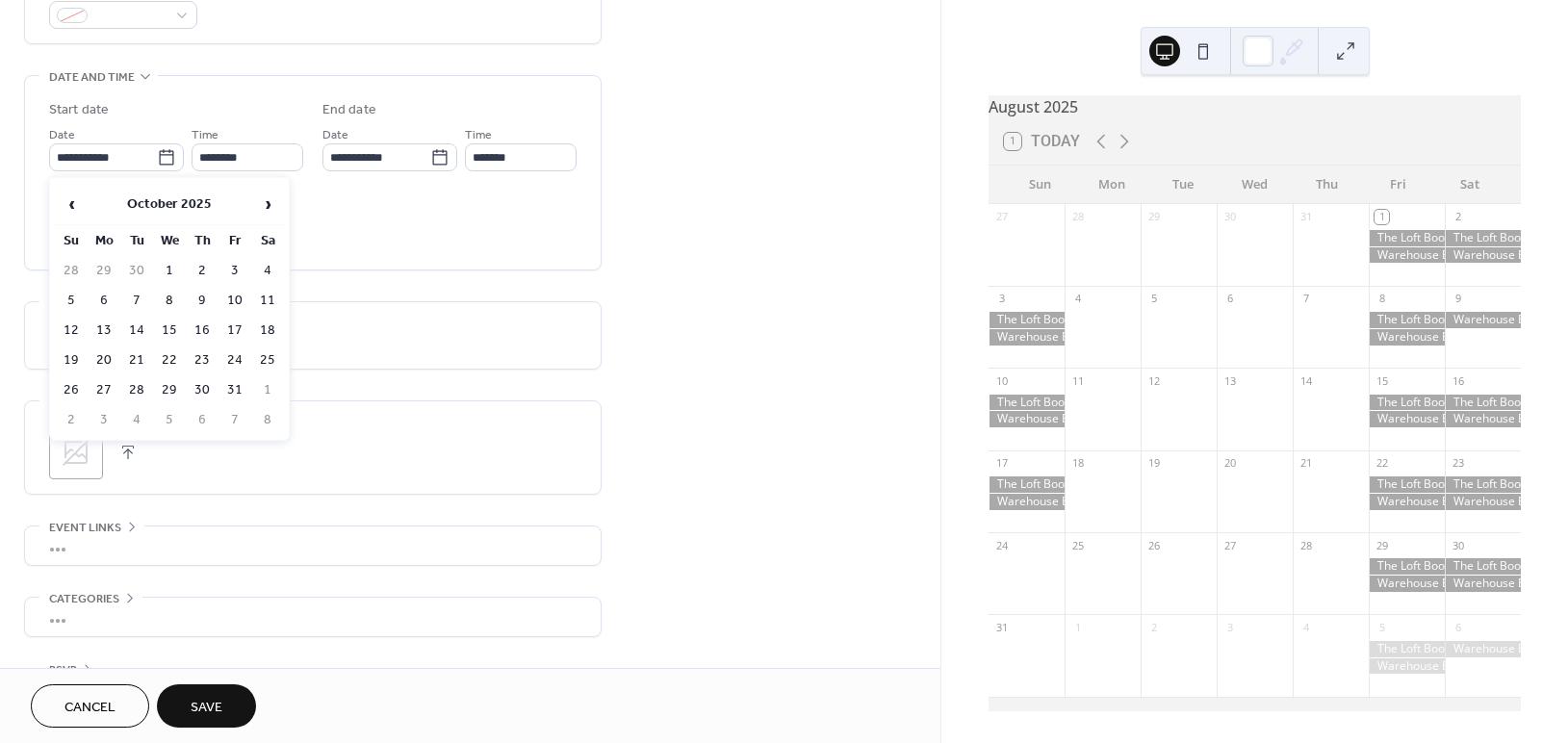 click on "›" at bounding box center [268, 204] 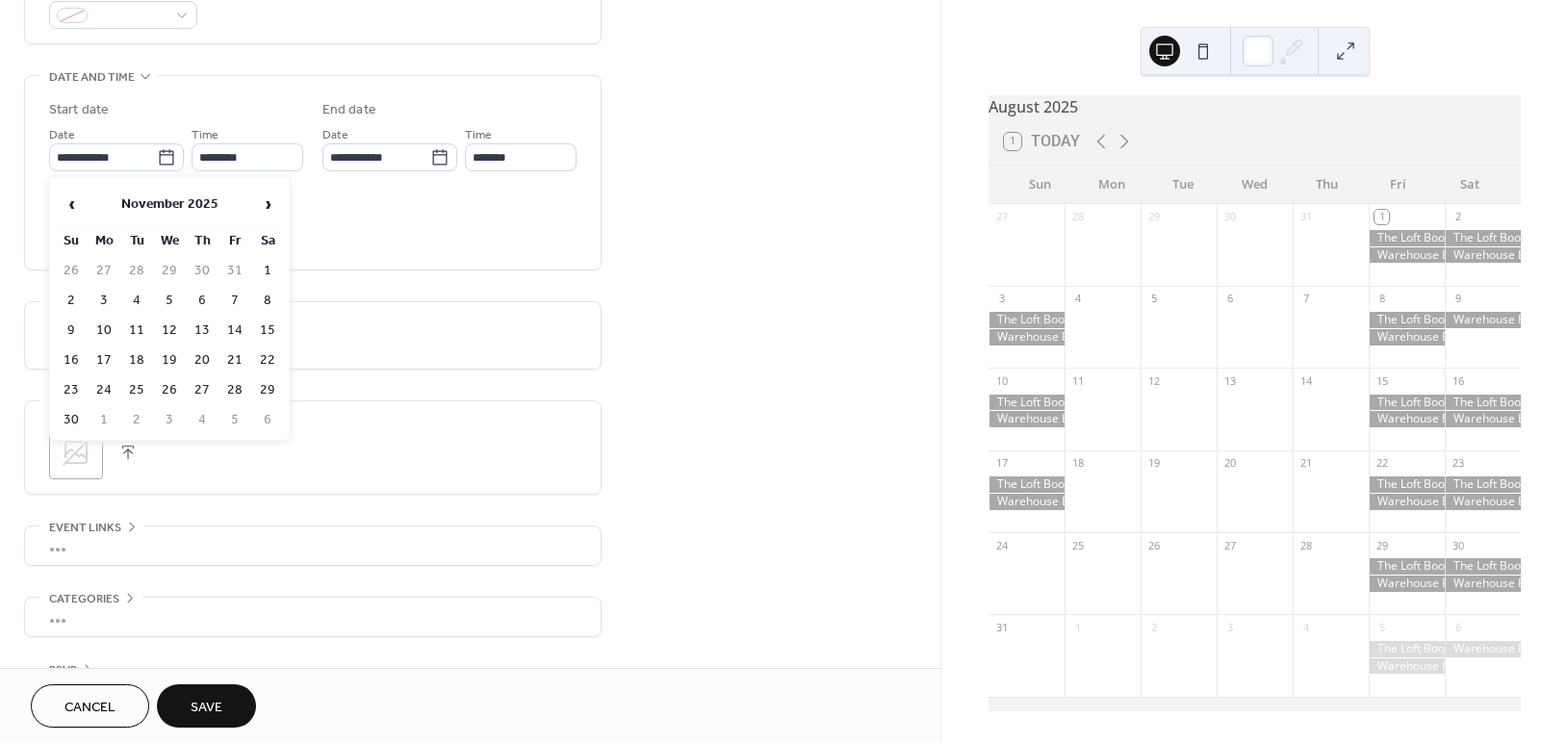 click on "›" at bounding box center (268, 204) 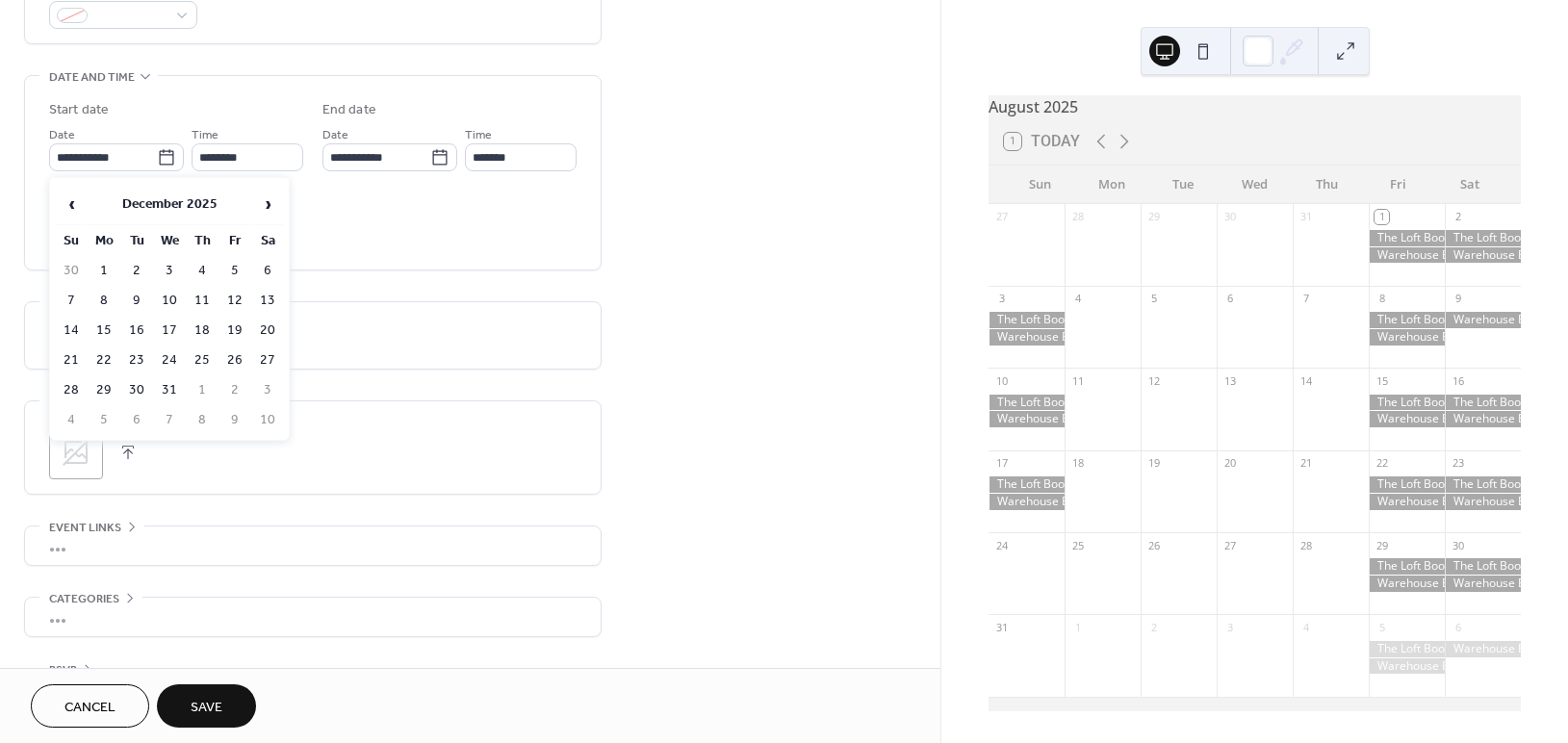 click on "›" at bounding box center (268, 204) 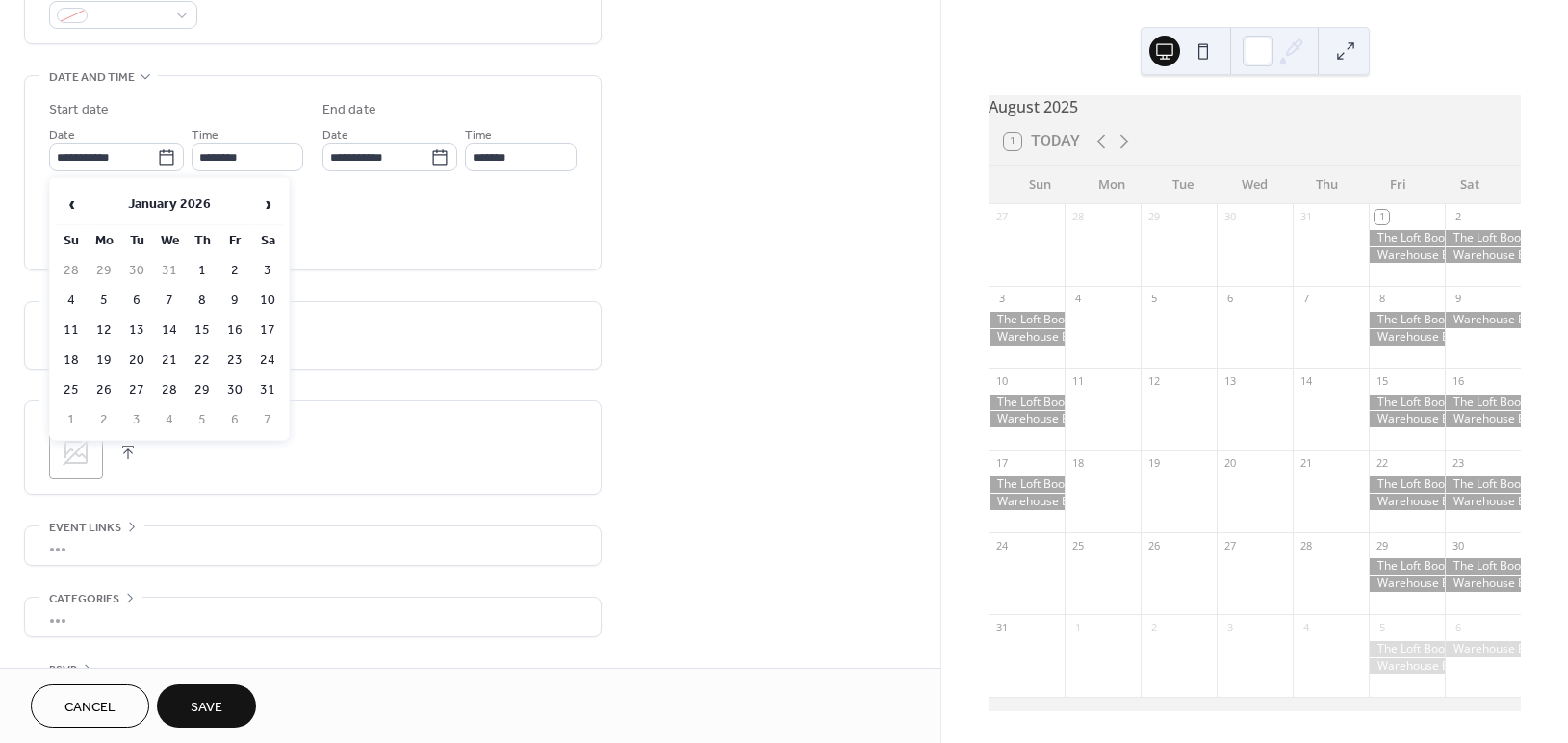 click on "›" at bounding box center [268, 204] 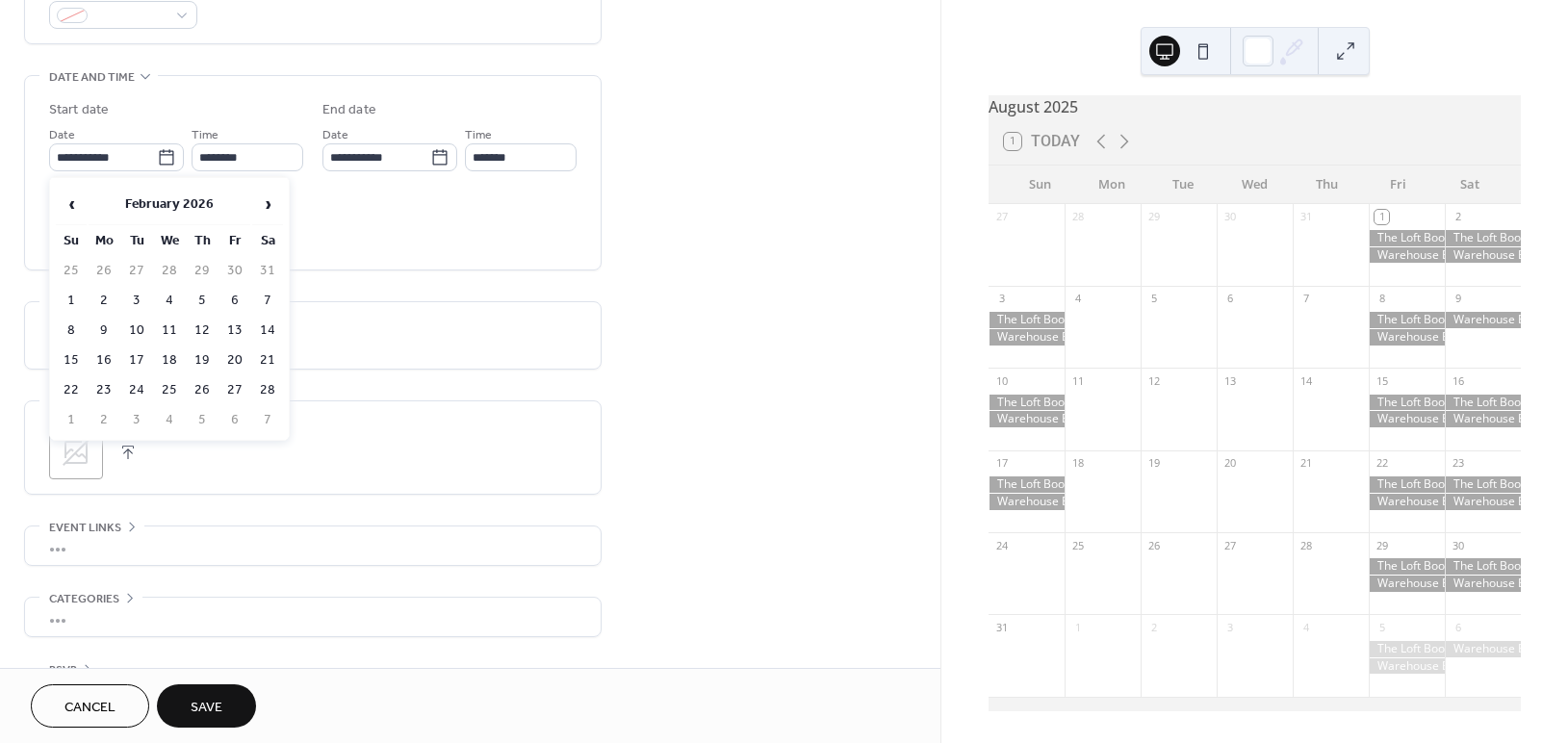 click on "›" at bounding box center [268, 204] 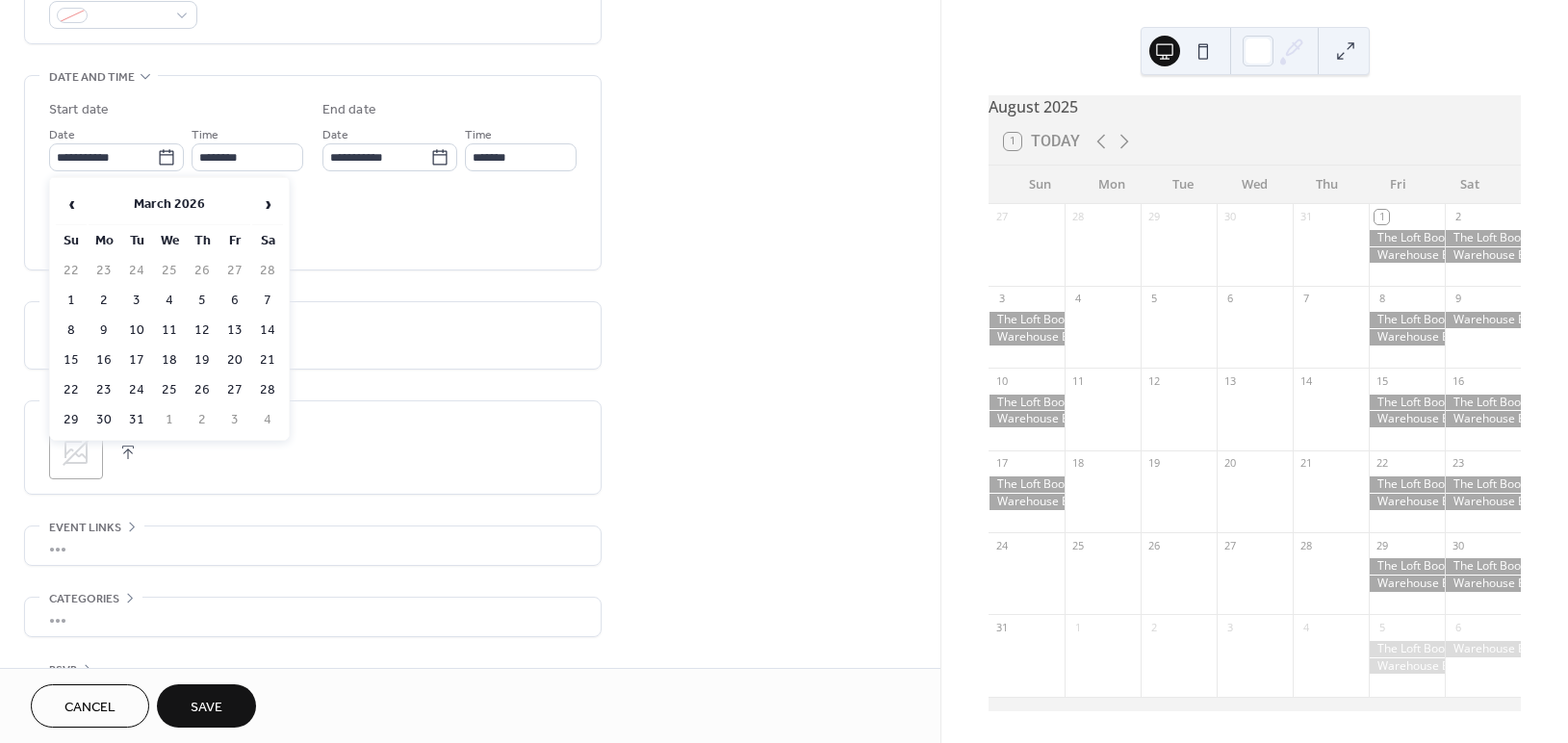 click on "›" at bounding box center (268, 204) 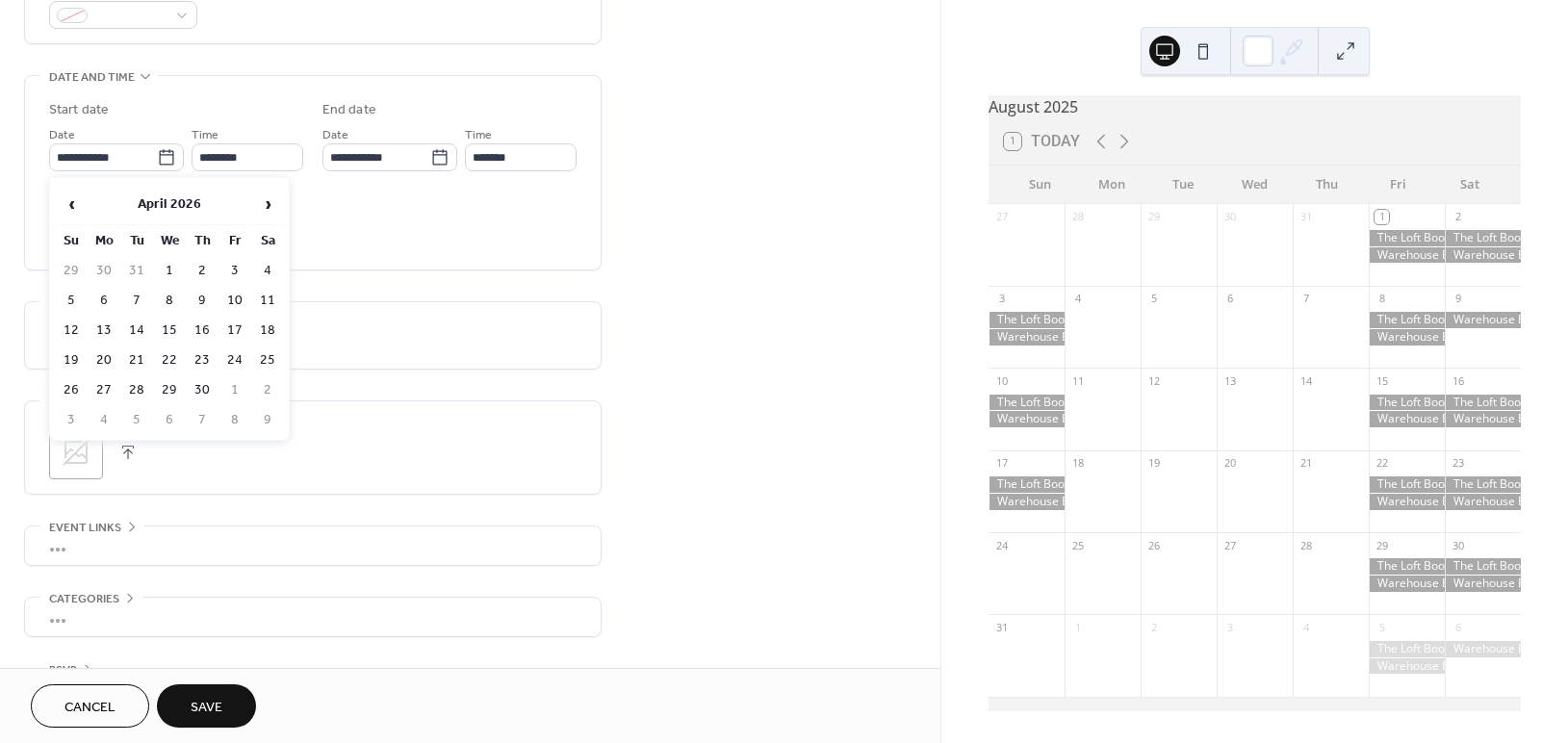 click on "›" at bounding box center [268, 204] 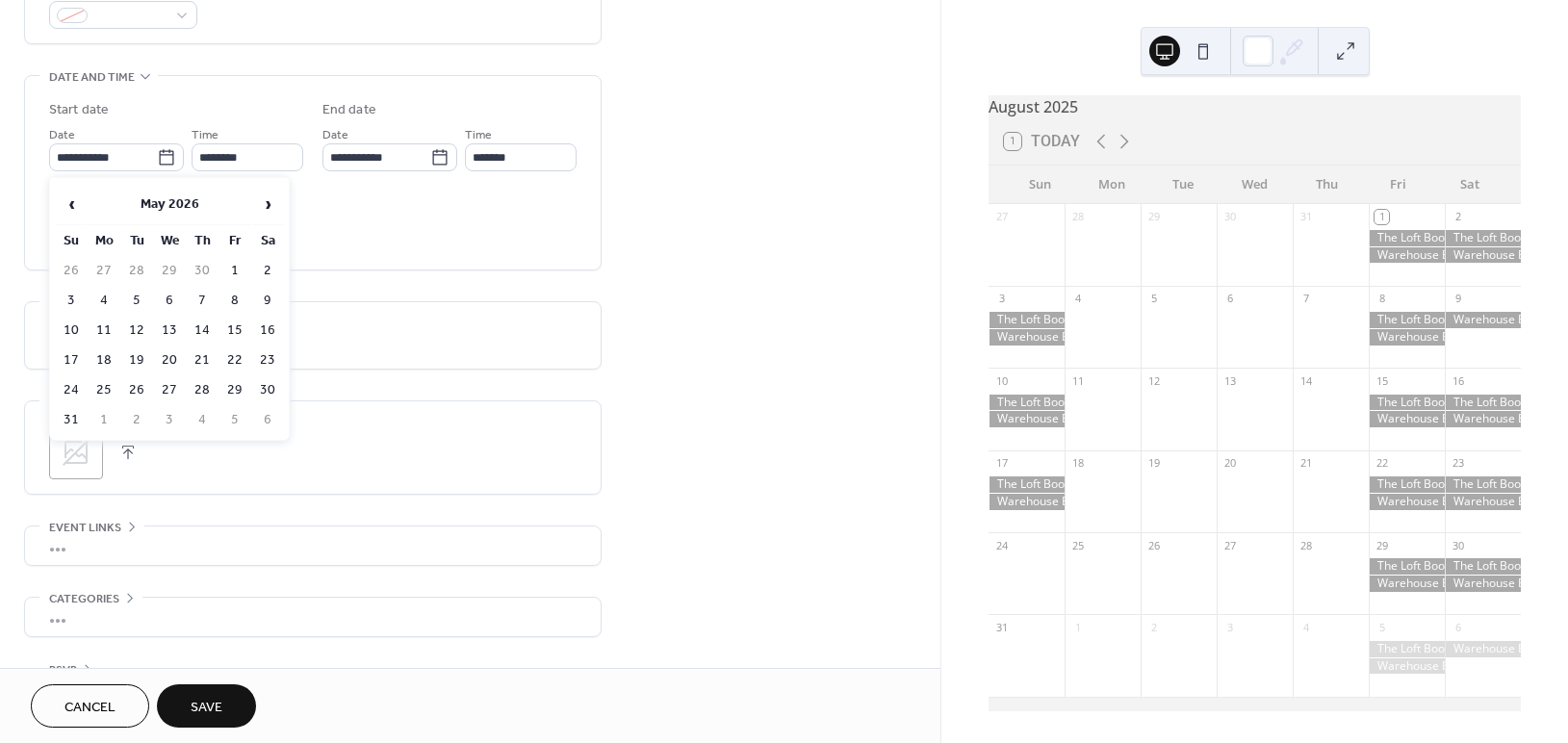 click on "›" at bounding box center [268, 204] 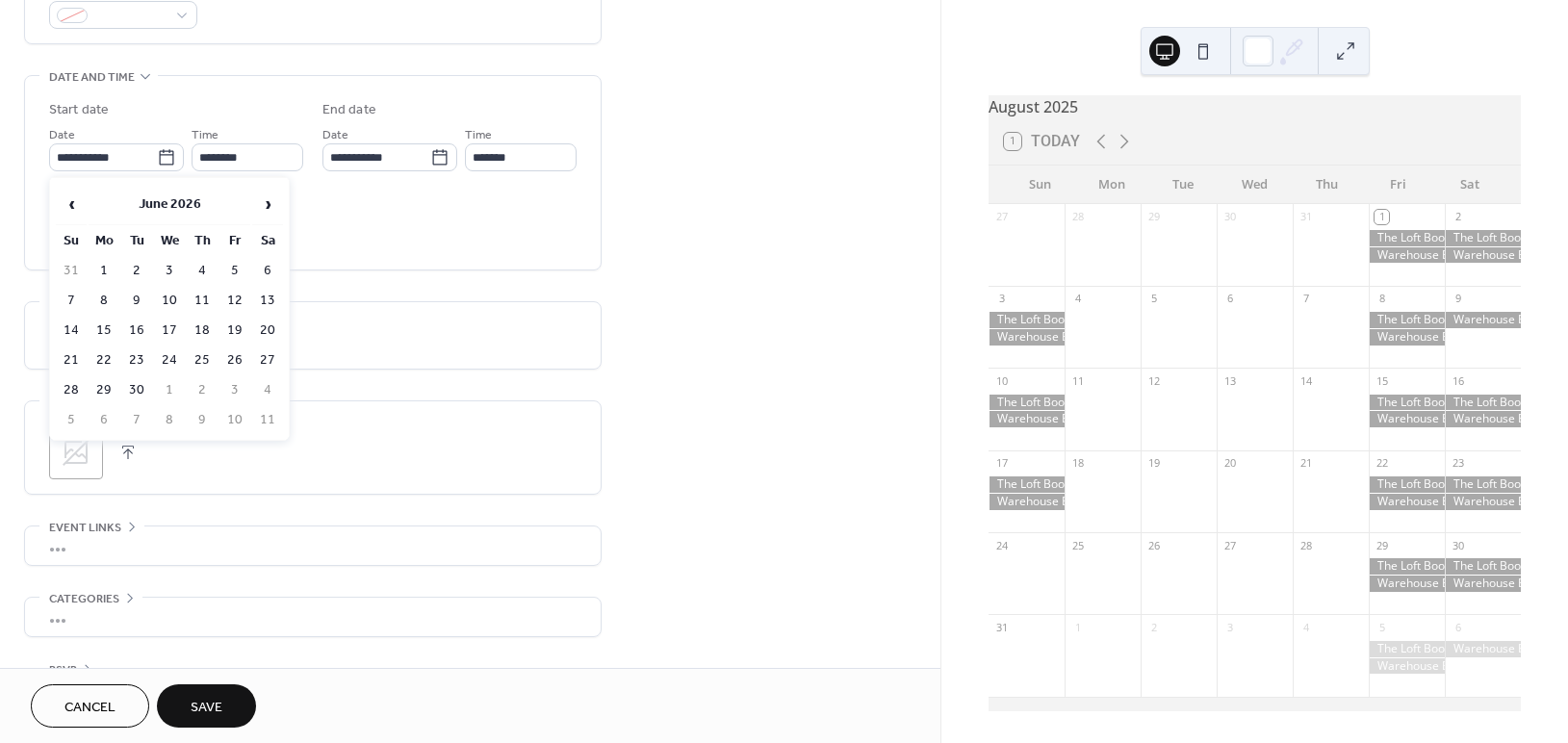 click on "›" at bounding box center [268, 204] 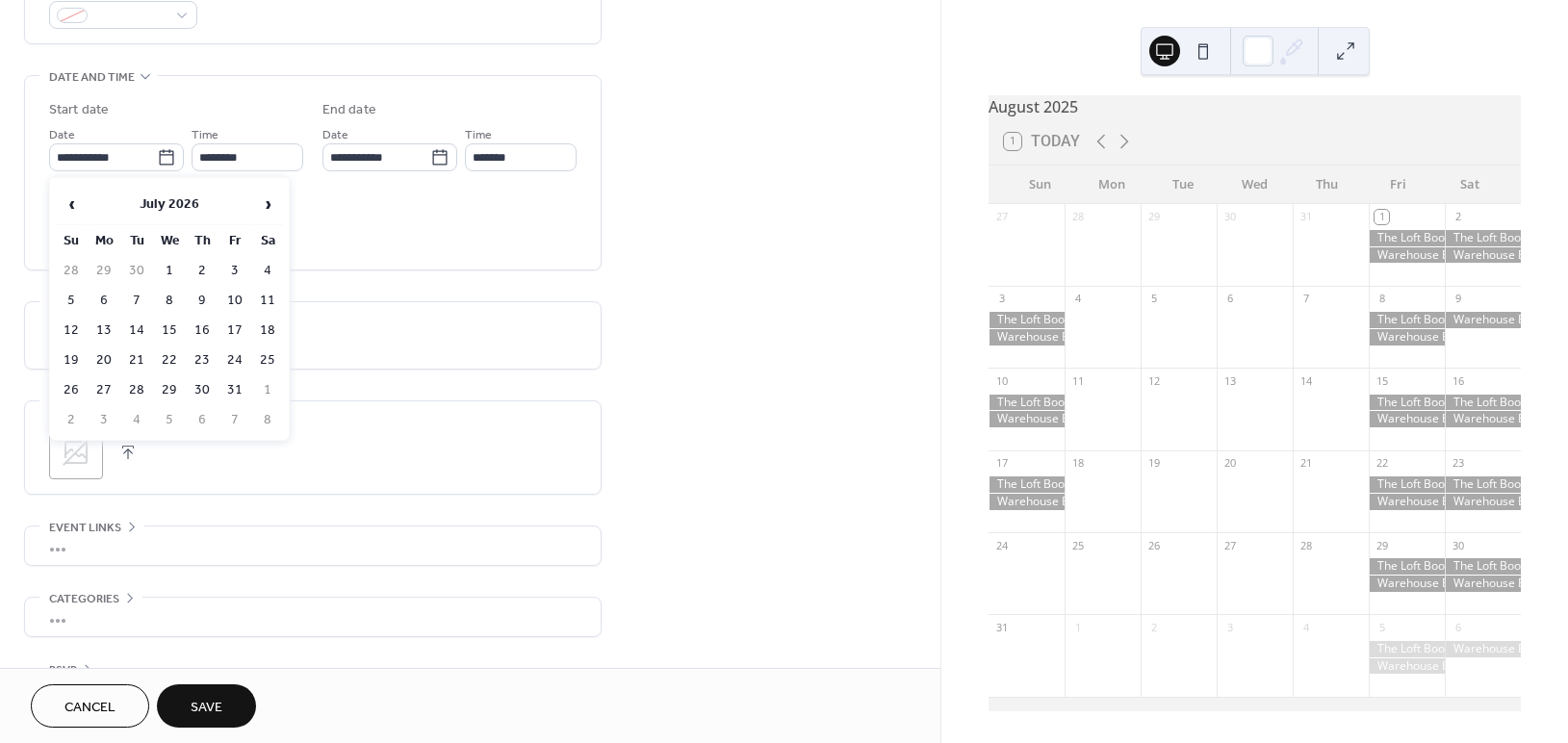 click on "11" at bounding box center (268, 300) 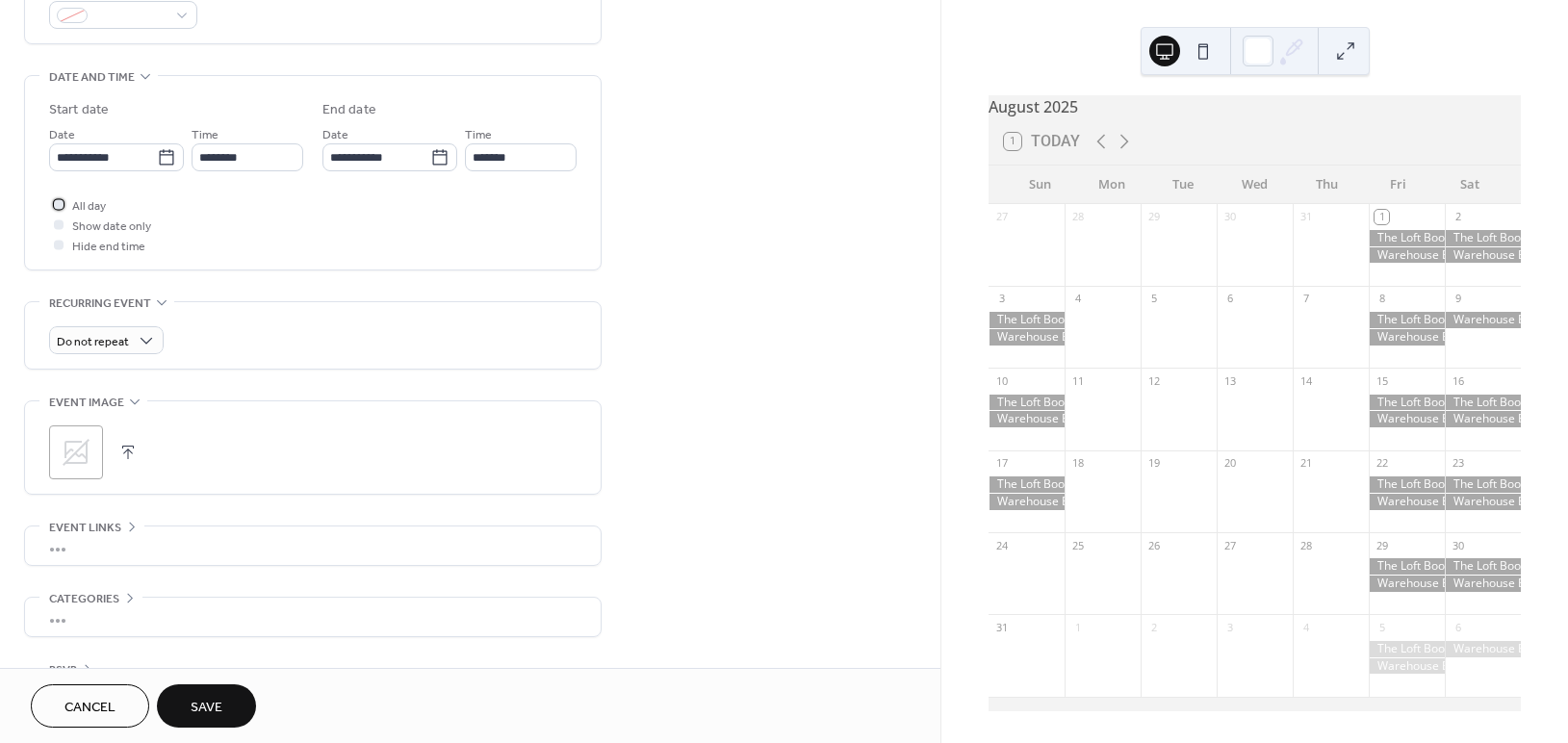 click at bounding box center [59, 204] 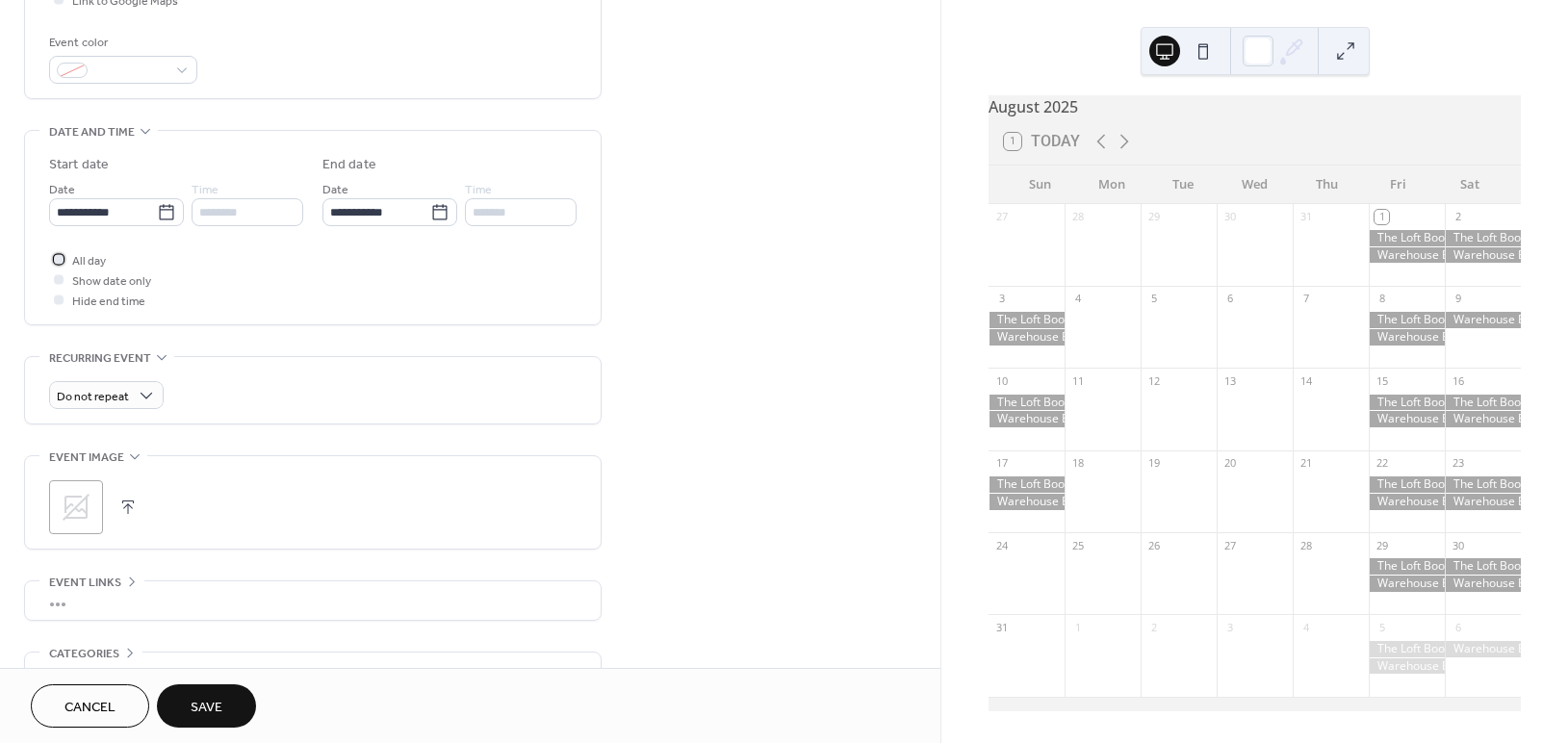 scroll, scrollTop: 618, scrollLeft: 0, axis: vertical 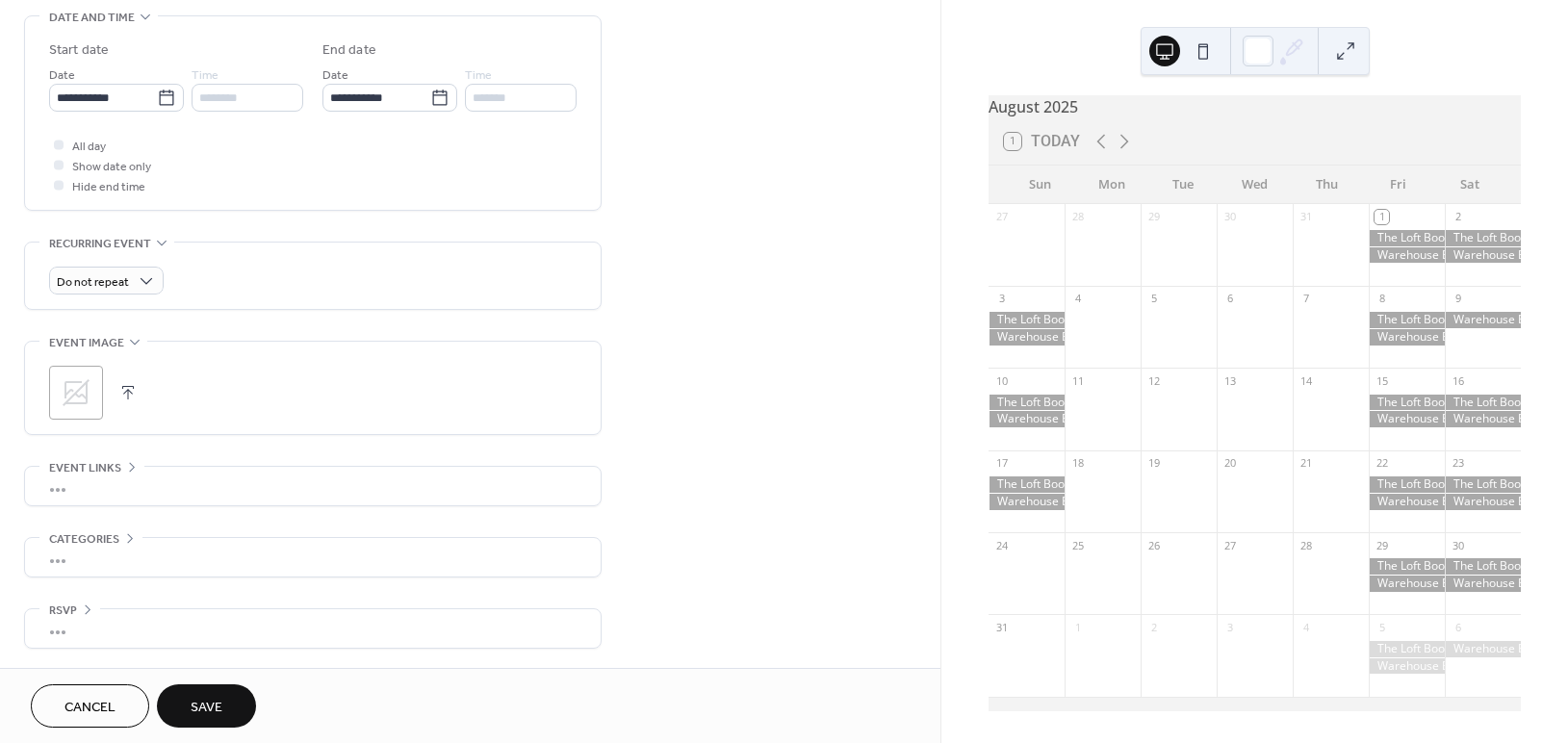 drag, startPoint x: 202, startPoint y: 693, endPoint x: 188, endPoint y: 705, distance: 18.439089 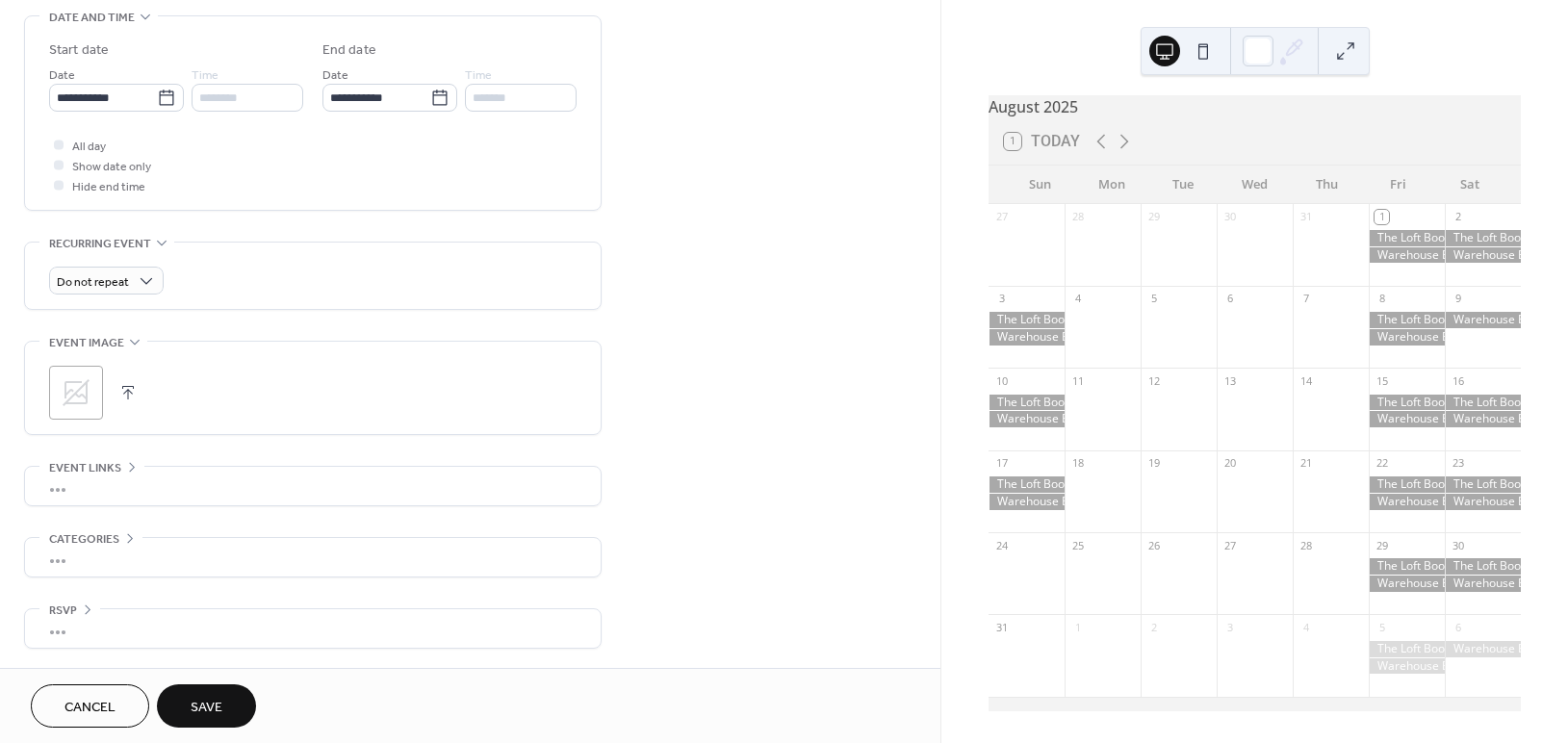 click on "Save" at bounding box center (206, 705) 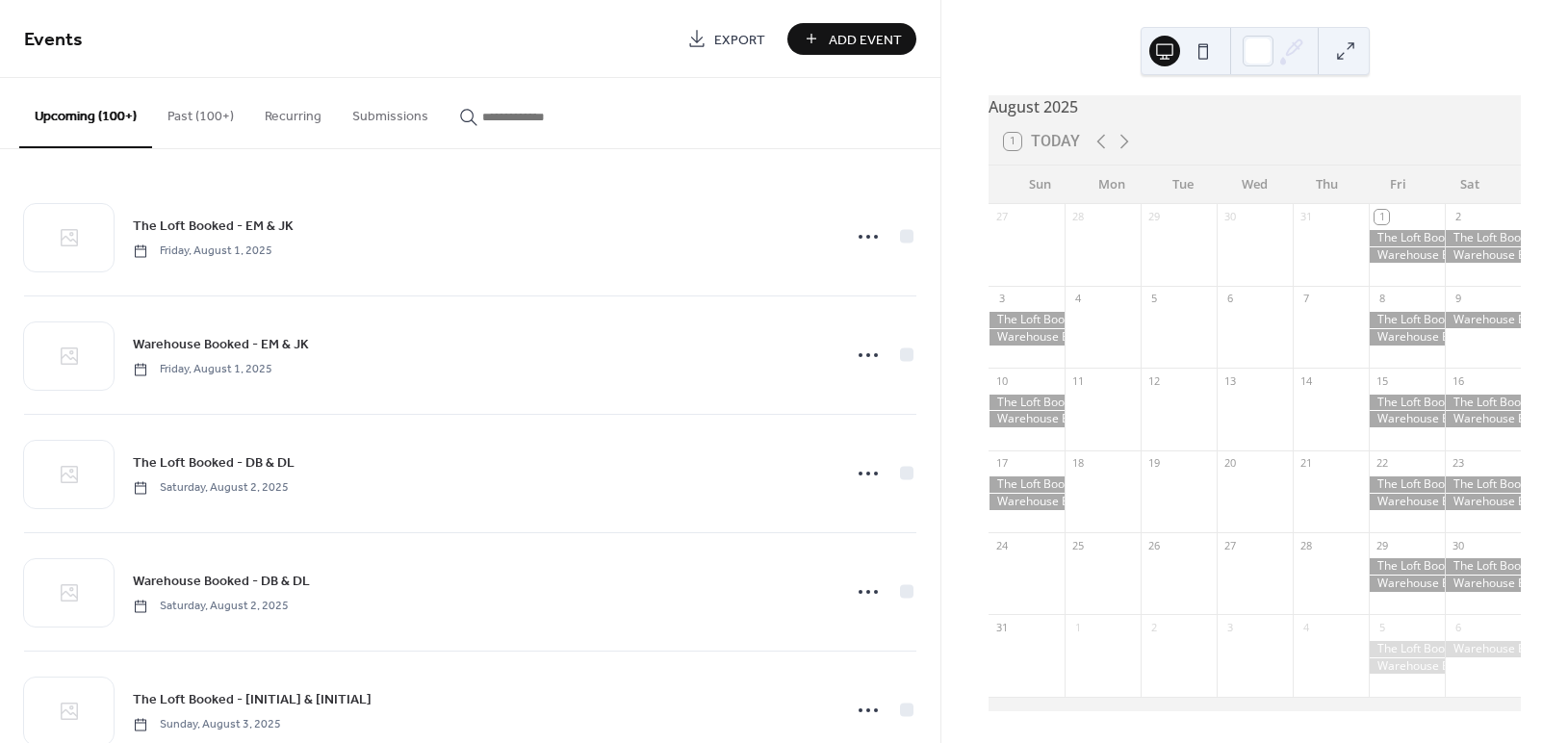 click on "Add Event" at bounding box center [865, 39] 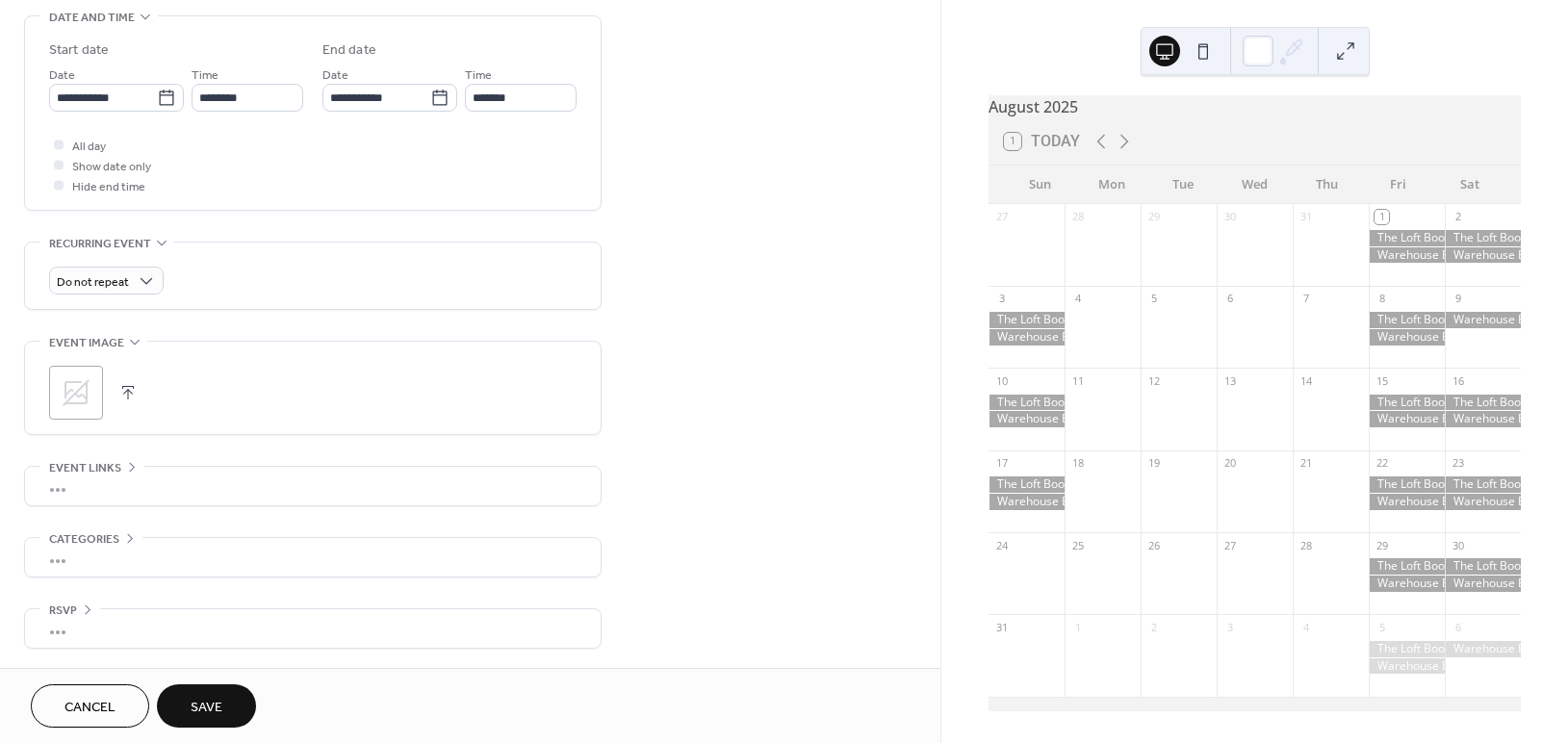 scroll, scrollTop: 614, scrollLeft: 0, axis: vertical 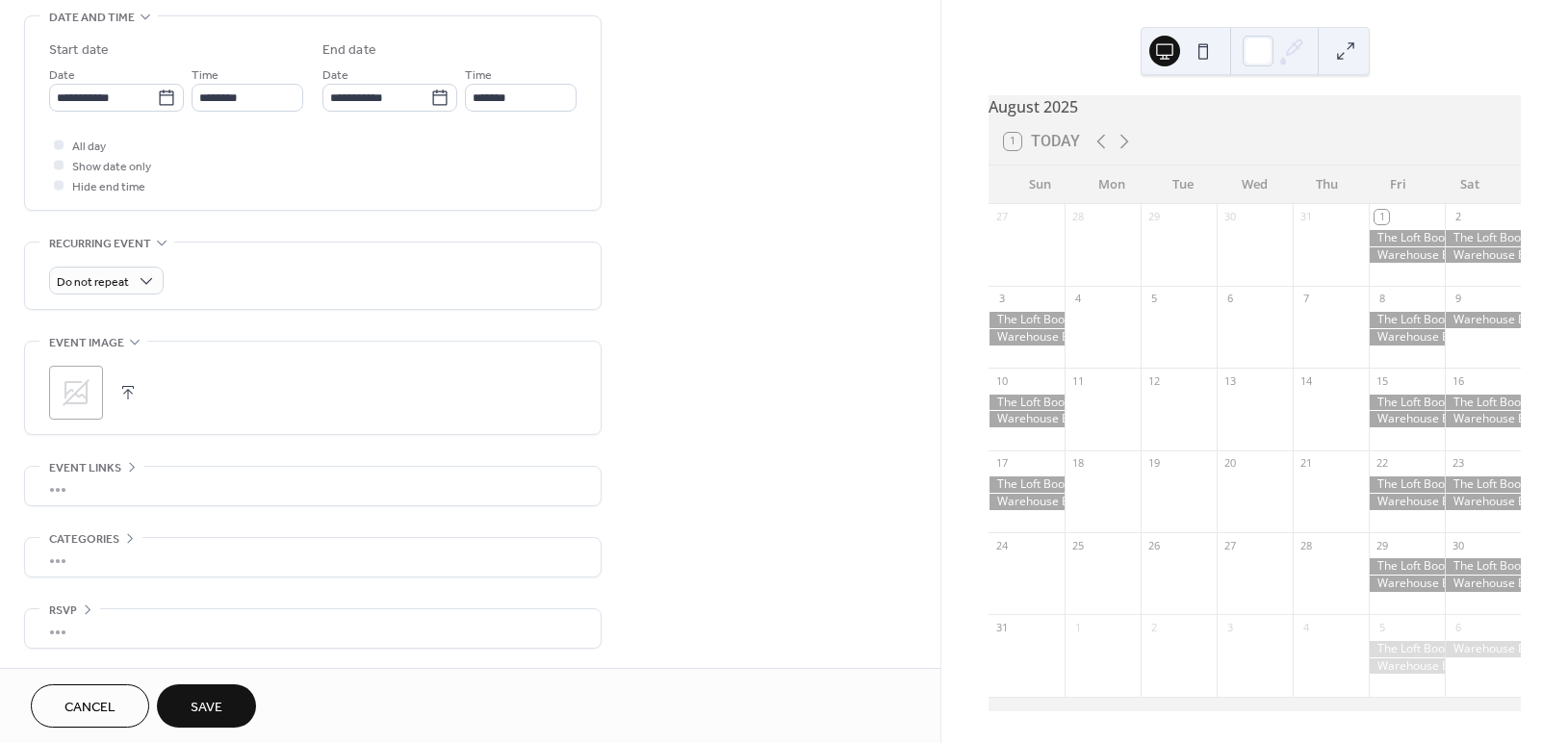 type on "**********" 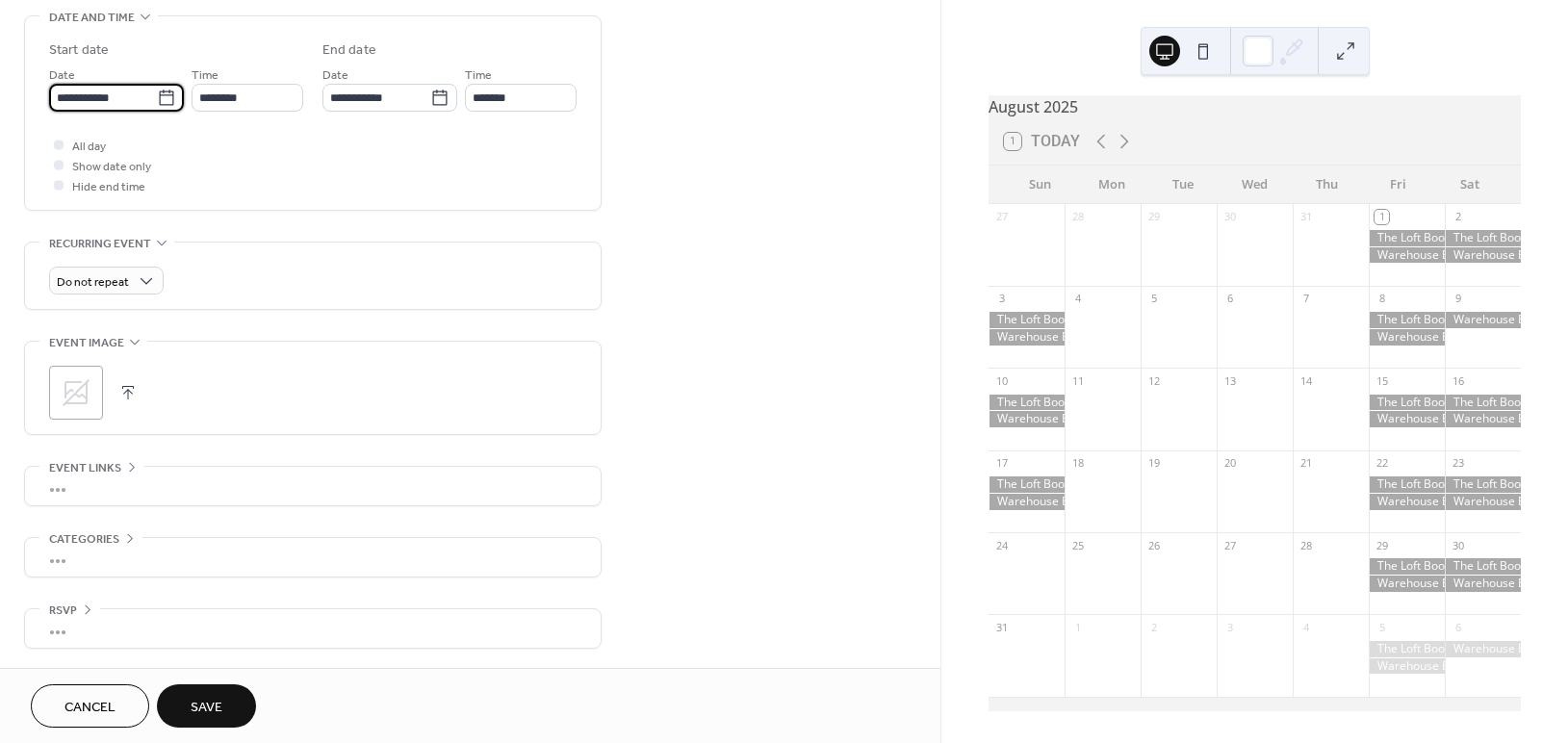 click on "**********" at bounding box center (103, 97) 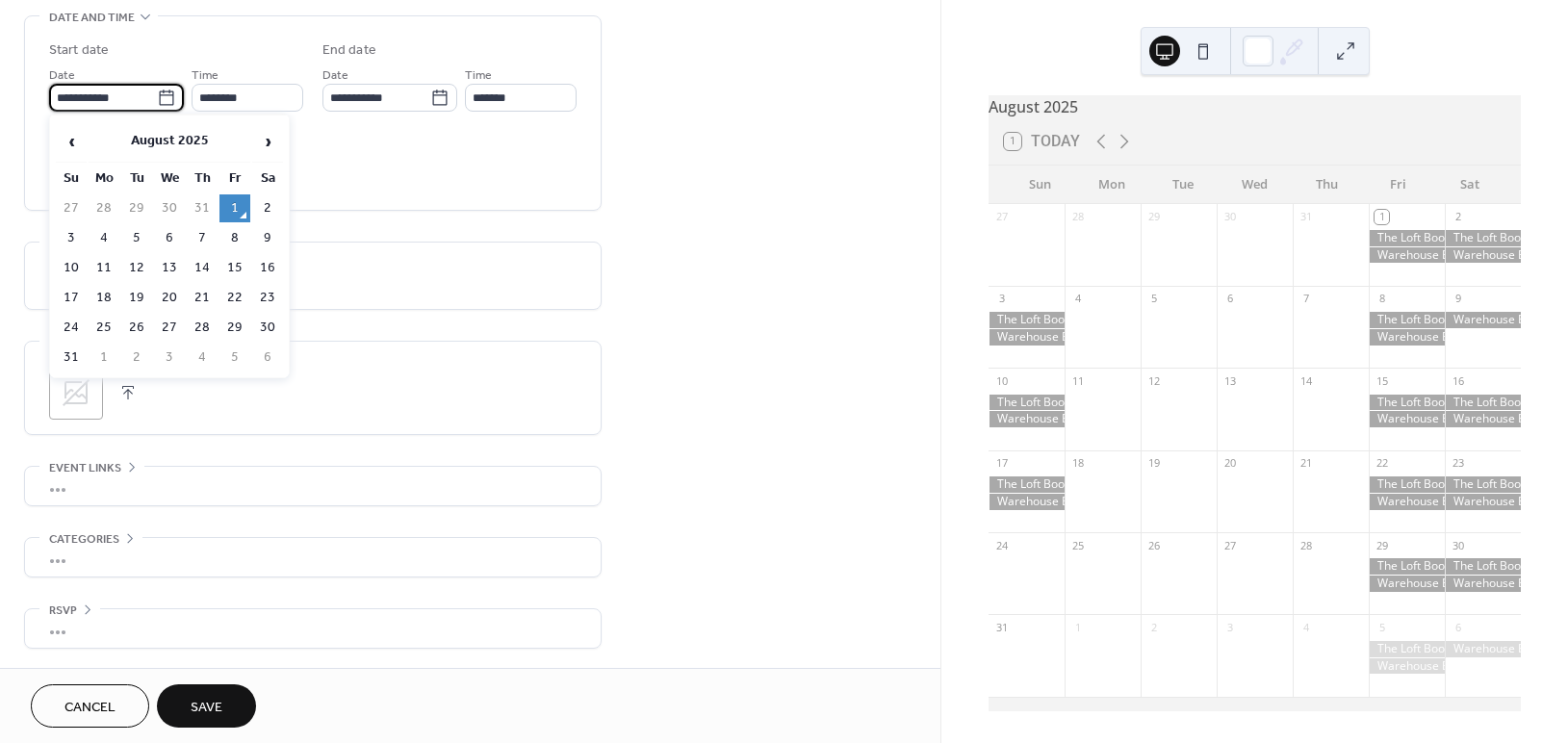 click on "›" at bounding box center [268, 141] 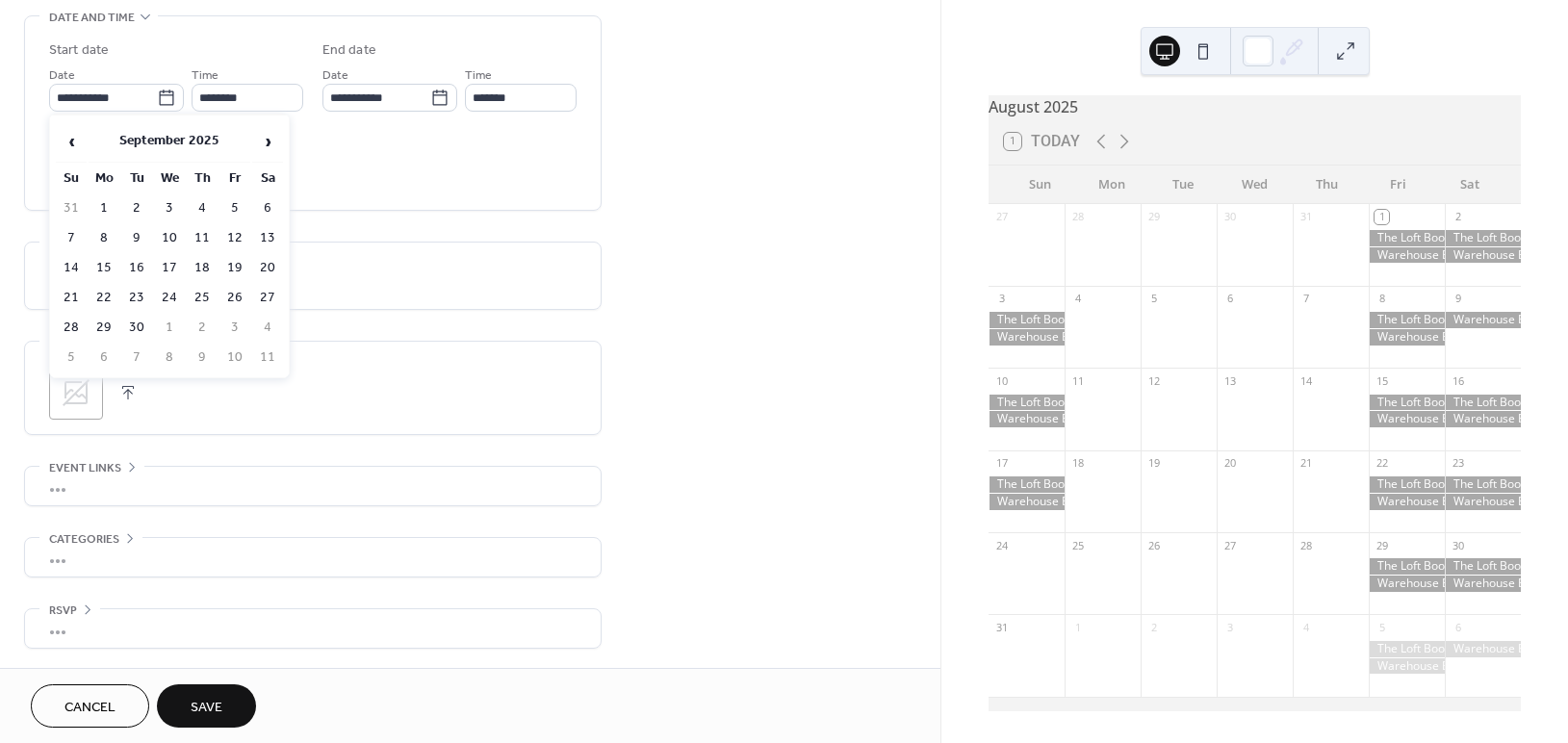 click on "›" at bounding box center (268, 141) 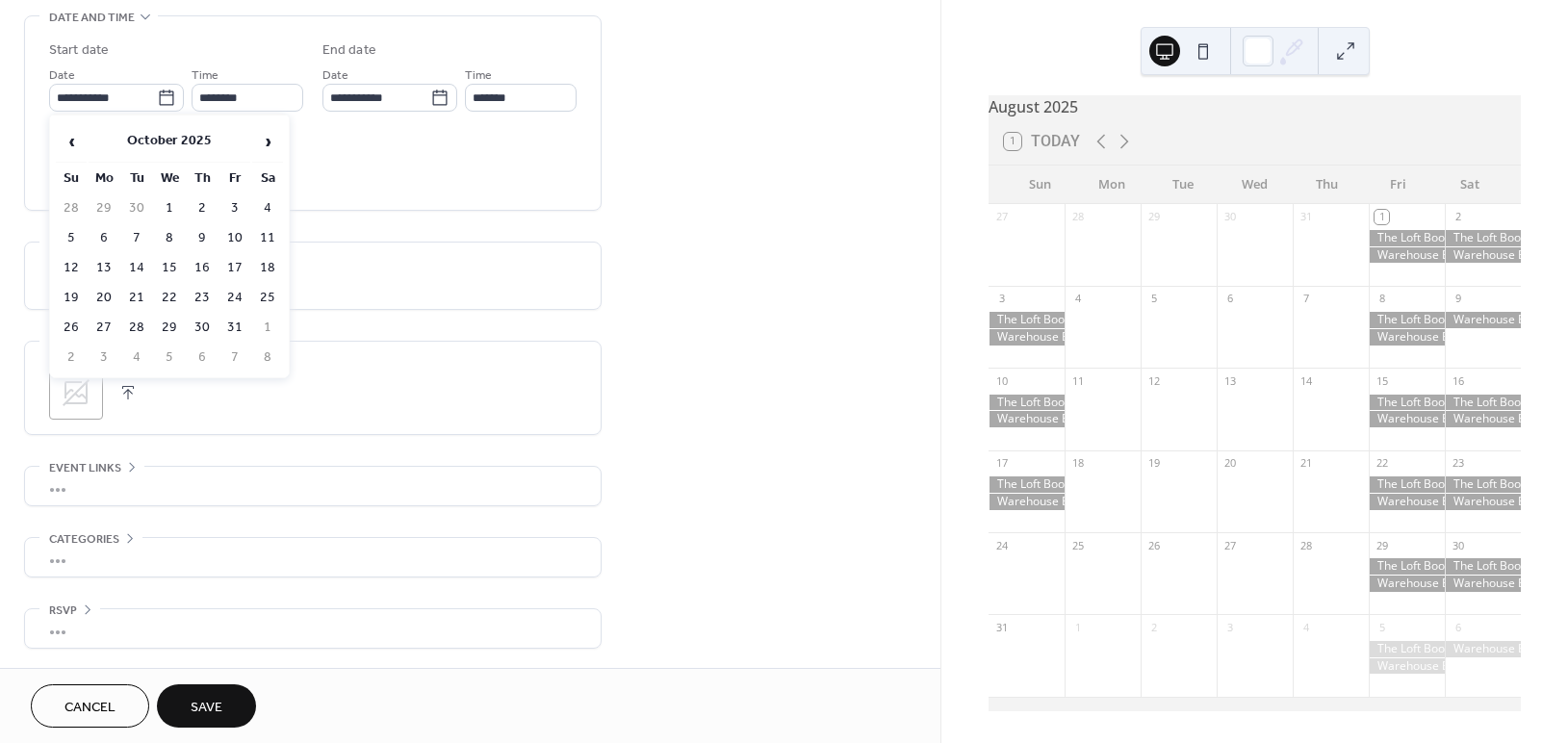 click on "›" at bounding box center (268, 141) 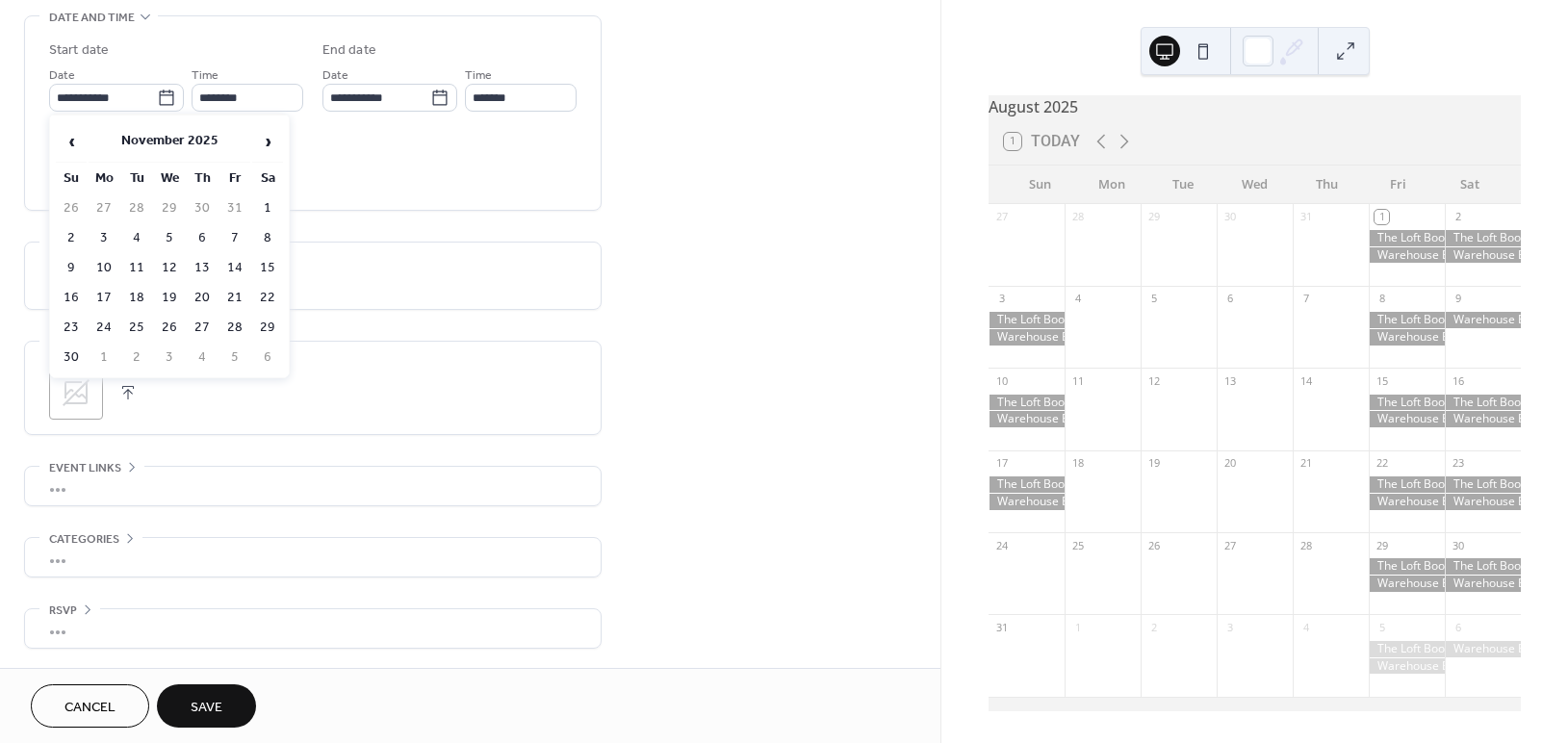 click on "›" at bounding box center [268, 141] 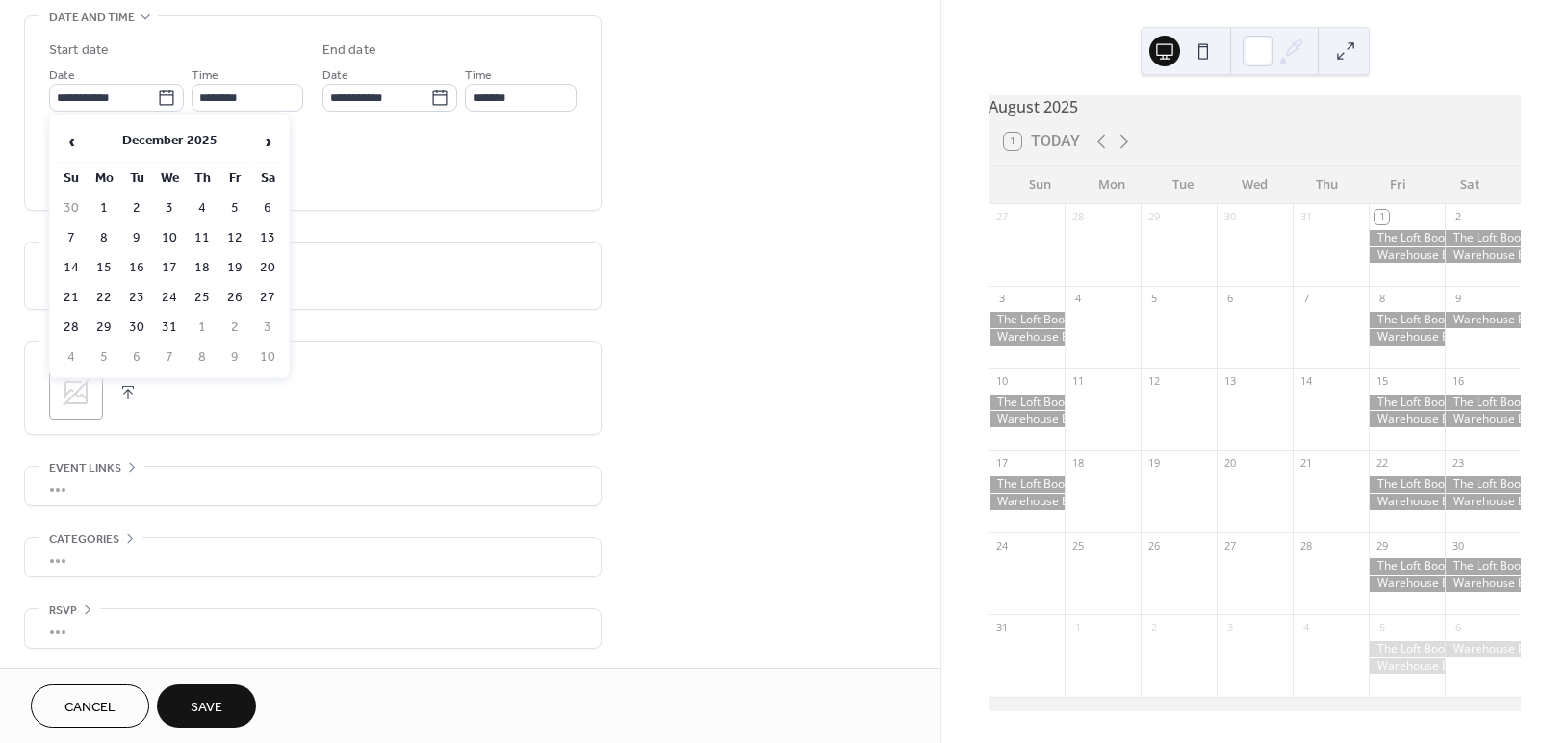 click on "›" at bounding box center [268, 141] 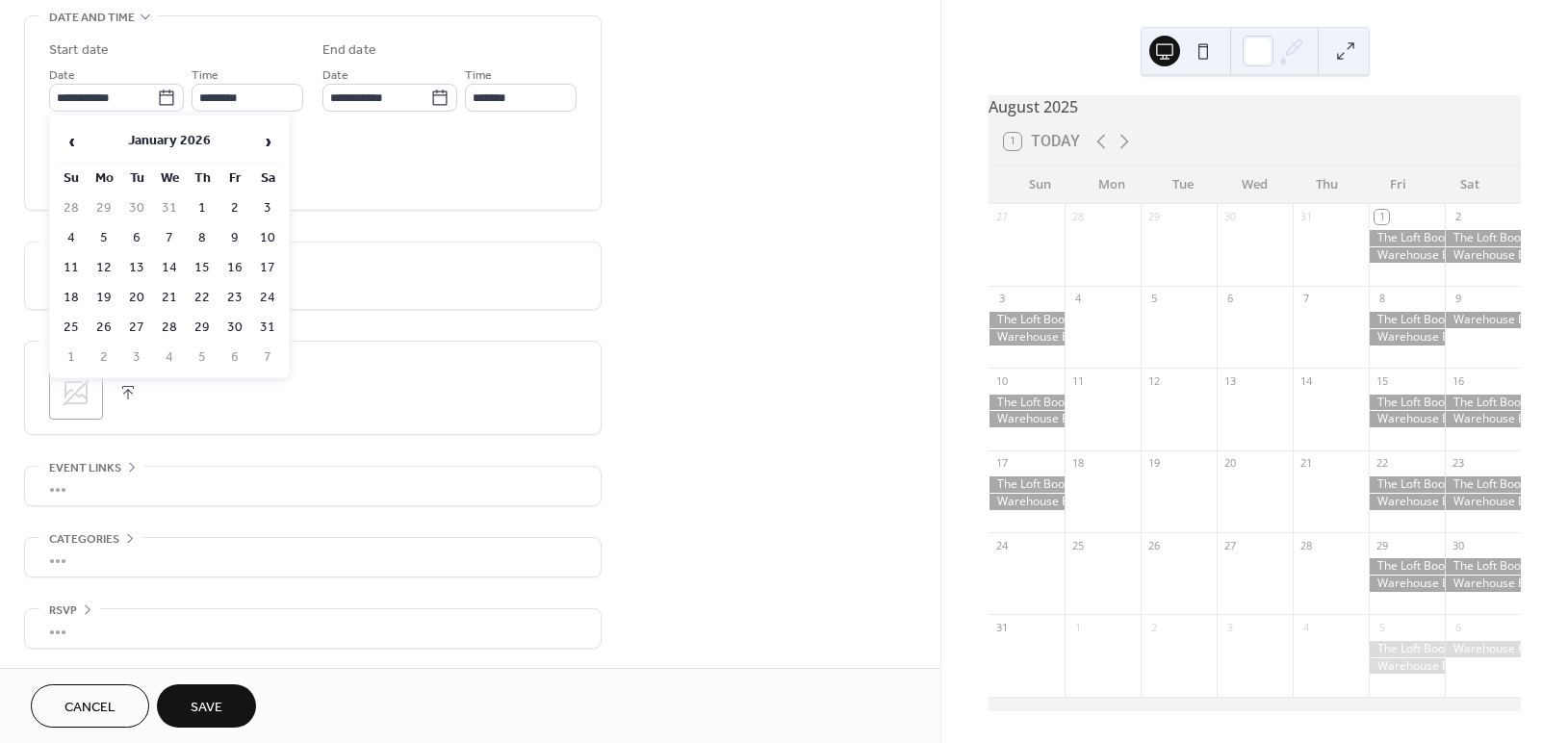 click on "›" at bounding box center (268, 141) 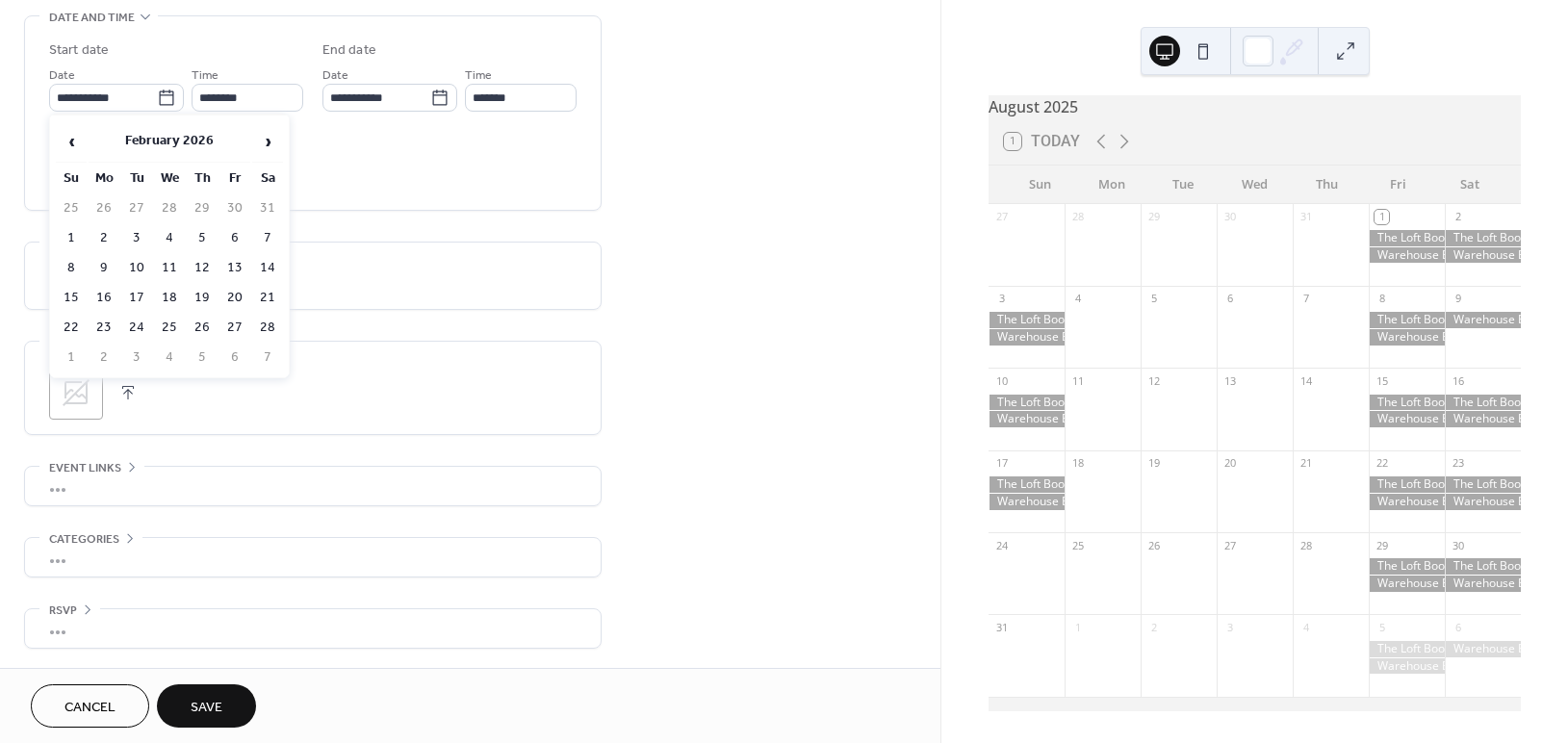 click on "›" at bounding box center [268, 141] 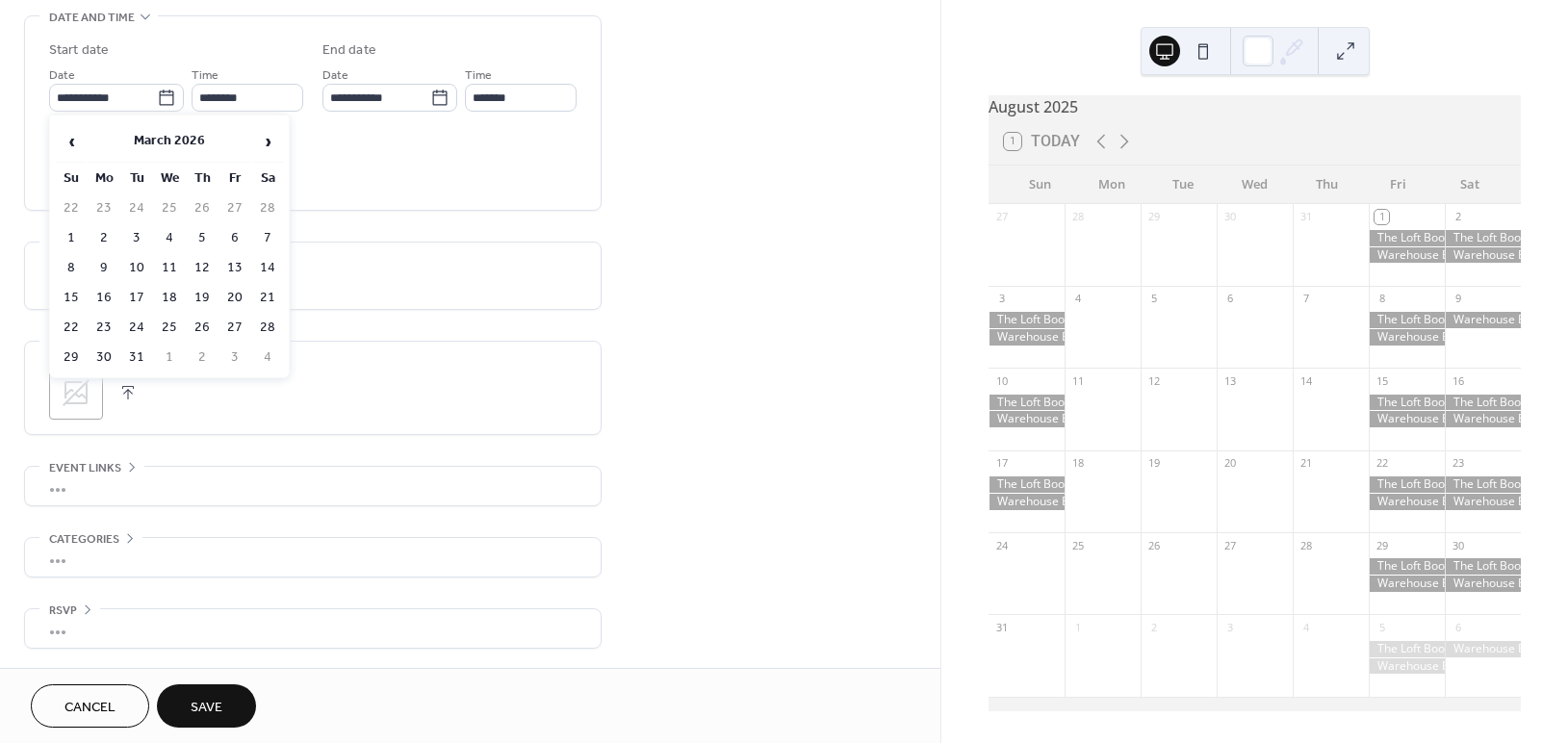 click on "›" at bounding box center (268, 141) 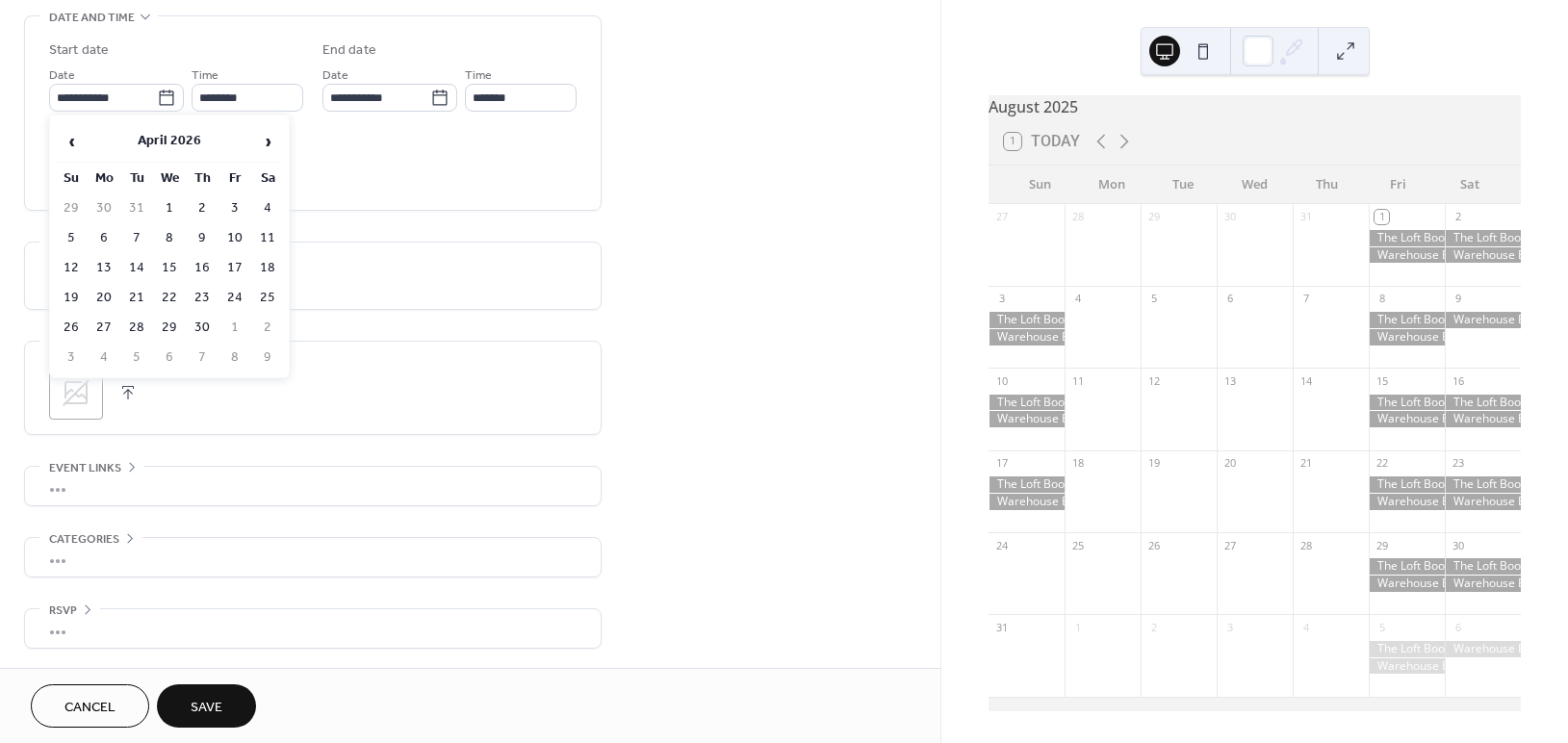 click on "›" at bounding box center [268, 141] 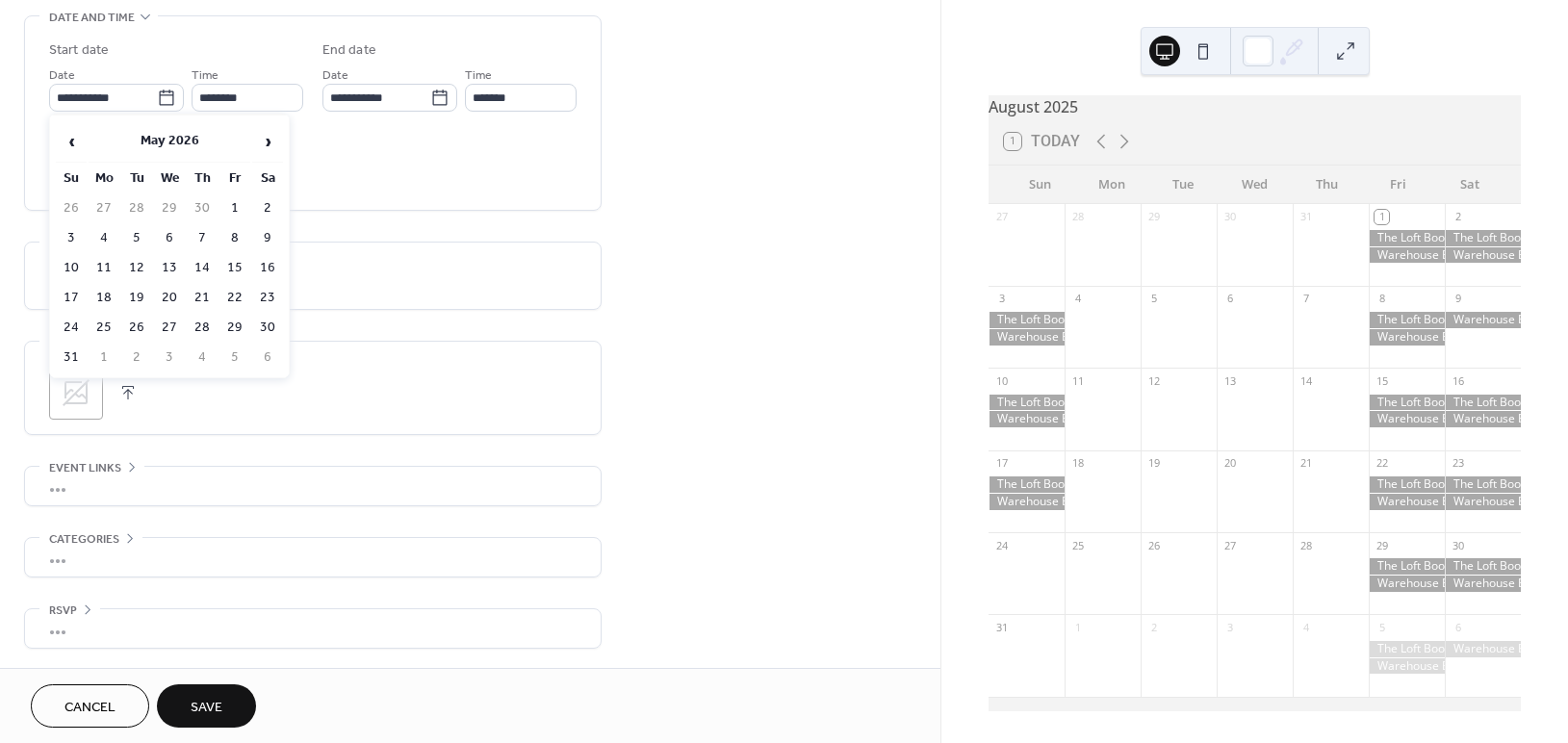 click on "›" at bounding box center [268, 141] 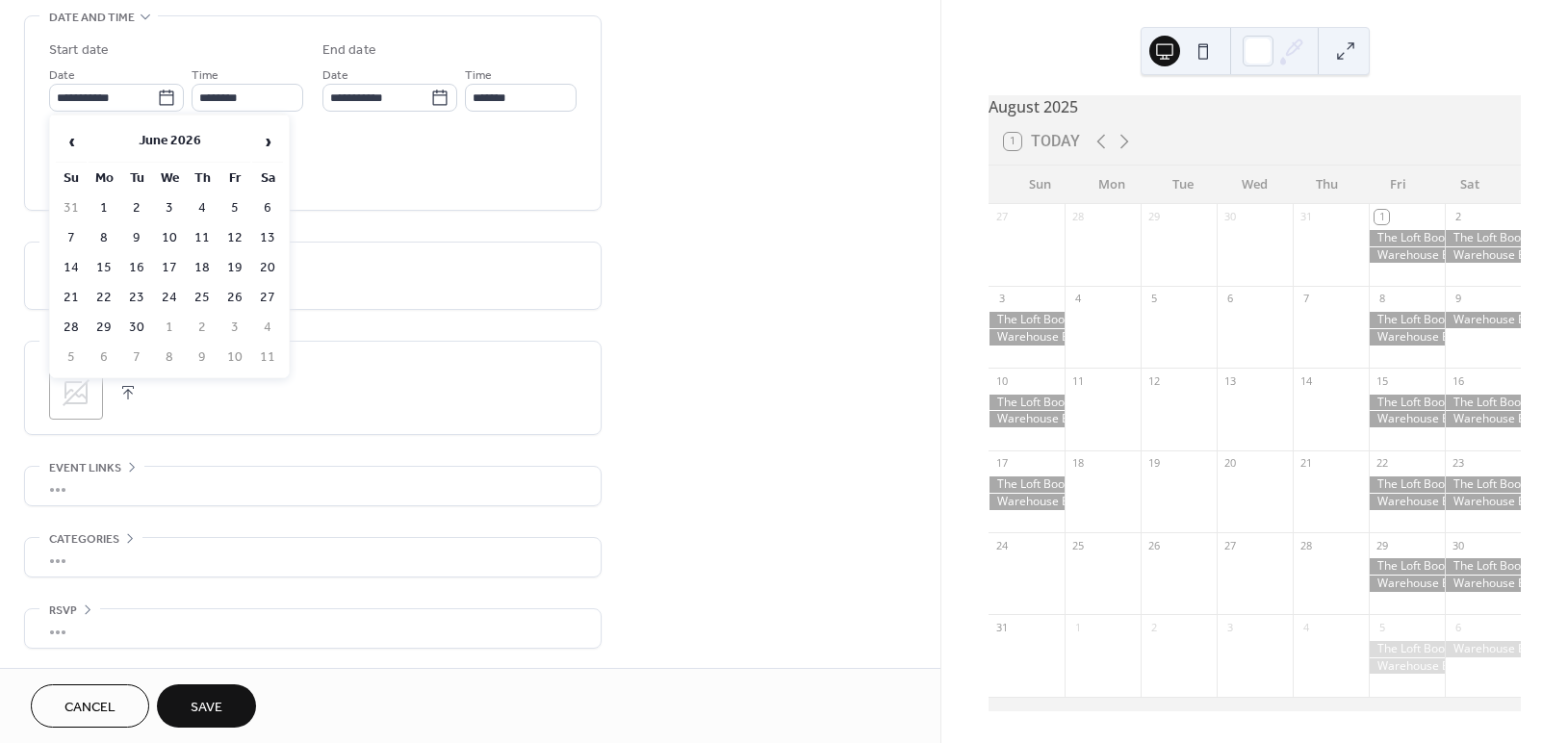 click on "›" at bounding box center (268, 141) 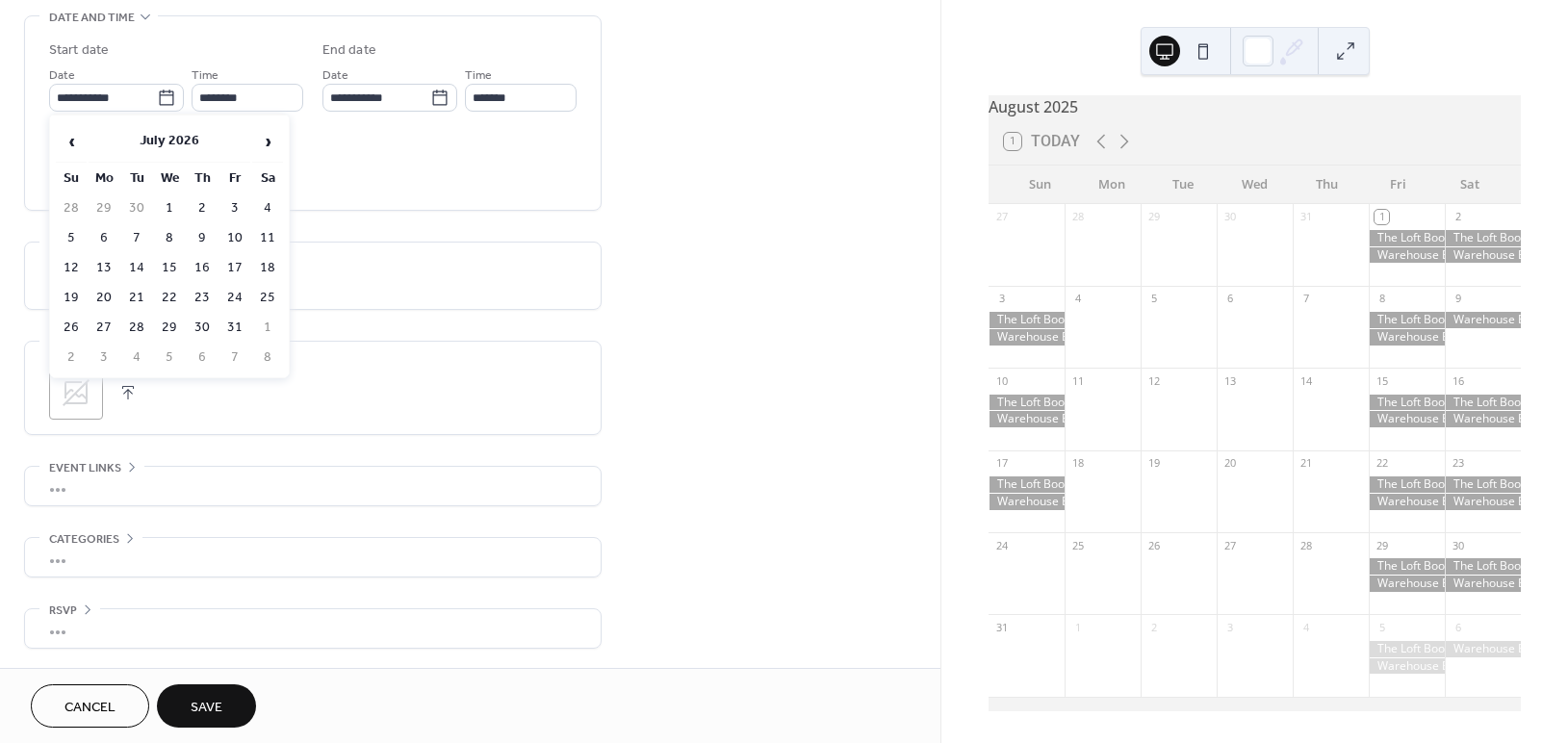 click on "11" at bounding box center (268, 238) 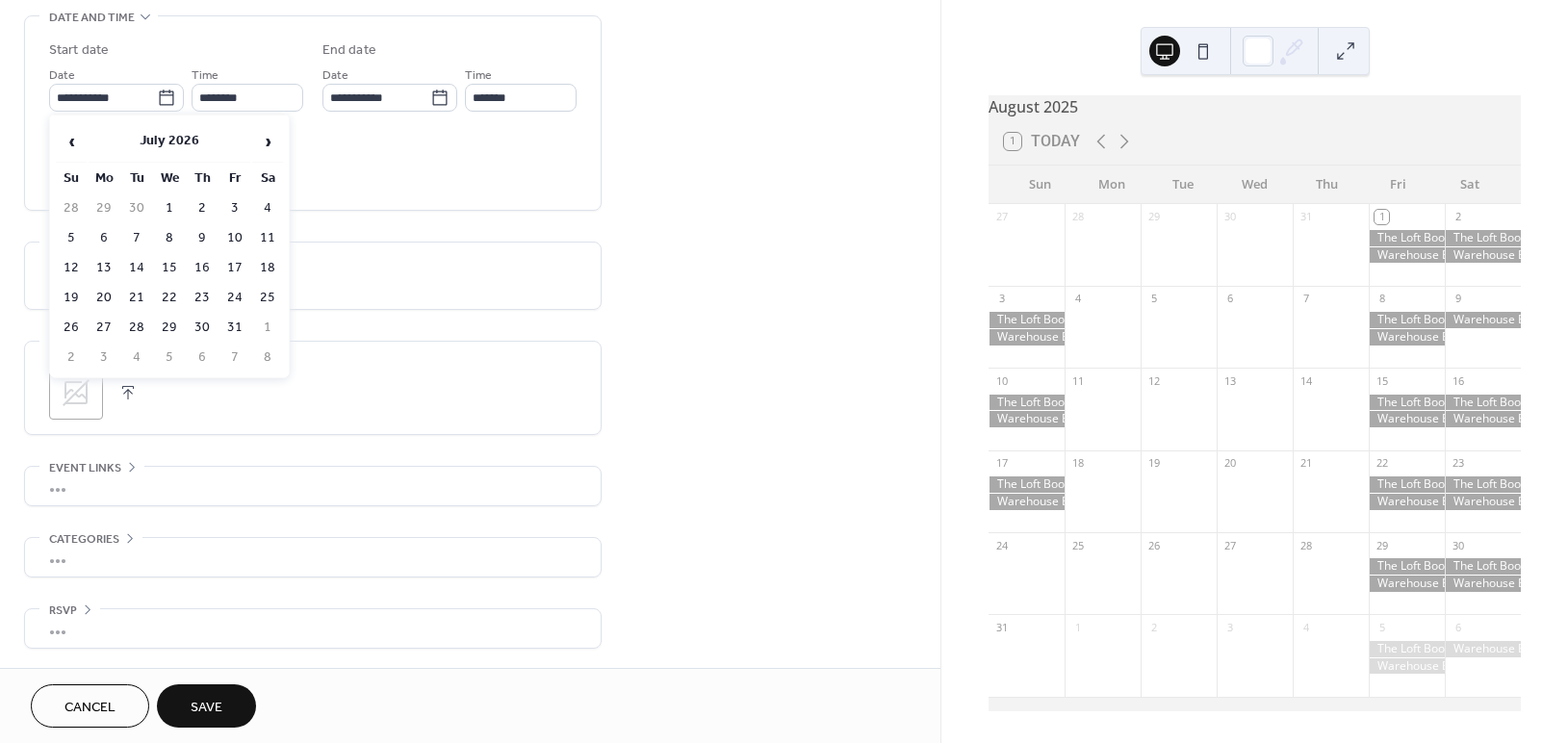type on "**********" 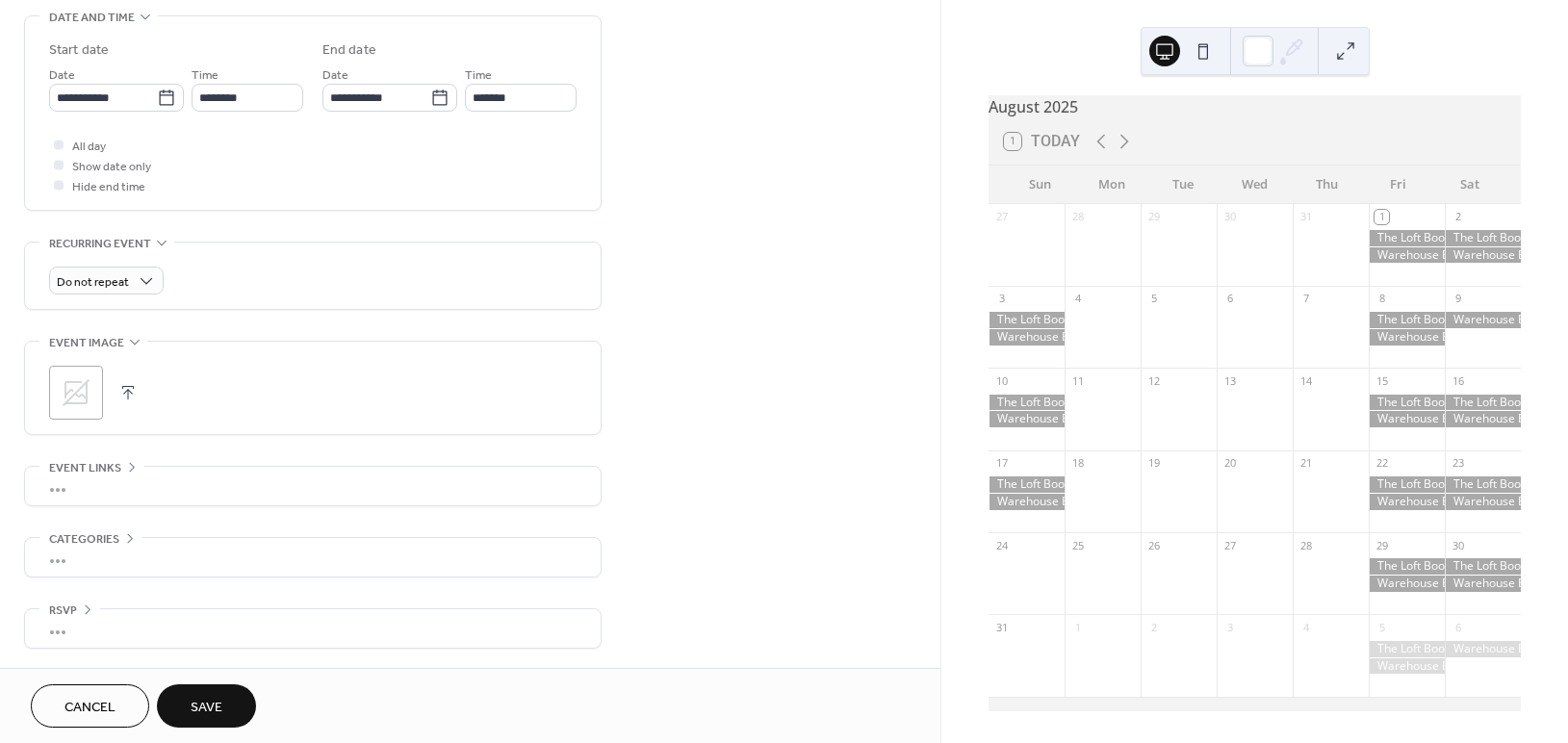 scroll, scrollTop: 618, scrollLeft: 0, axis: vertical 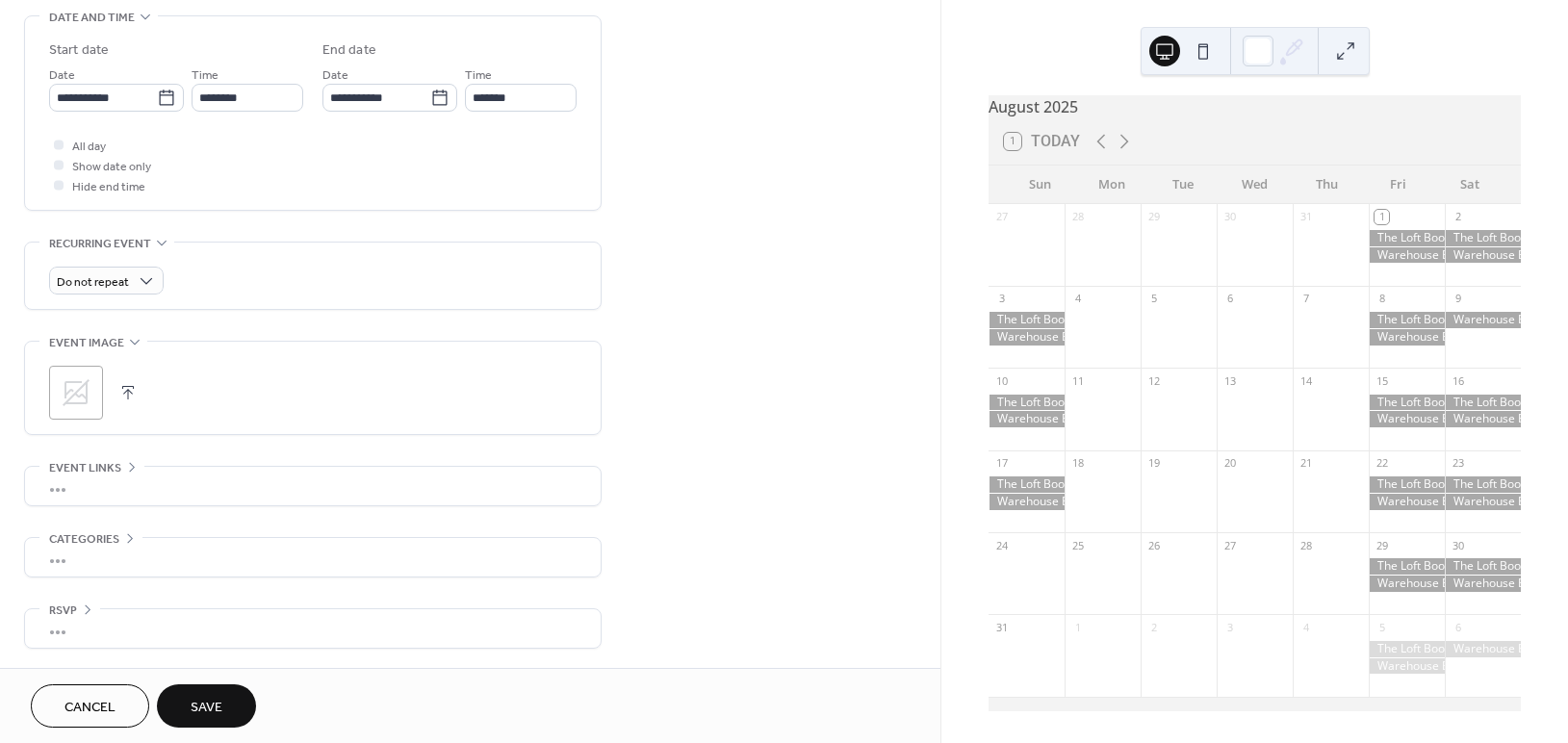 click on "**********" at bounding box center (470, 82) 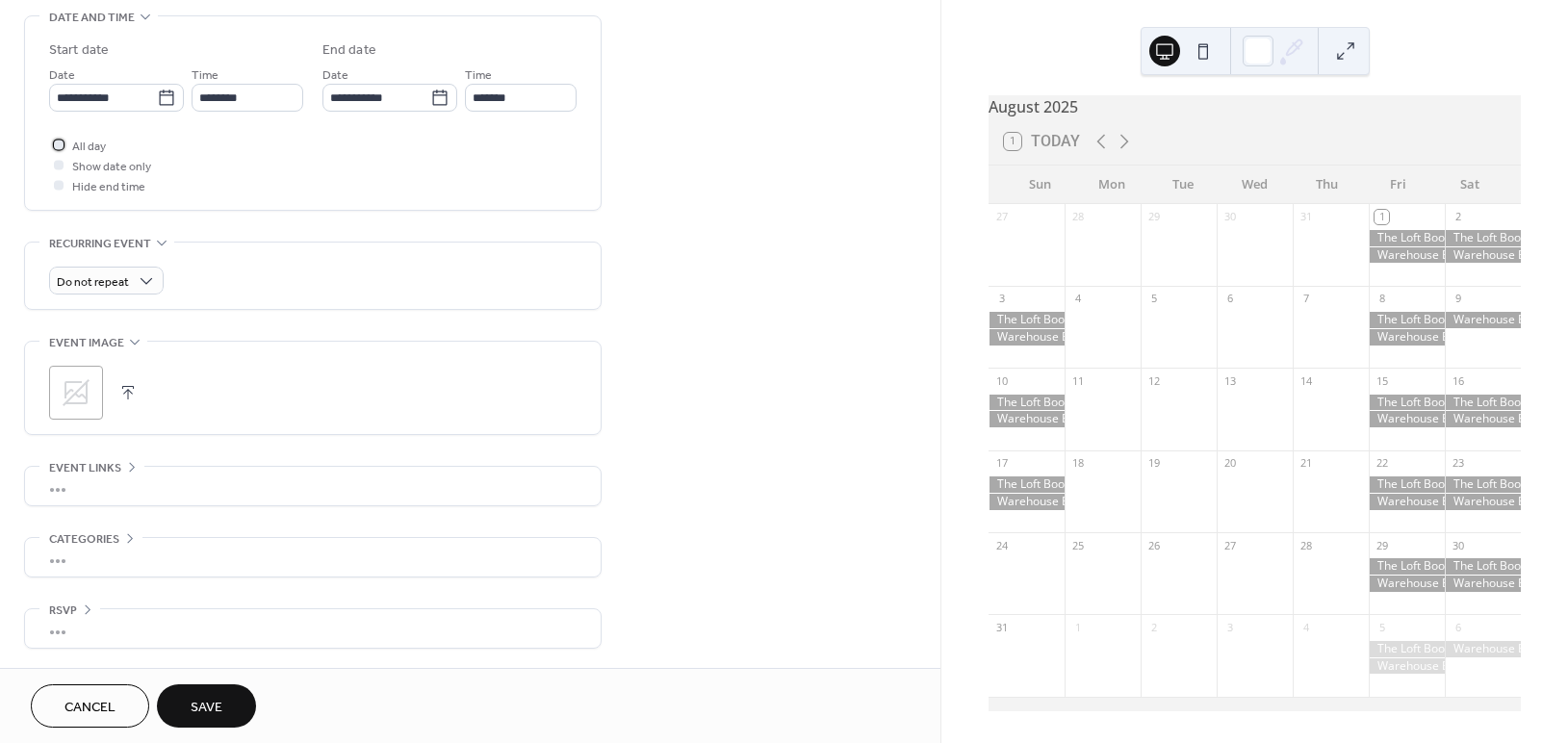 click at bounding box center (59, 144) 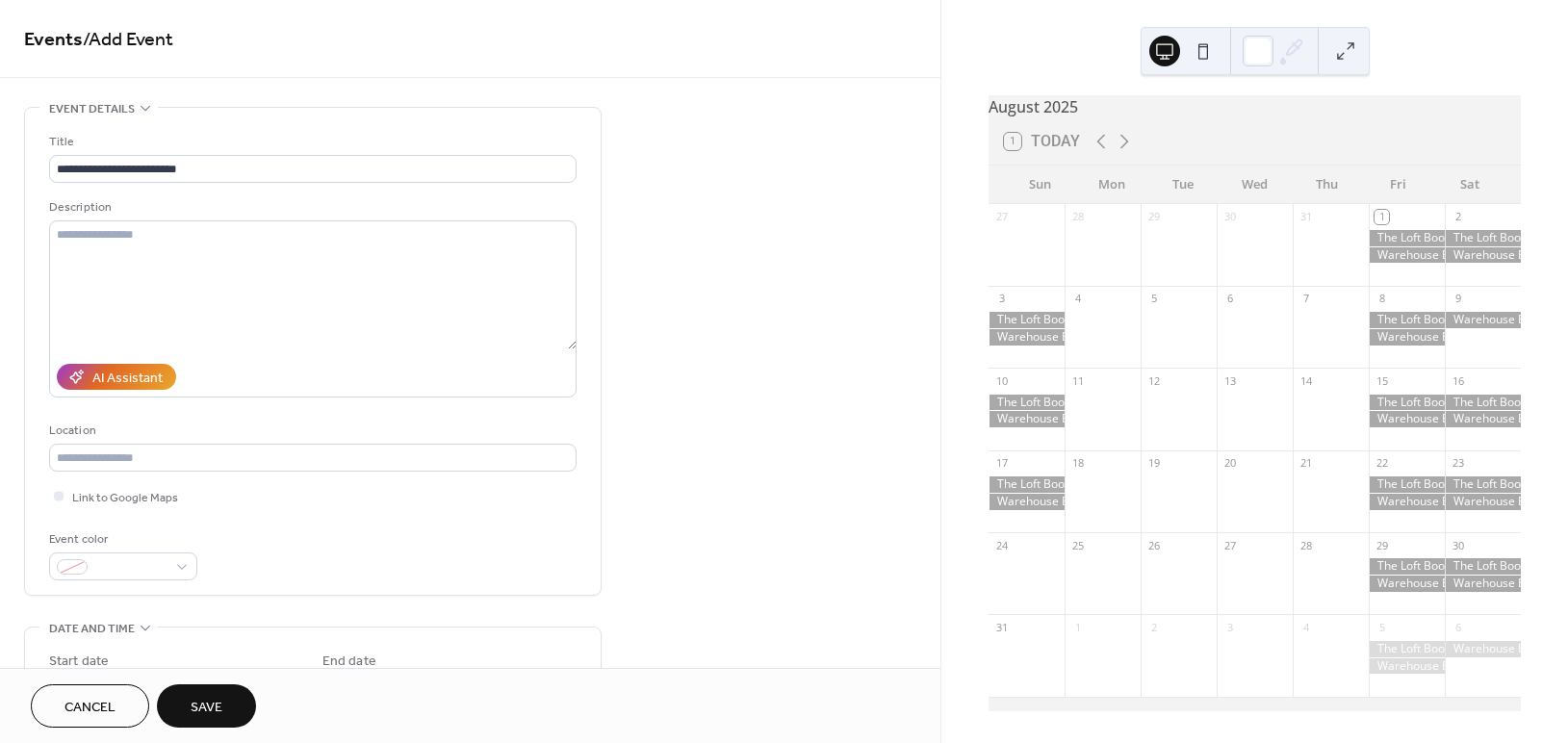 scroll, scrollTop: 381, scrollLeft: 0, axis: vertical 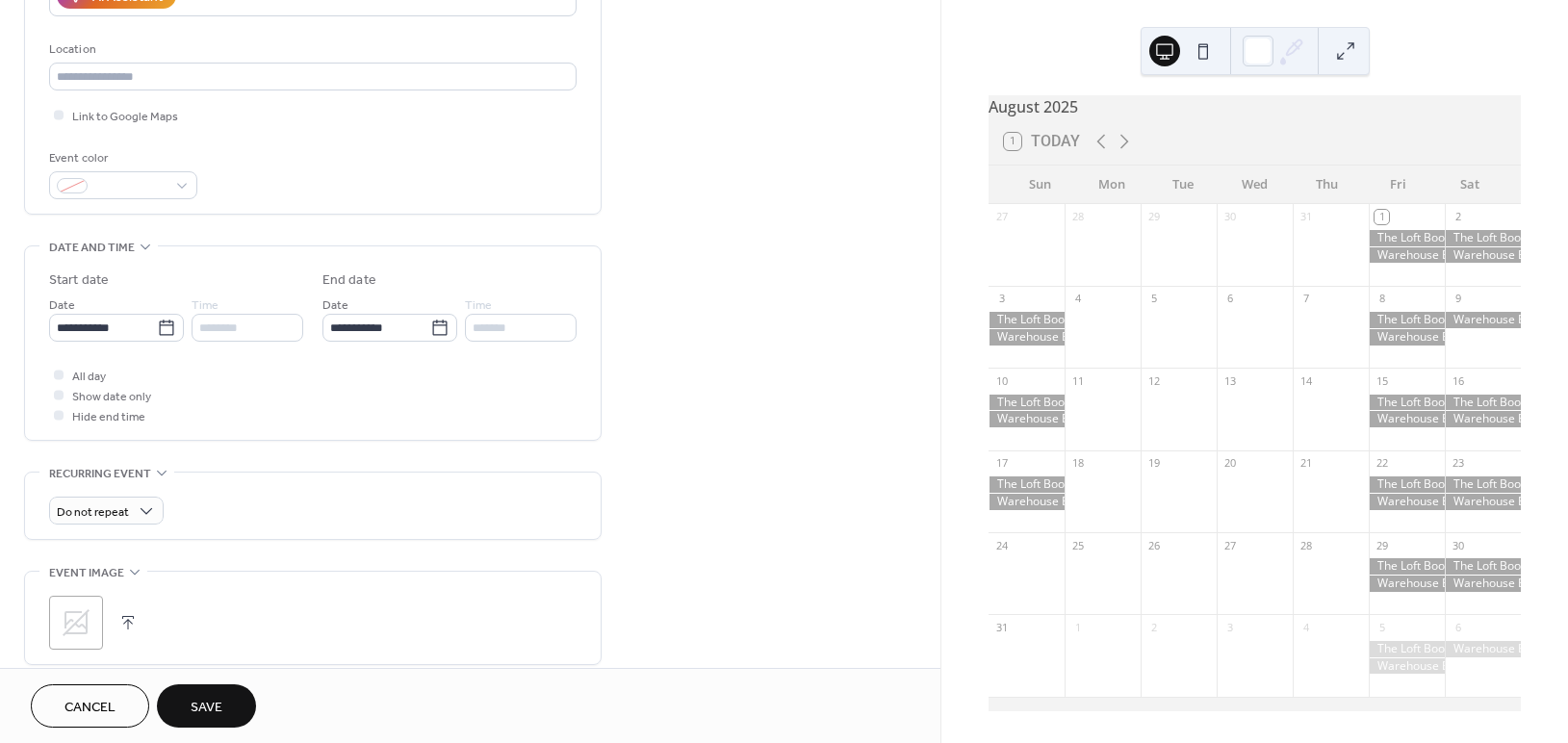 click on "Save" at bounding box center (206, 707) 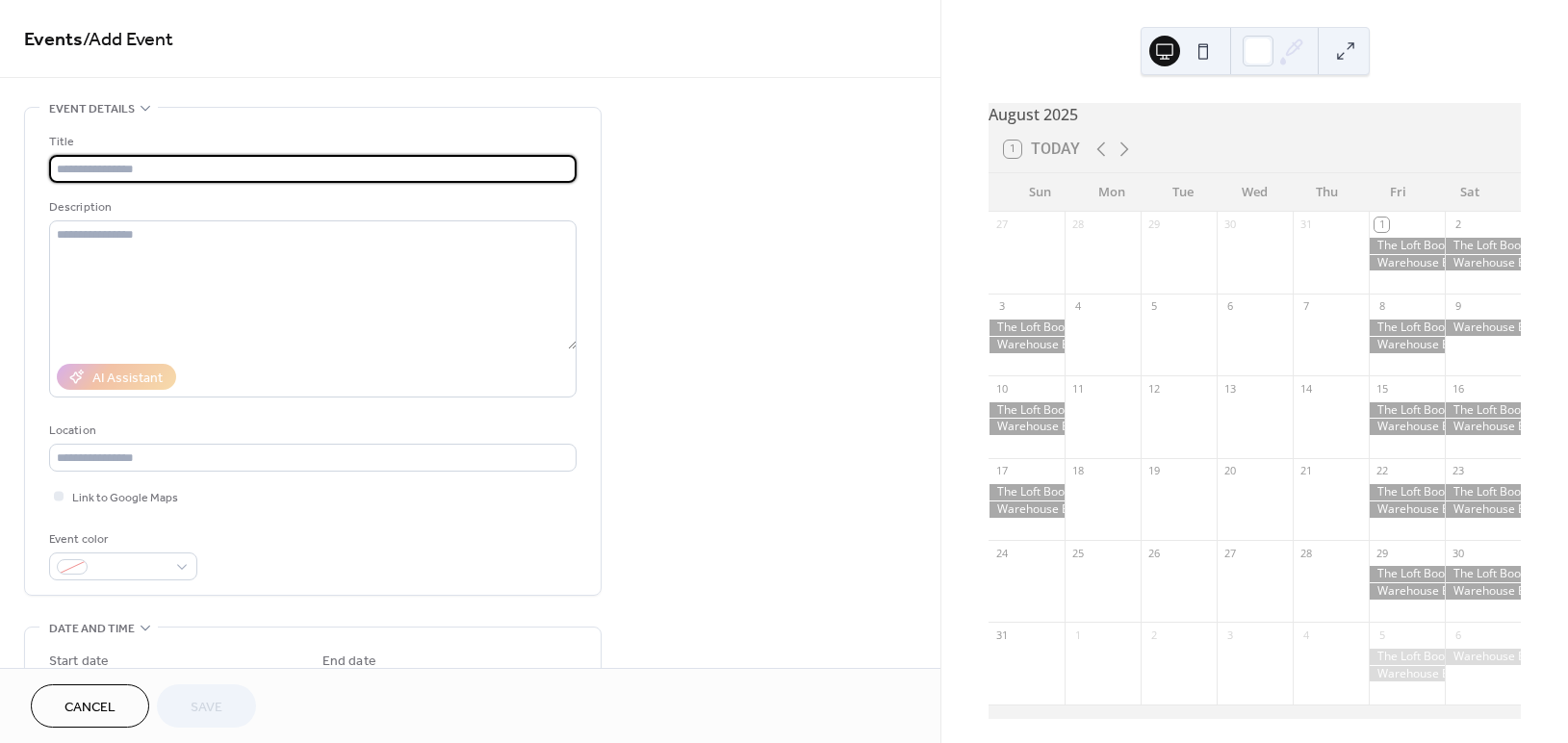 scroll, scrollTop: 0, scrollLeft: 0, axis: both 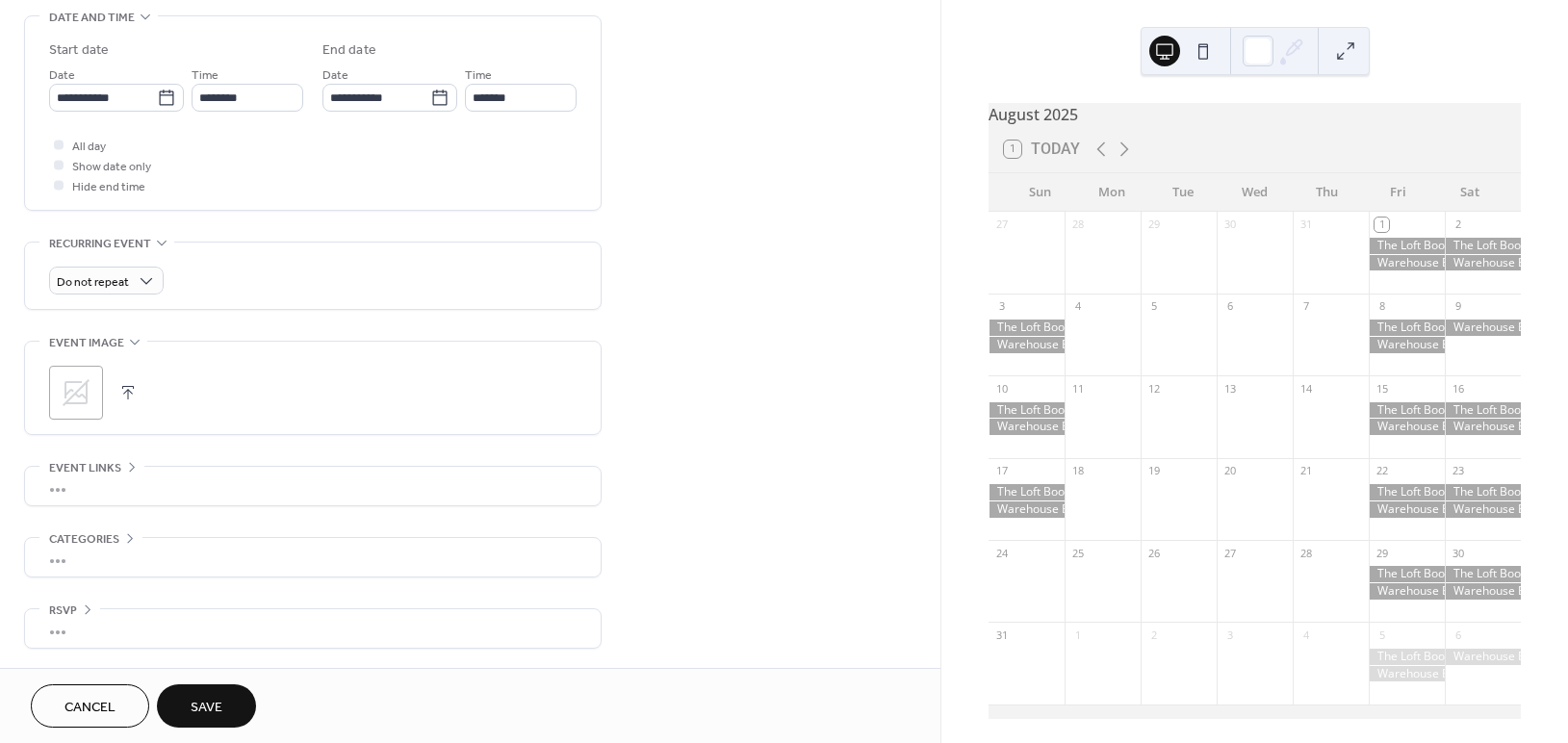 type on "**********" 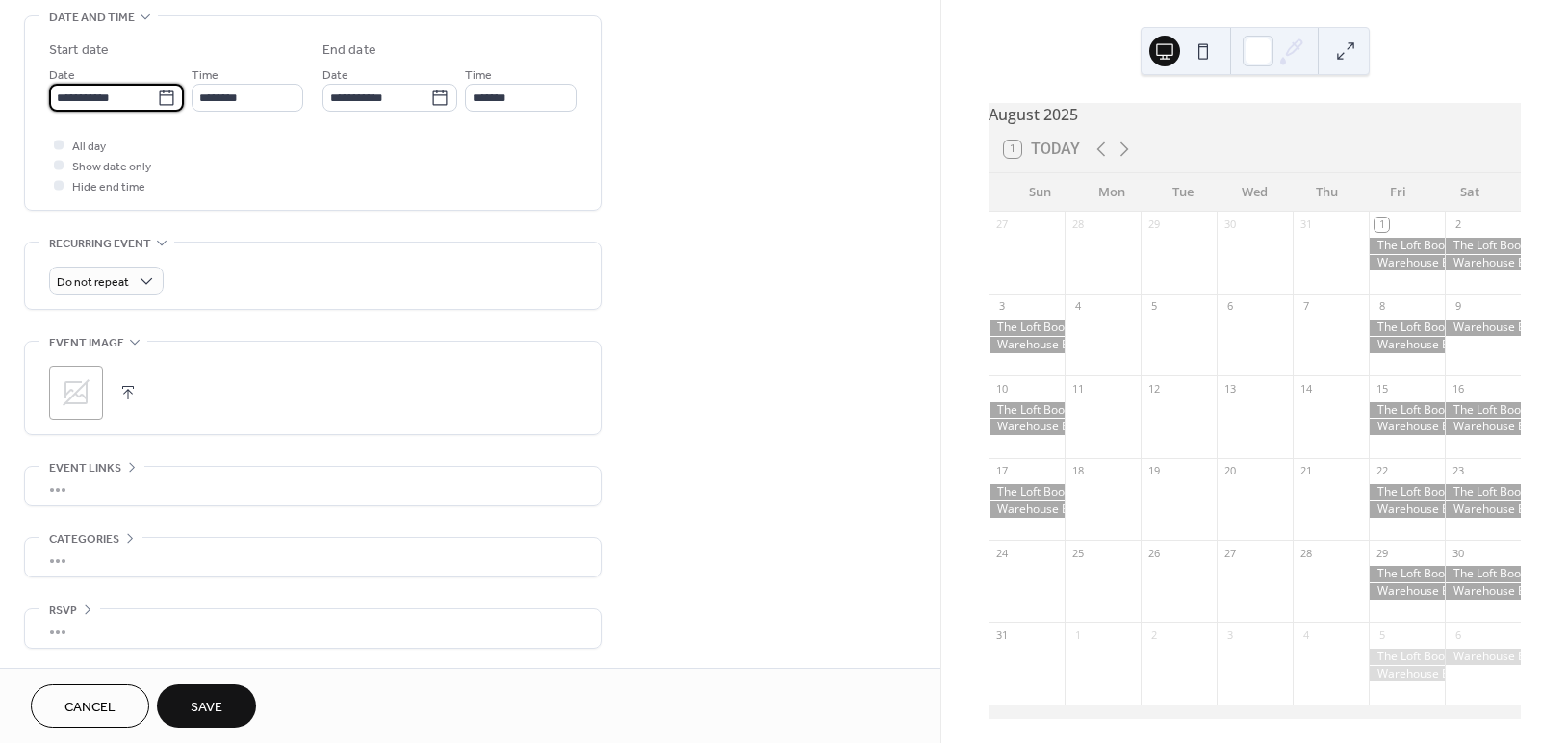 click on "**********" at bounding box center [103, 97] 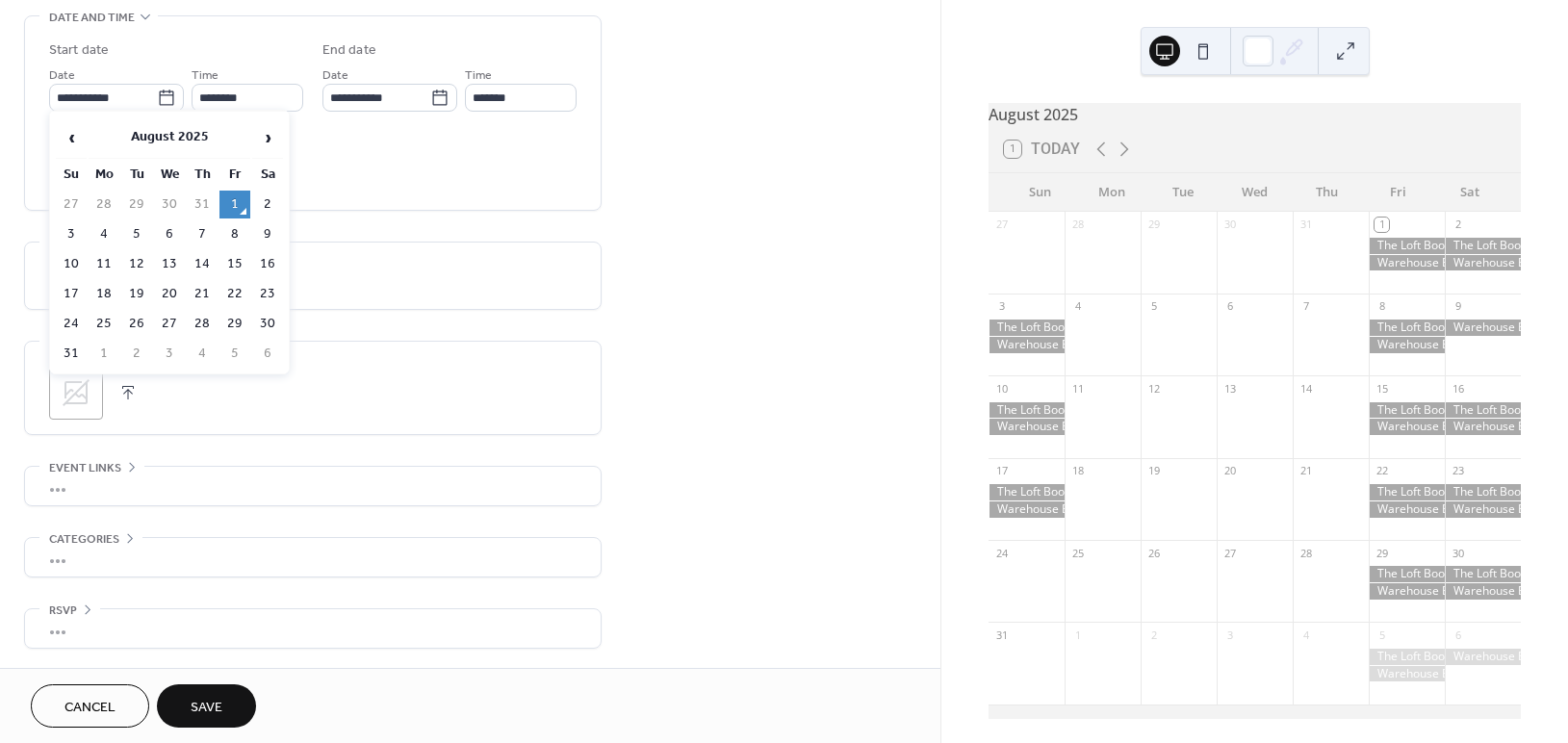 click on "August 2025" at bounding box center (169, 138) 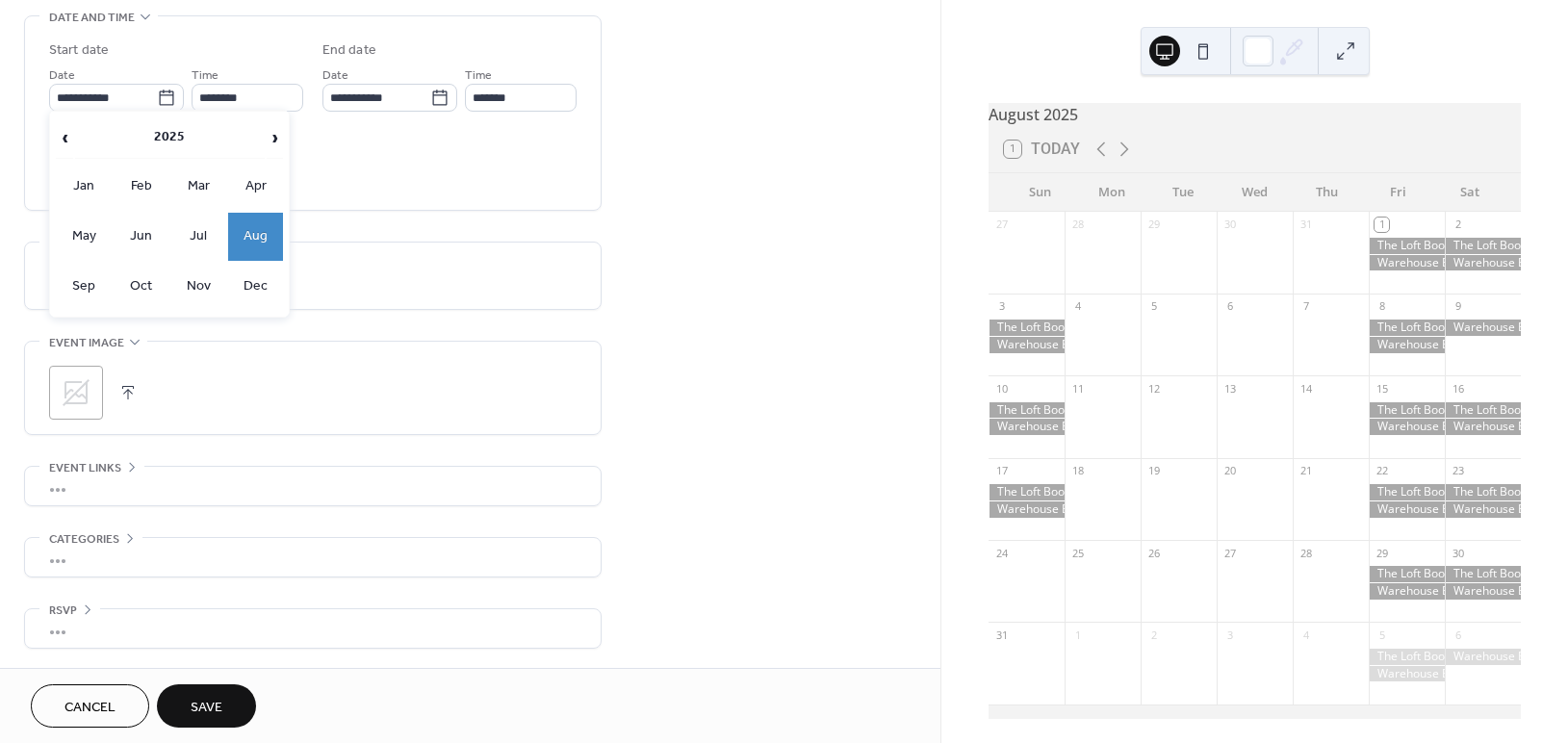 click on "›" at bounding box center (275, 138) 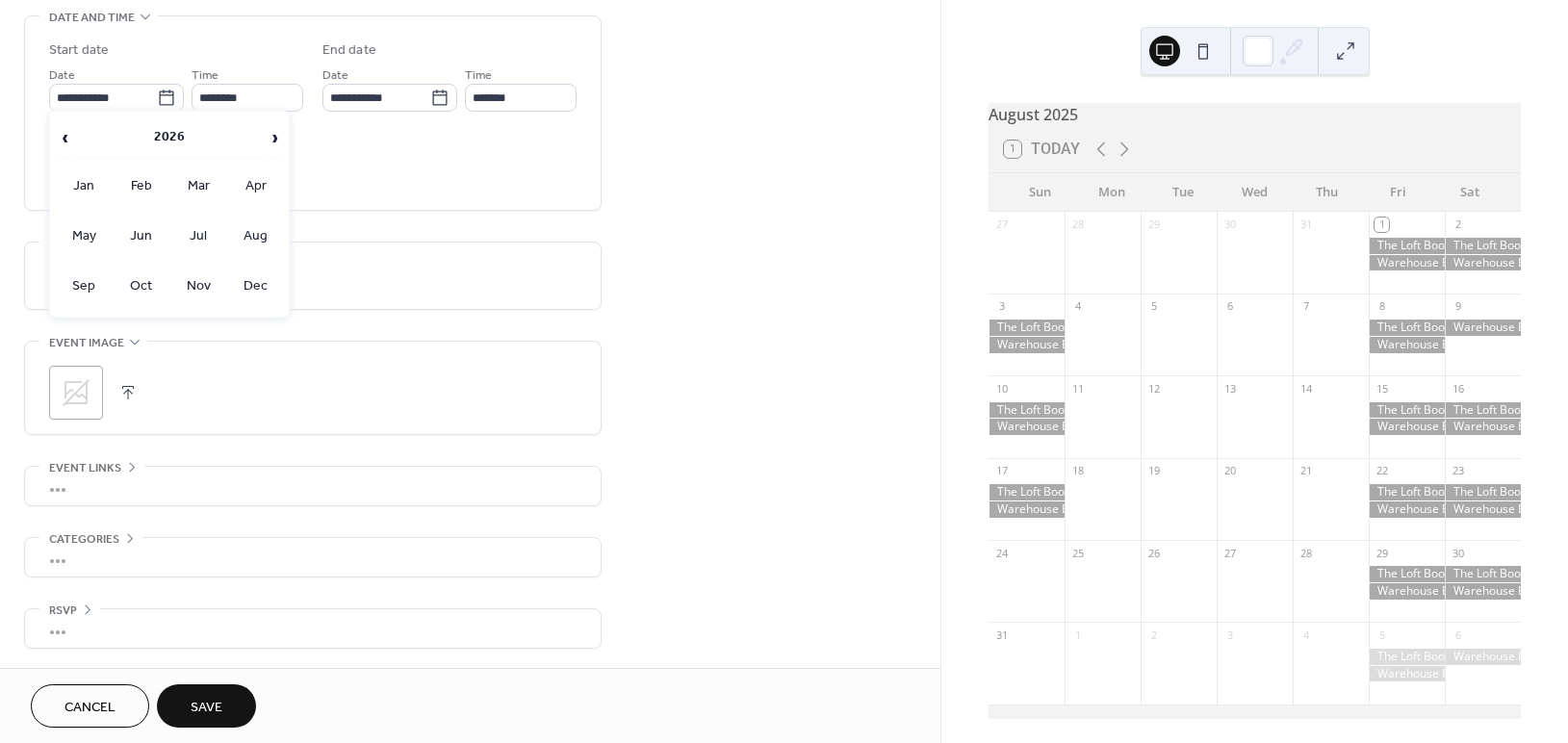 drag, startPoint x: 90, startPoint y: 284, endPoint x: 75, endPoint y: 294, distance: 18.027756 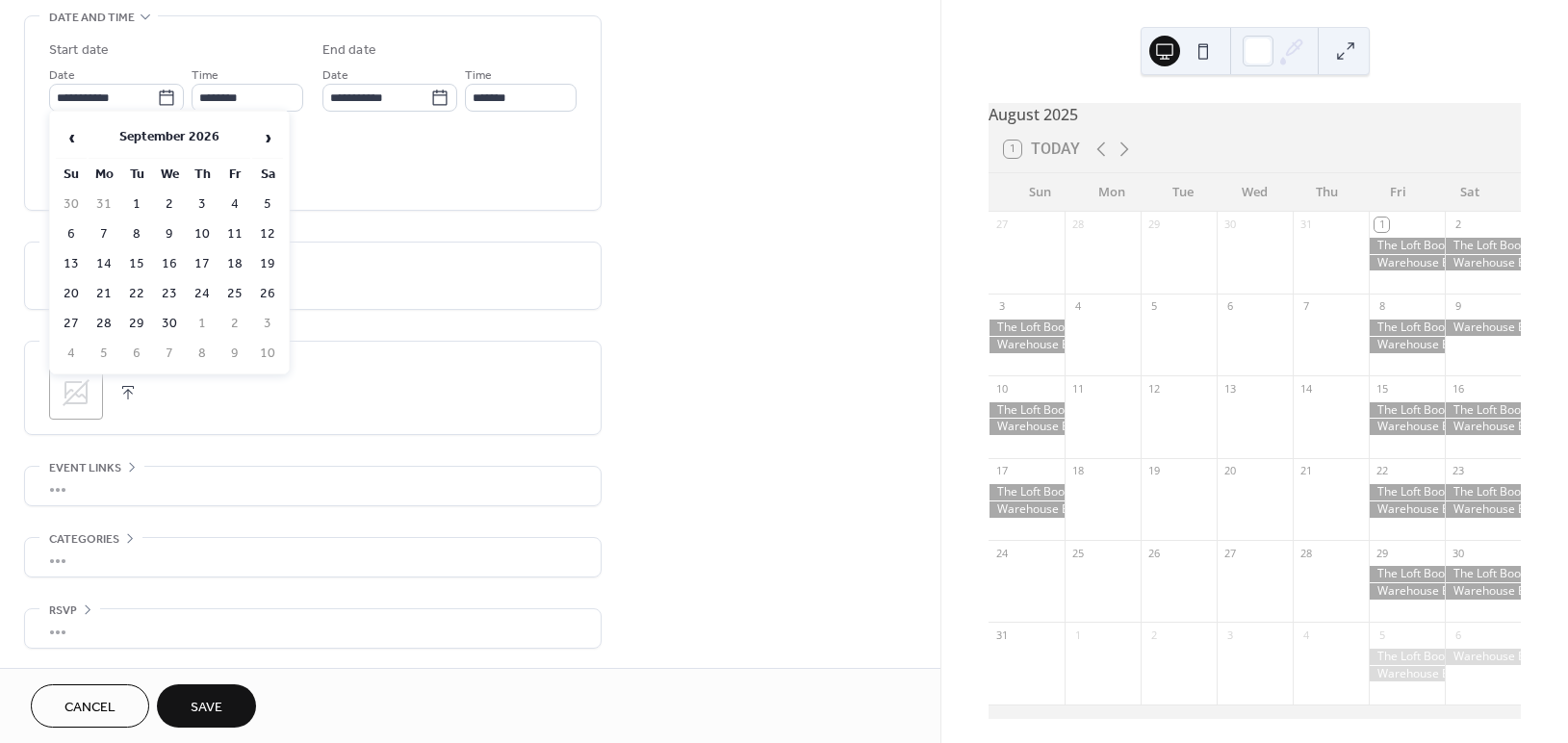 click on "12" at bounding box center (268, 234) 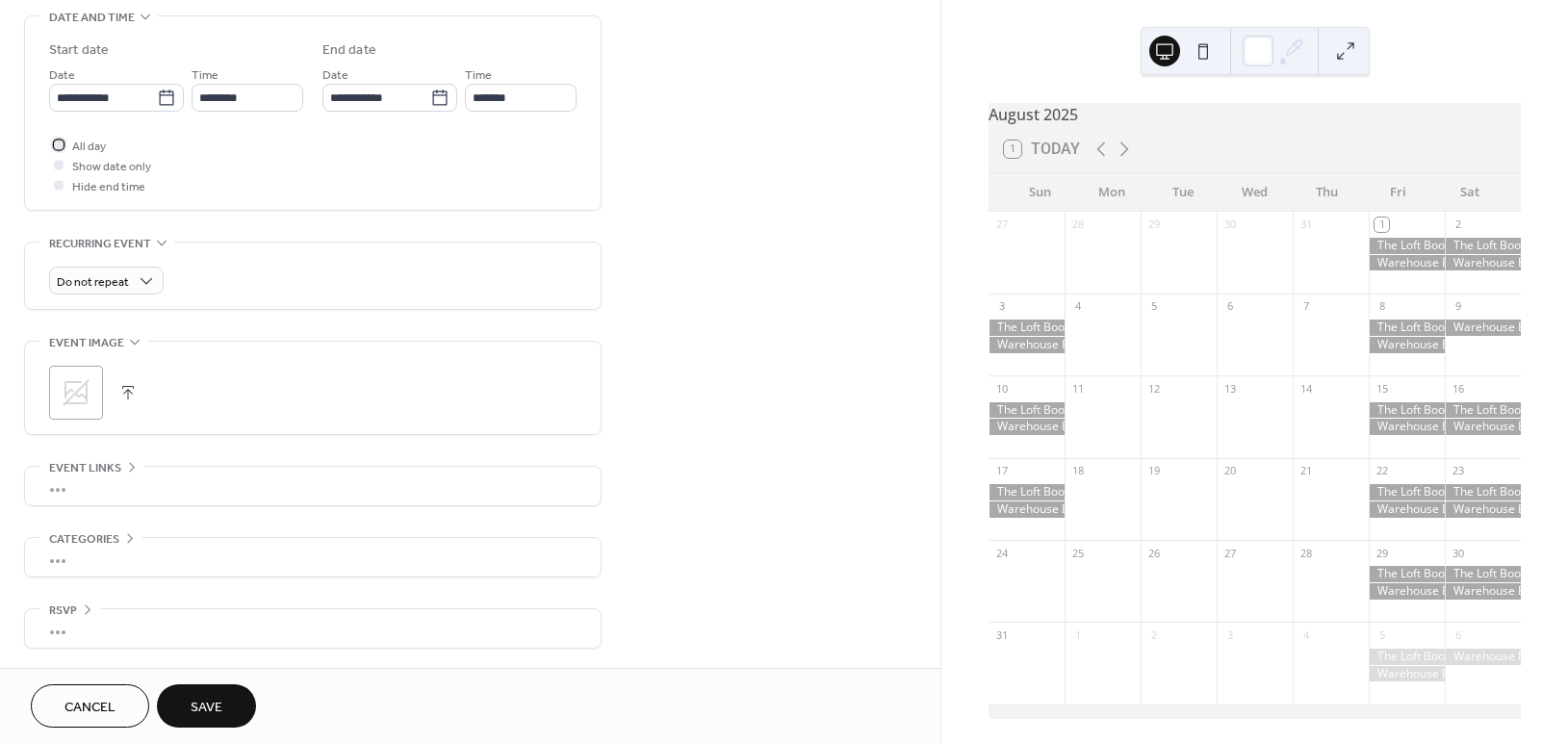 click at bounding box center (59, 144) 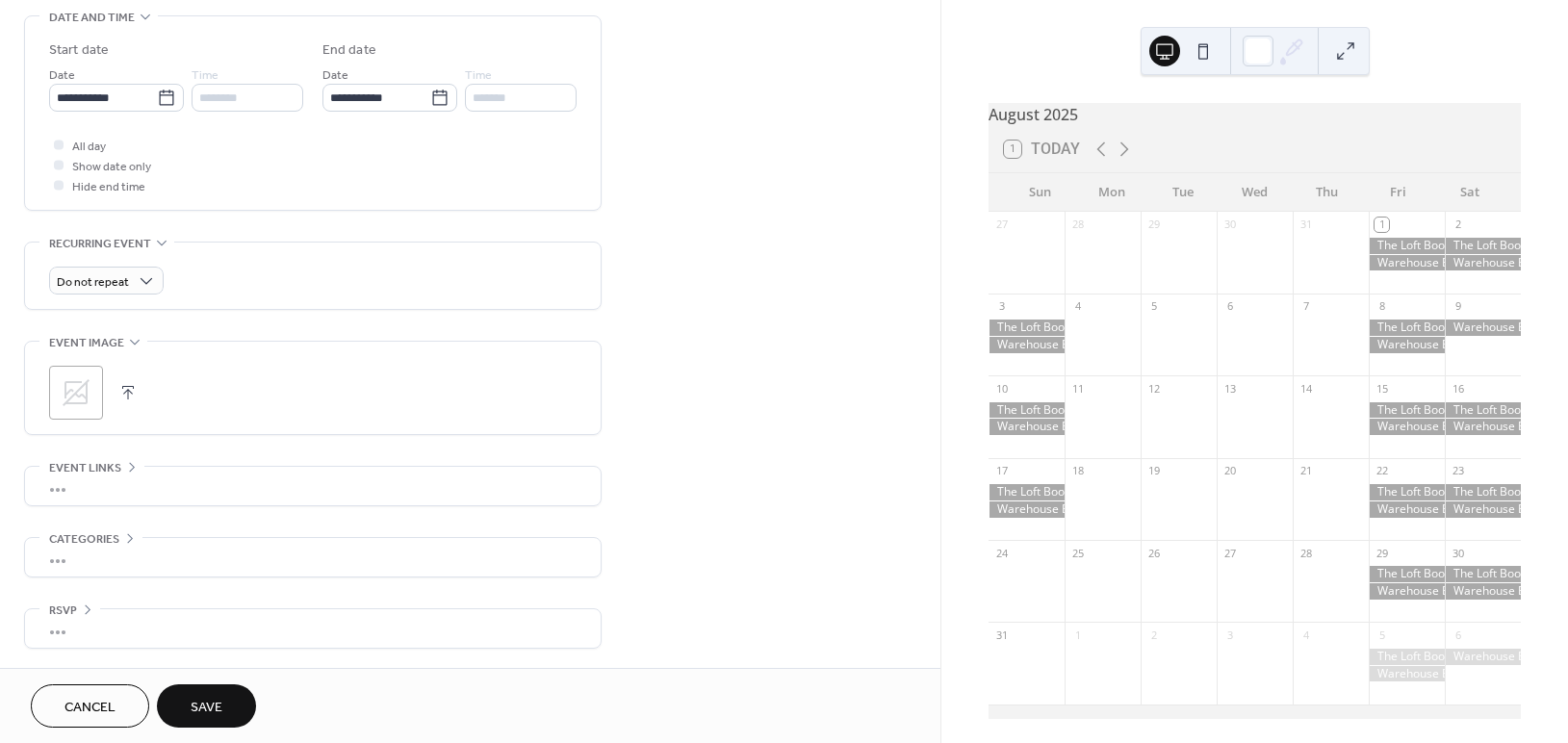 click on "Save" at bounding box center (206, 707) 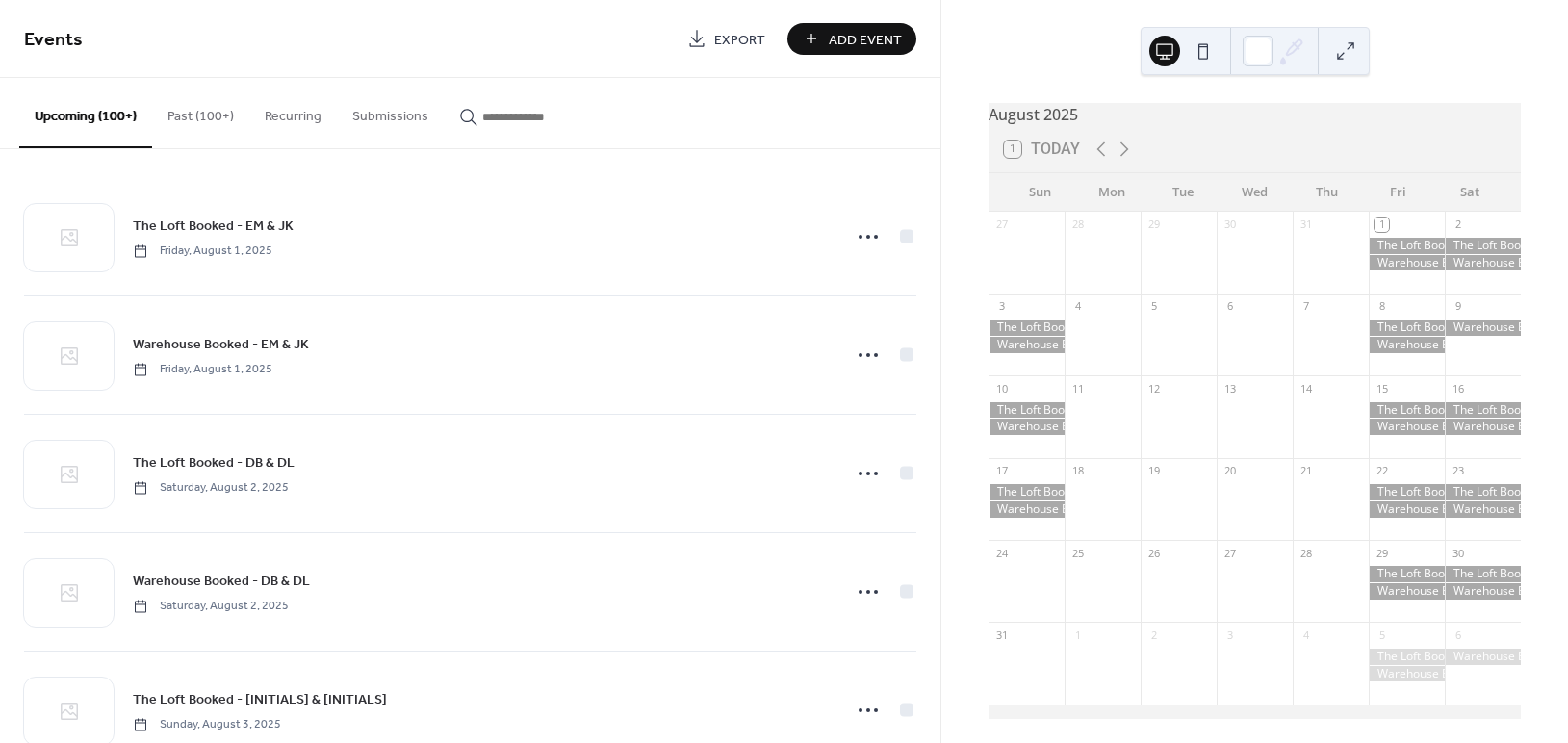 click on "Add Event" at bounding box center (852, 38) 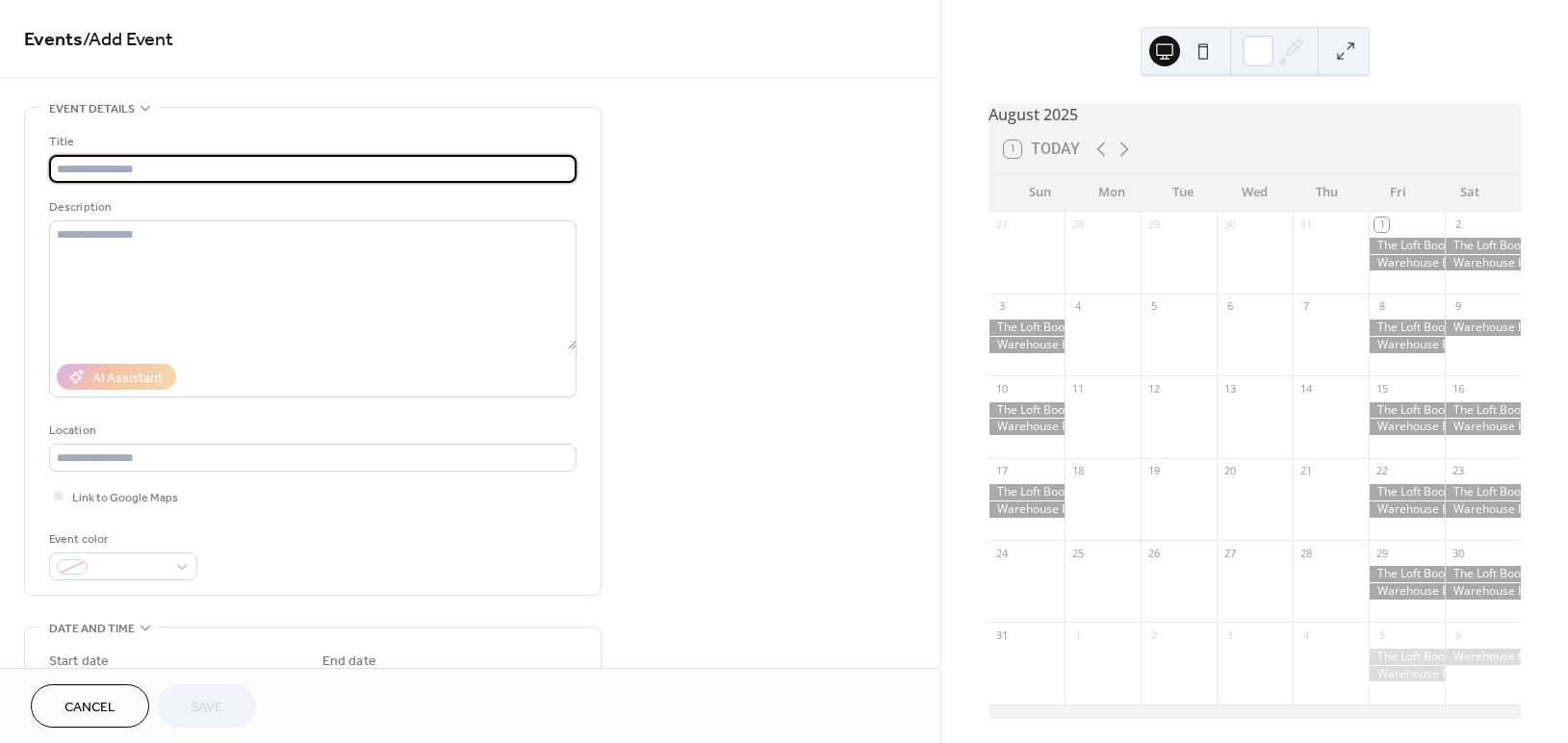 click at bounding box center (313, 168) 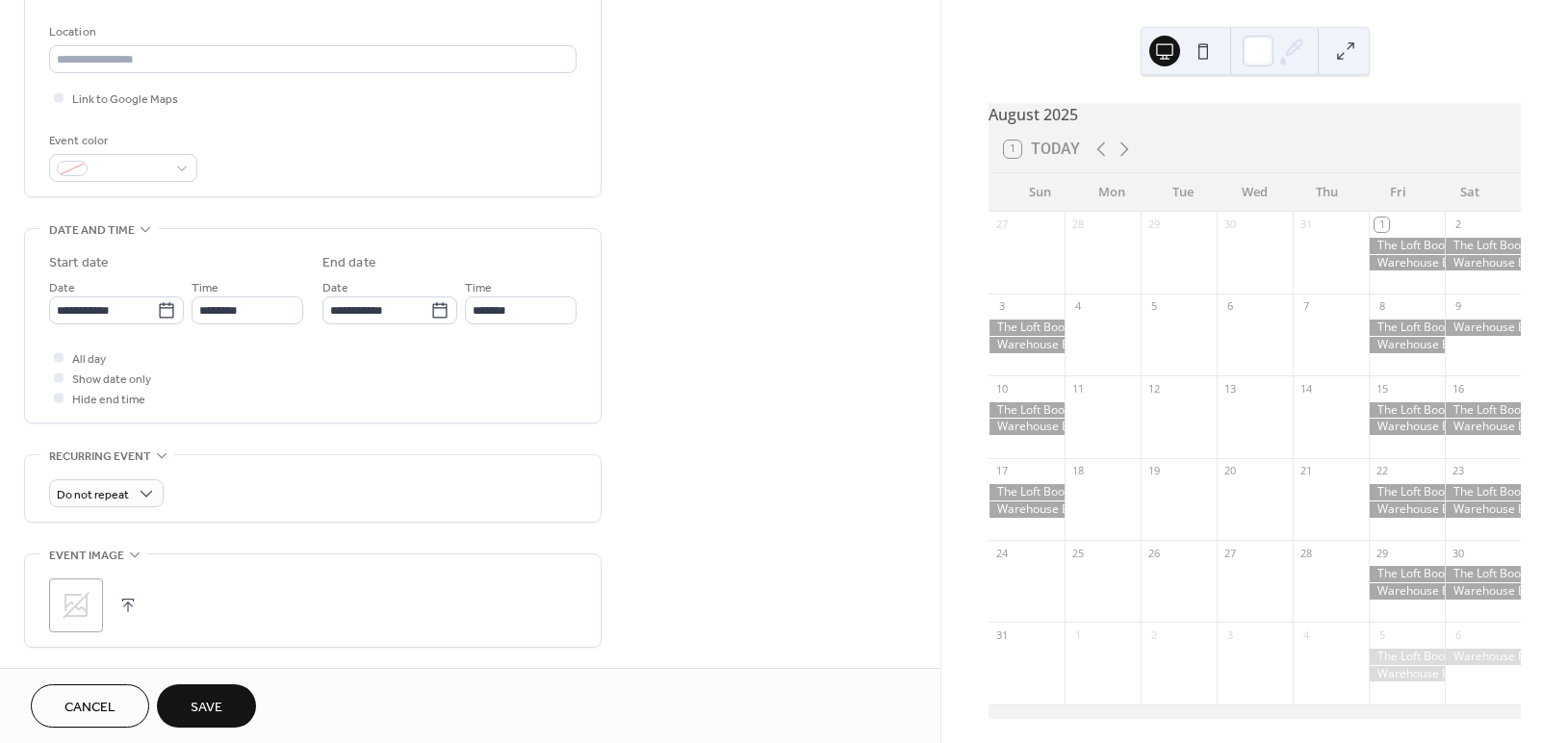 scroll, scrollTop: 401, scrollLeft: 0, axis: vertical 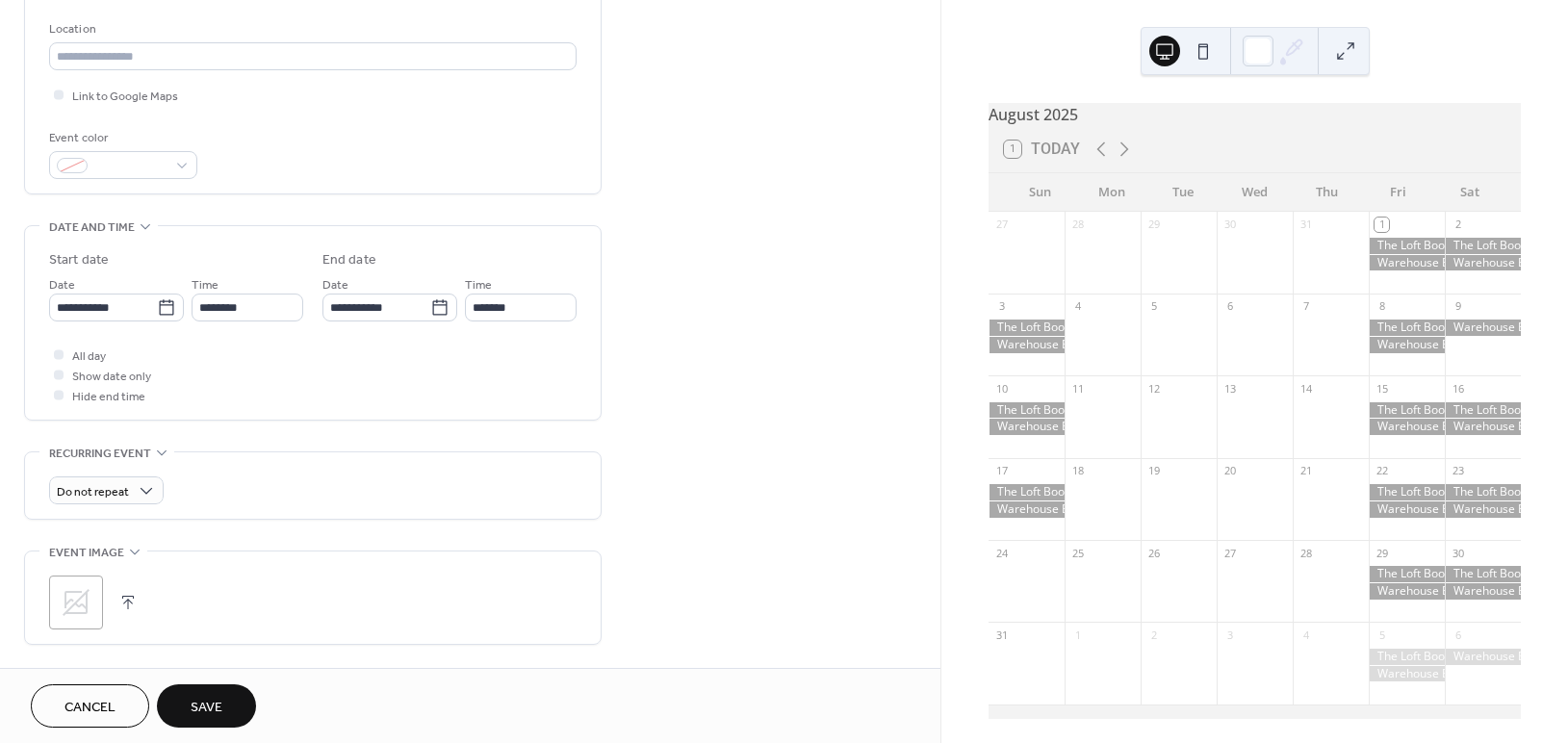 type on "**********" 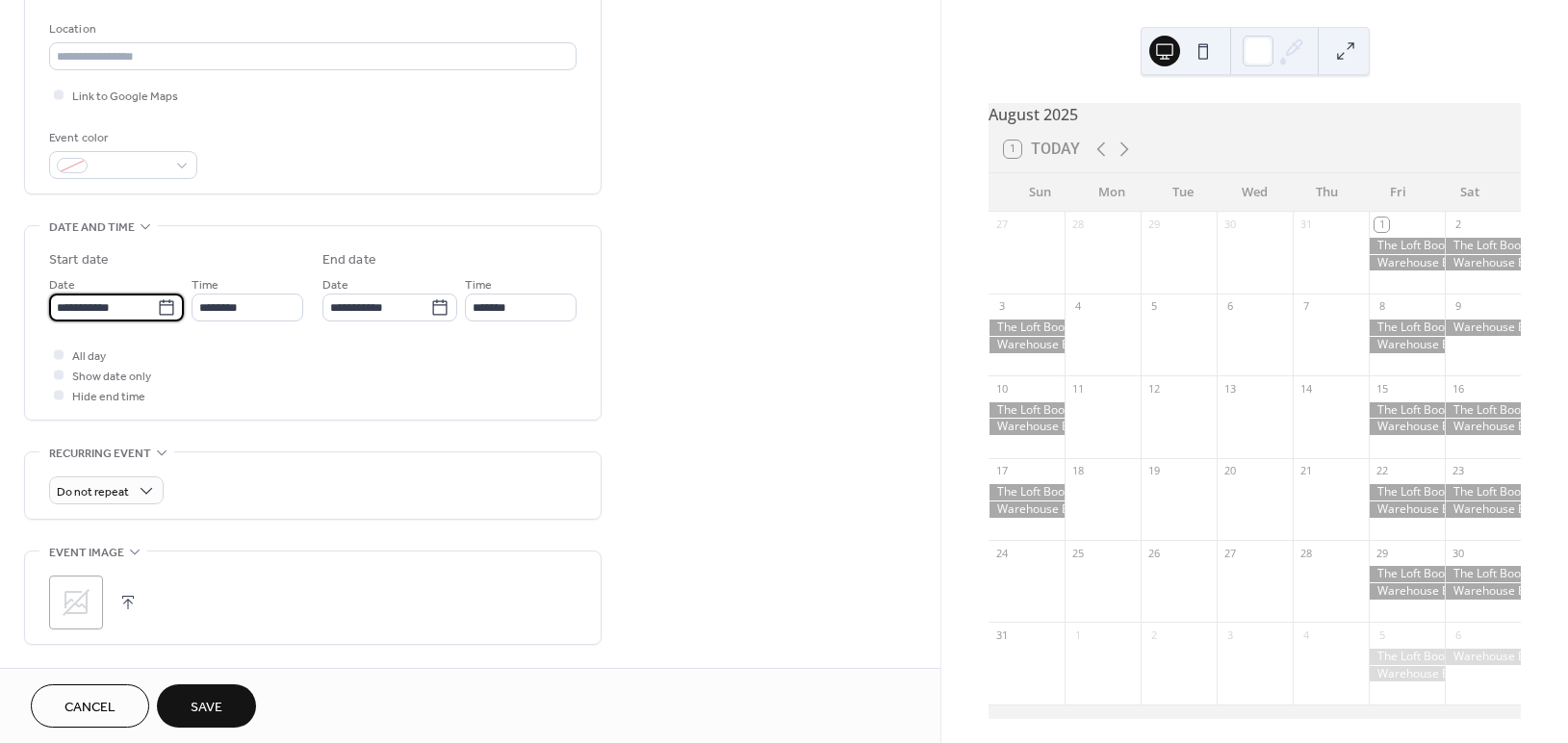 click on "**********" at bounding box center (103, 307) 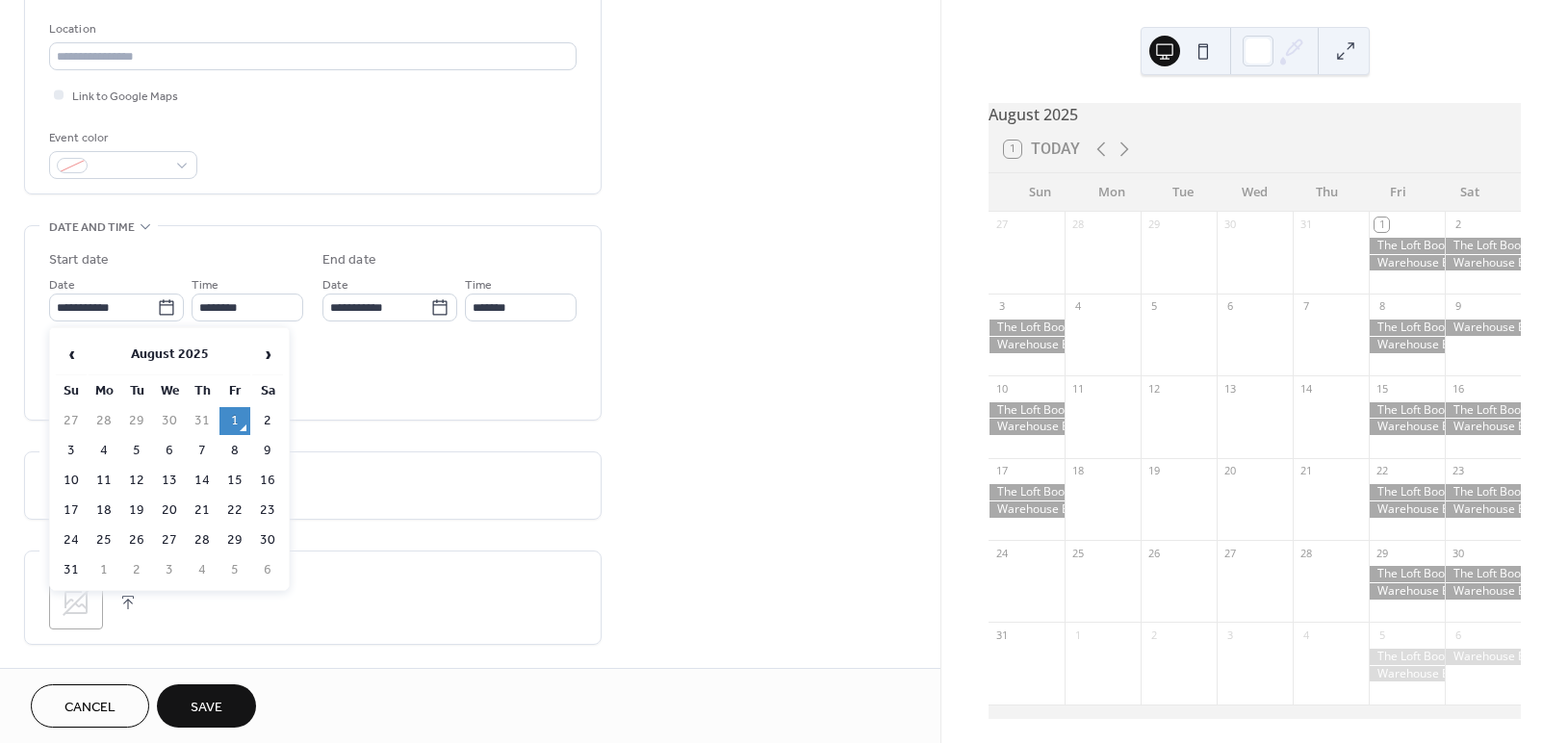 click on "›" at bounding box center [268, 354] 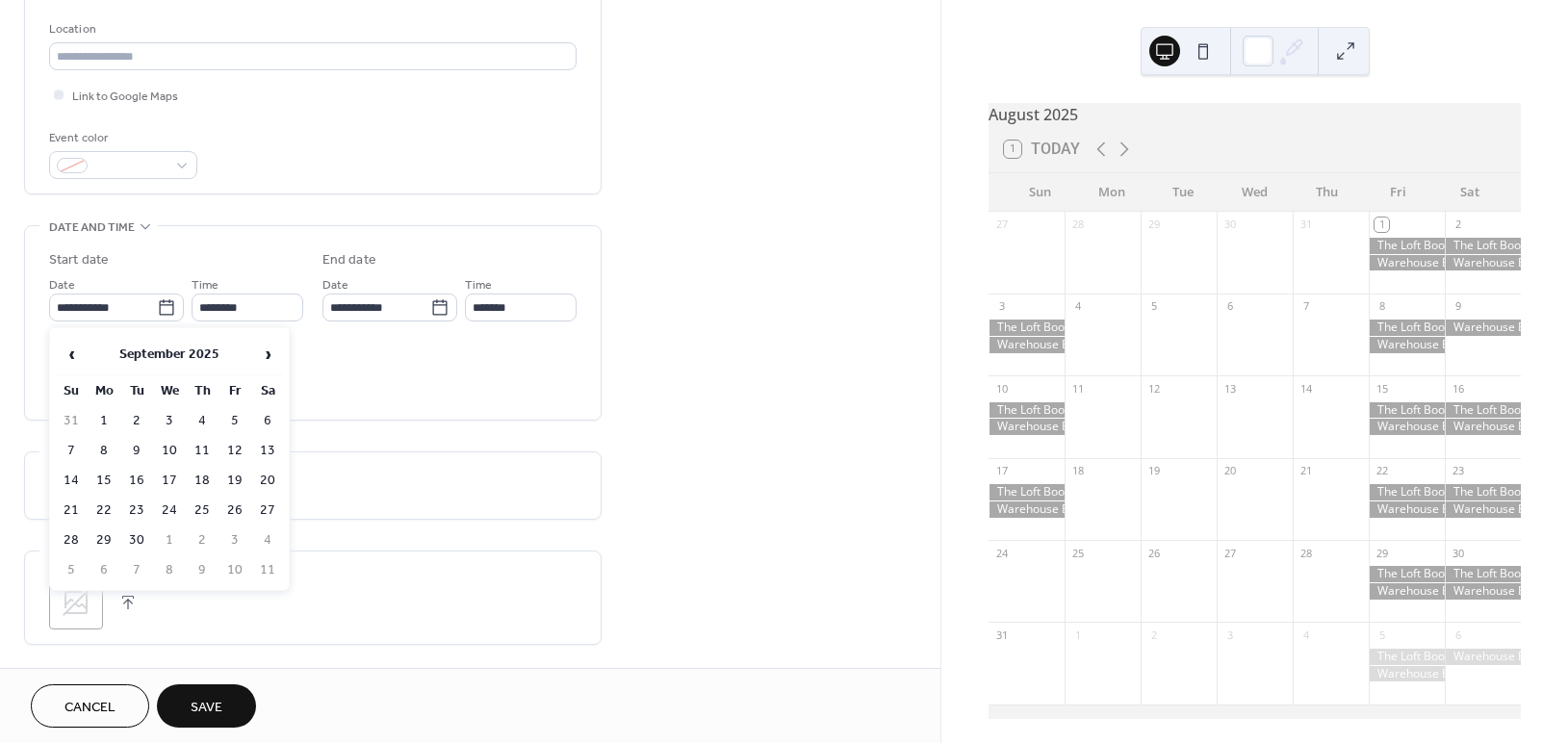 click on "›" at bounding box center [268, 354] 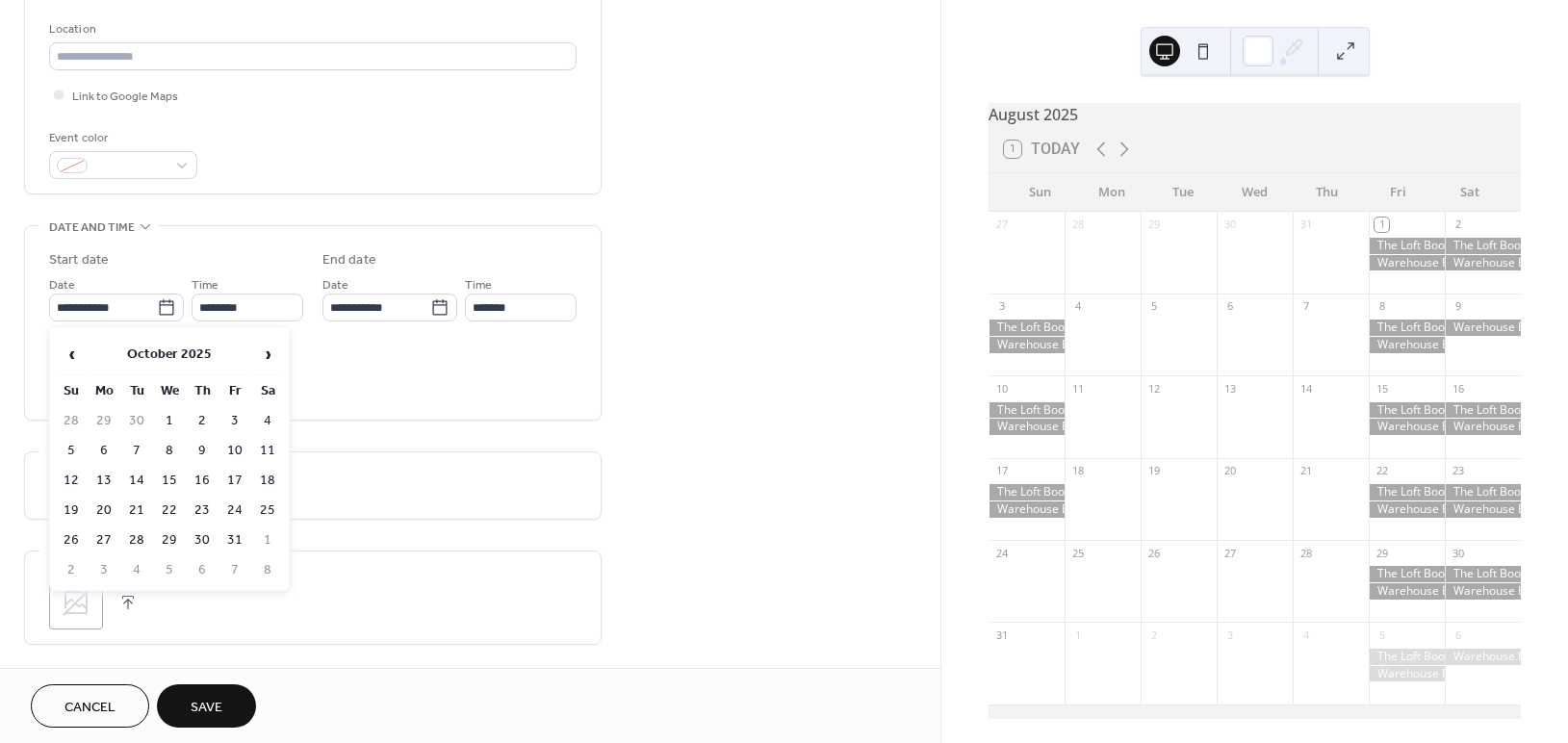 click on "›" at bounding box center [268, 354] 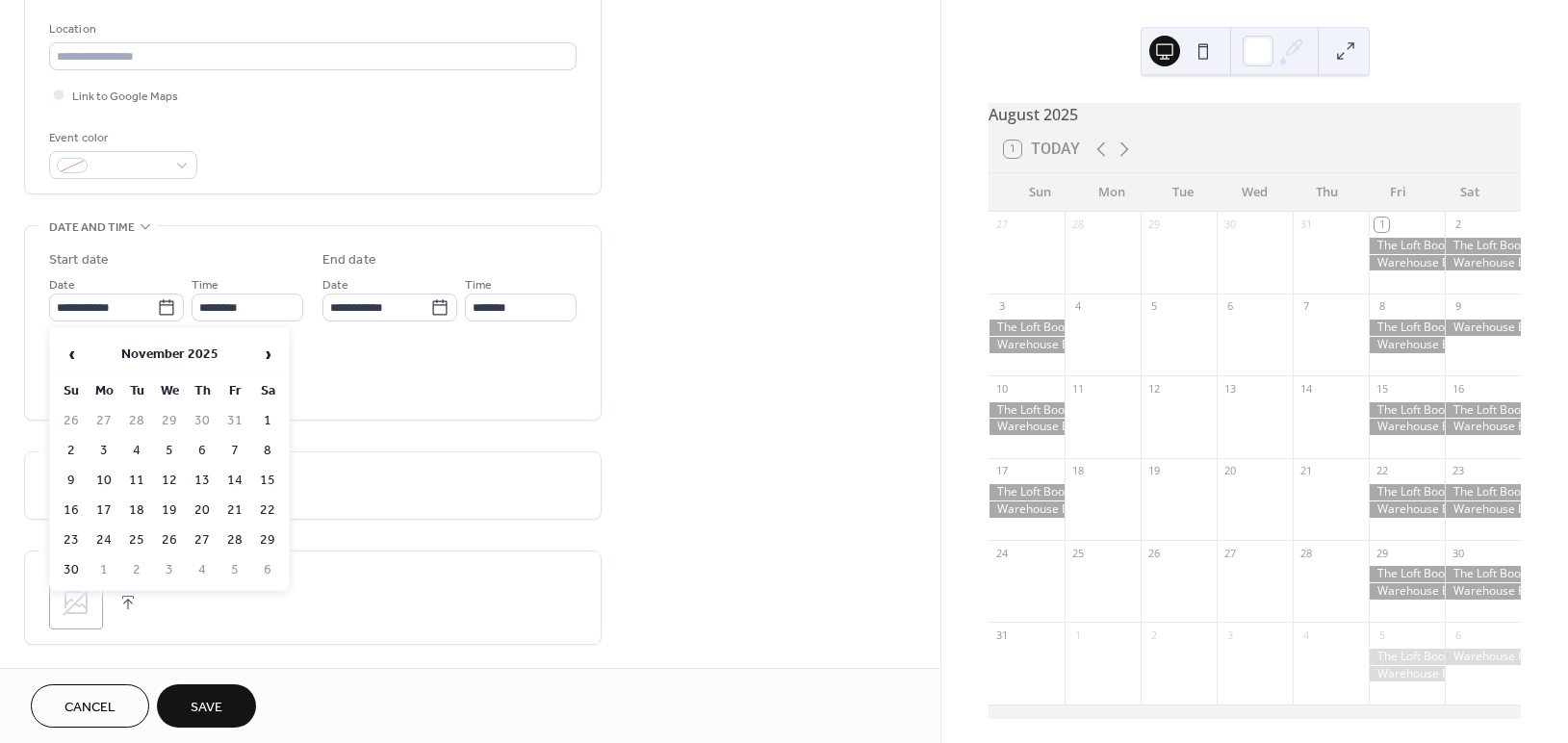 click on "›" at bounding box center [268, 354] 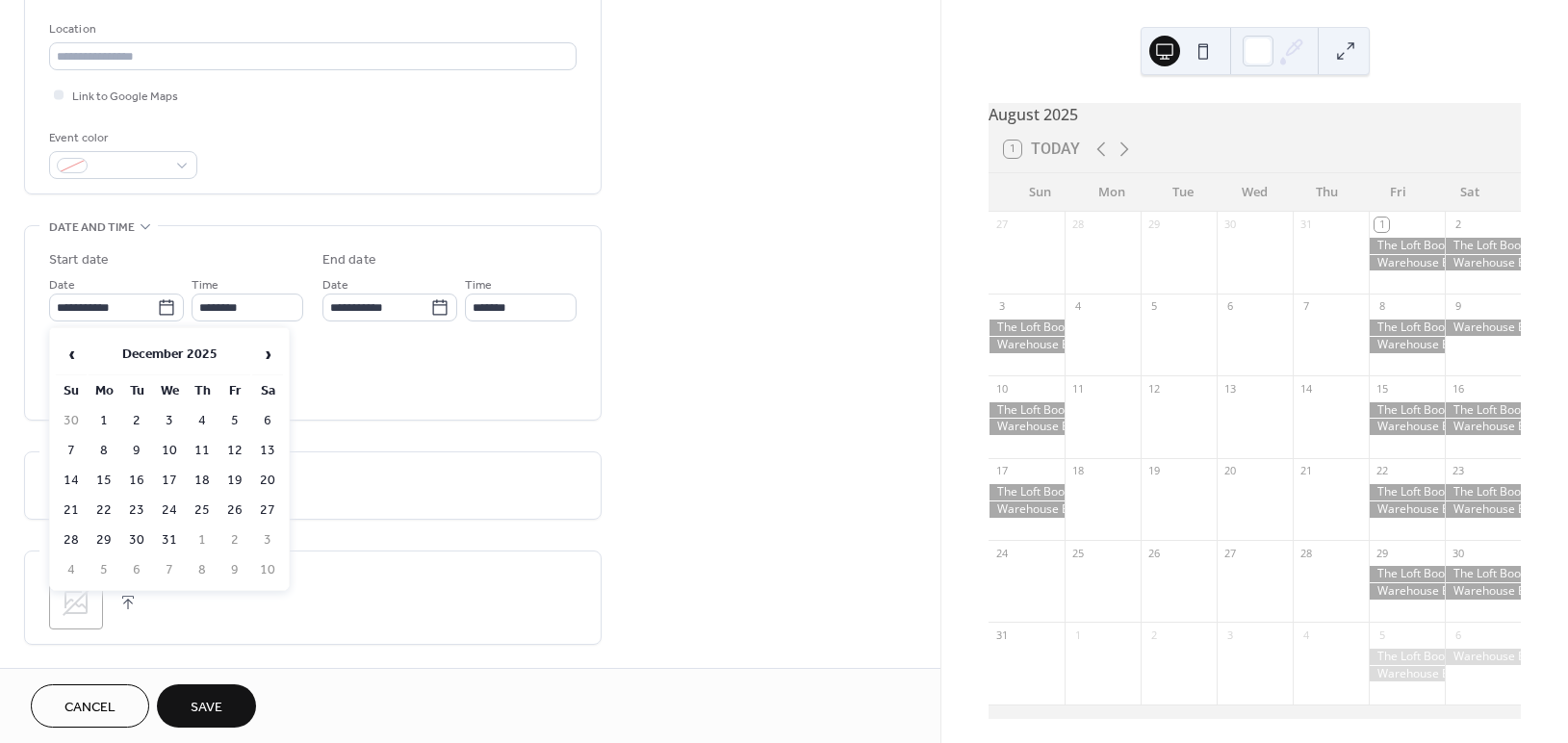 click on "›" at bounding box center [268, 354] 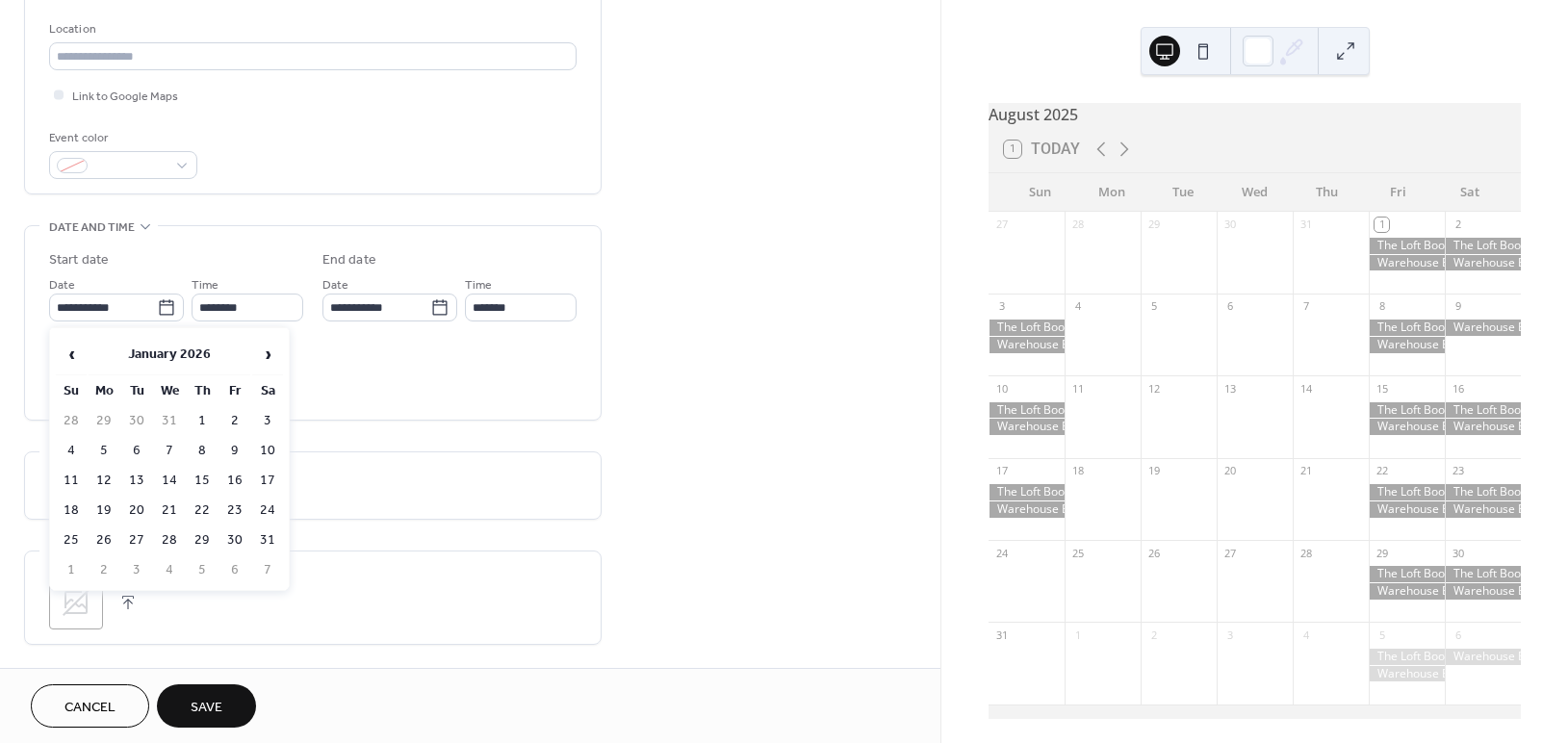 click on "›" at bounding box center (268, 354) 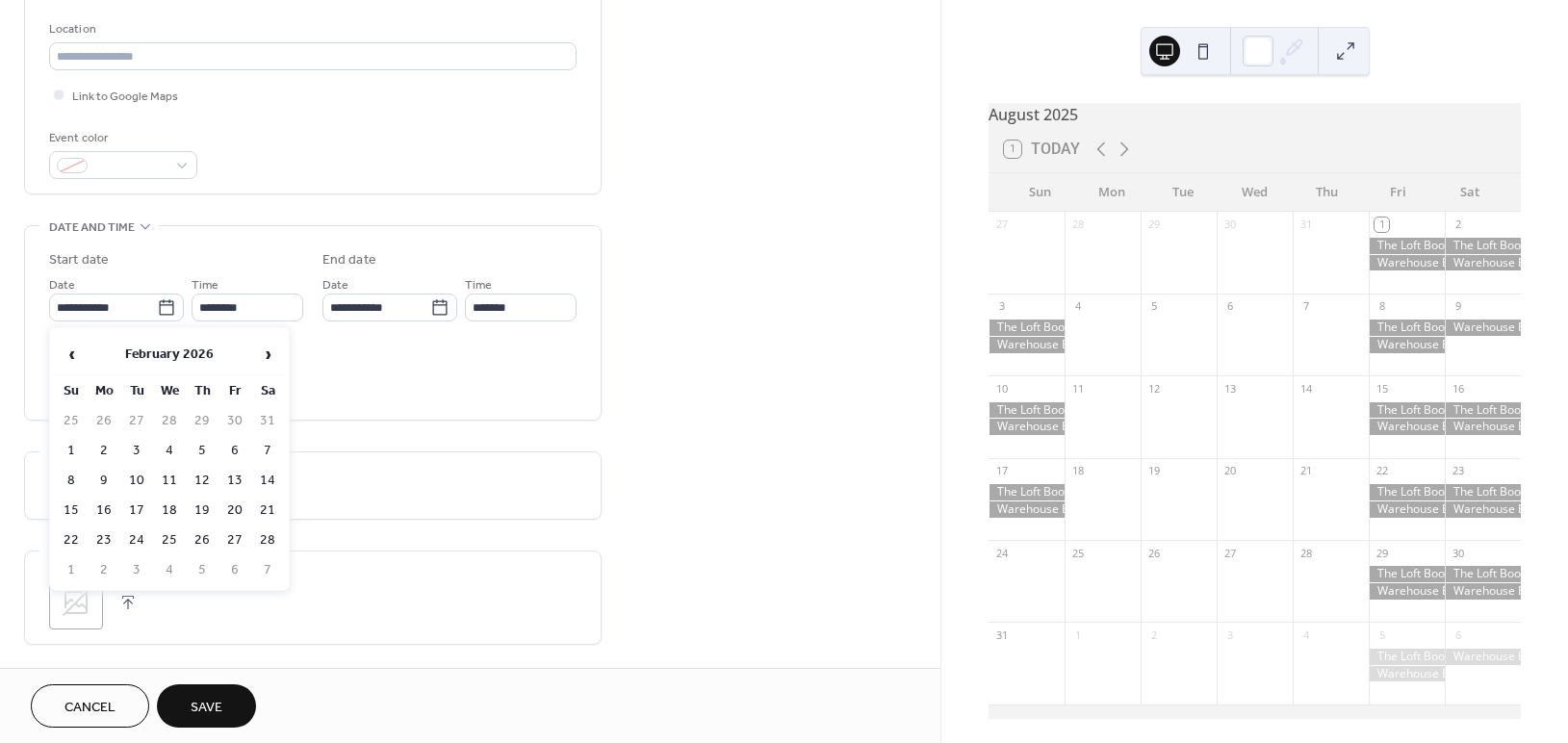 click on "›" at bounding box center (268, 354) 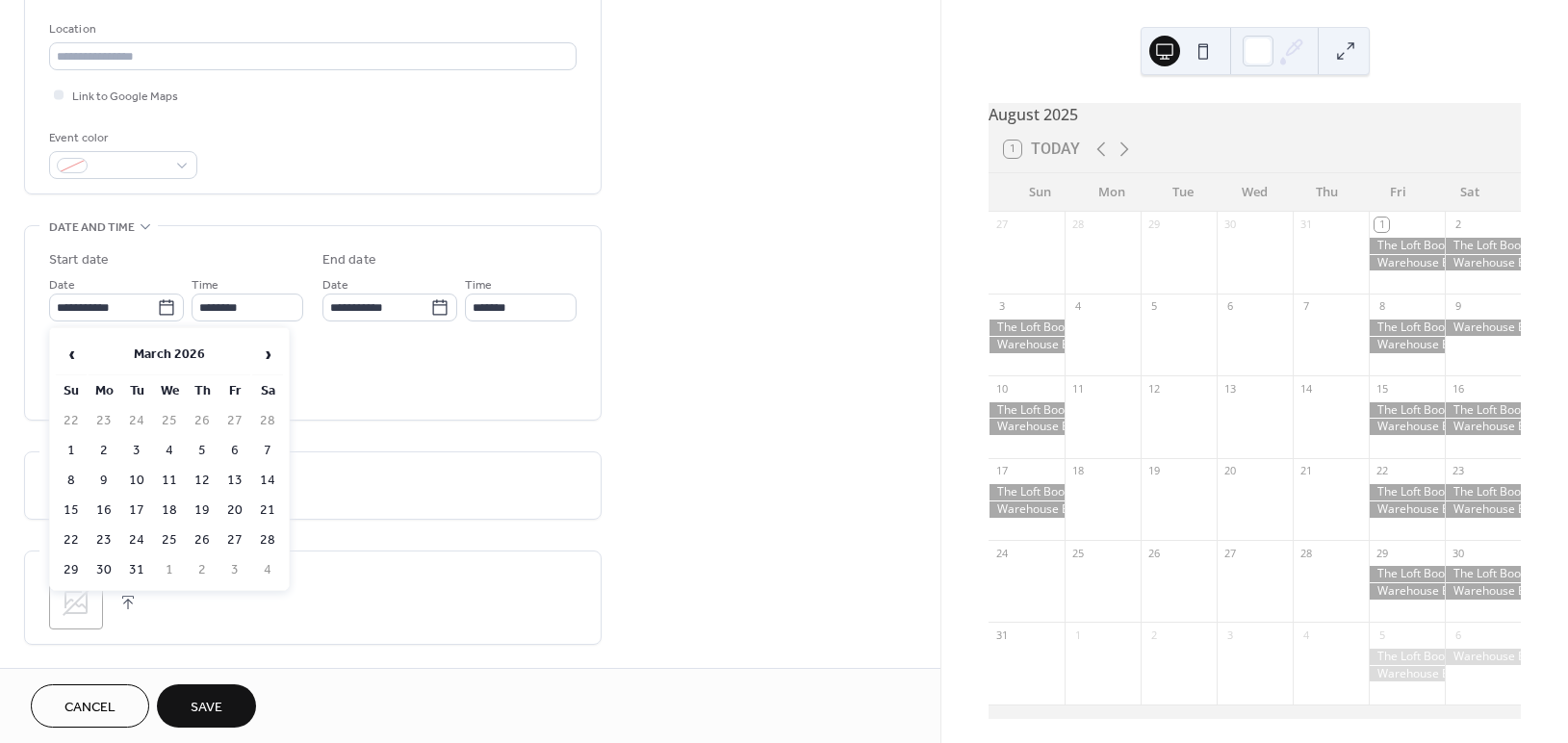 click on "›" at bounding box center (268, 354) 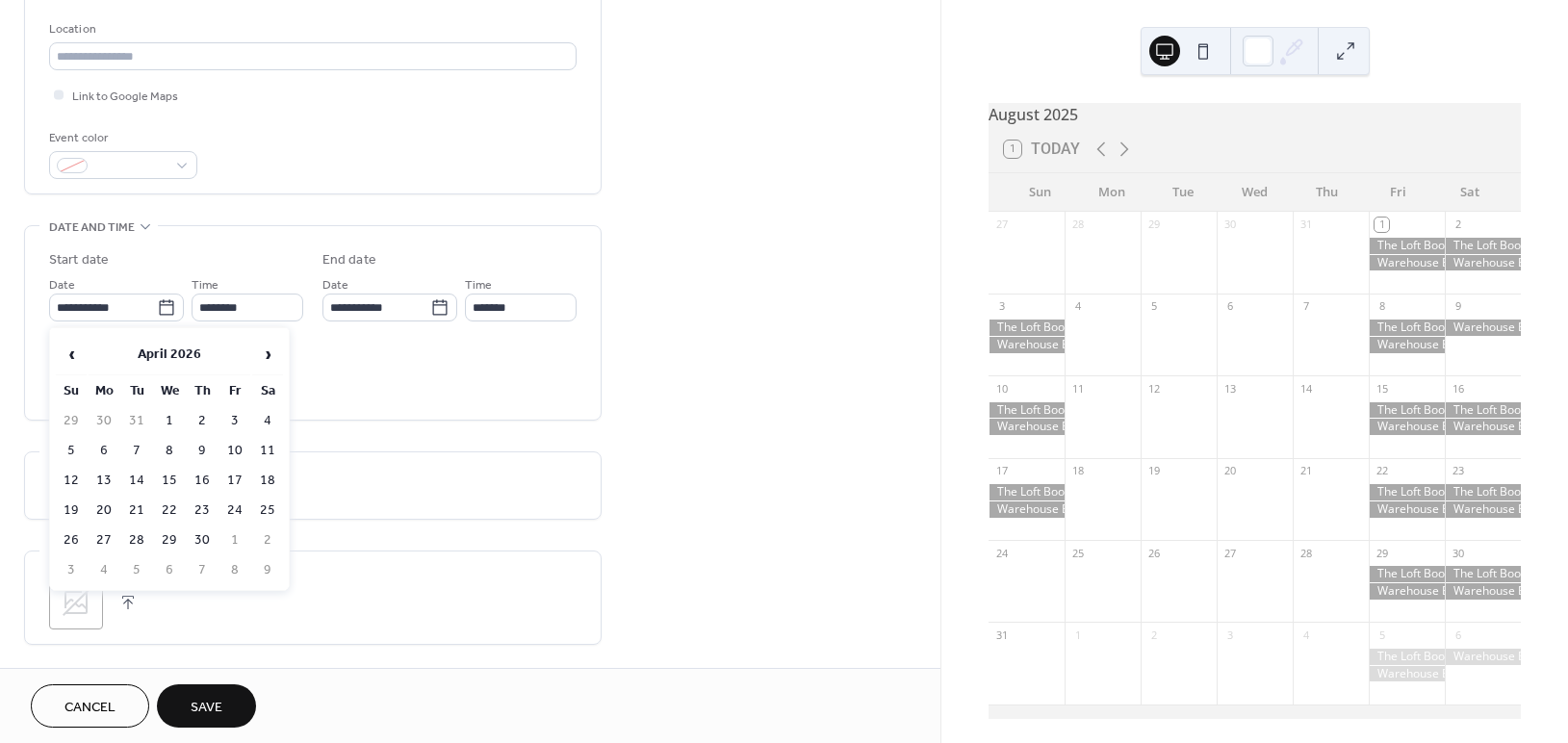 click on "›" at bounding box center (268, 354) 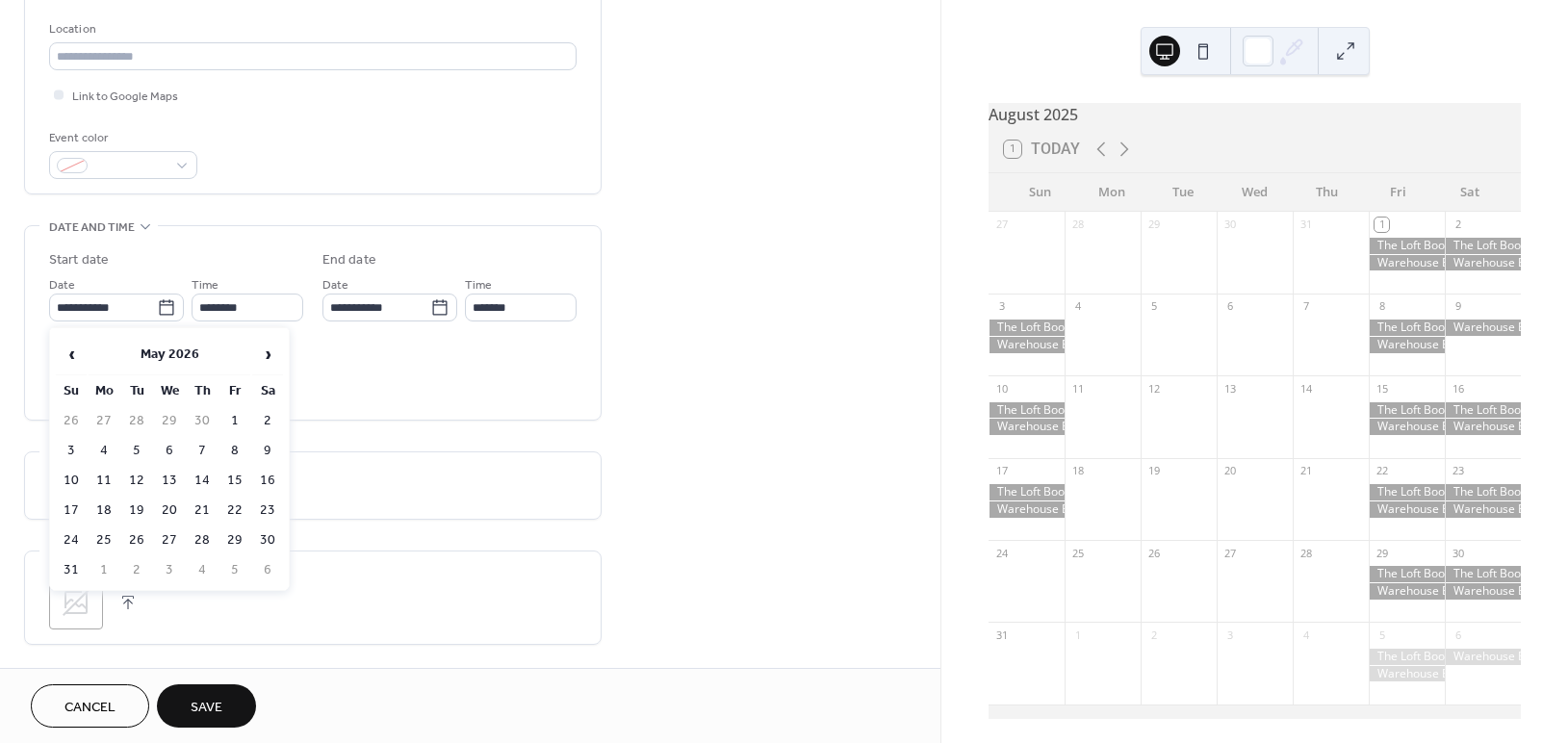click on "›" at bounding box center (268, 354) 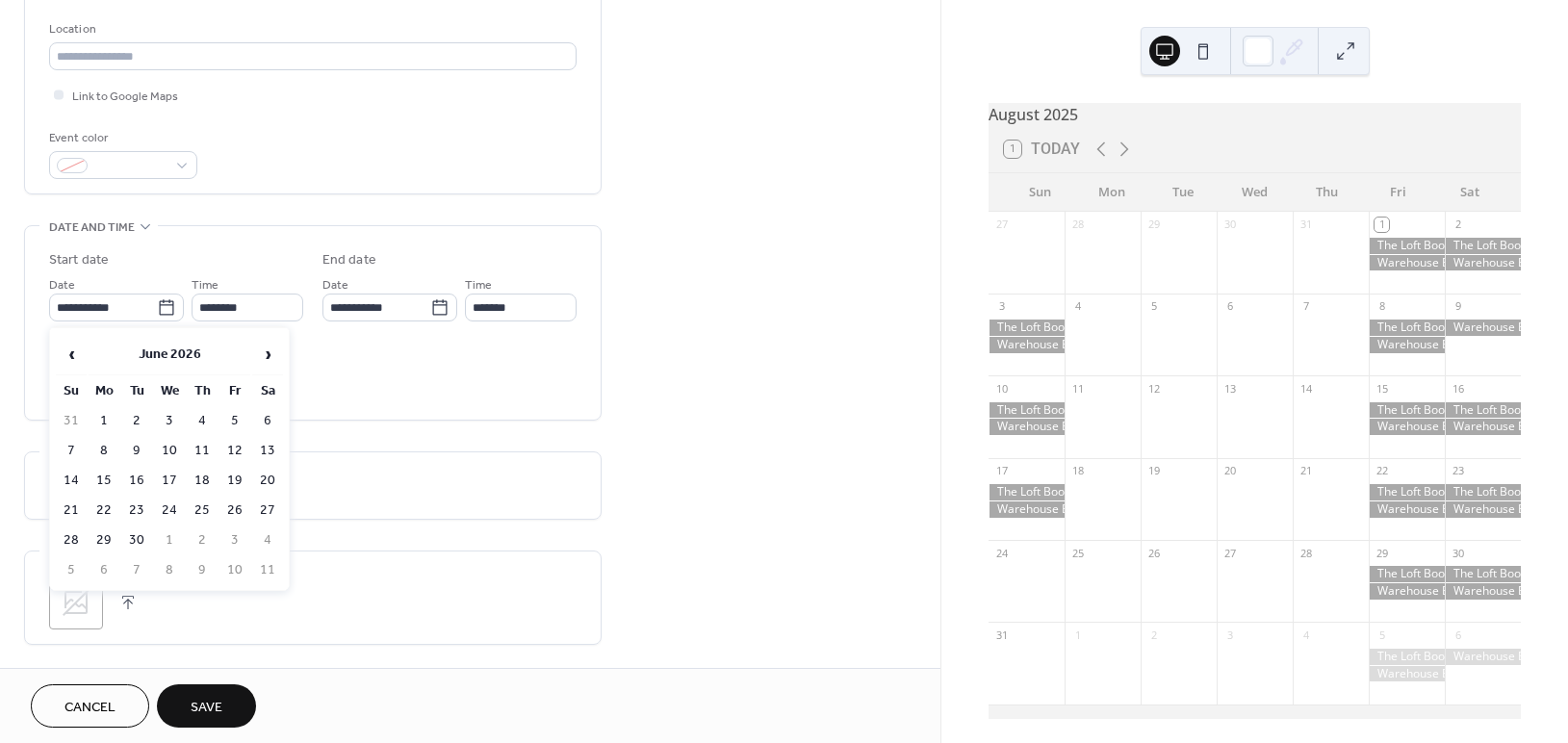 click on "›" at bounding box center (268, 354) 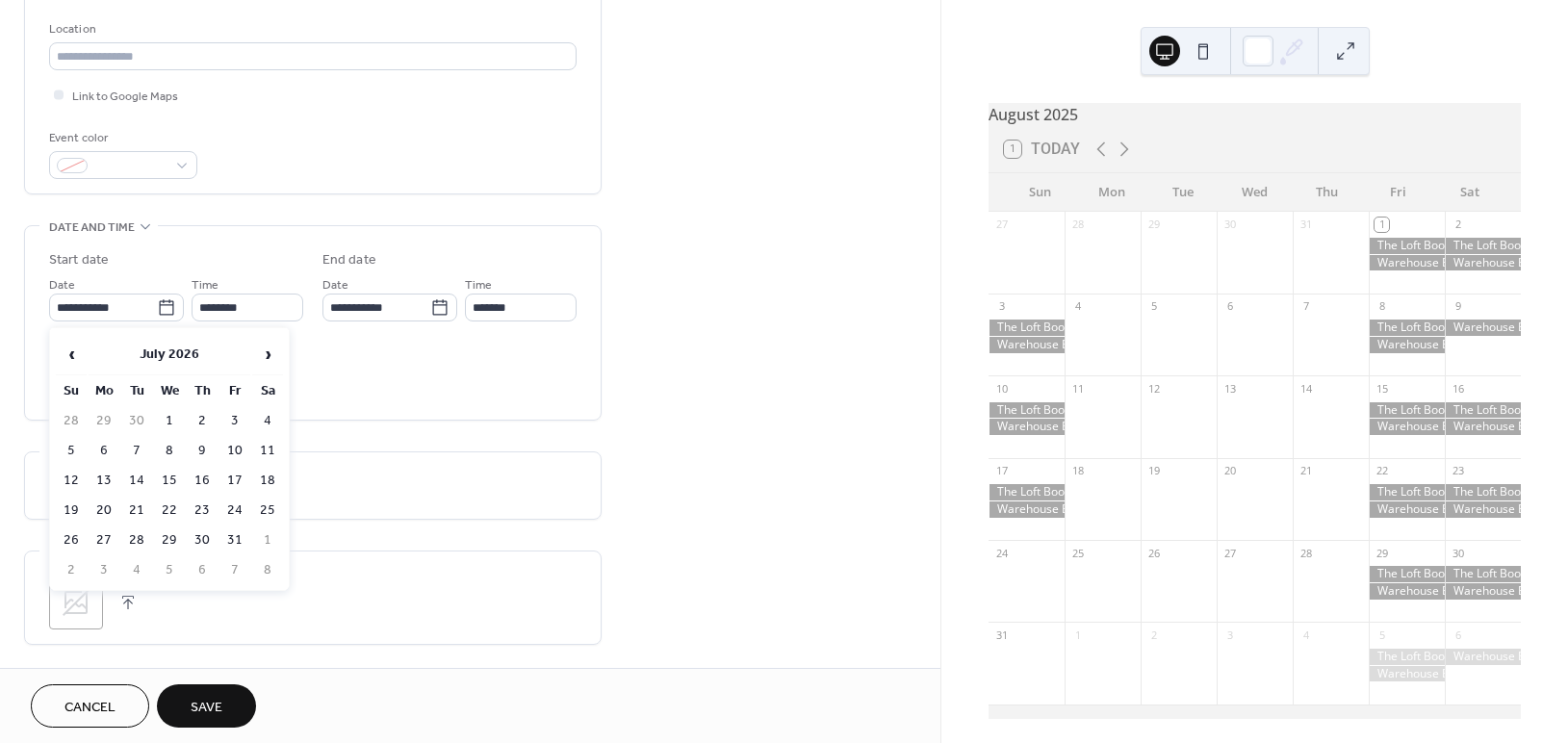 click on "›" at bounding box center [268, 354] 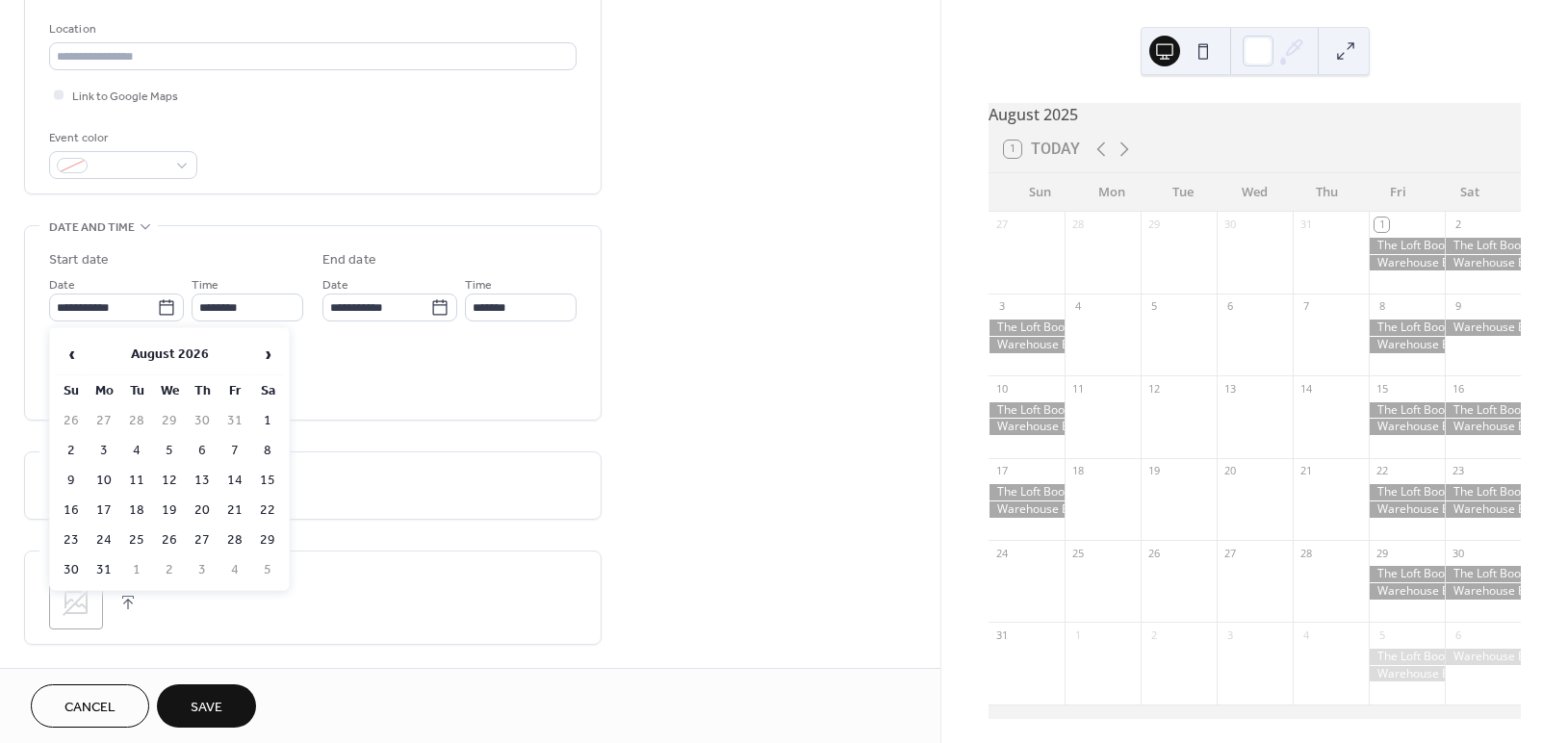 click on "›" at bounding box center [268, 354] 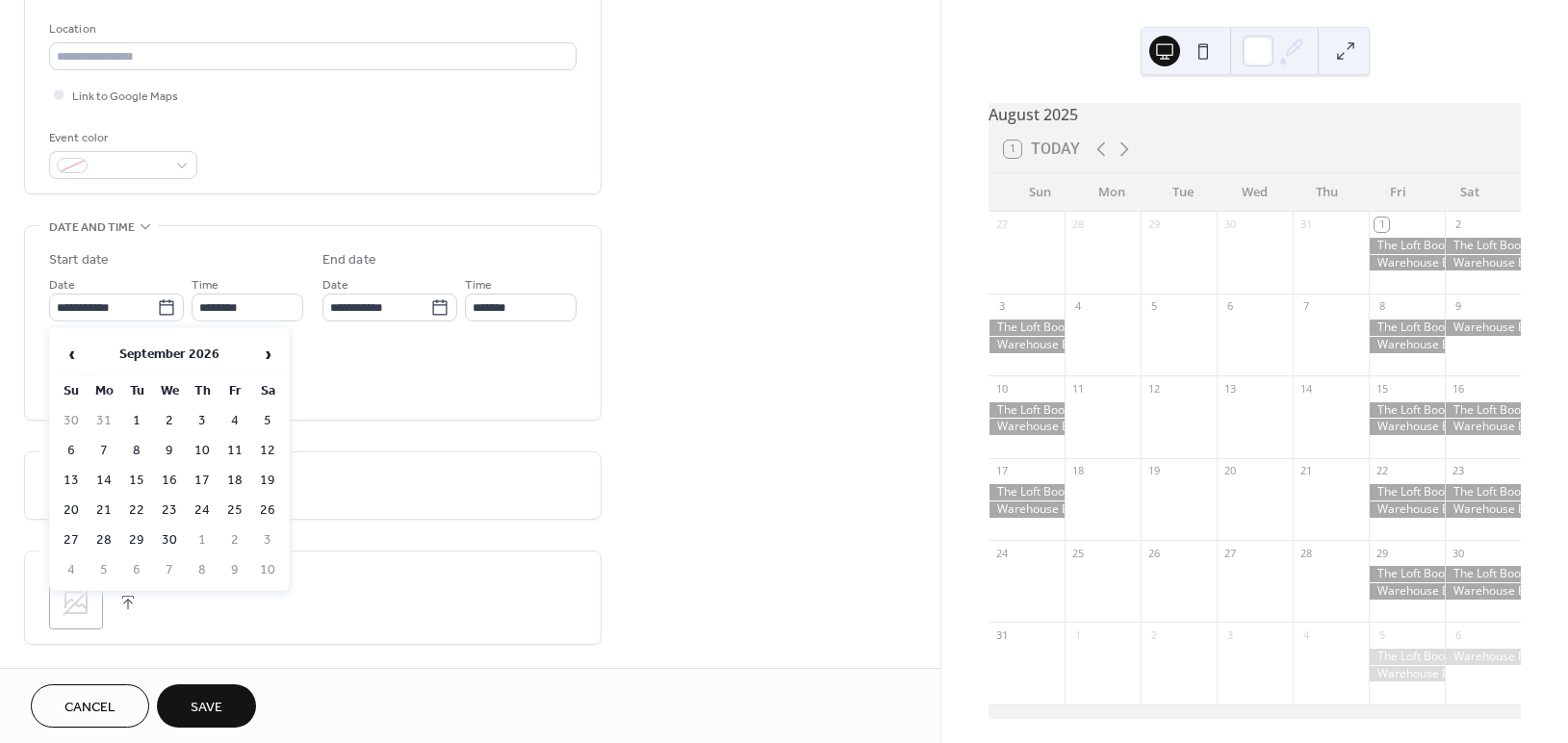 click on "12" at bounding box center [268, 450] 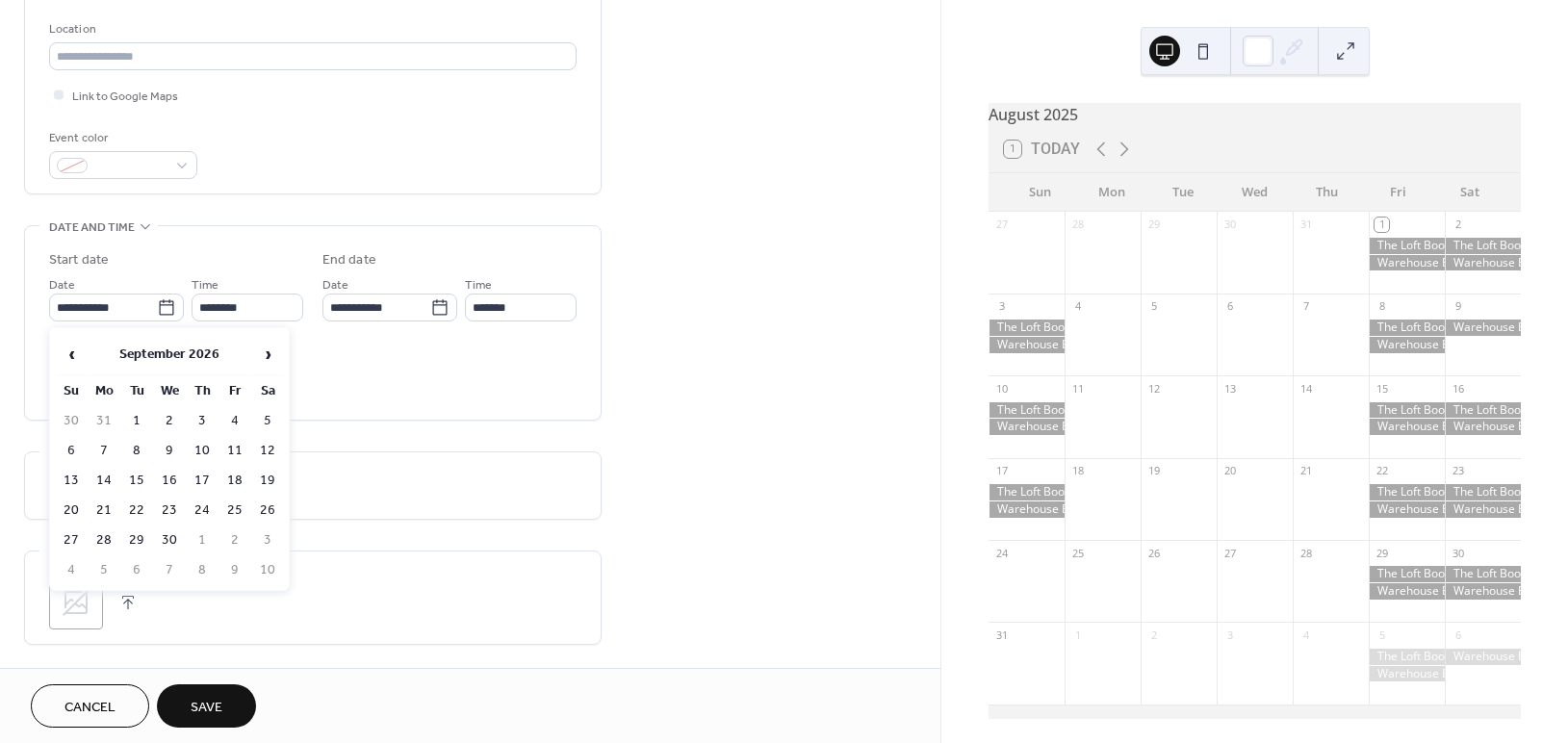type on "**********" 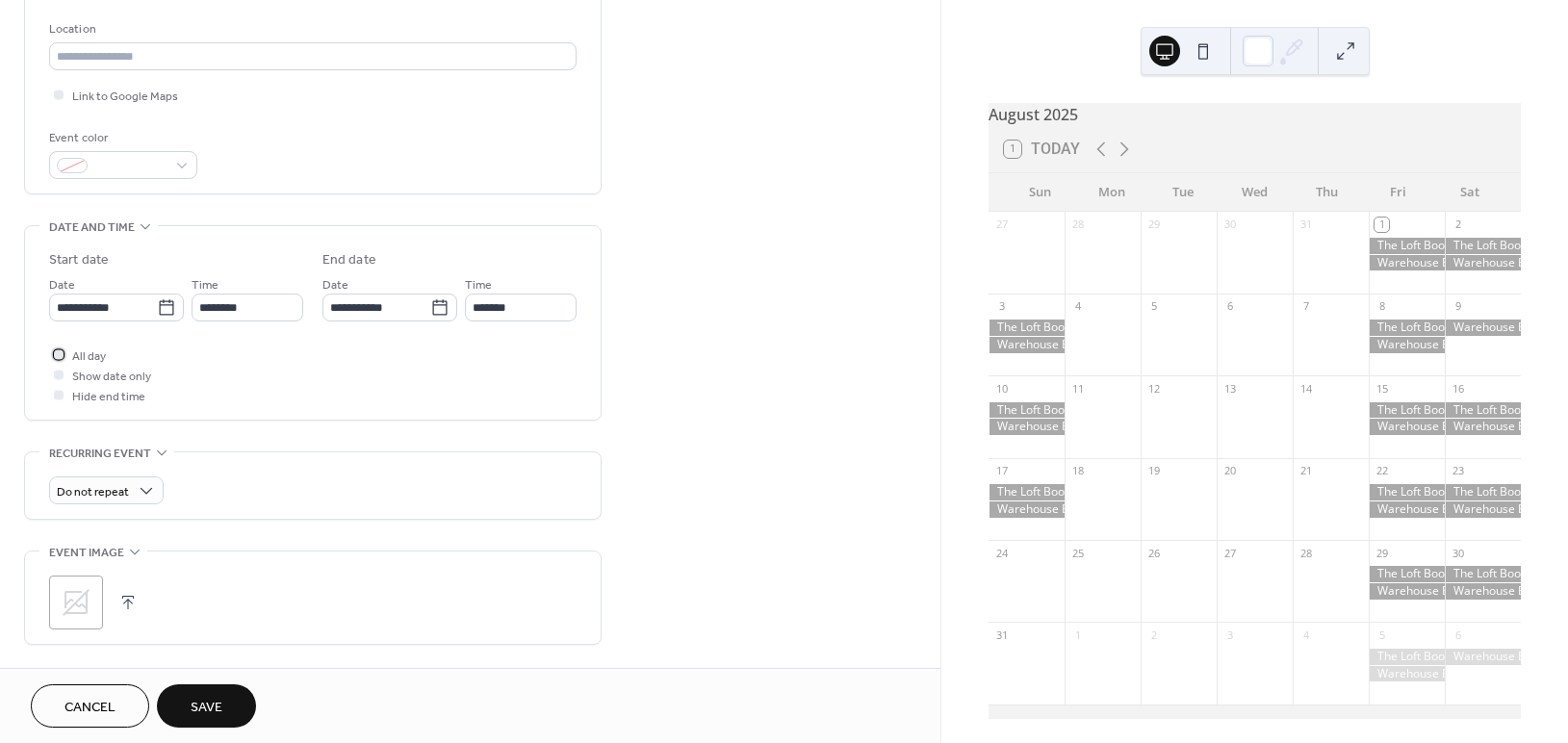 click at bounding box center (59, 354) 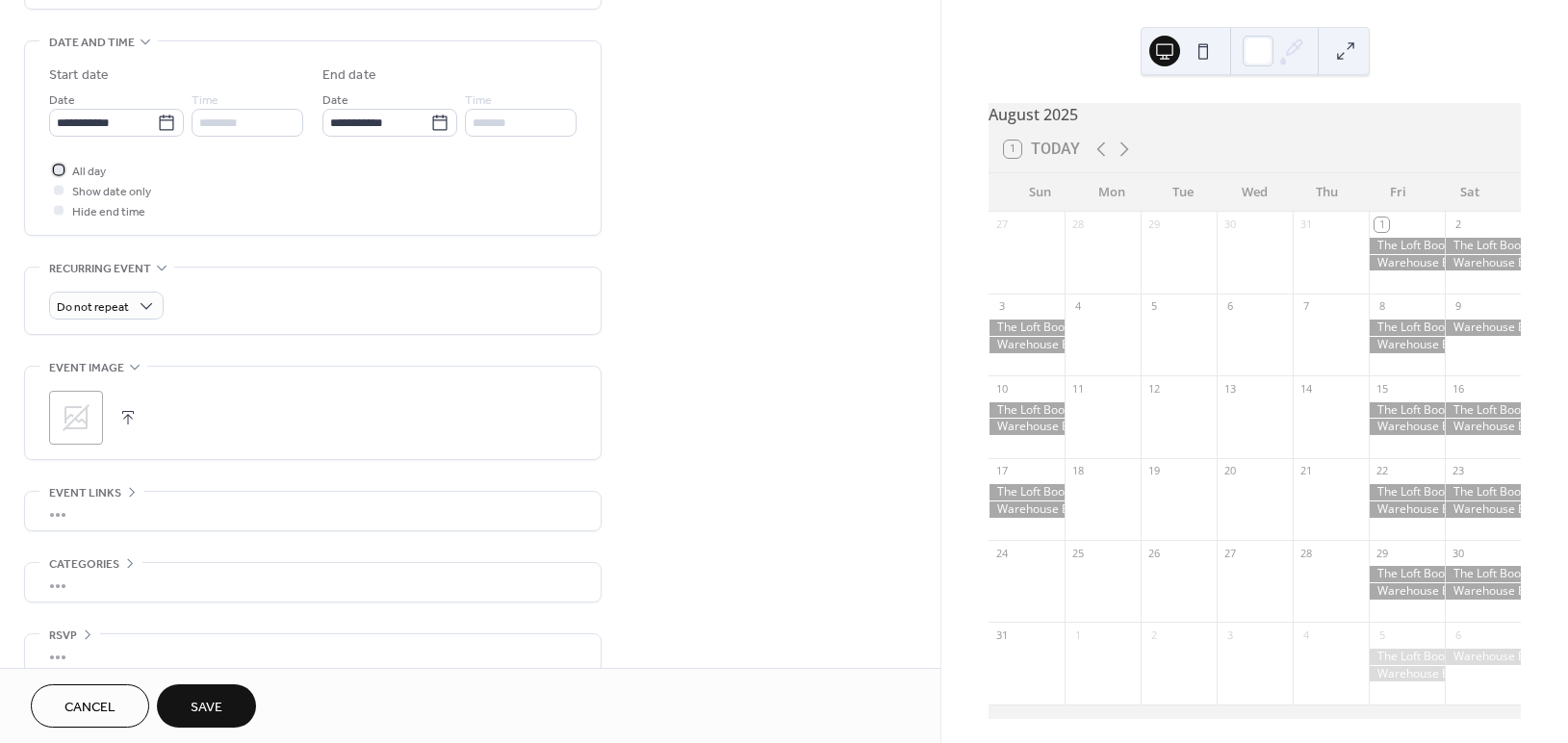 scroll, scrollTop: 618, scrollLeft: 0, axis: vertical 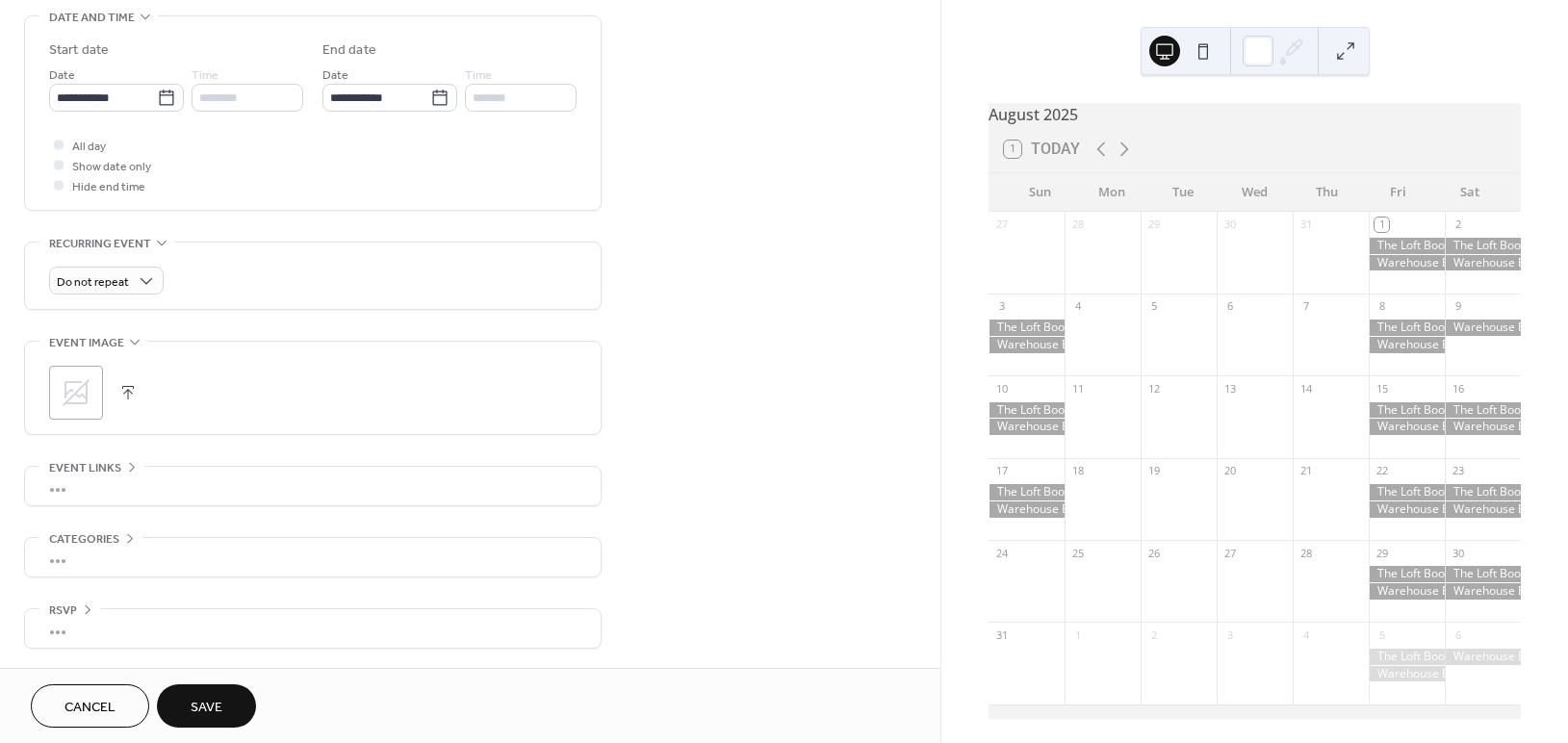 click on "Save" at bounding box center (206, 707) 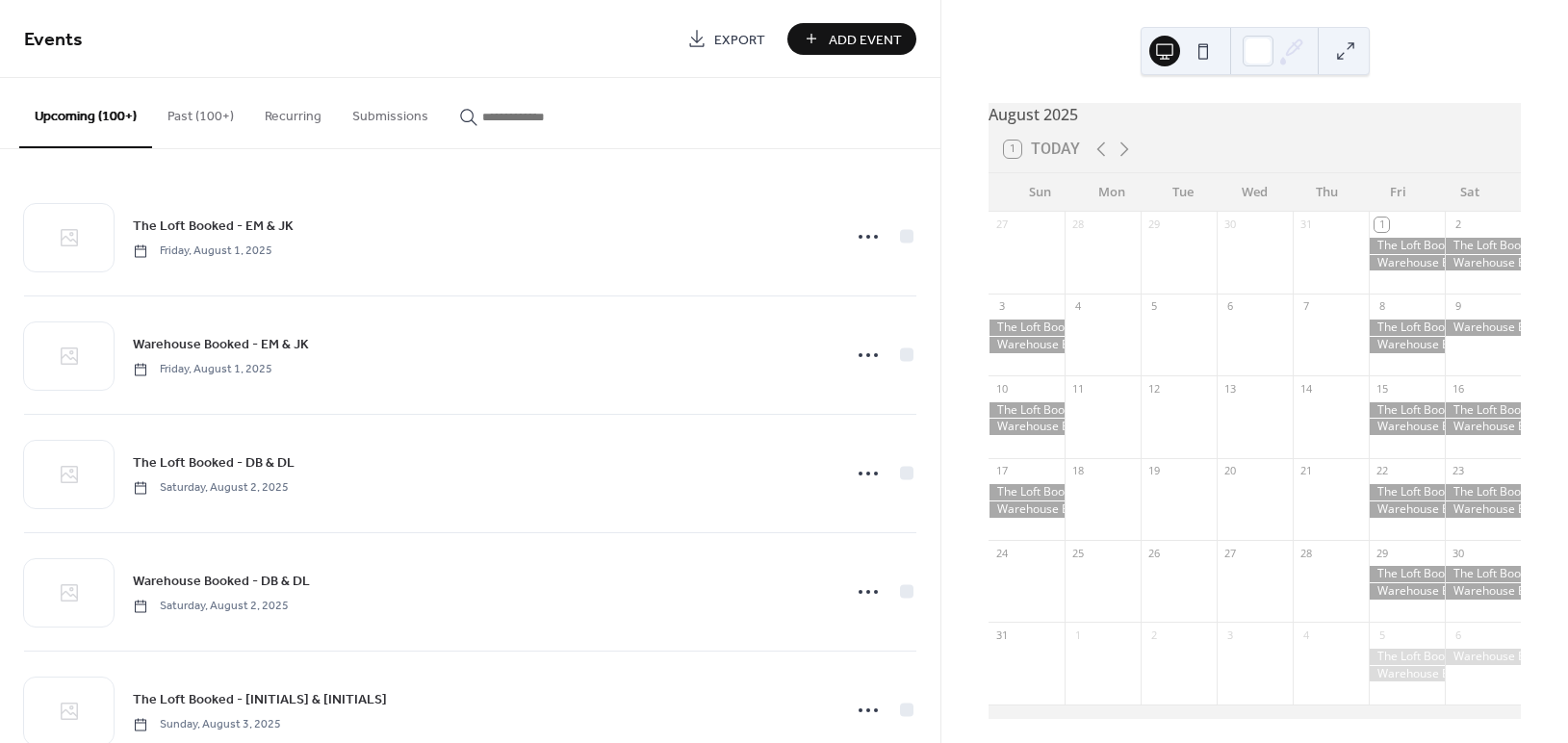 click on "Add Event" at bounding box center [865, 39] 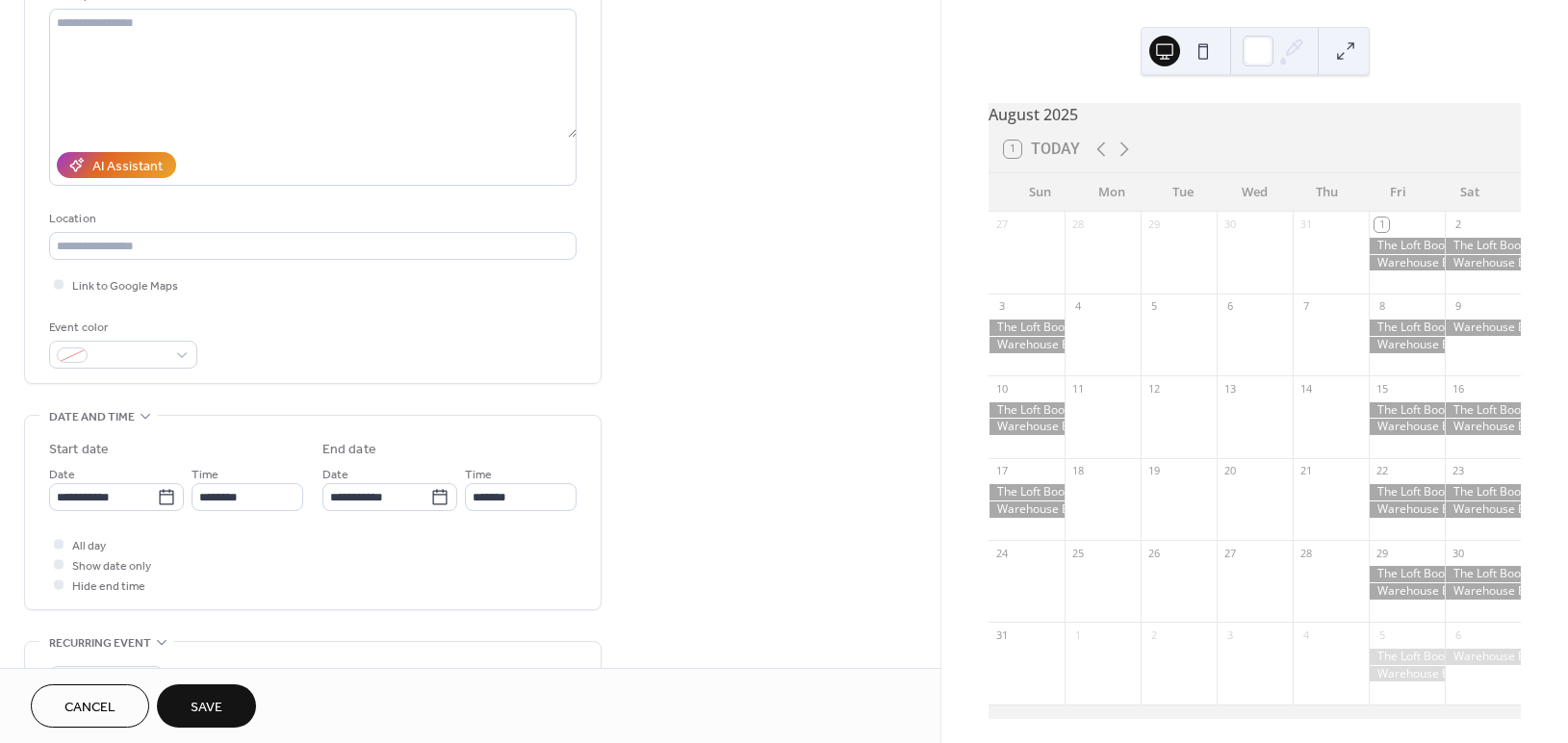 scroll, scrollTop: 214, scrollLeft: 0, axis: vertical 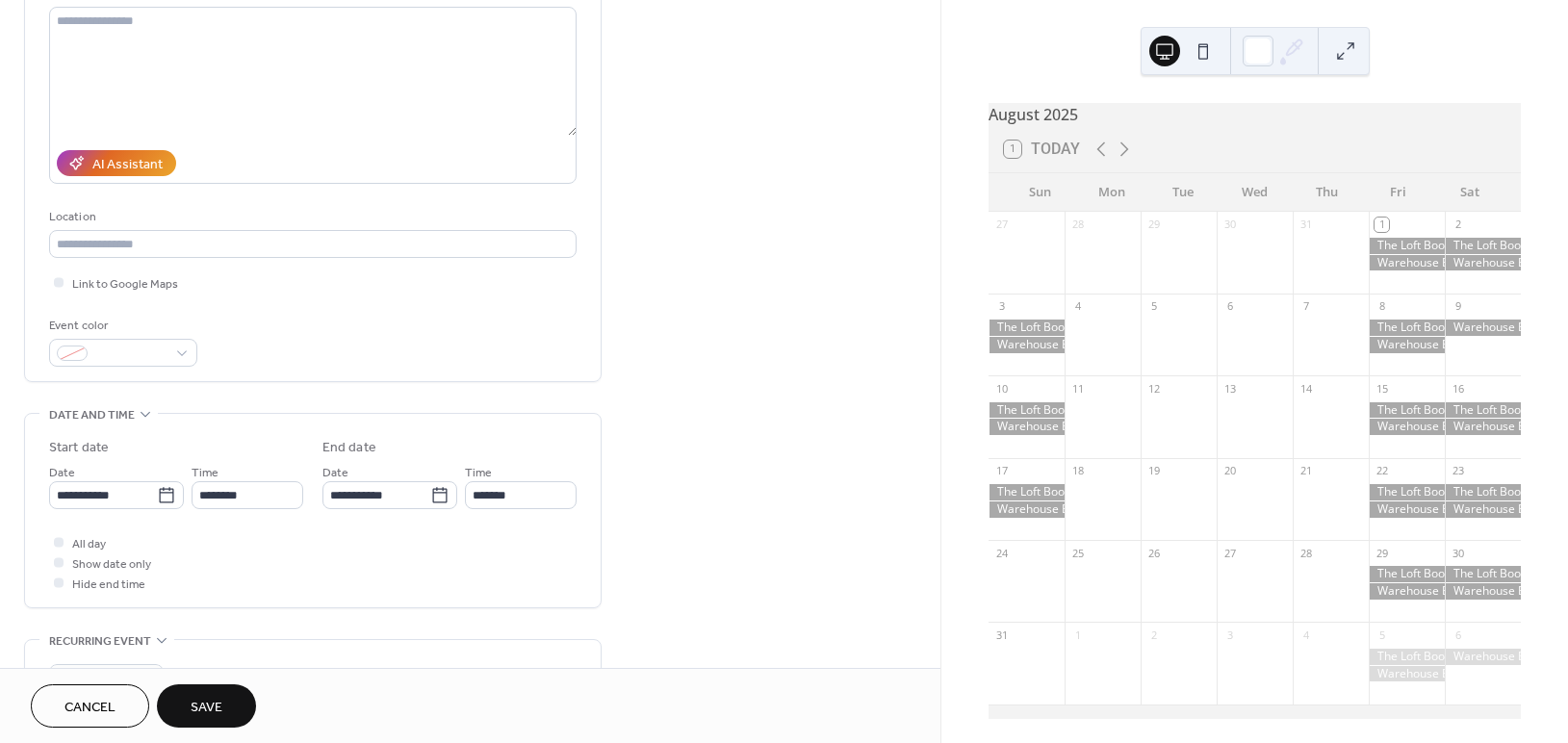 type on "**********" 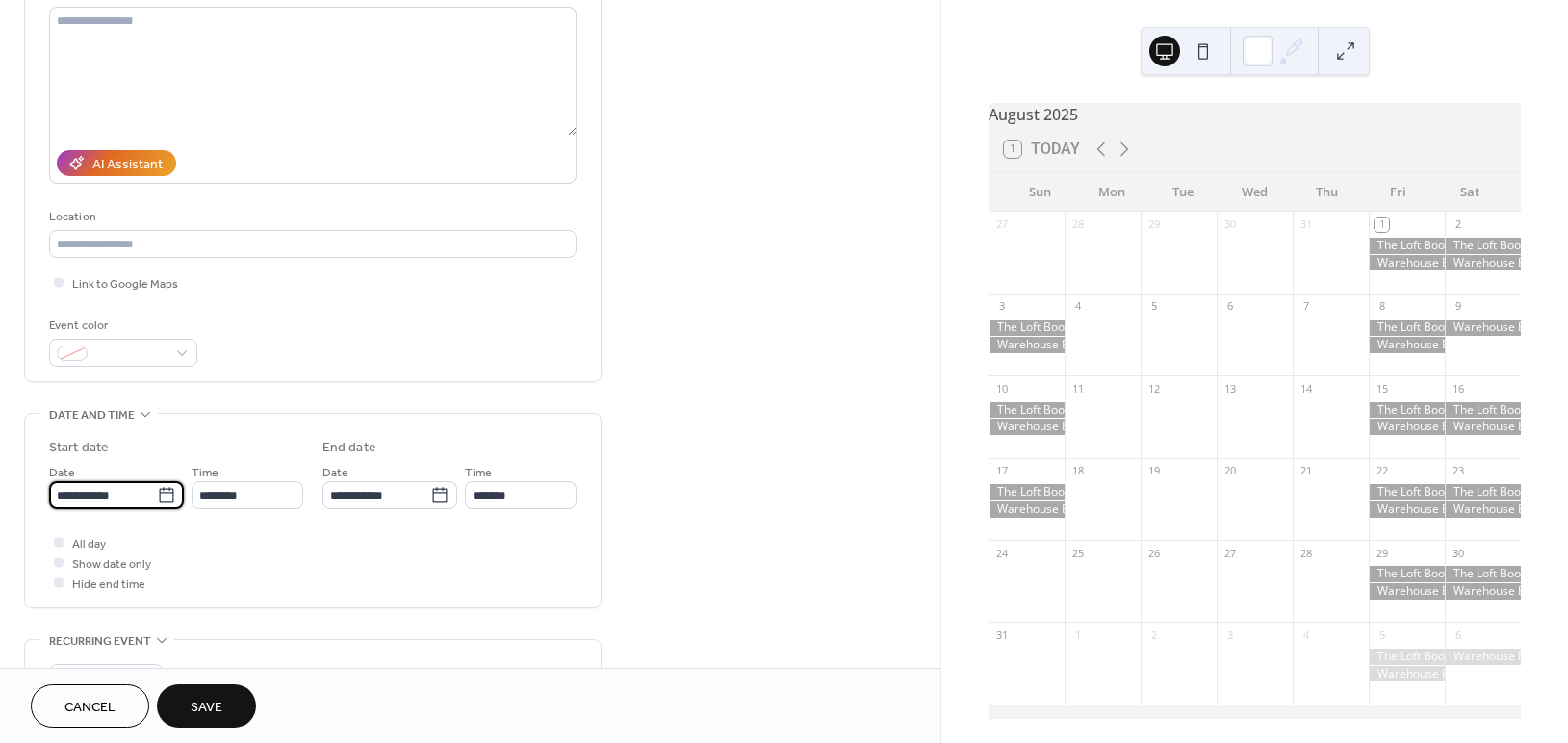 click on "**********" at bounding box center [103, 495] 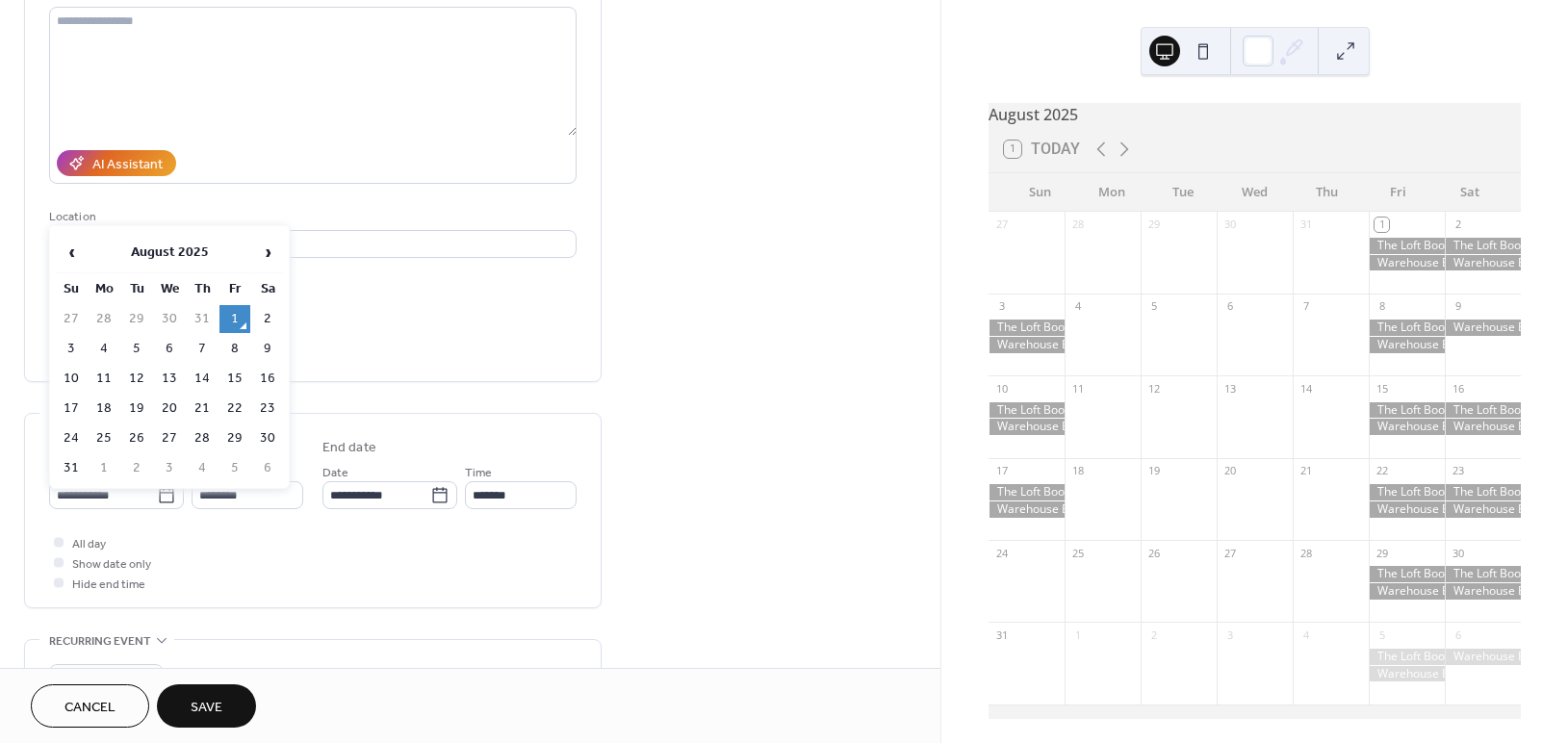 click on "August 2025" at bounding box center [169, 252] 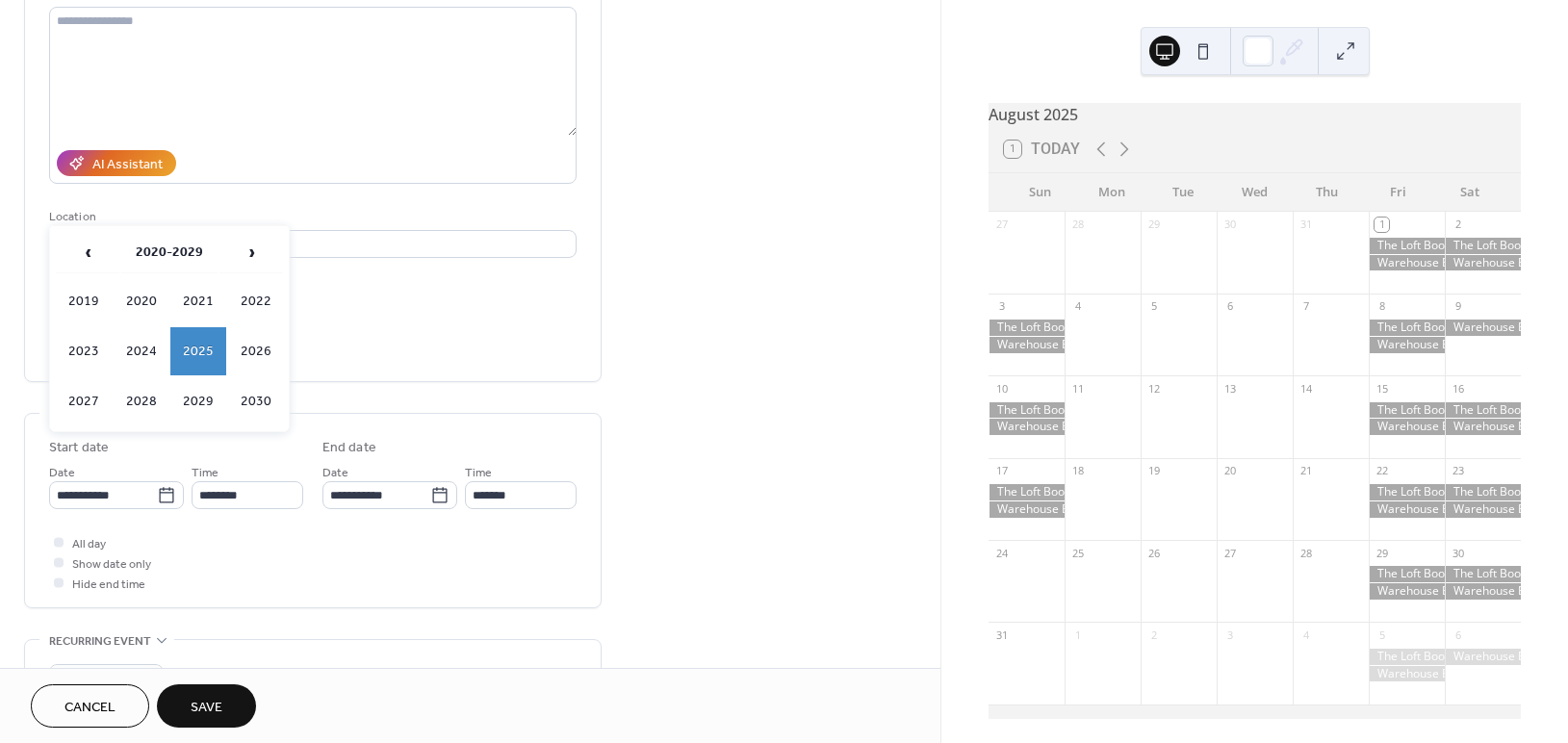 click on "2026" at bounding box center [256, 351] 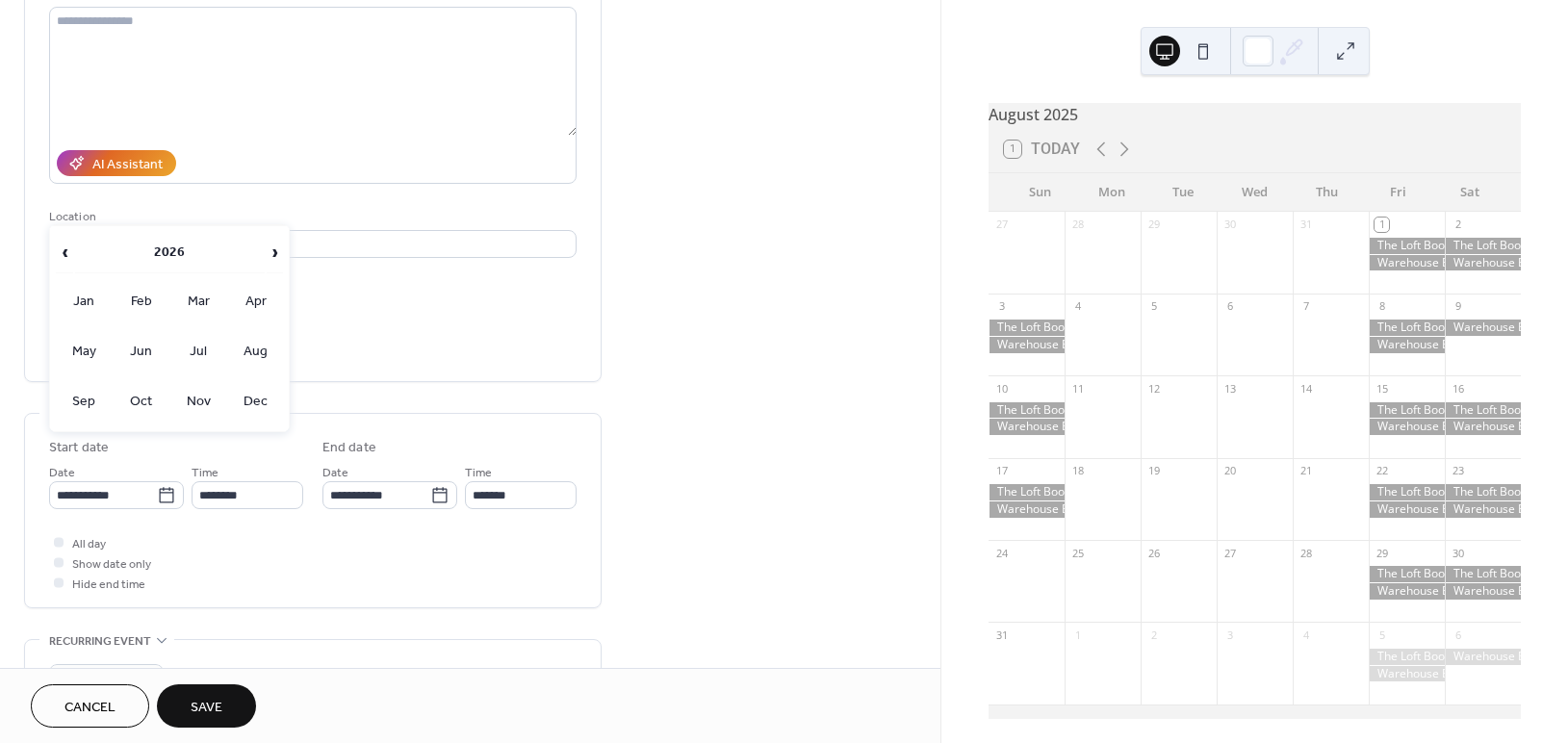 click on "Aug" at bounding box center [256, 351] 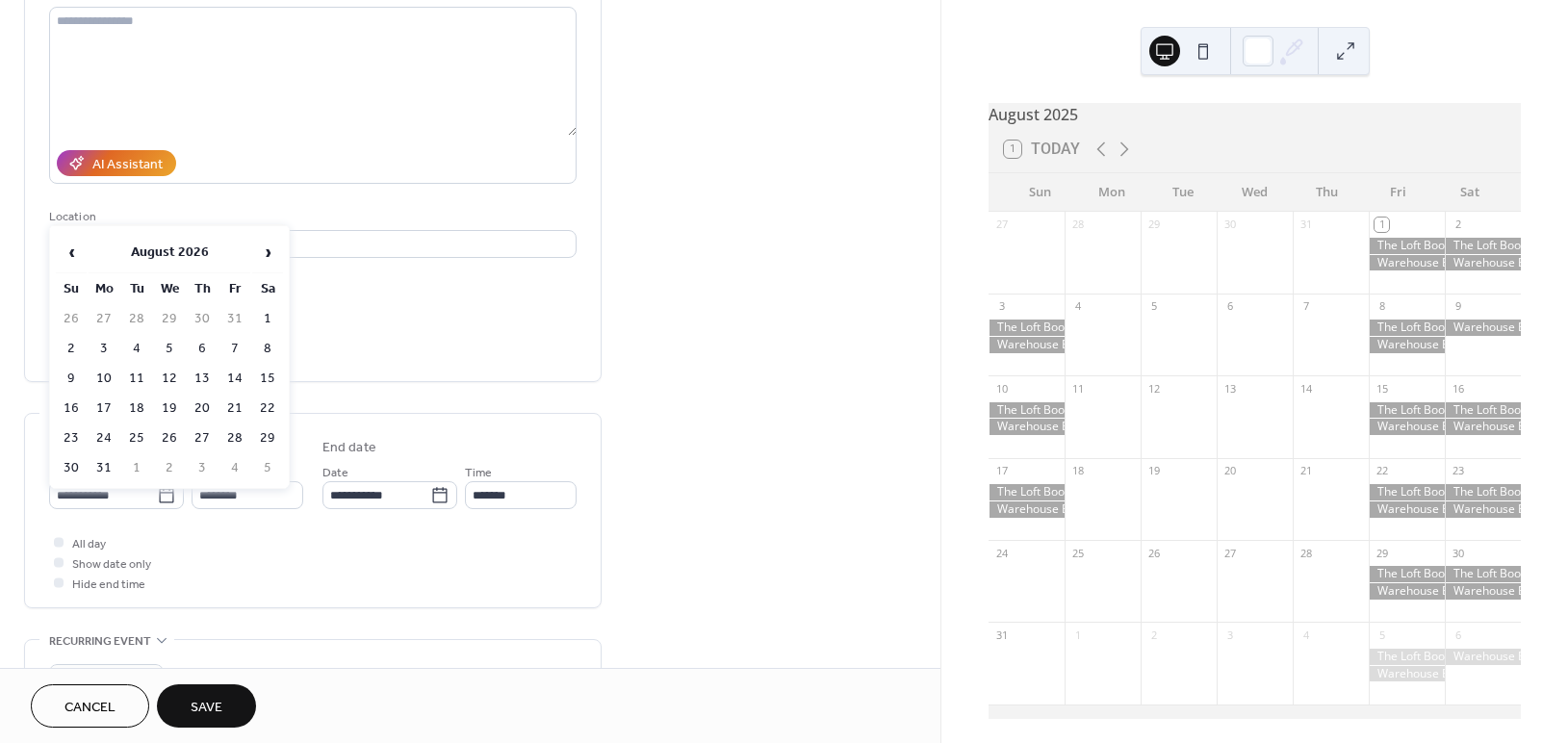 click on "29" at bounding box center [268, 438] 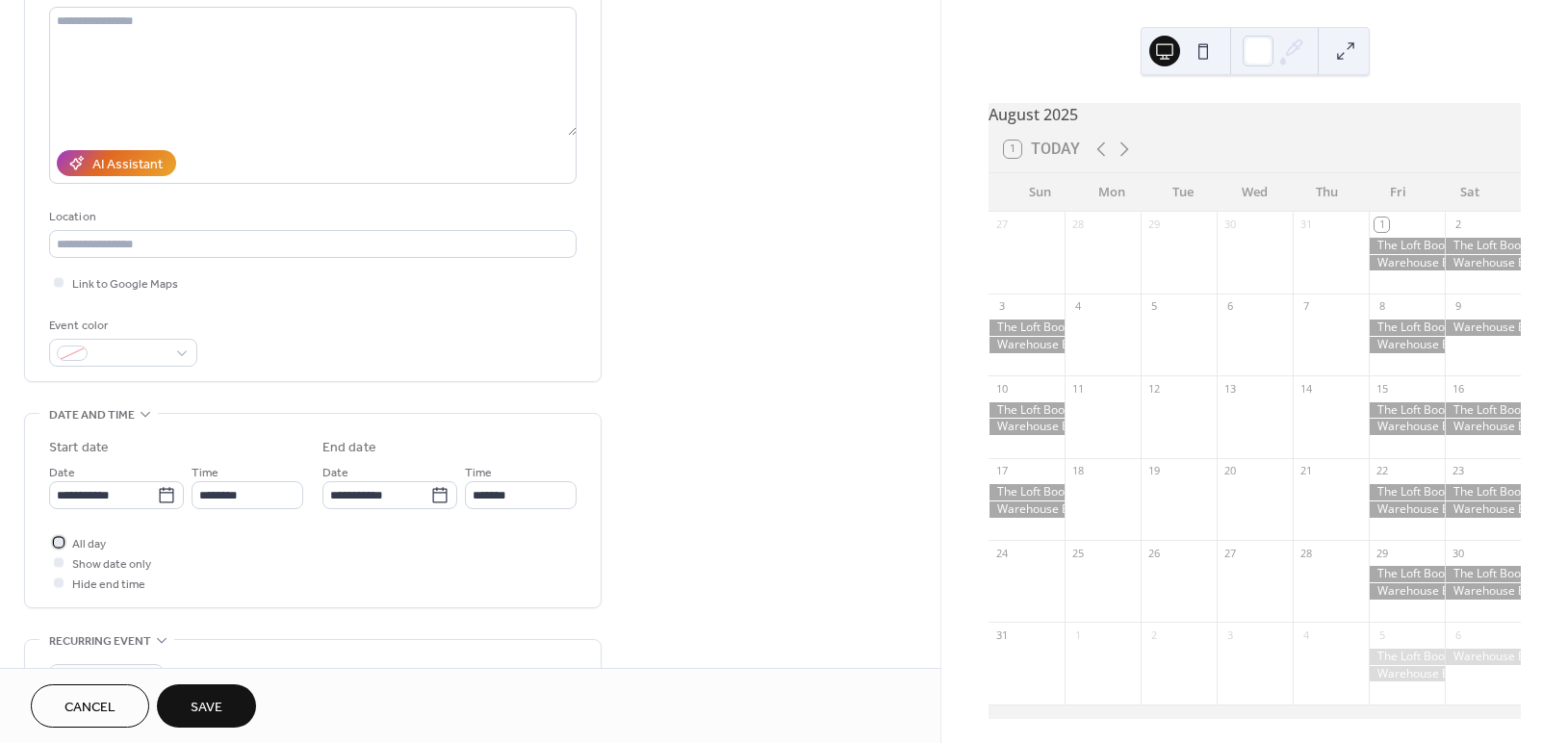 click at bounding box center (59, 542) 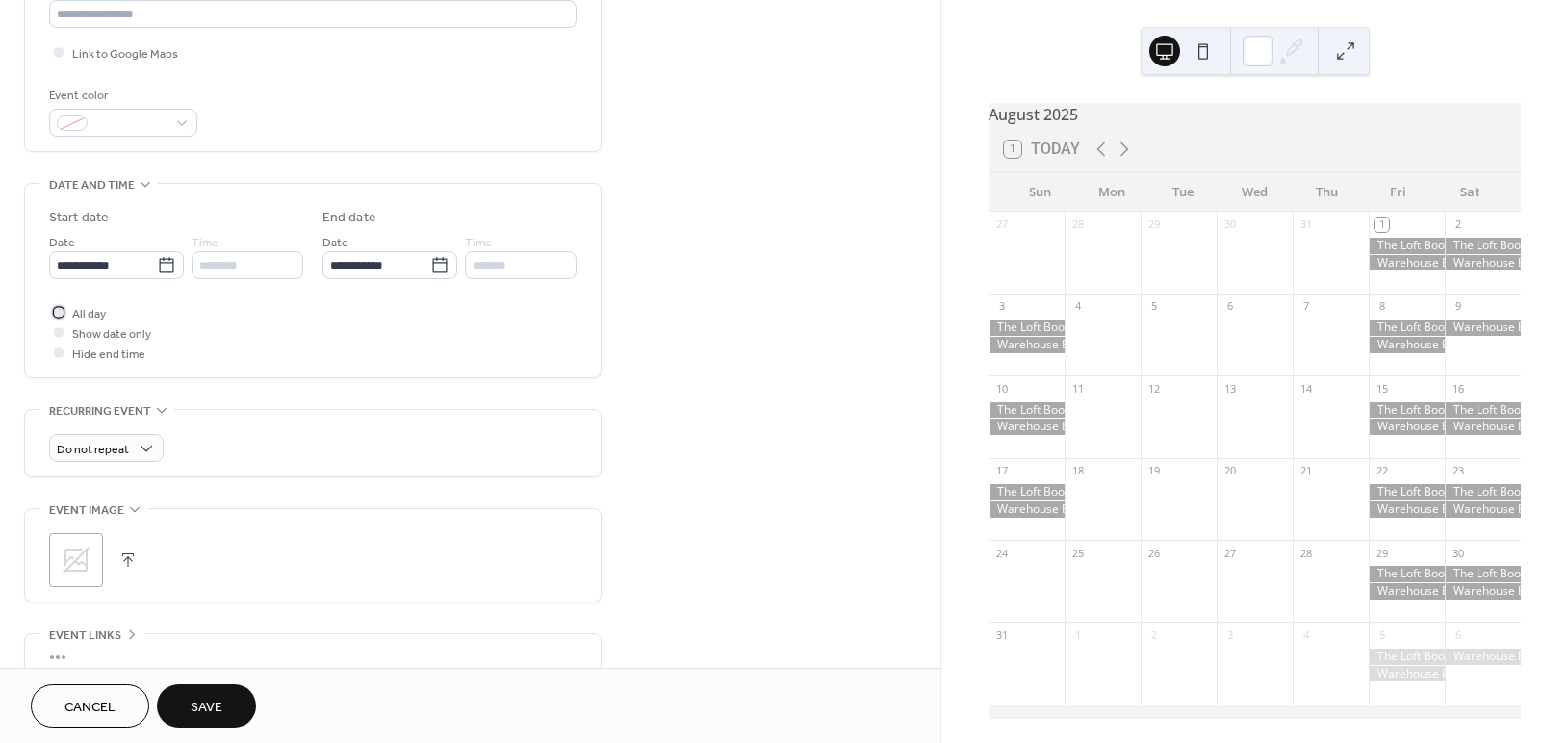 scroll, scrollTop: 618, scrollLeft: 0, axis: vertical 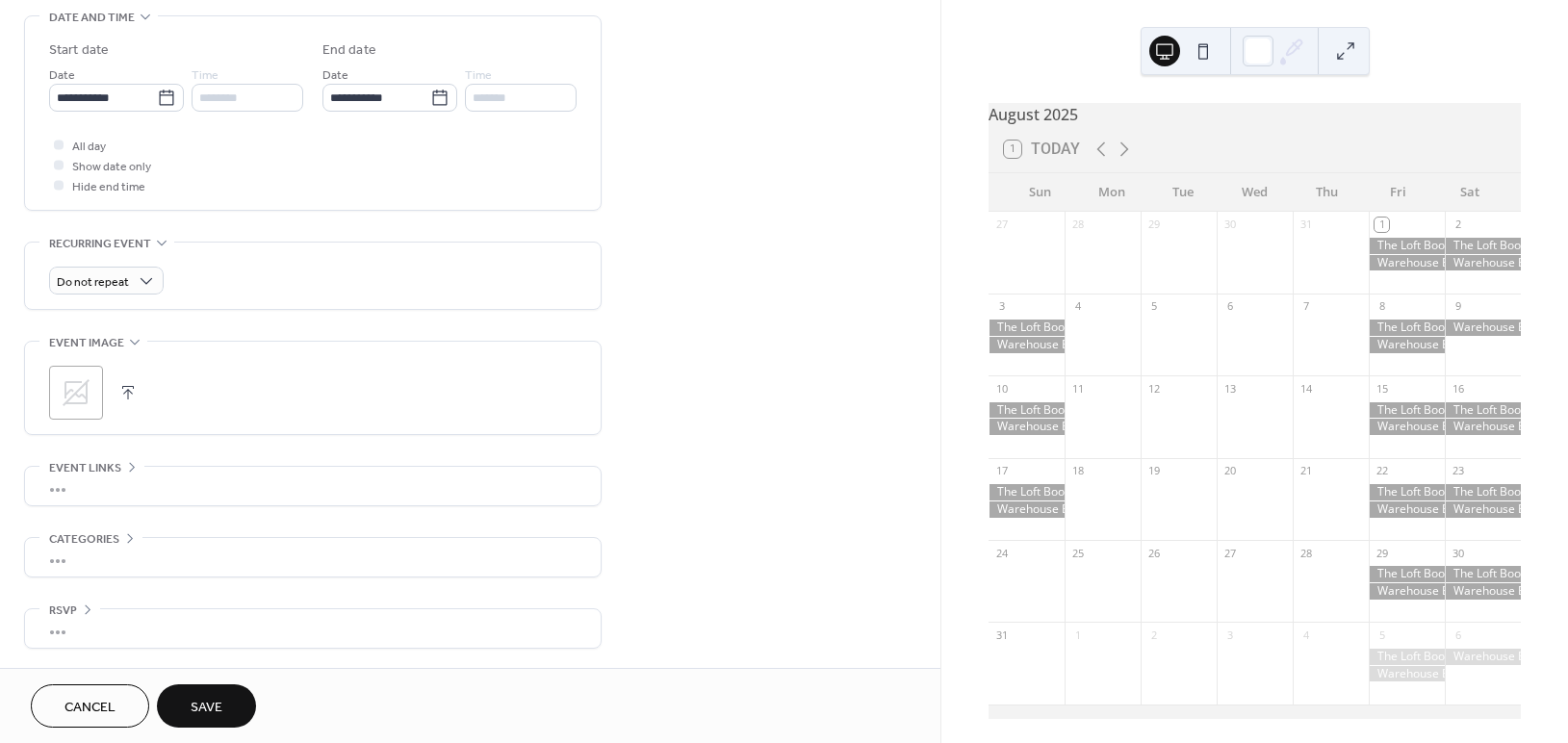 click on "Save" at bounding box center (206, 707) 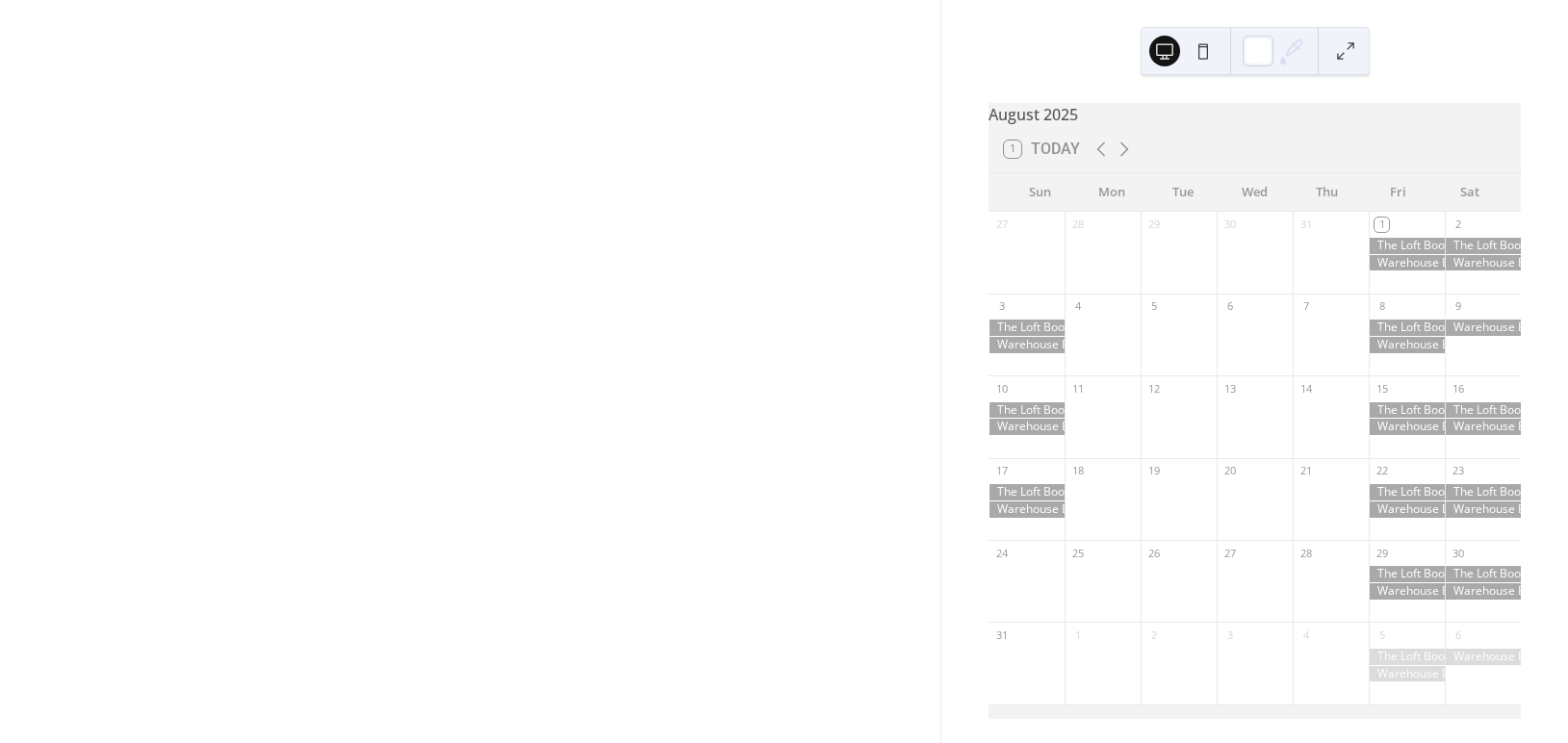 click at bounding box center (470, 372) 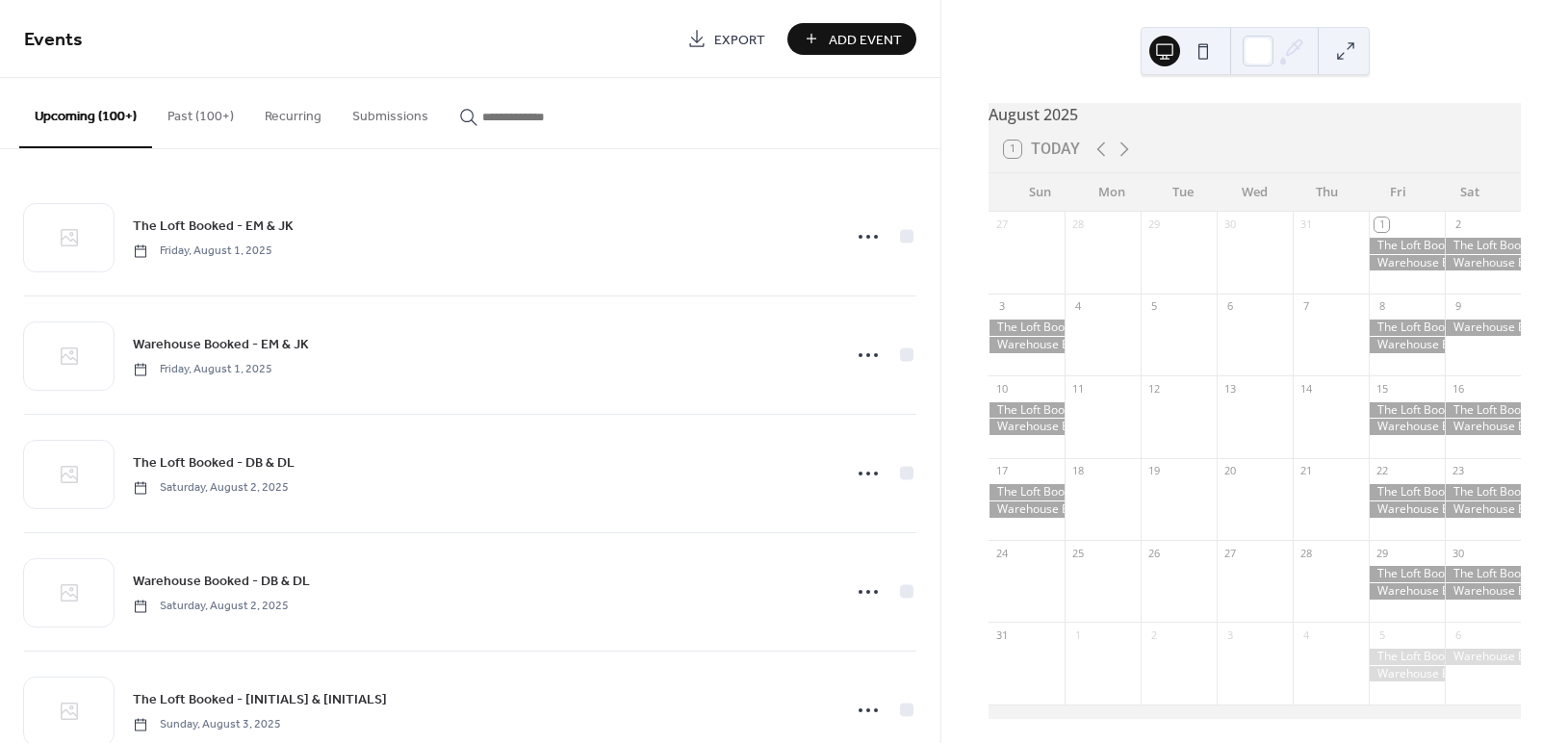 drag, startPoint x: 228, startPoint y: 708, endPoint x: 856, endPoint y: 34, distance: 921.22744 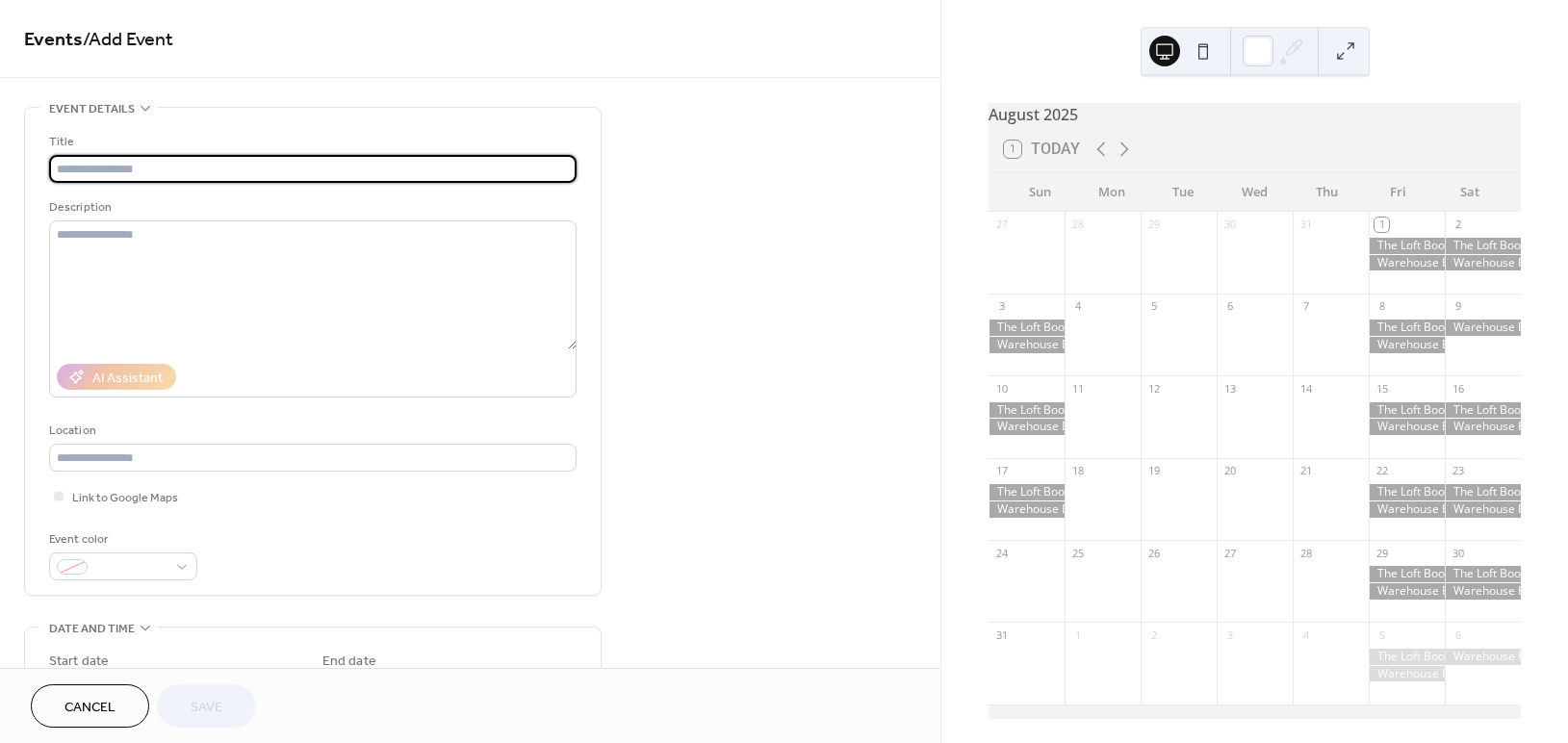 click at bounding box center (313, 168) 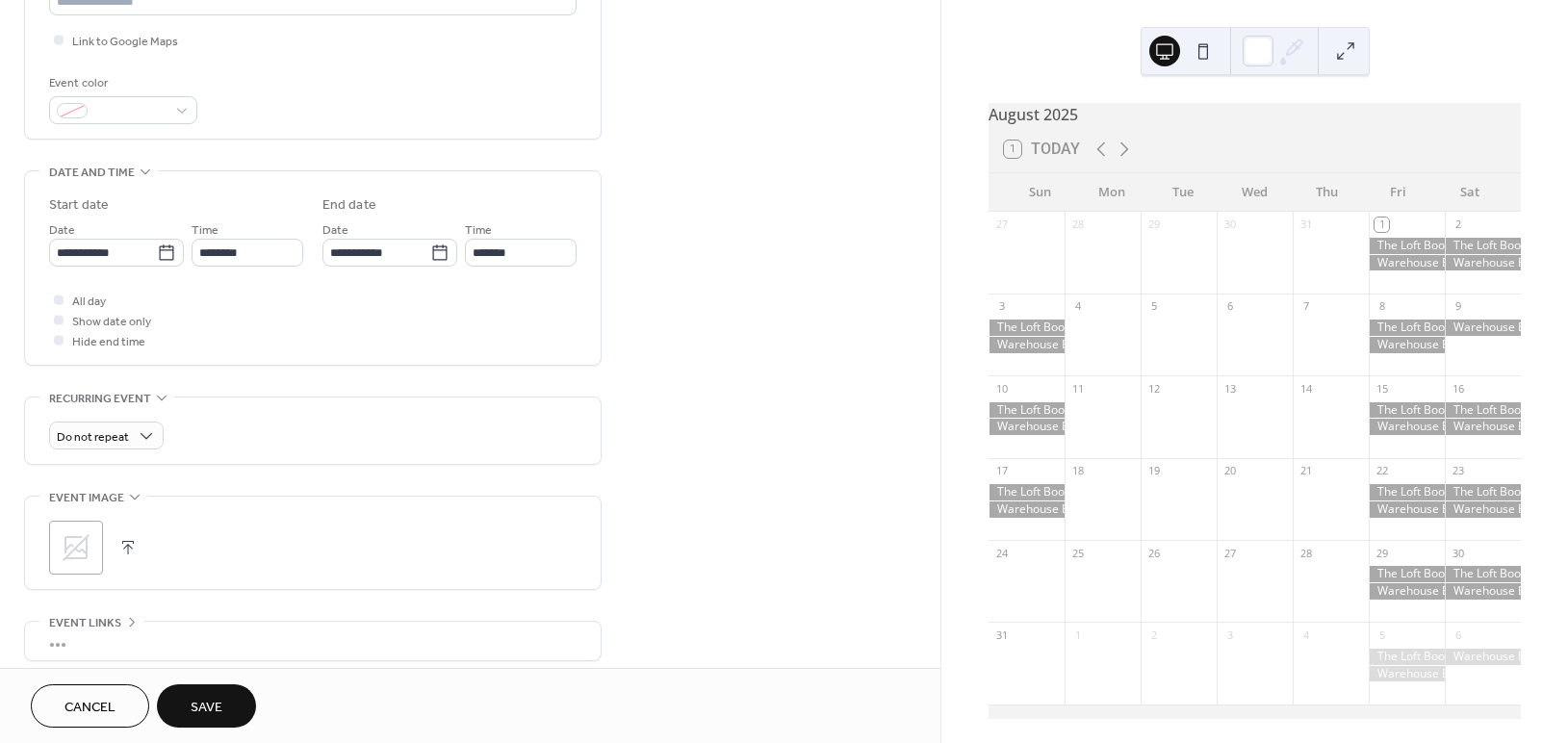 scroll, scrollTop: 462, scrollLeft: 0, axis: vertical 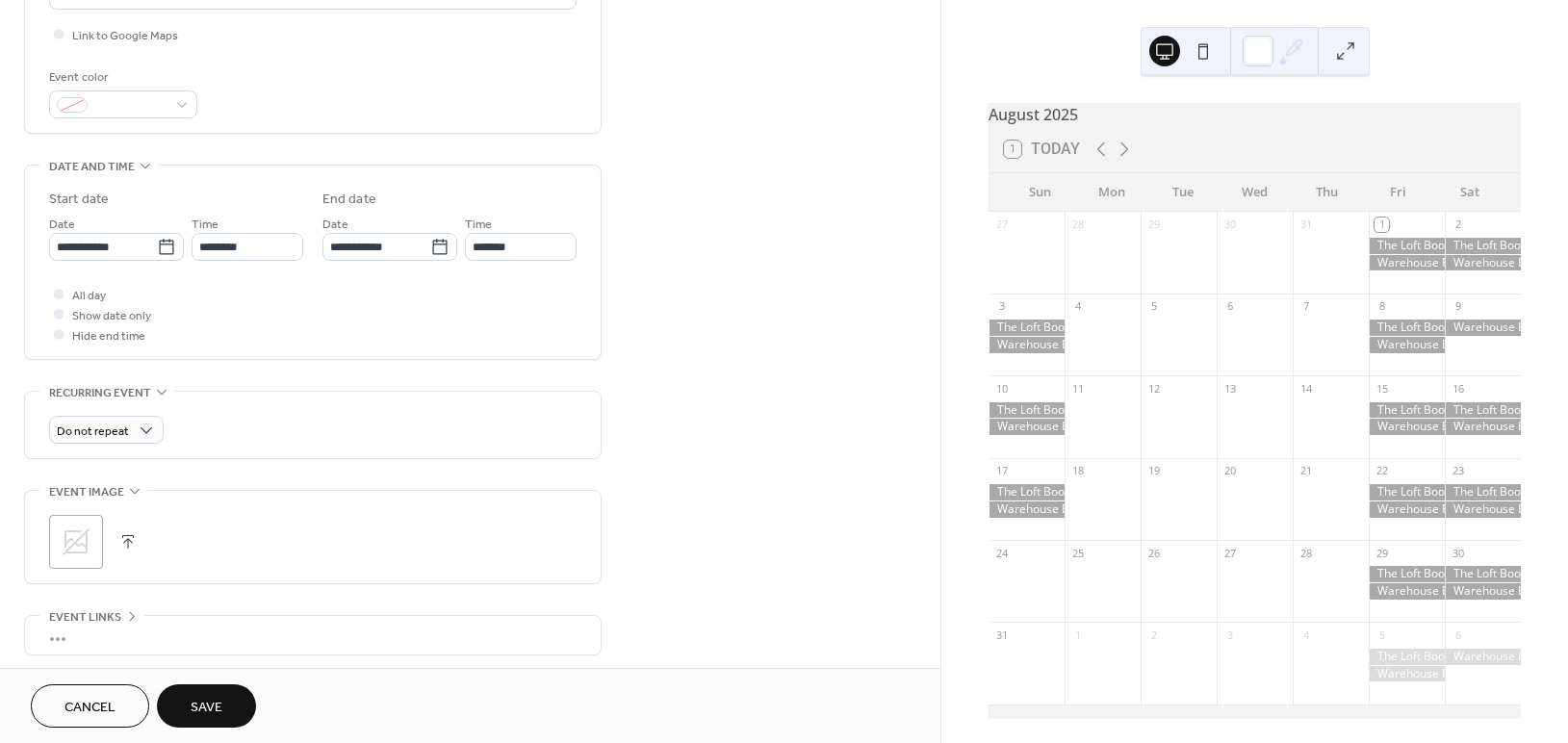 type on "**********" 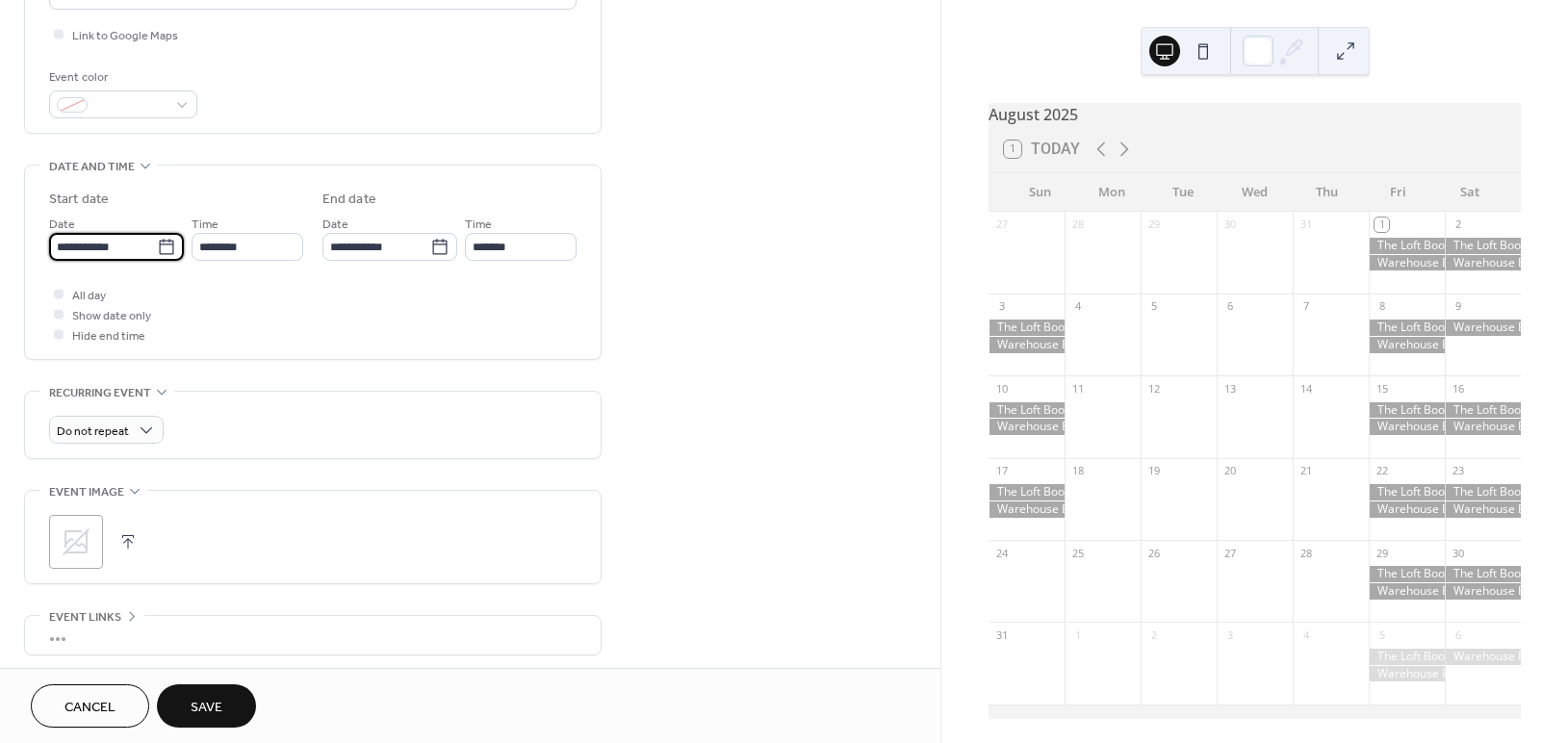 click on "**********" at bounding box center [103, 246] 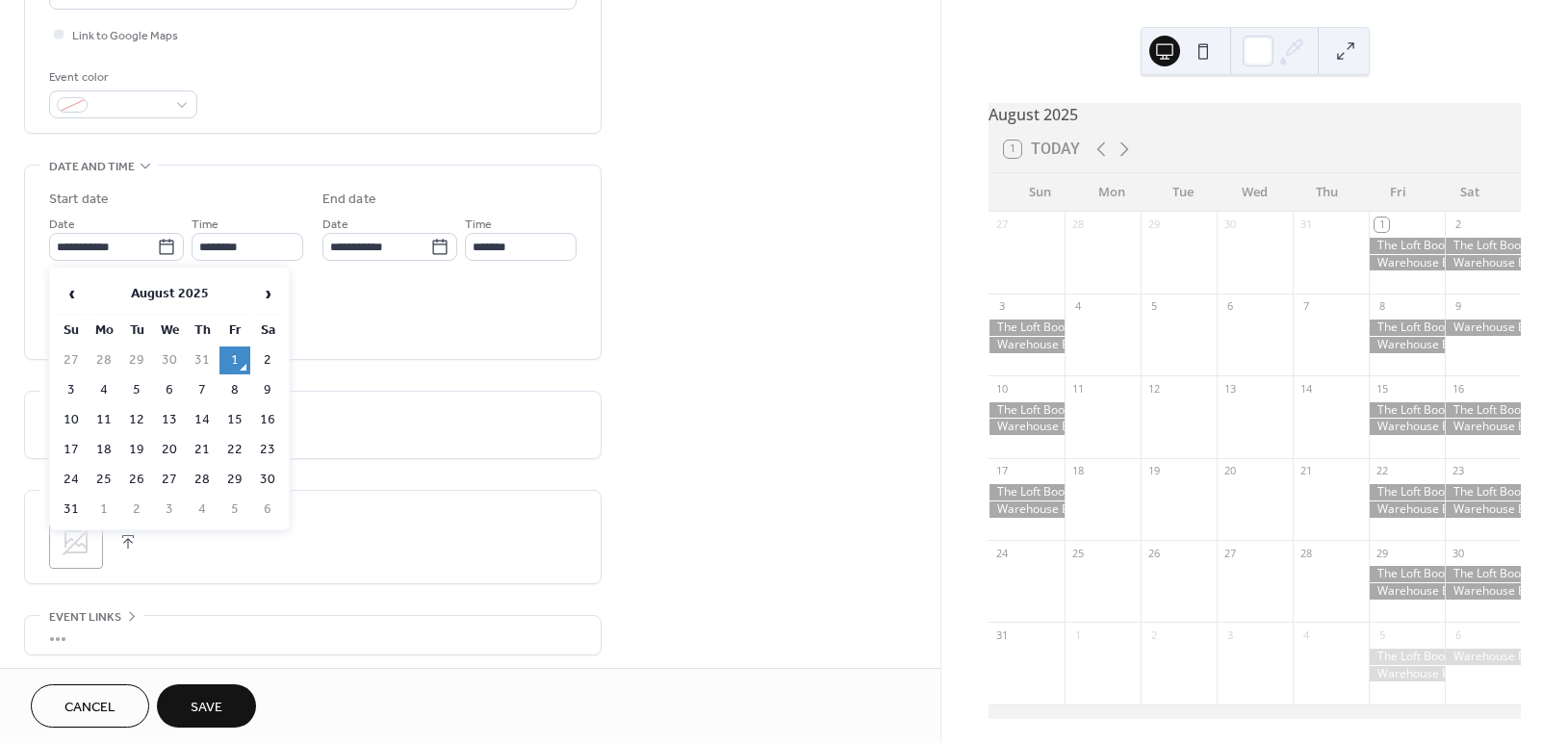 click on "August 2025" at bounding box center [169, 294] 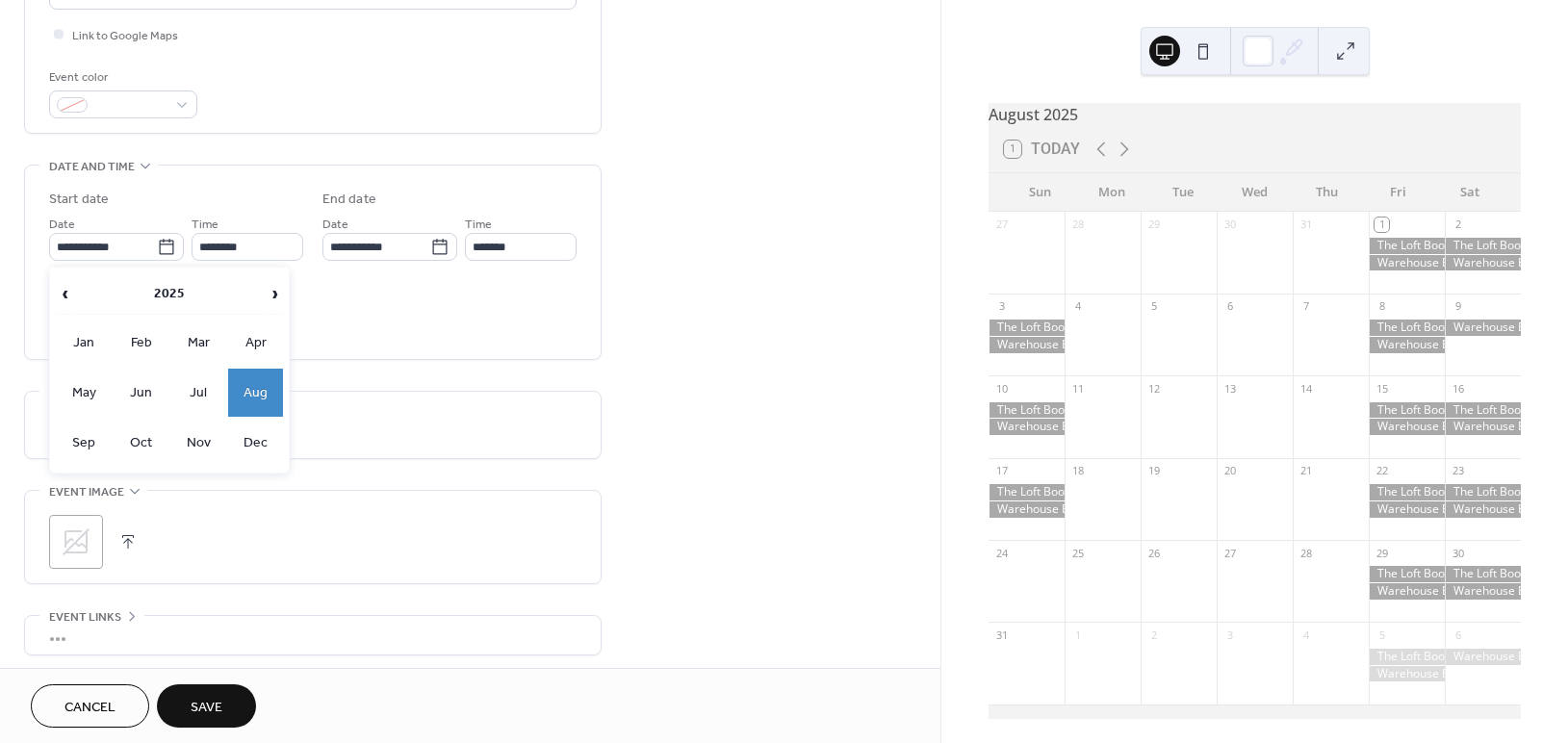 click on "›" at bounding box center [275, 294] 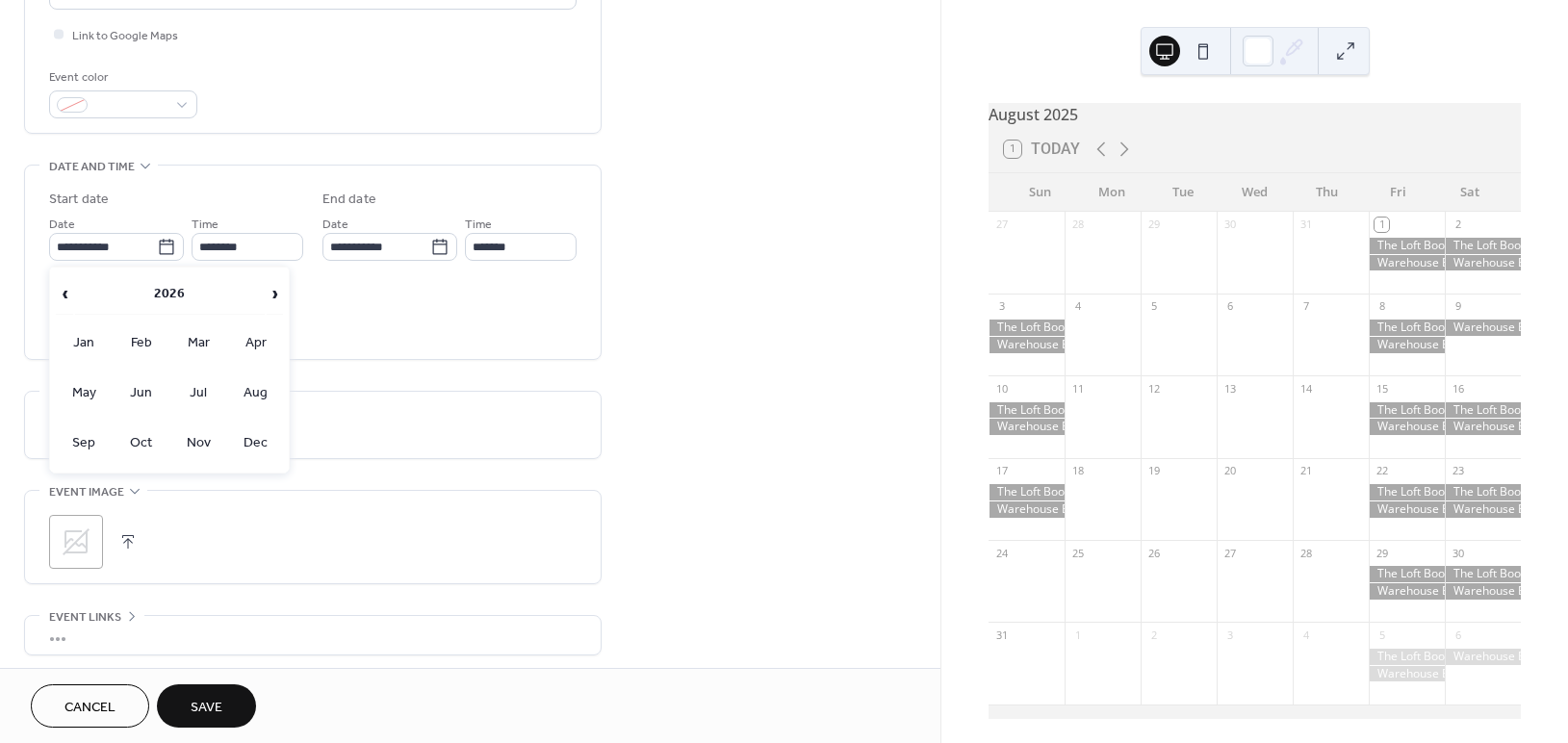 click on "Aug" at bounding box center (256, 393) 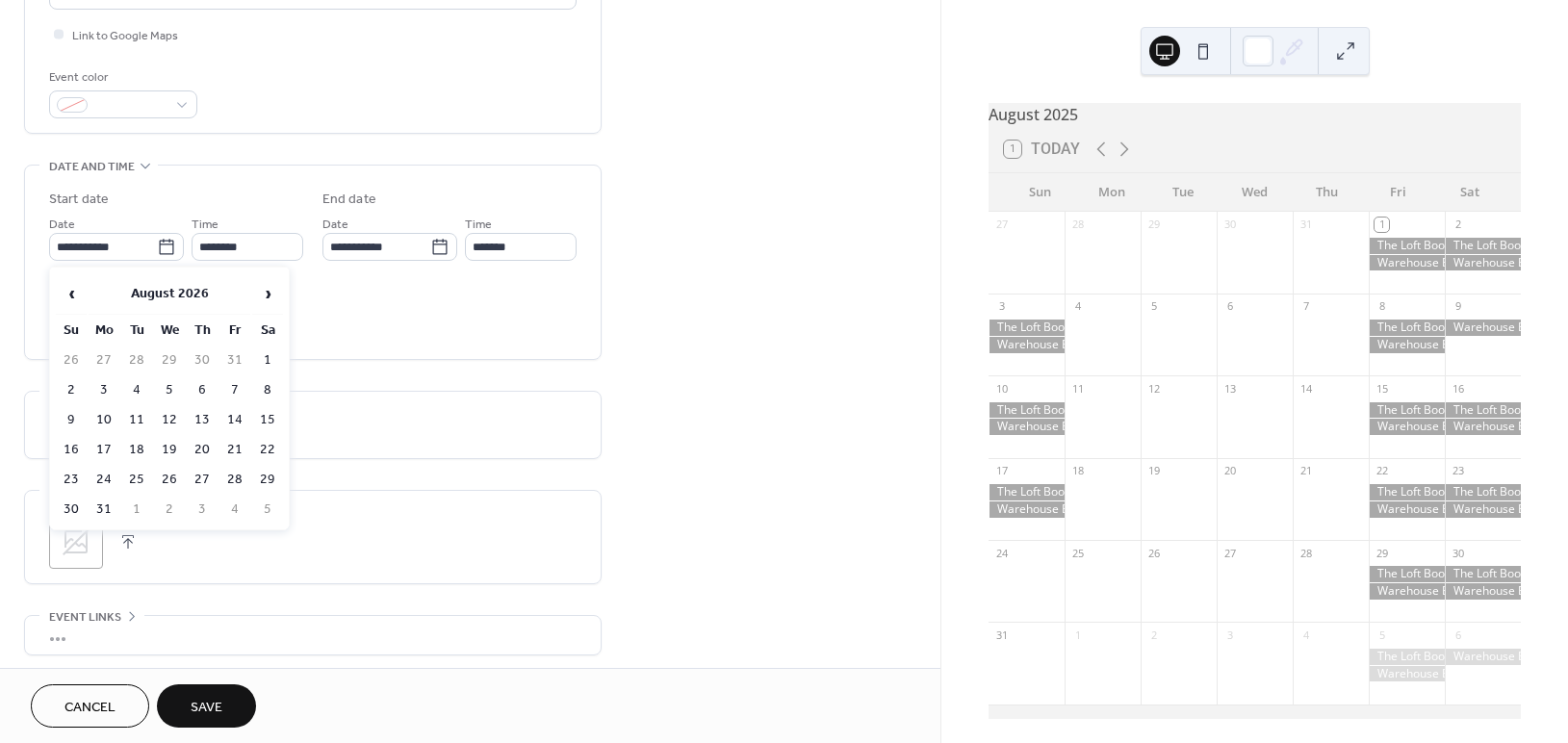 click on "29" at bounding box center (268, 479) 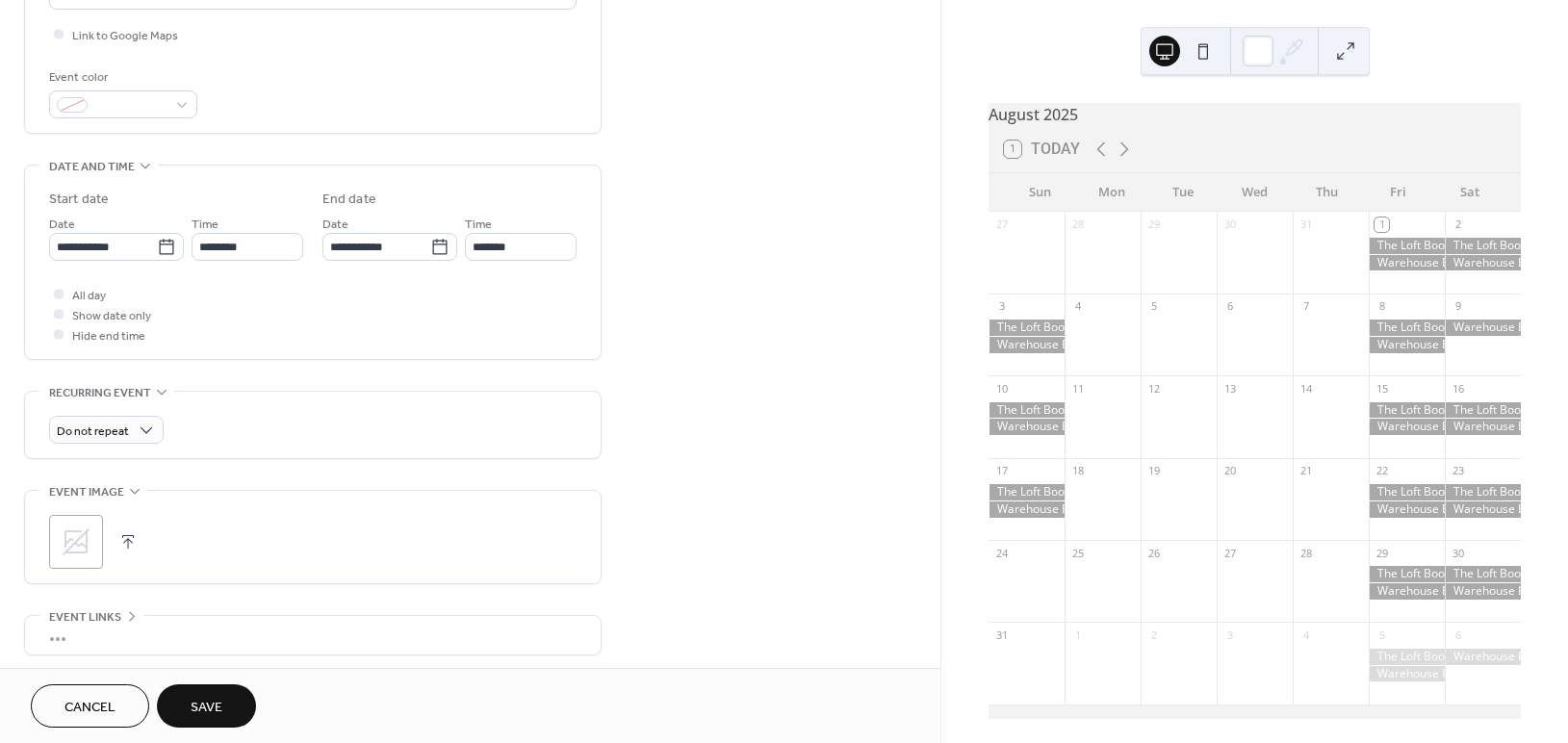 click on "Save" at bounding box center (206, 705) 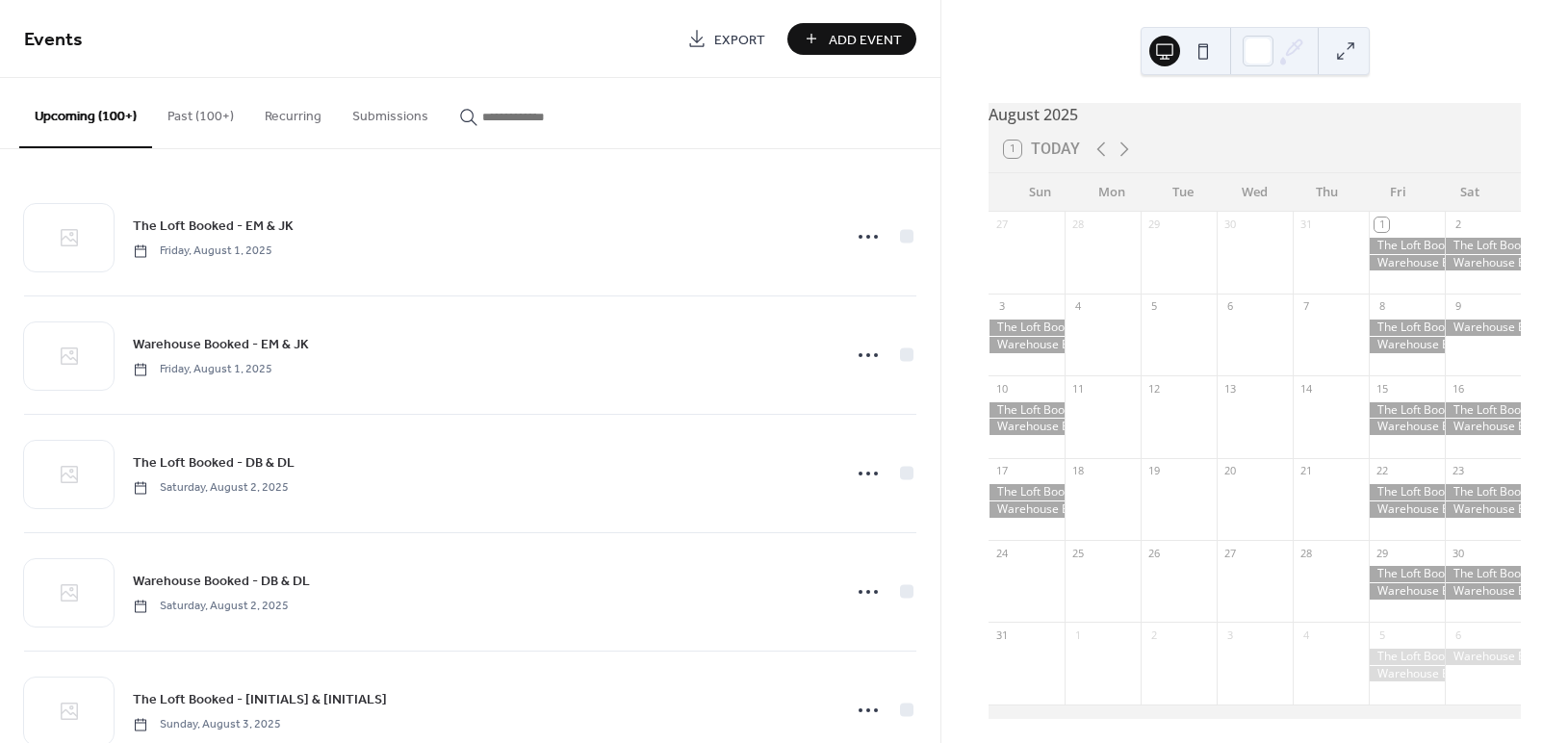 click on "Add Event" at bounding box center (865, 39) 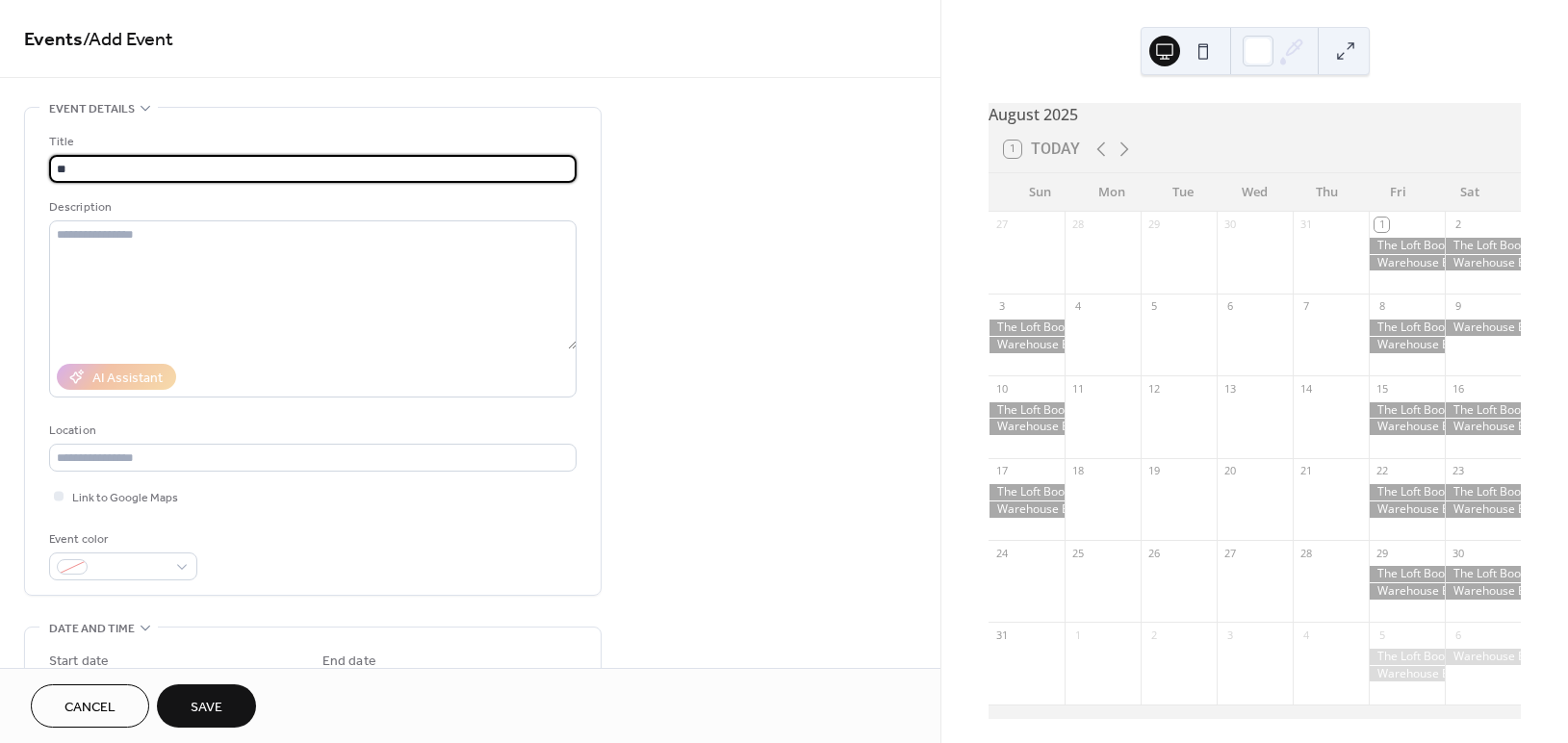 type on "*" 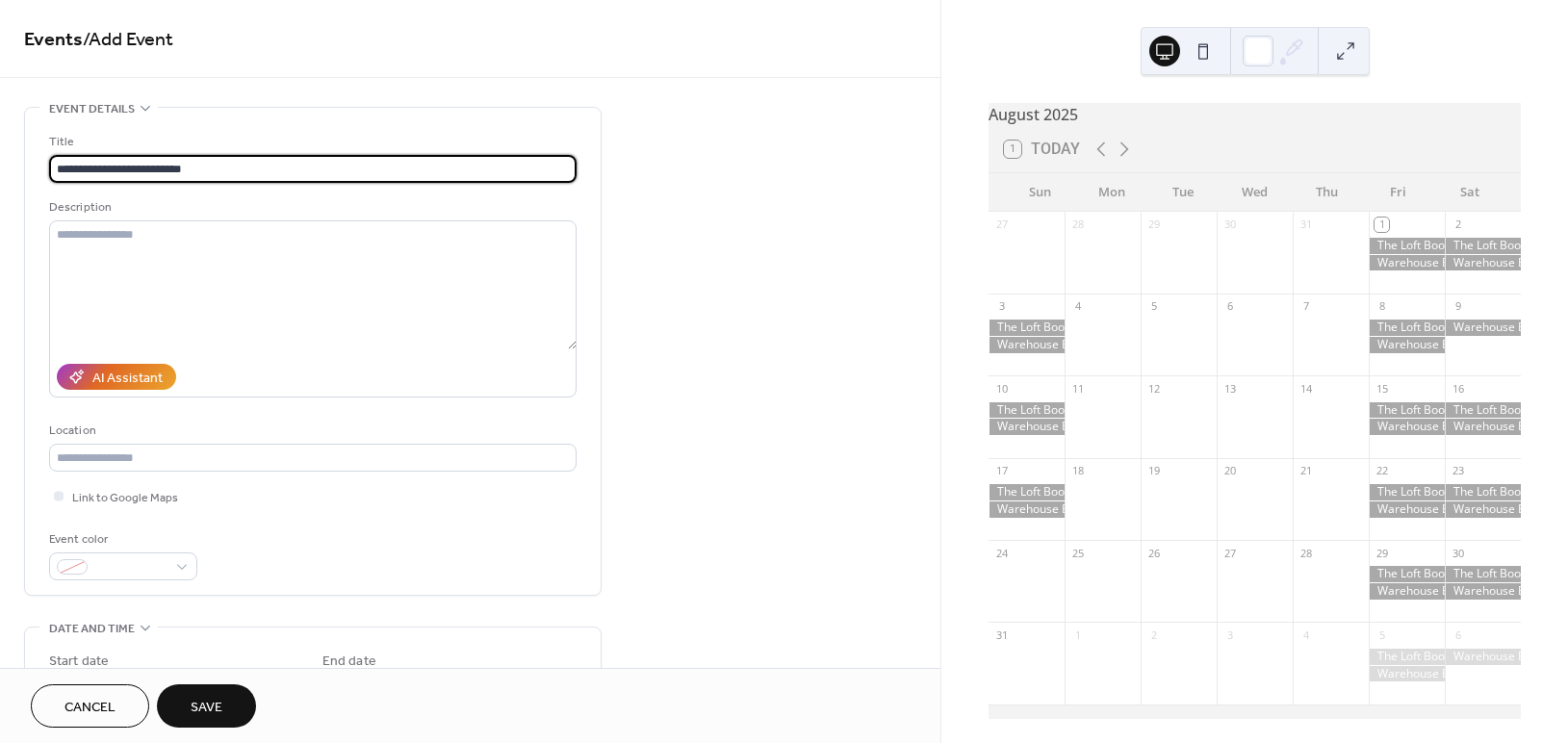 scroll, scrollTop: 458, scrollLeft: 0, axis: vertical 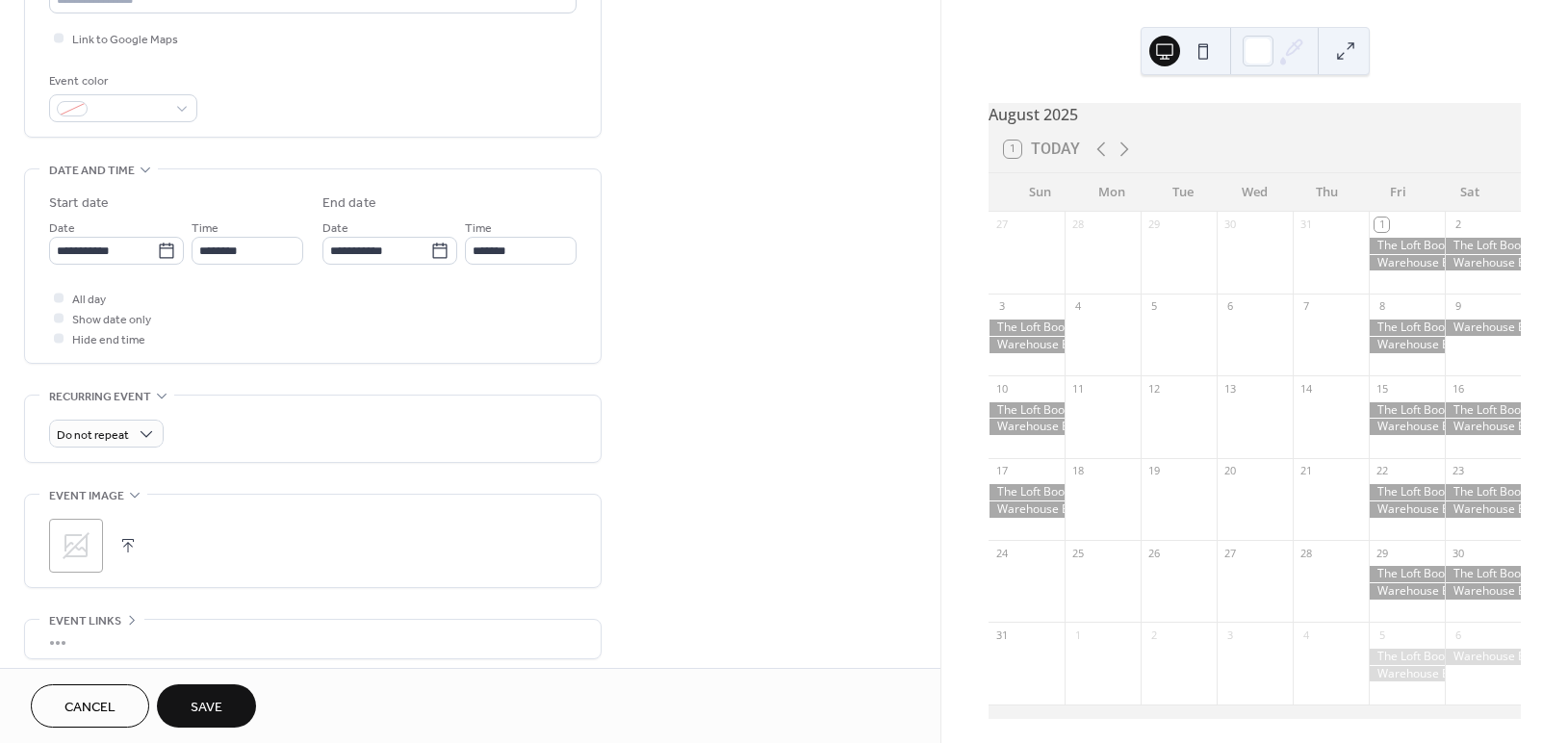type on "**********" 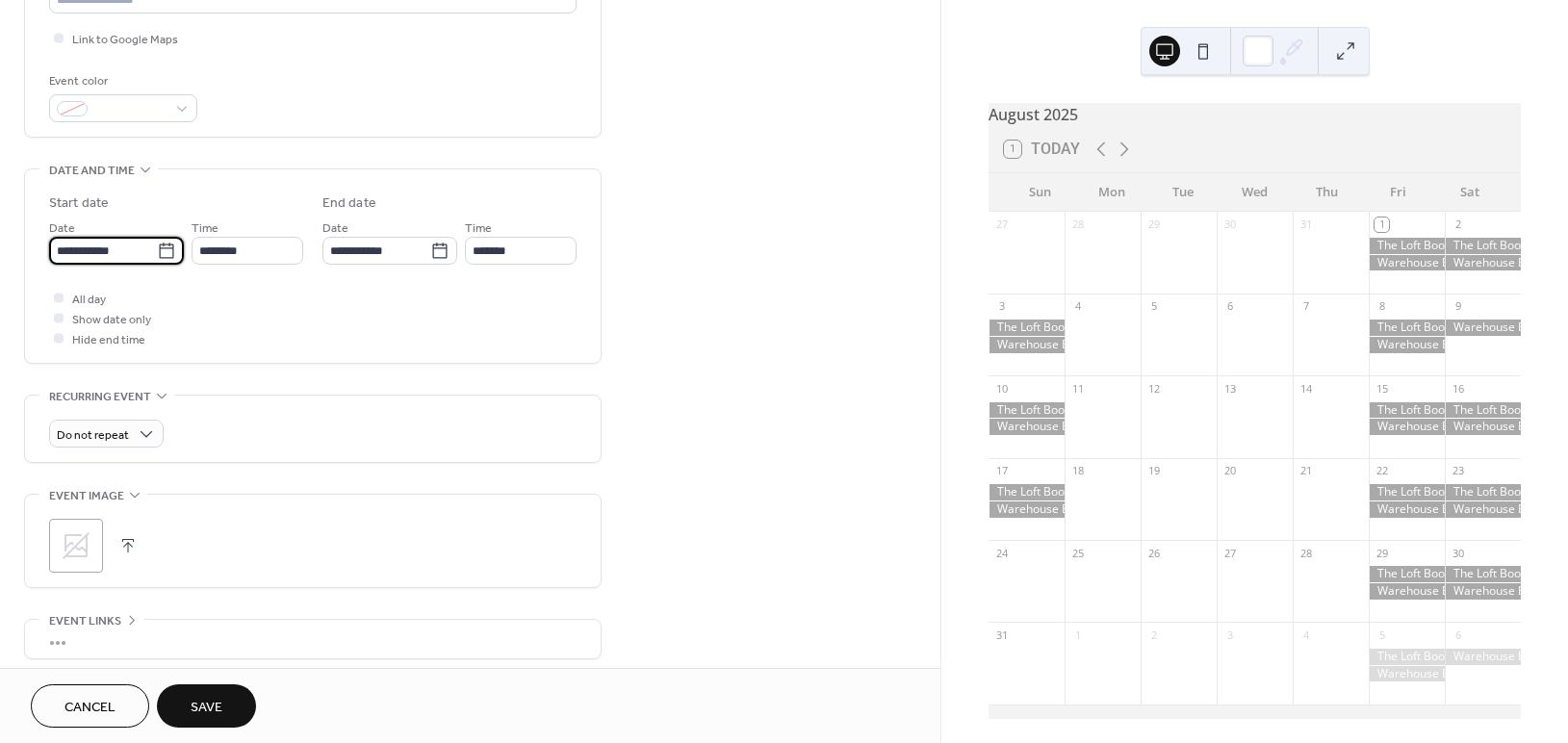 click on "**********" at bounding box center [103, 250] 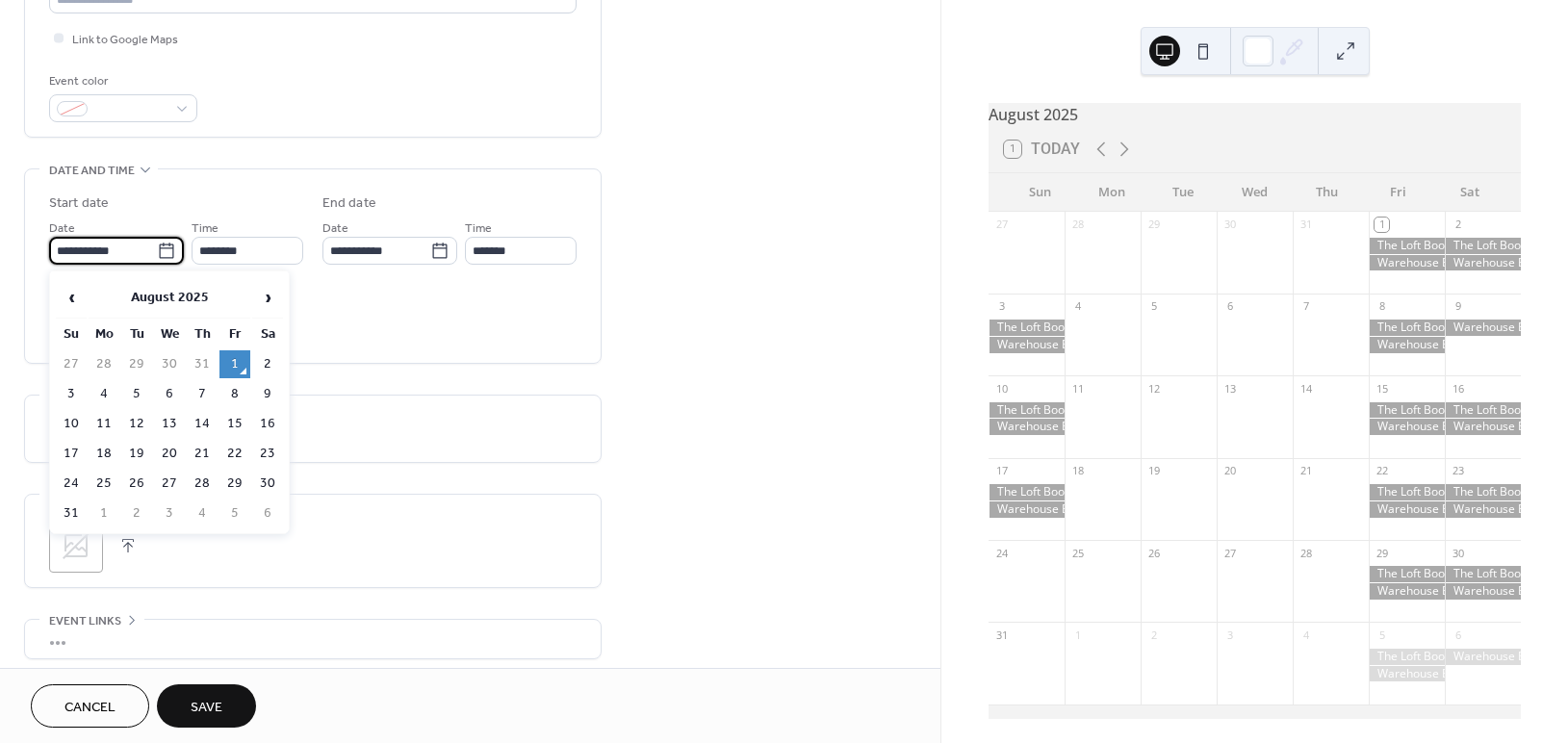 click on "›" at bounding box center (268, 297) 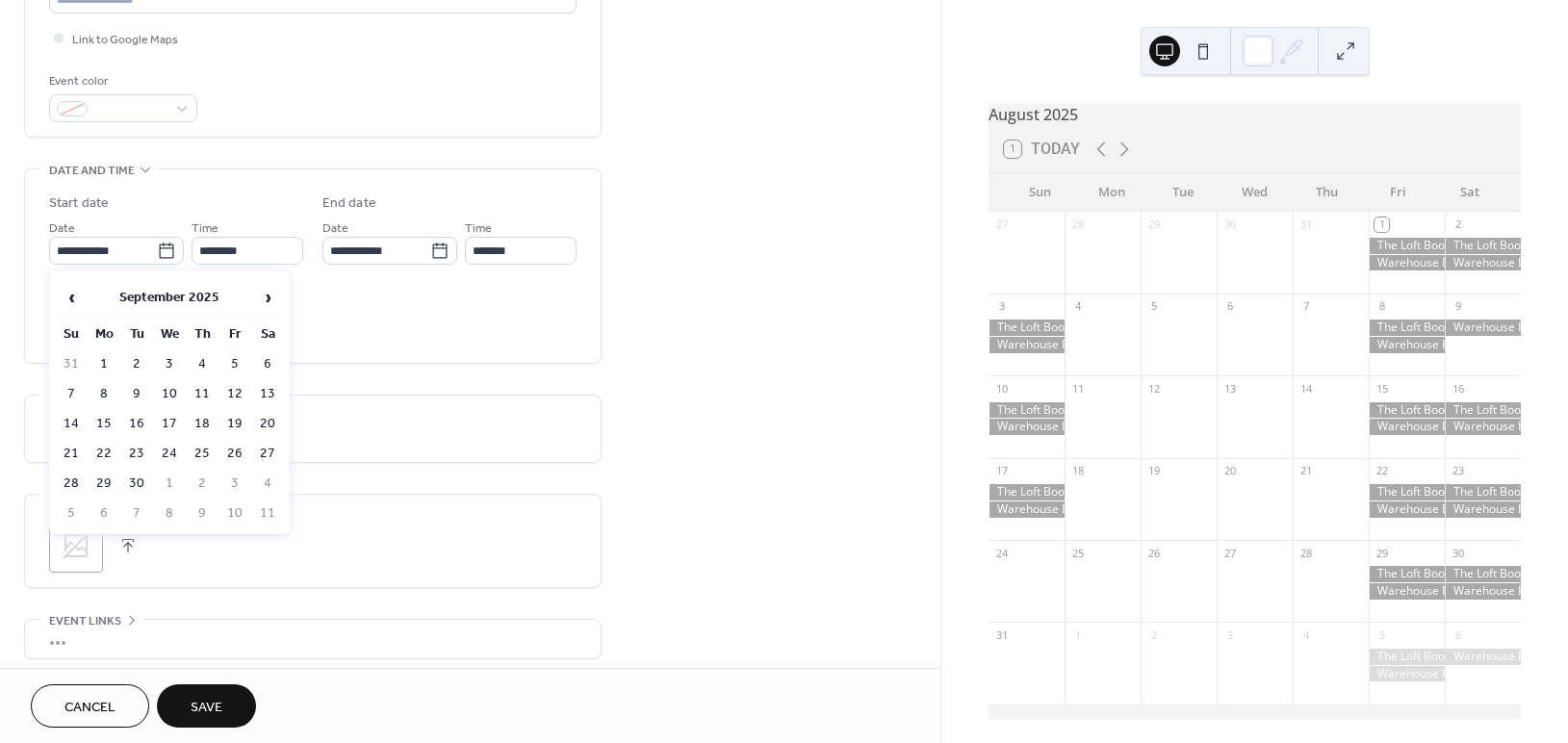 click on "›" at bounding box center (268, 297) 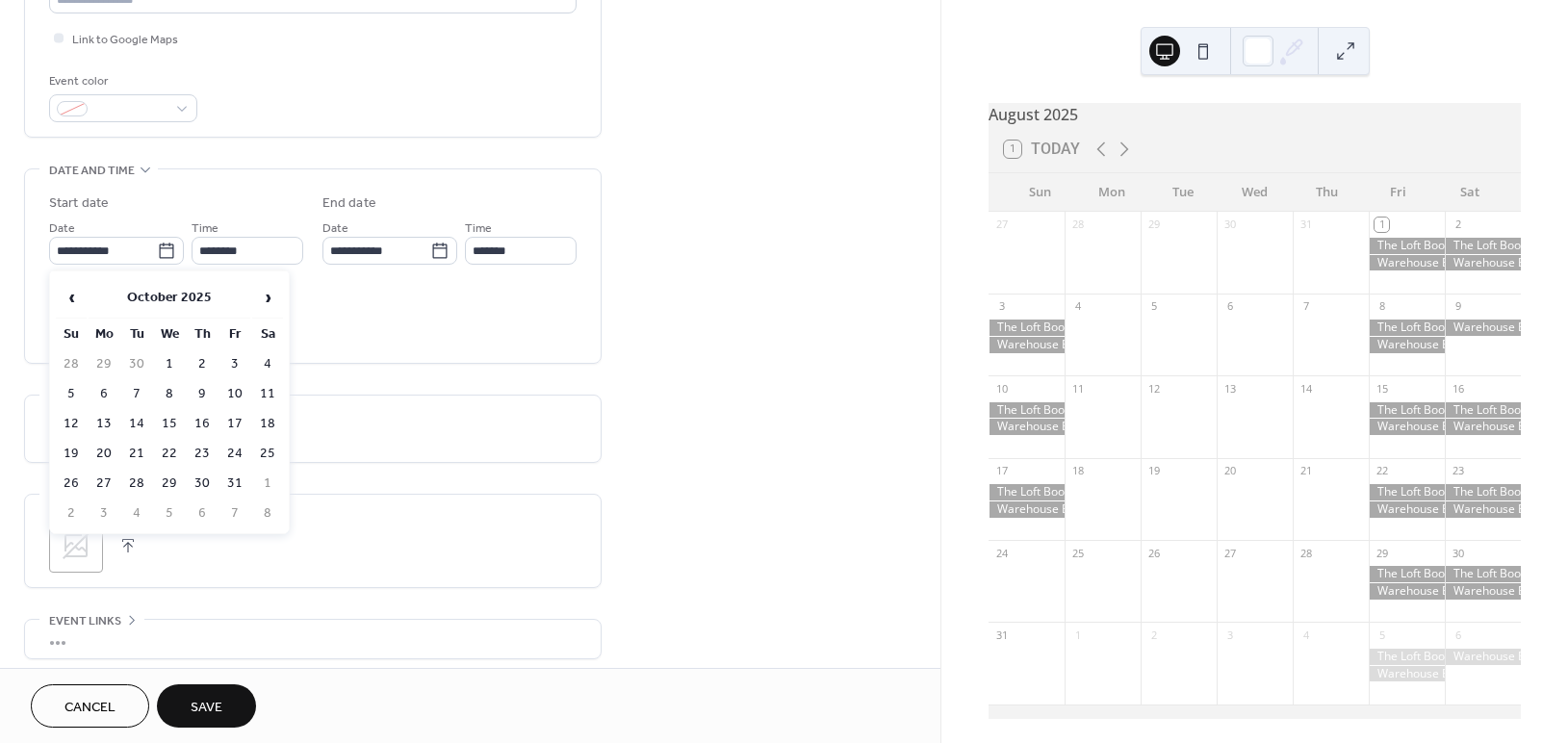 click on "›" at bounding box center (268, 297) 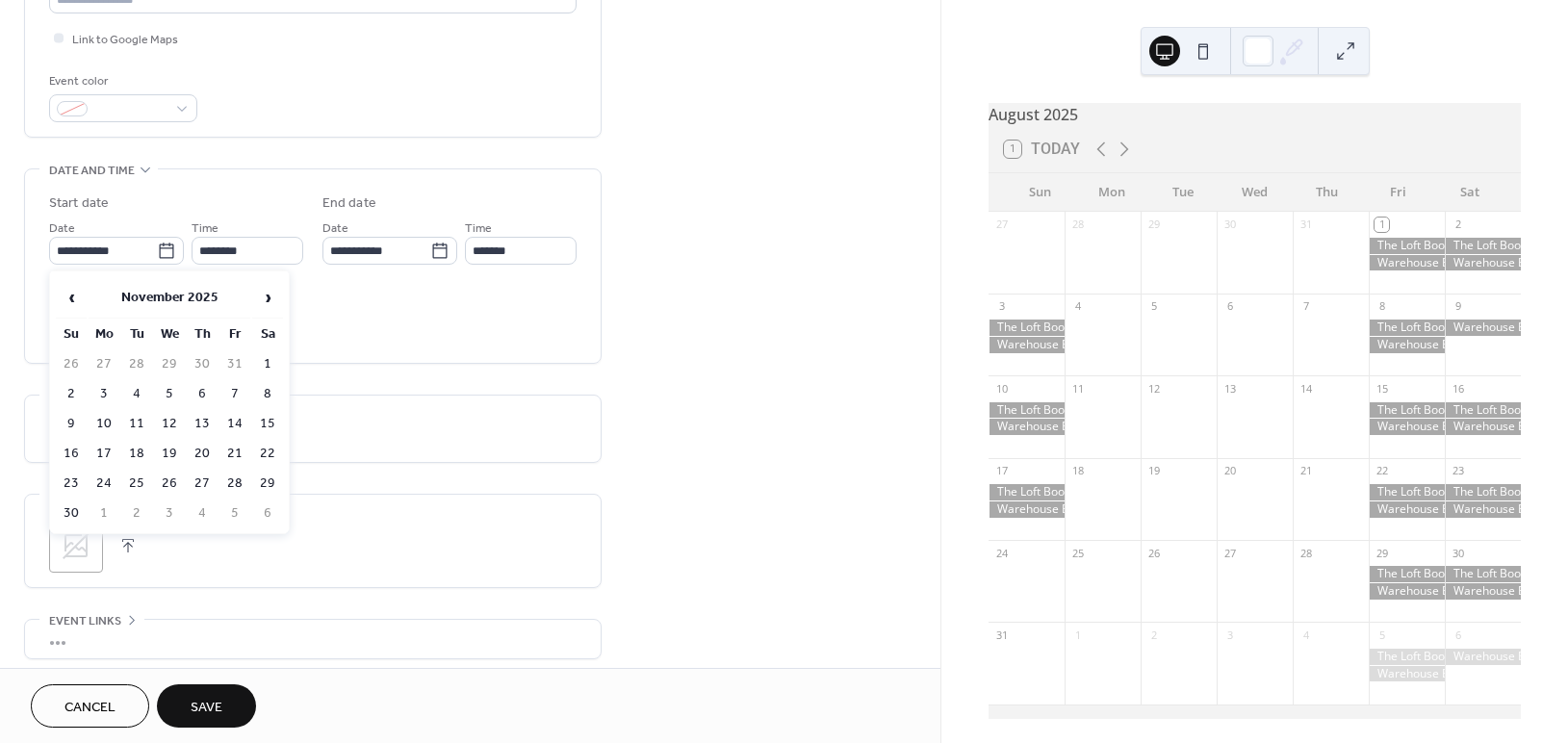 click on "›" at bounding box center (268, 297) 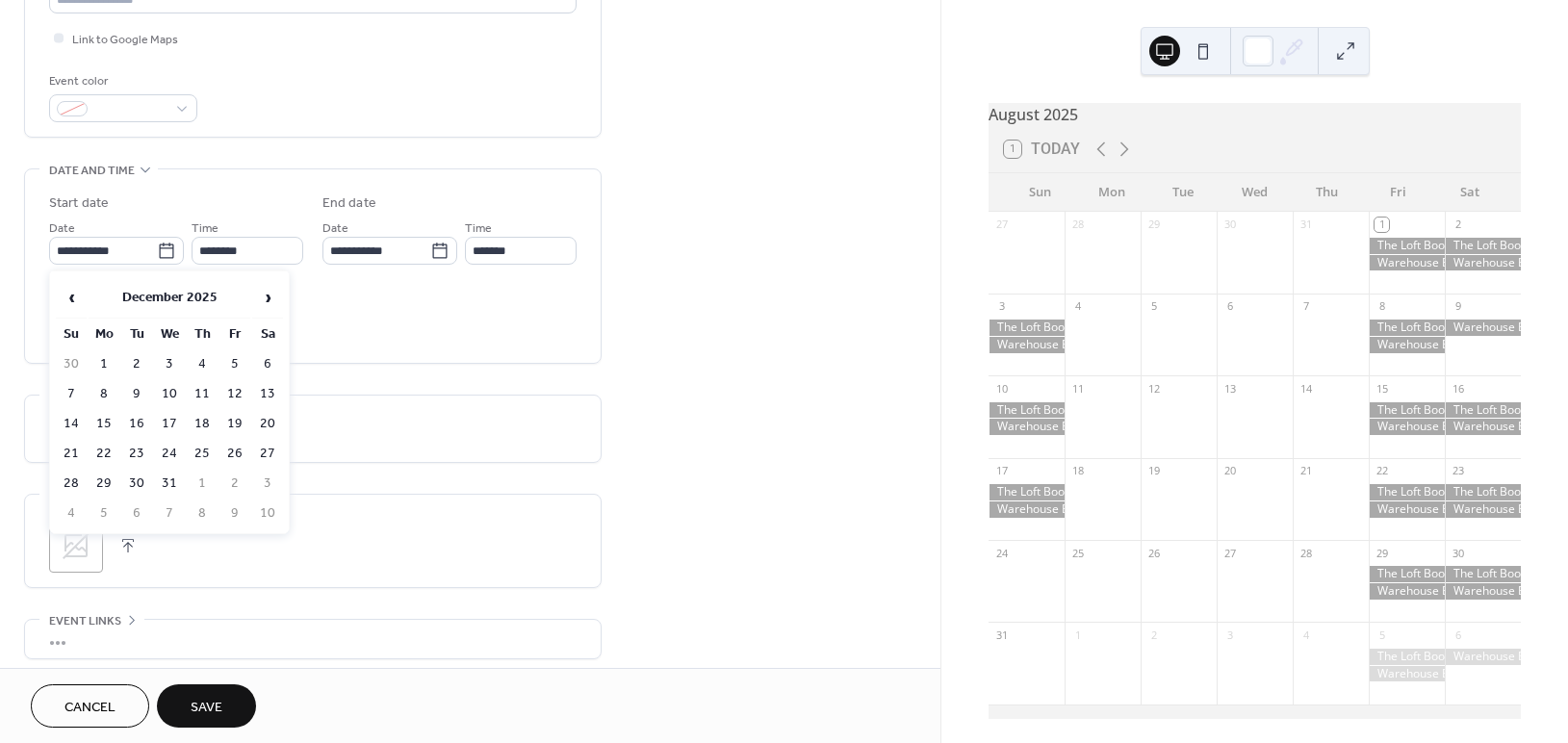 click on "›" at bounding box center [268, 297] 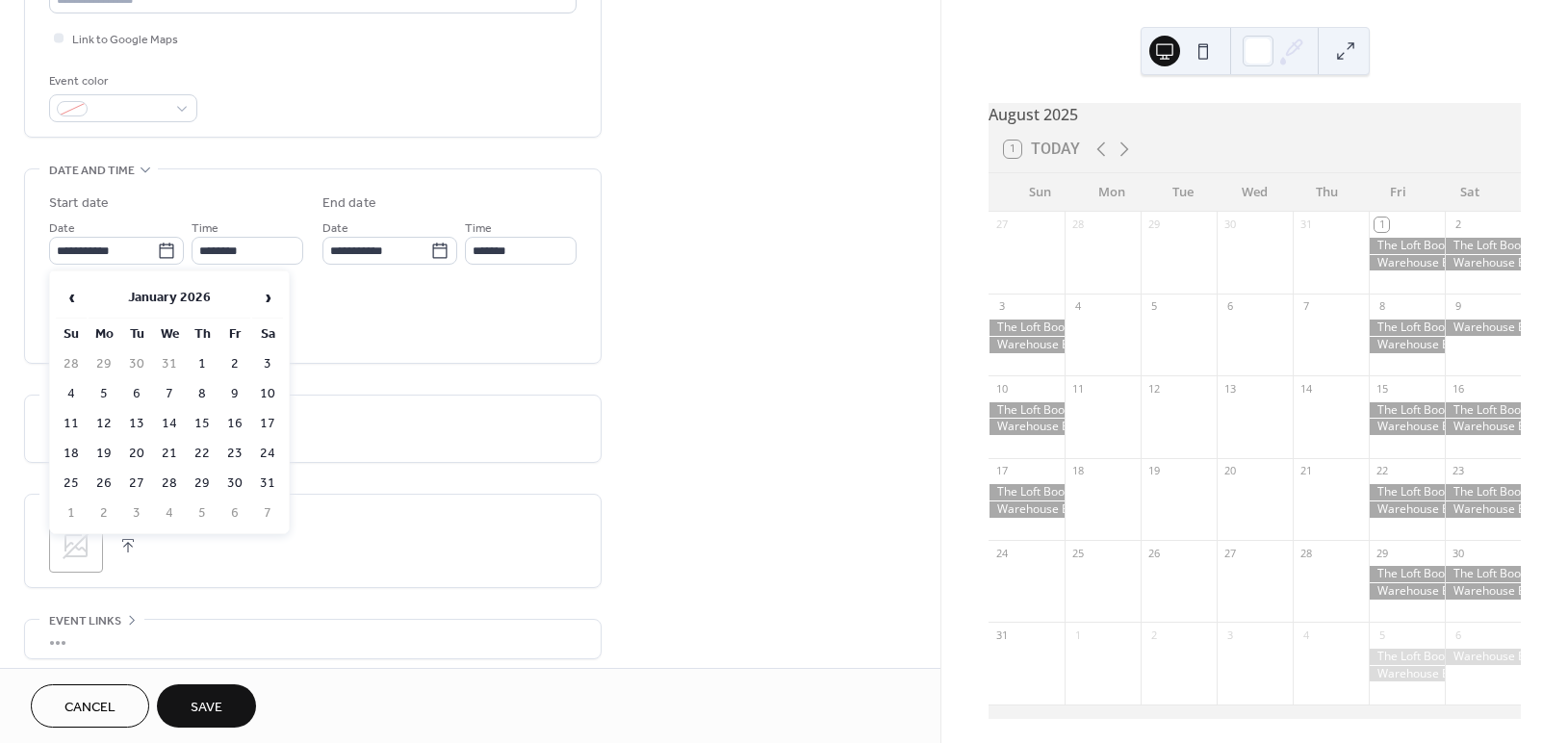 click on "9" at bounding box center [235, 394] 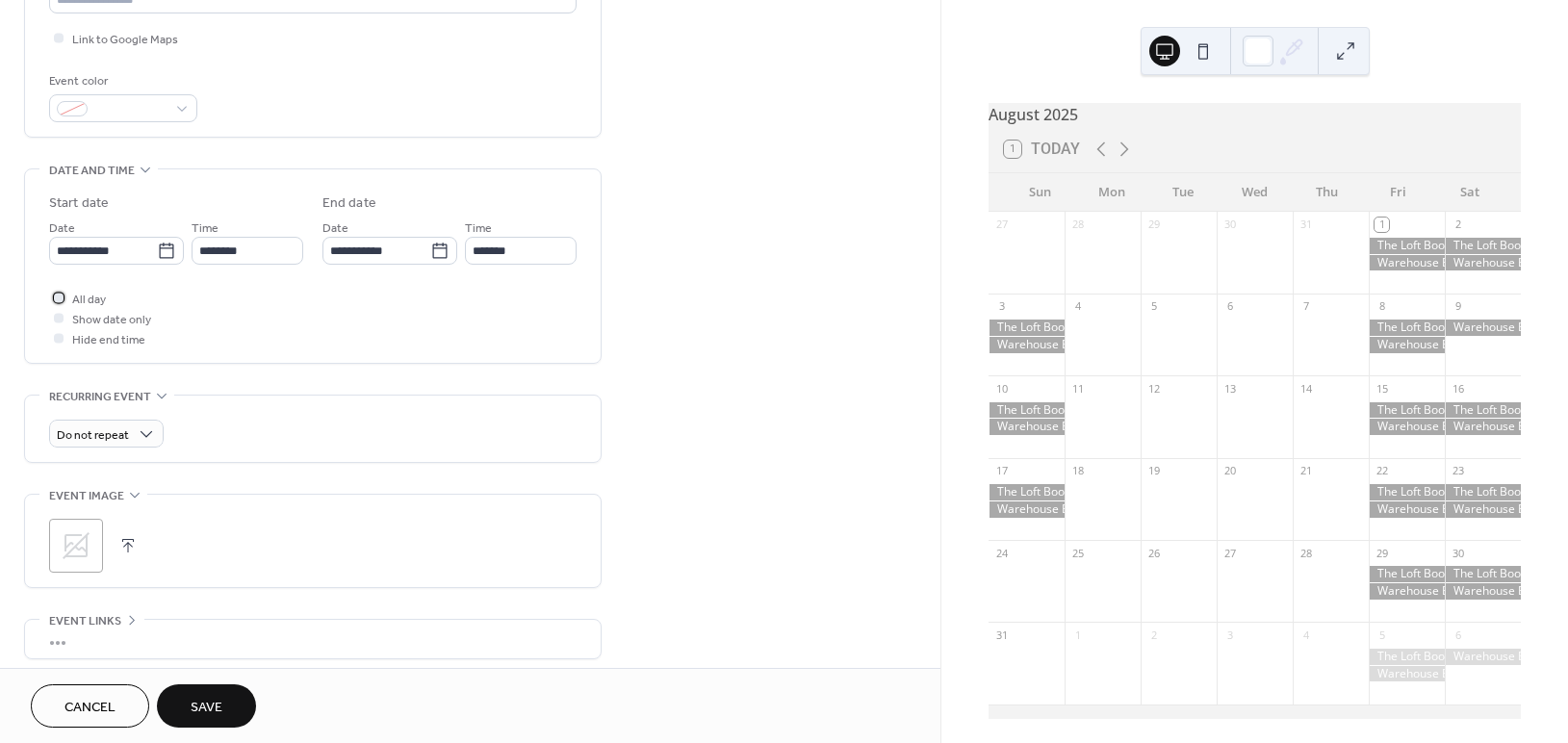 click at bounding box center (59, 297) 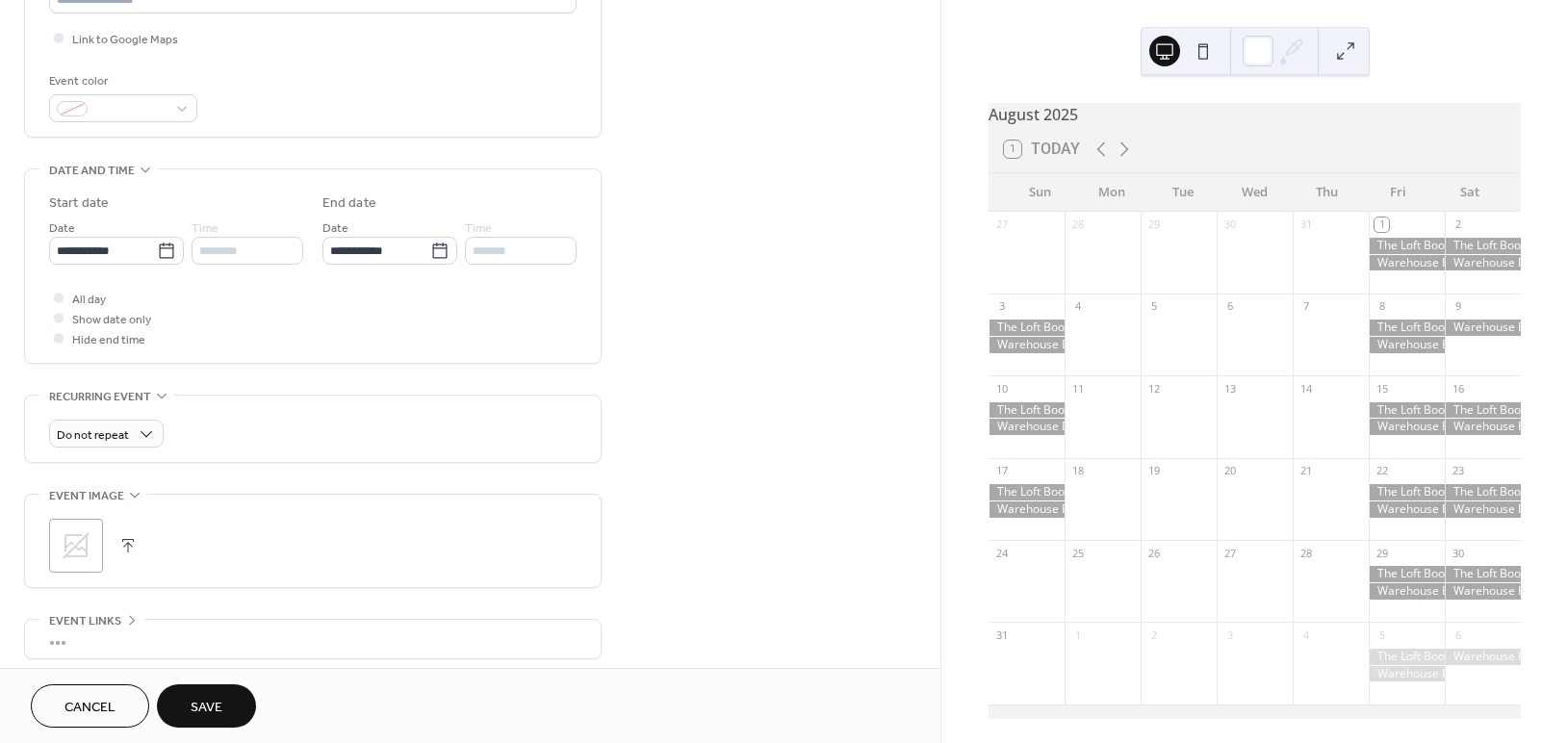 click on "Save" at bounding box center (206, 707) 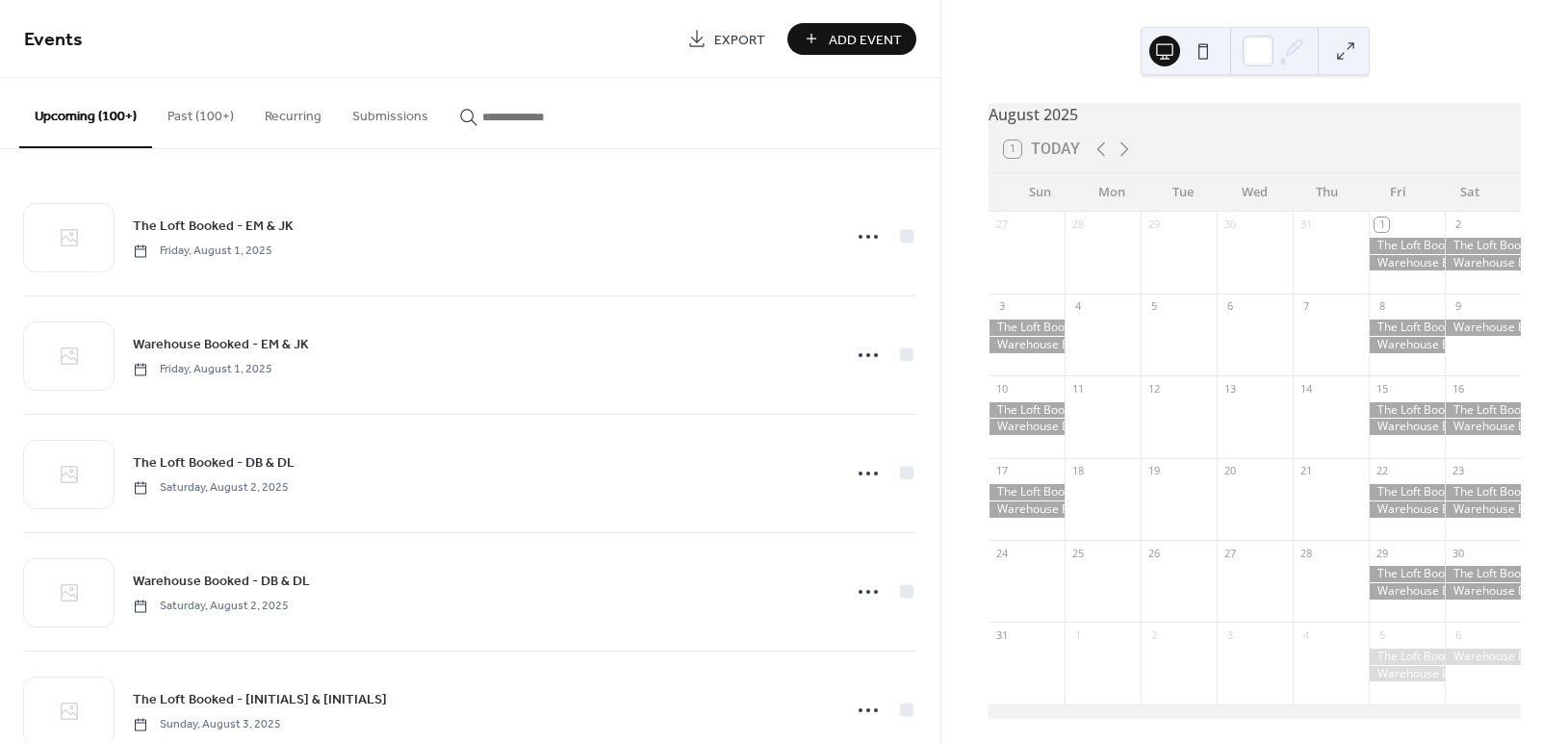 click on "Add Event" at bounding box center (865, 39) 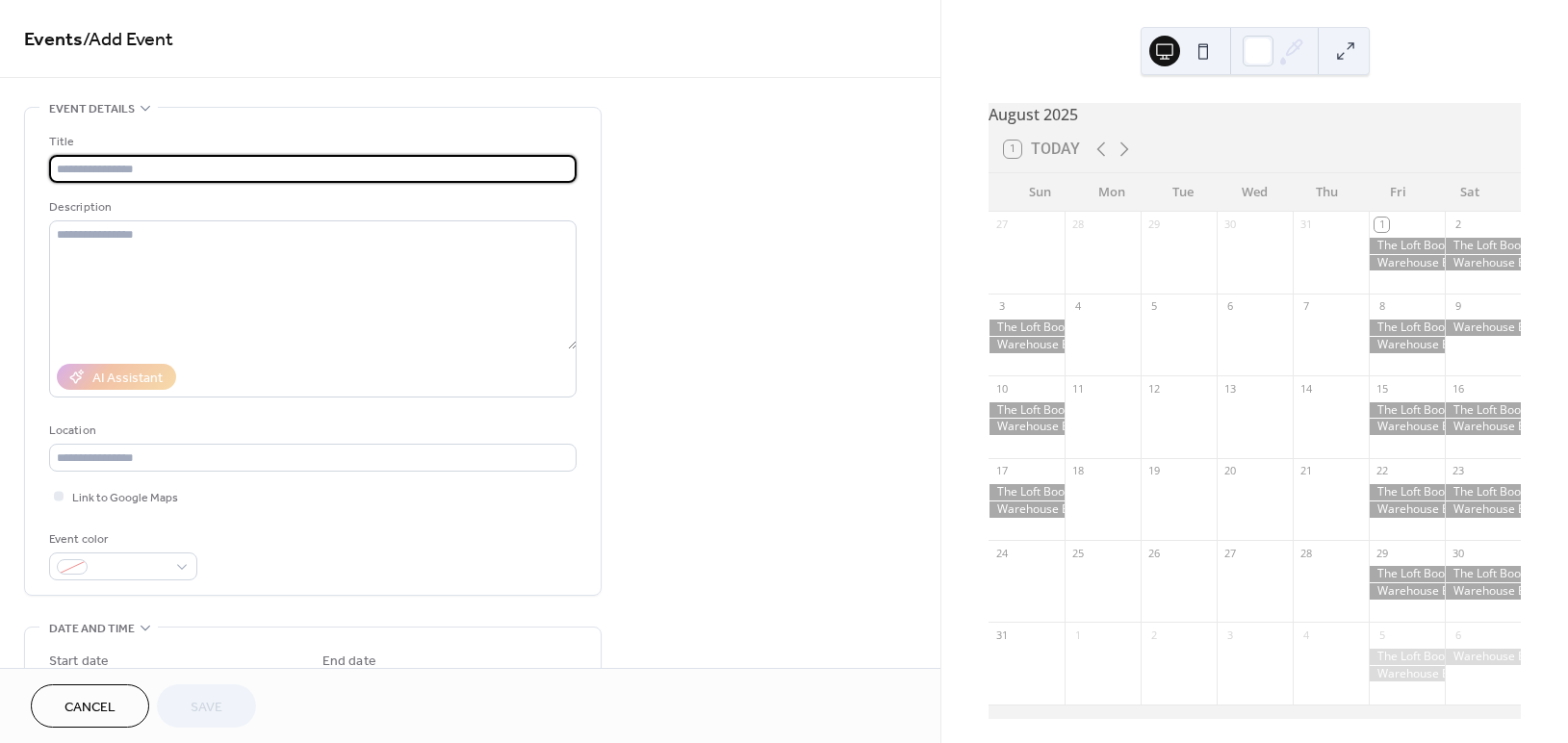 click at bounding box center [313, 168] 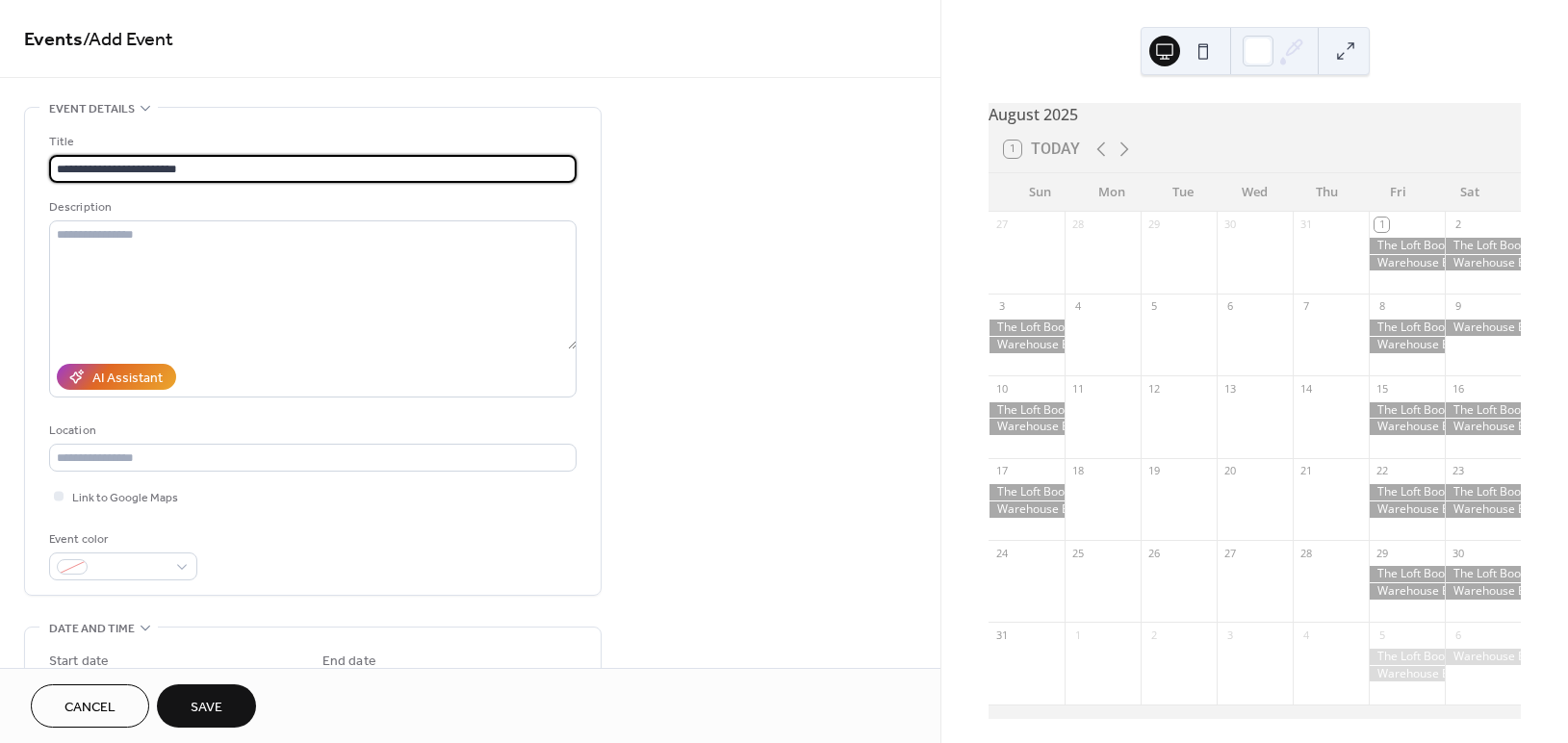 scroll, scrollTop: 618, scrollLeft: 0, axis: vertical 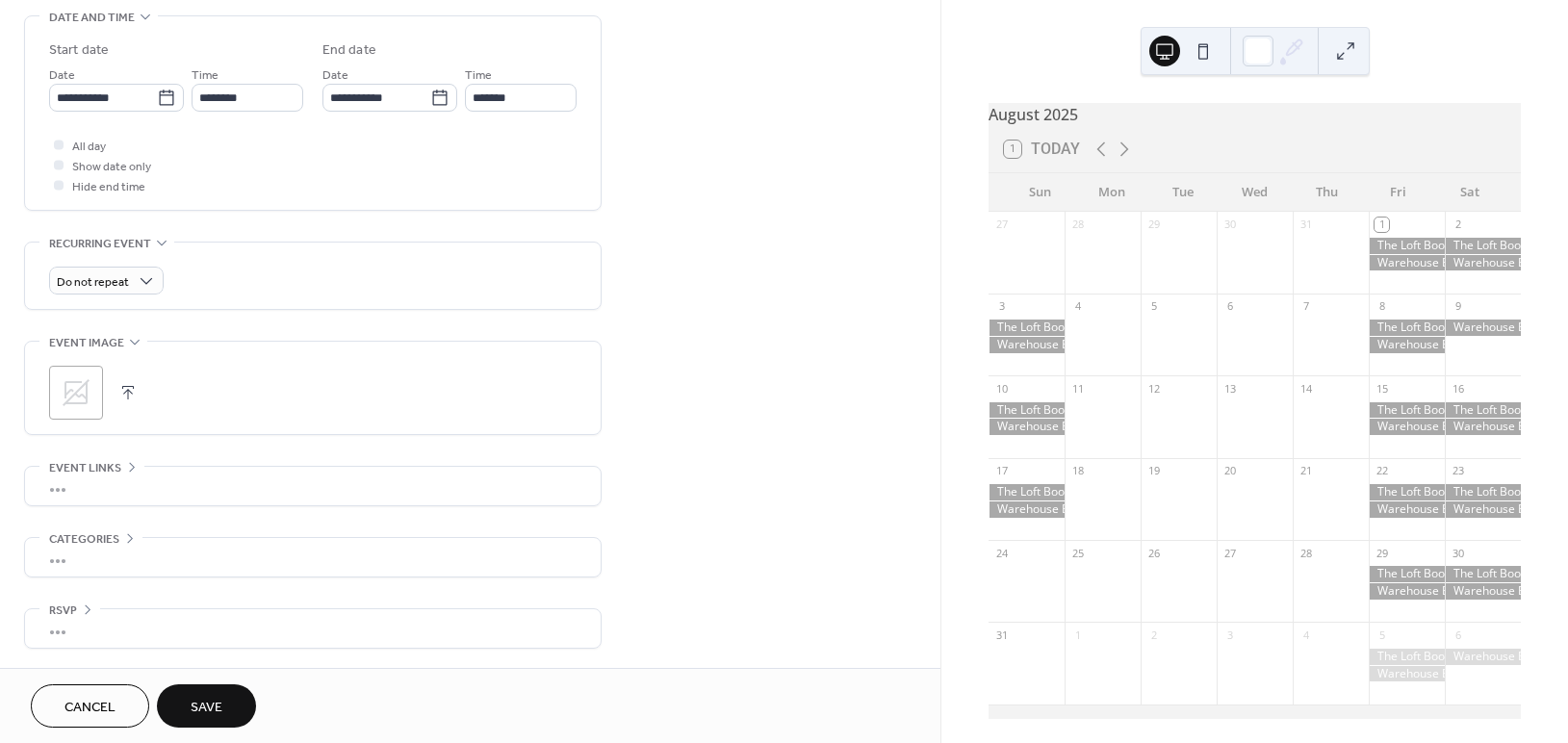 type on "**********" 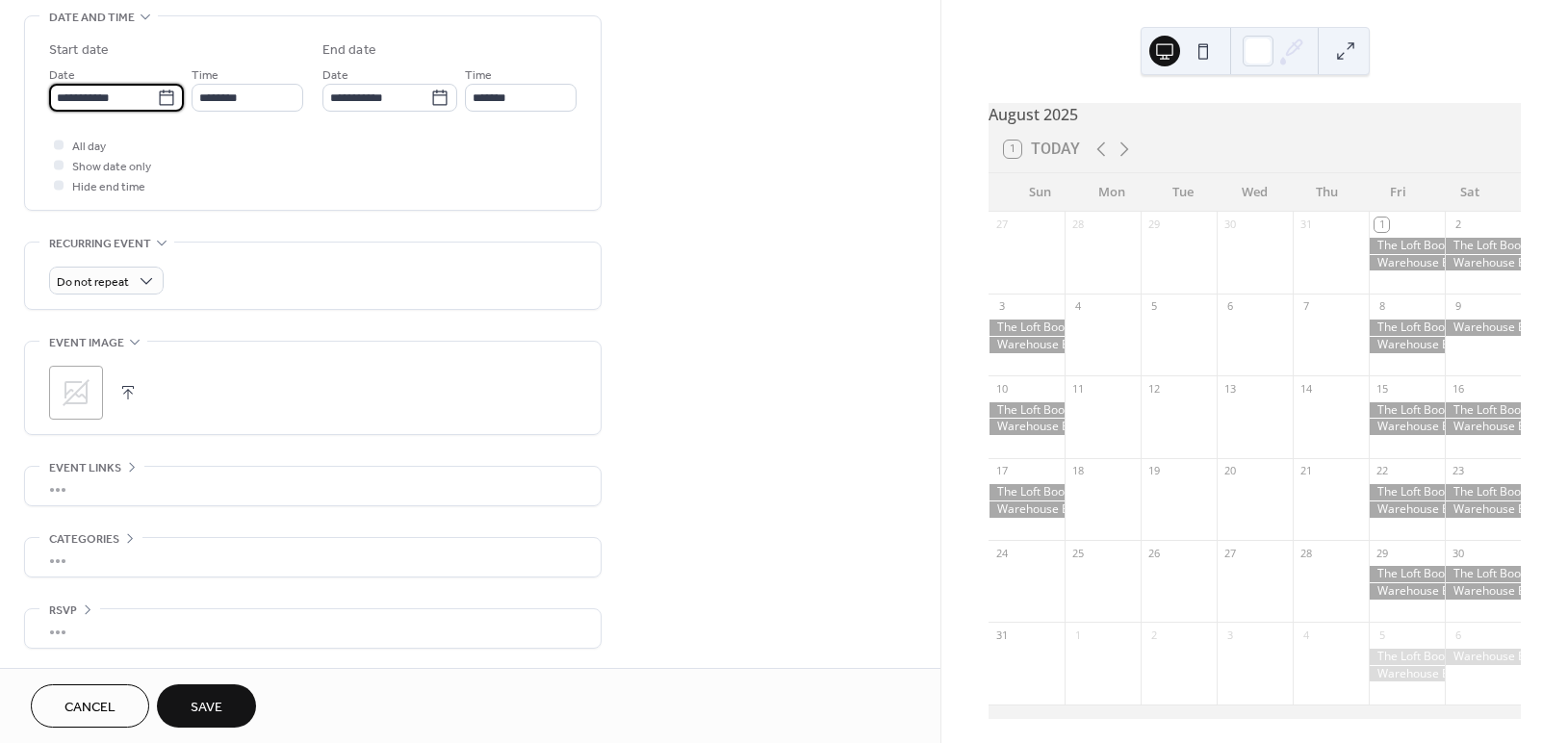click on "**********" at bounding box center [103, 97] 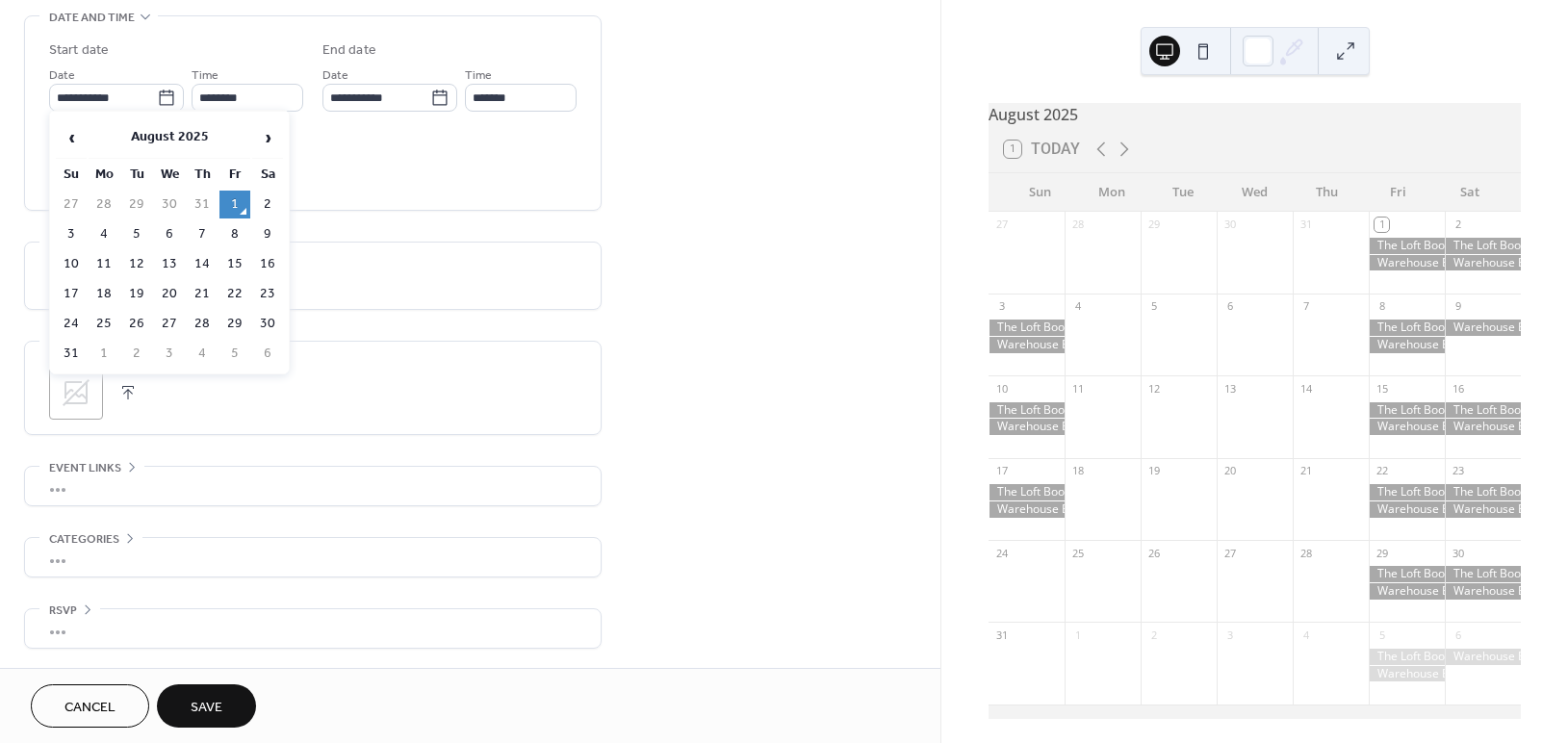 click on "August 2025" at bounding box center (169, 138) 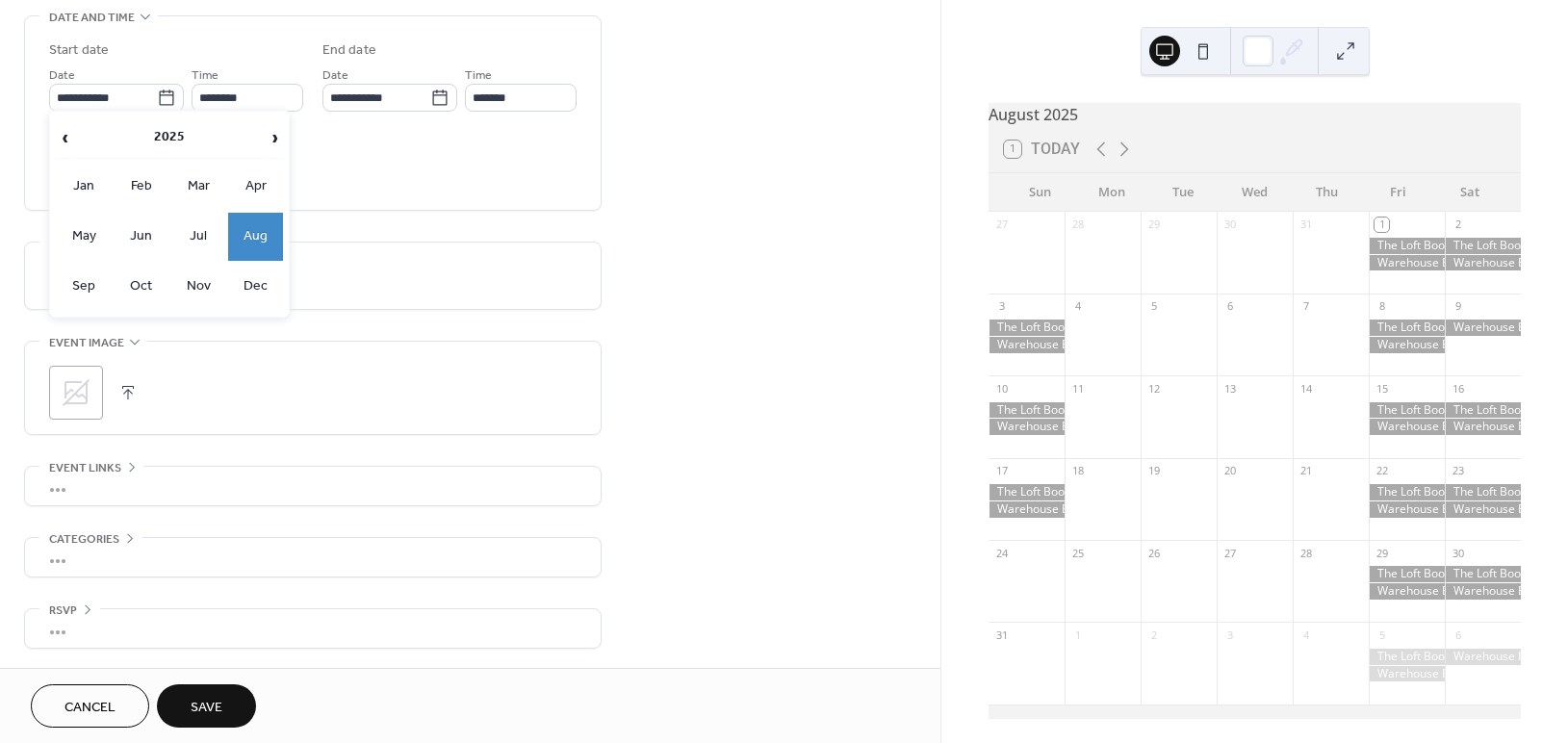 click on "›" at bounding box center [275, 138] 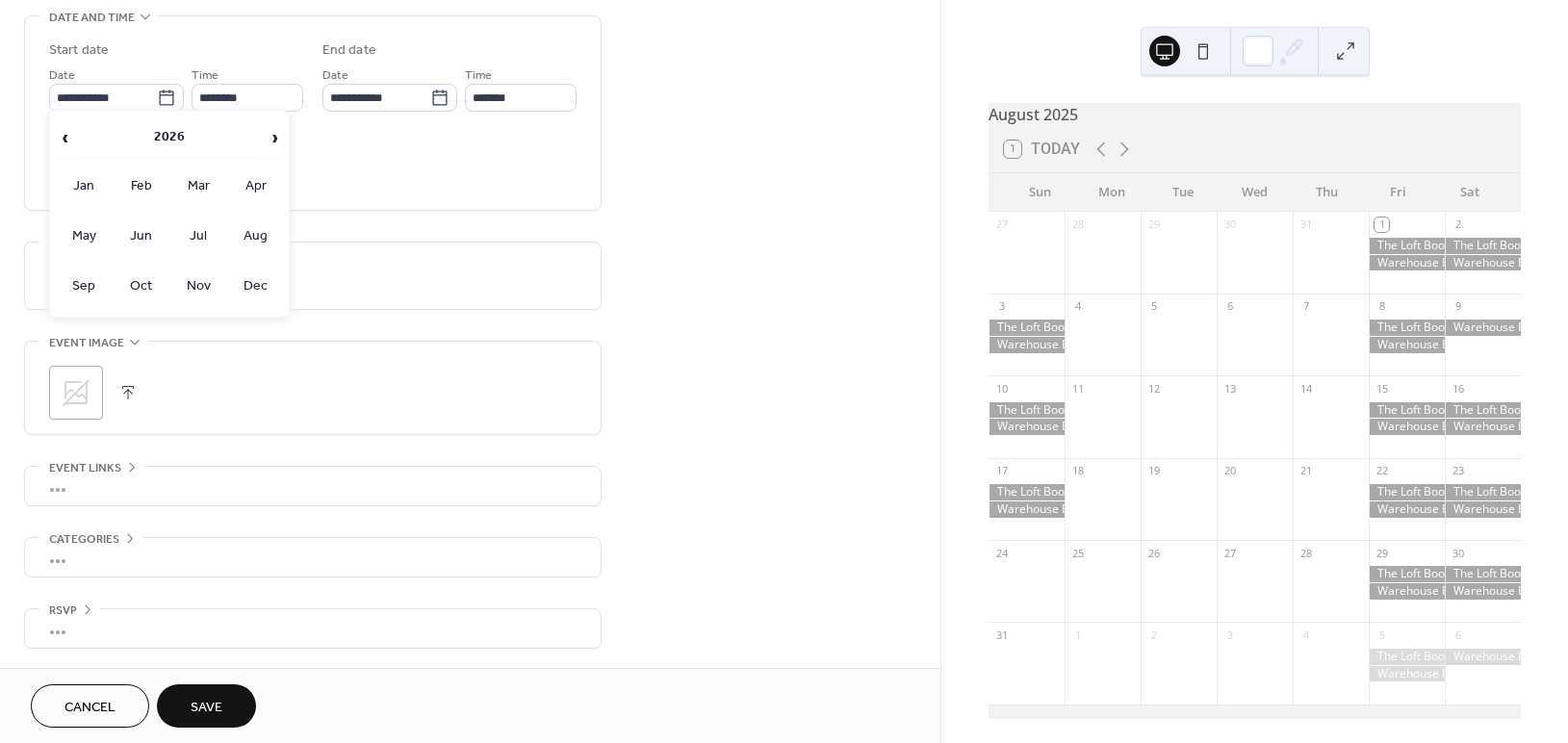 click on "Jan" at bounding box center (84, 187) 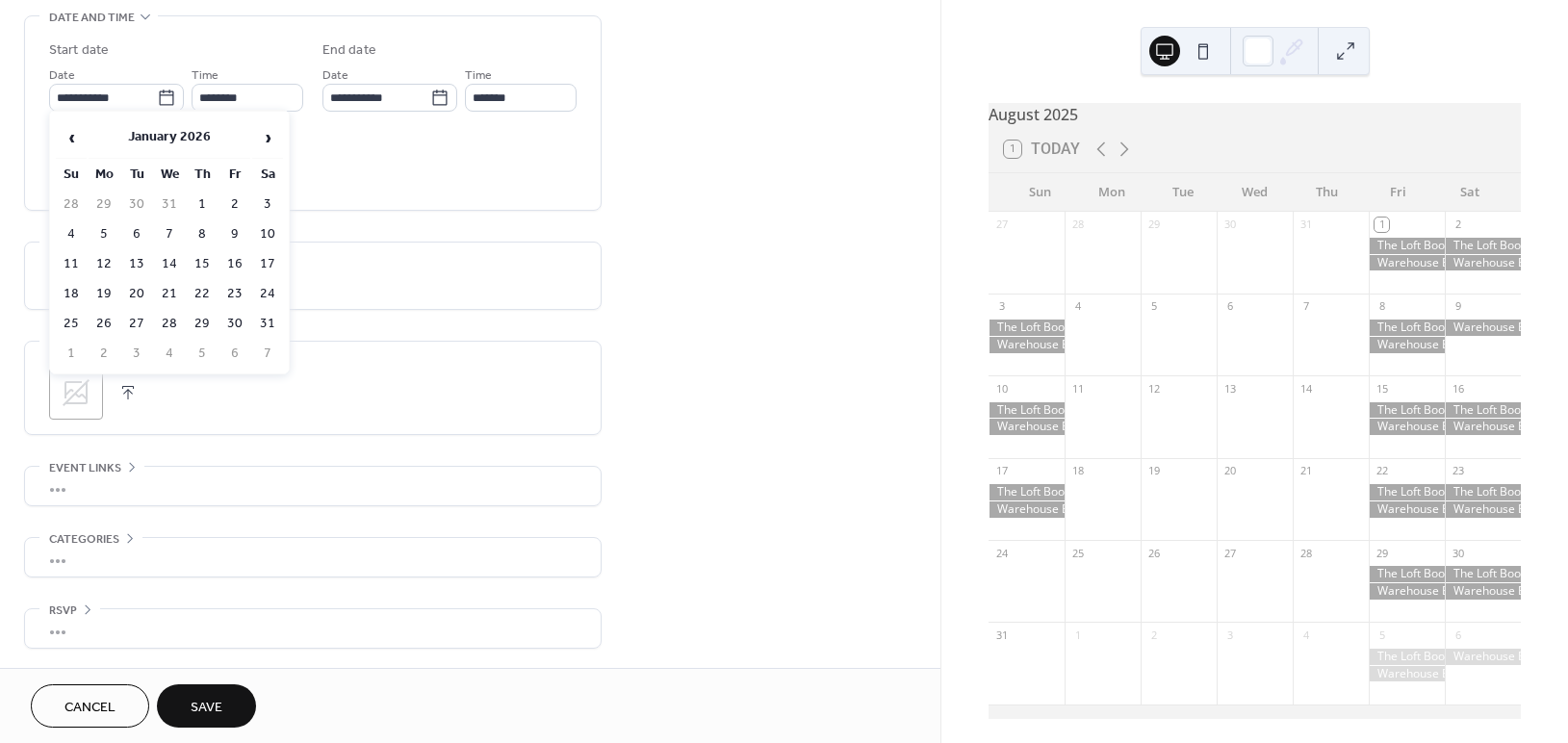 click on "9" at bounding box center (235, 234) 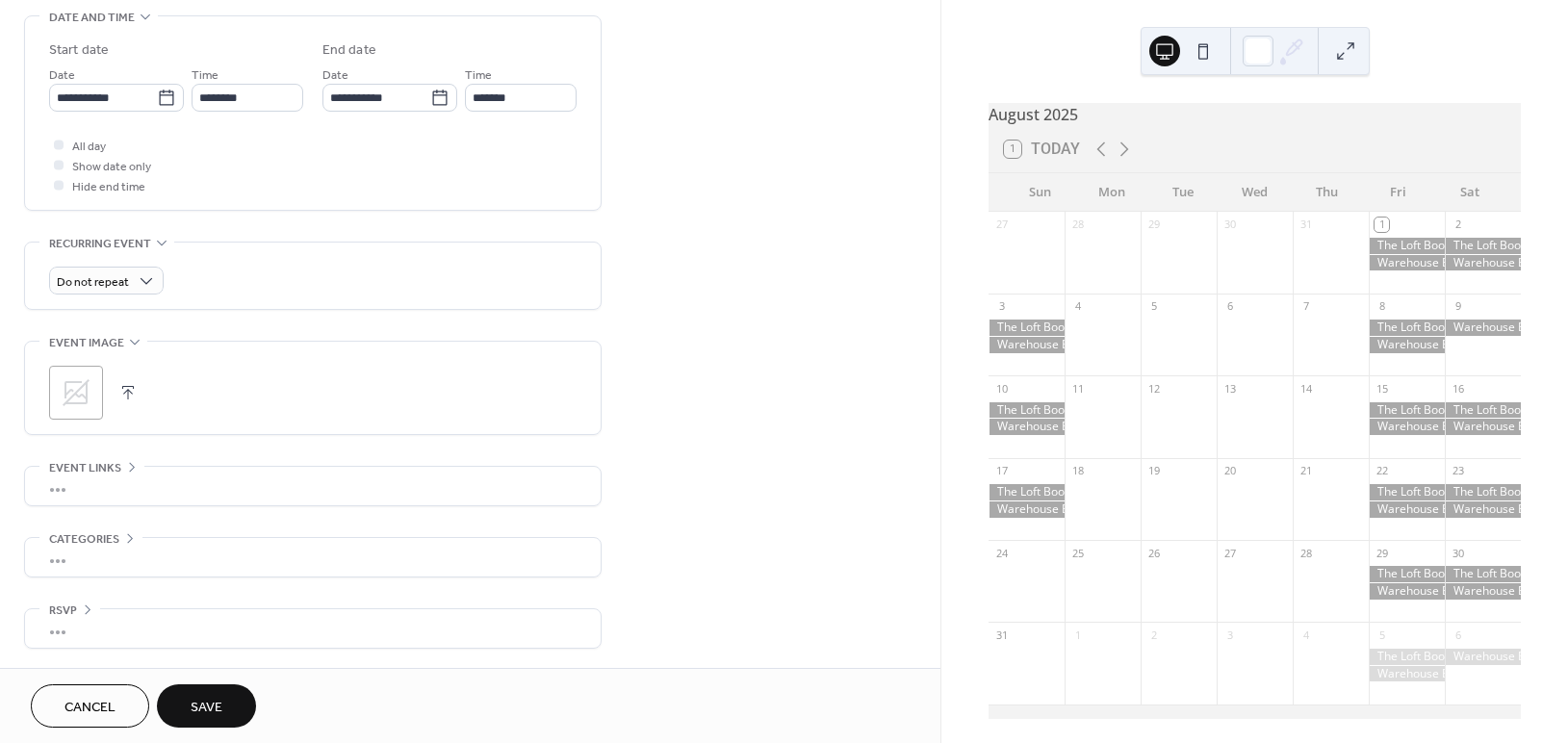 click on "Recurring event Do not repeat •••" at bounding box center (313, 275) 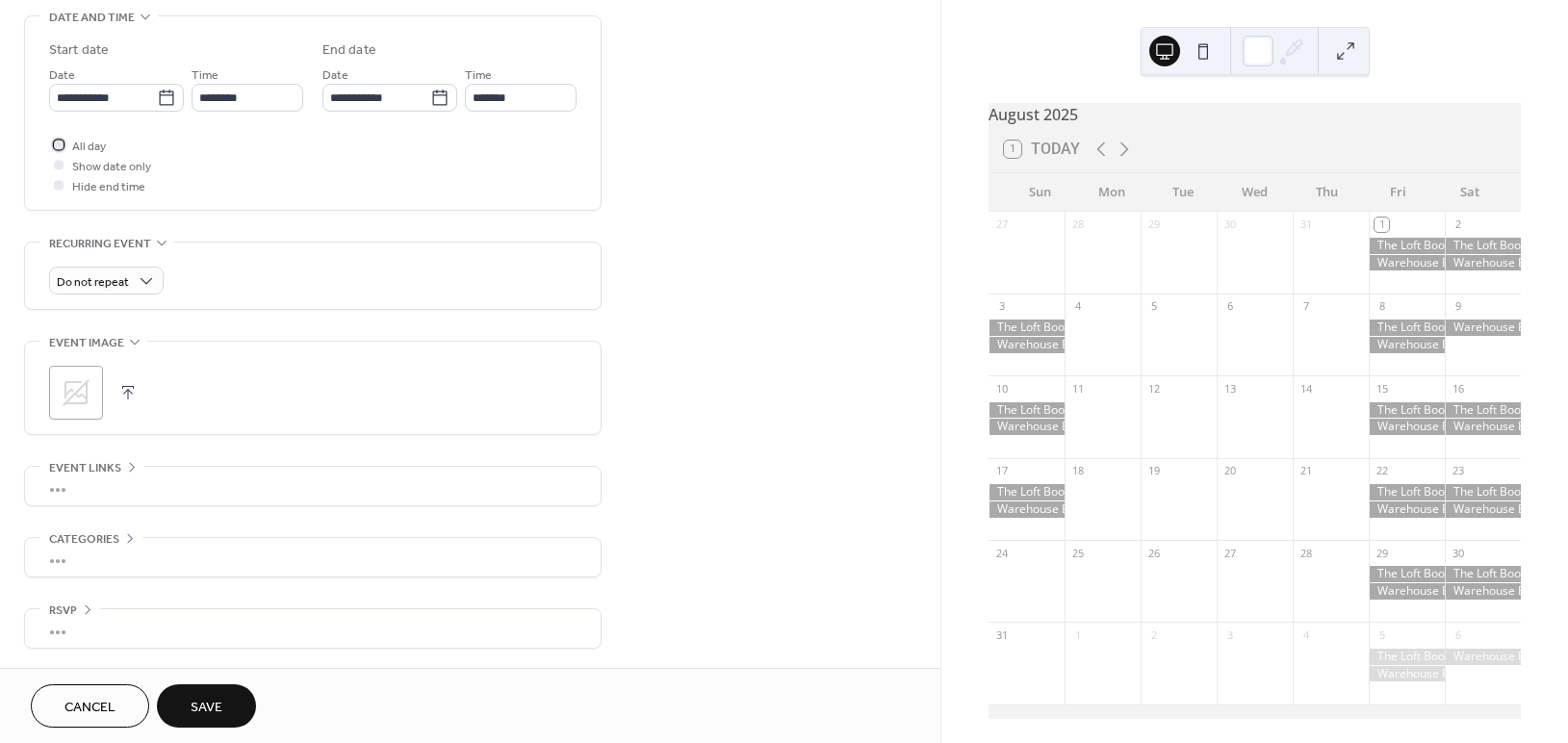click at bounding box center [59, 144] 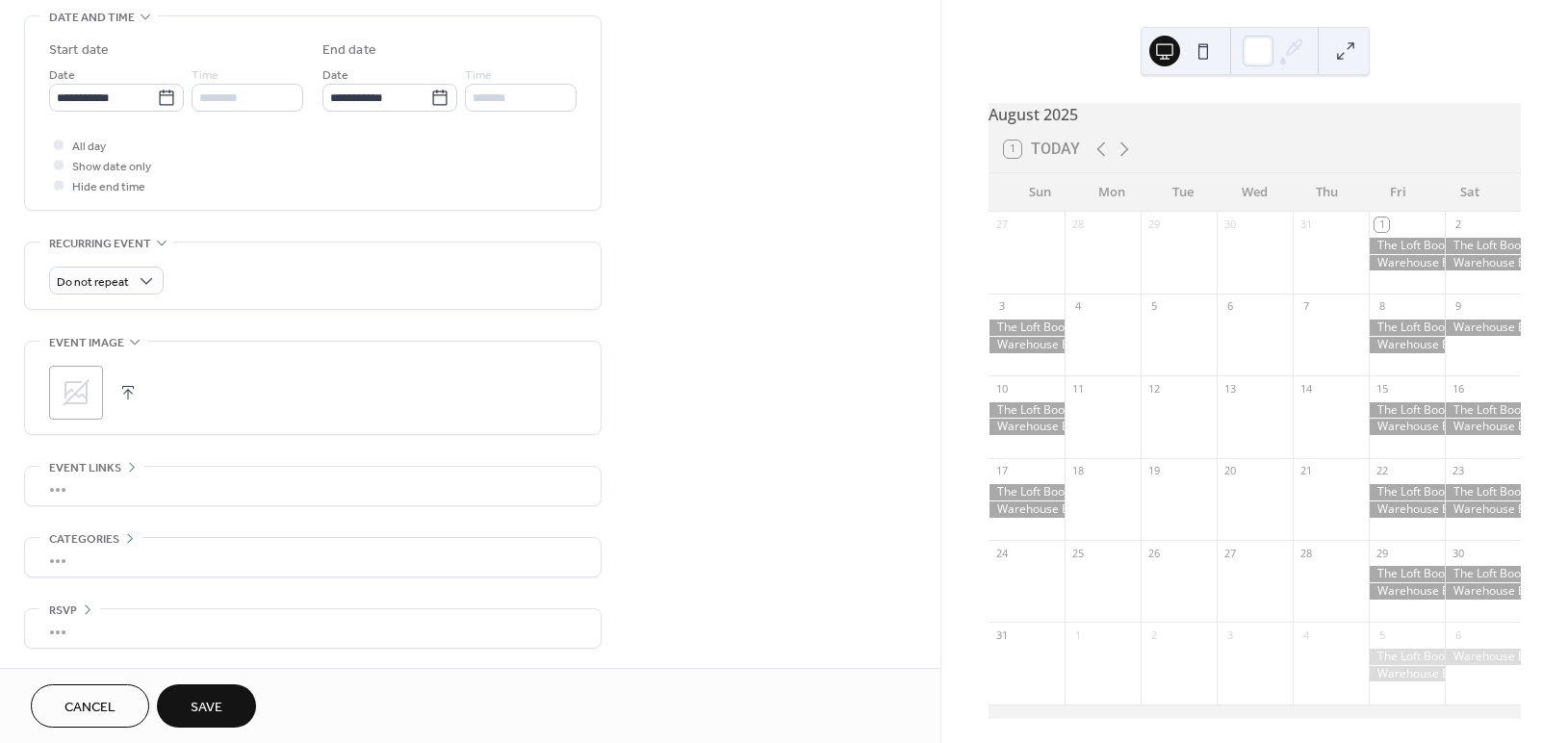 click on "Save" at bounding box center (206, 707) 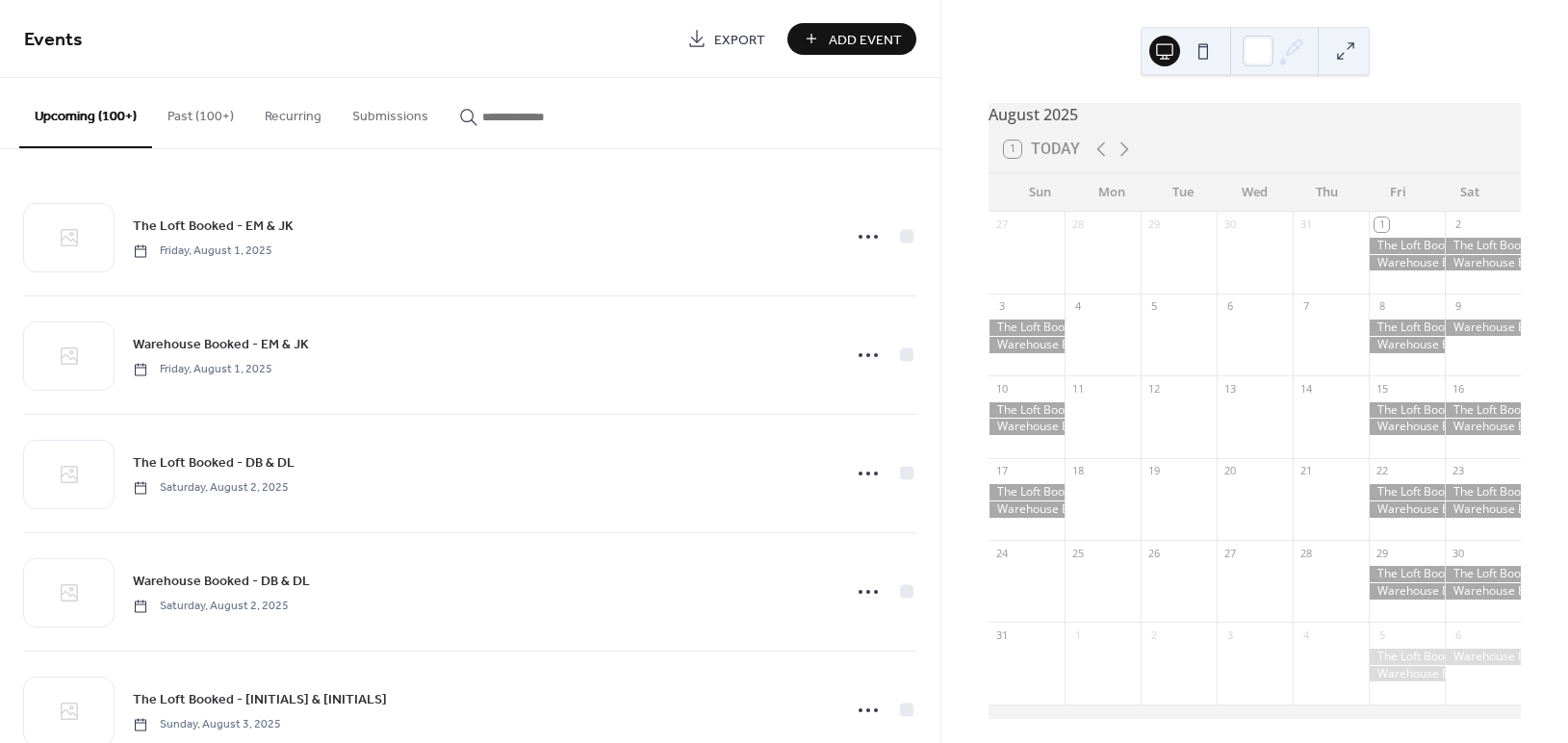 click on "Add Event" at bounding box center (852, 38) 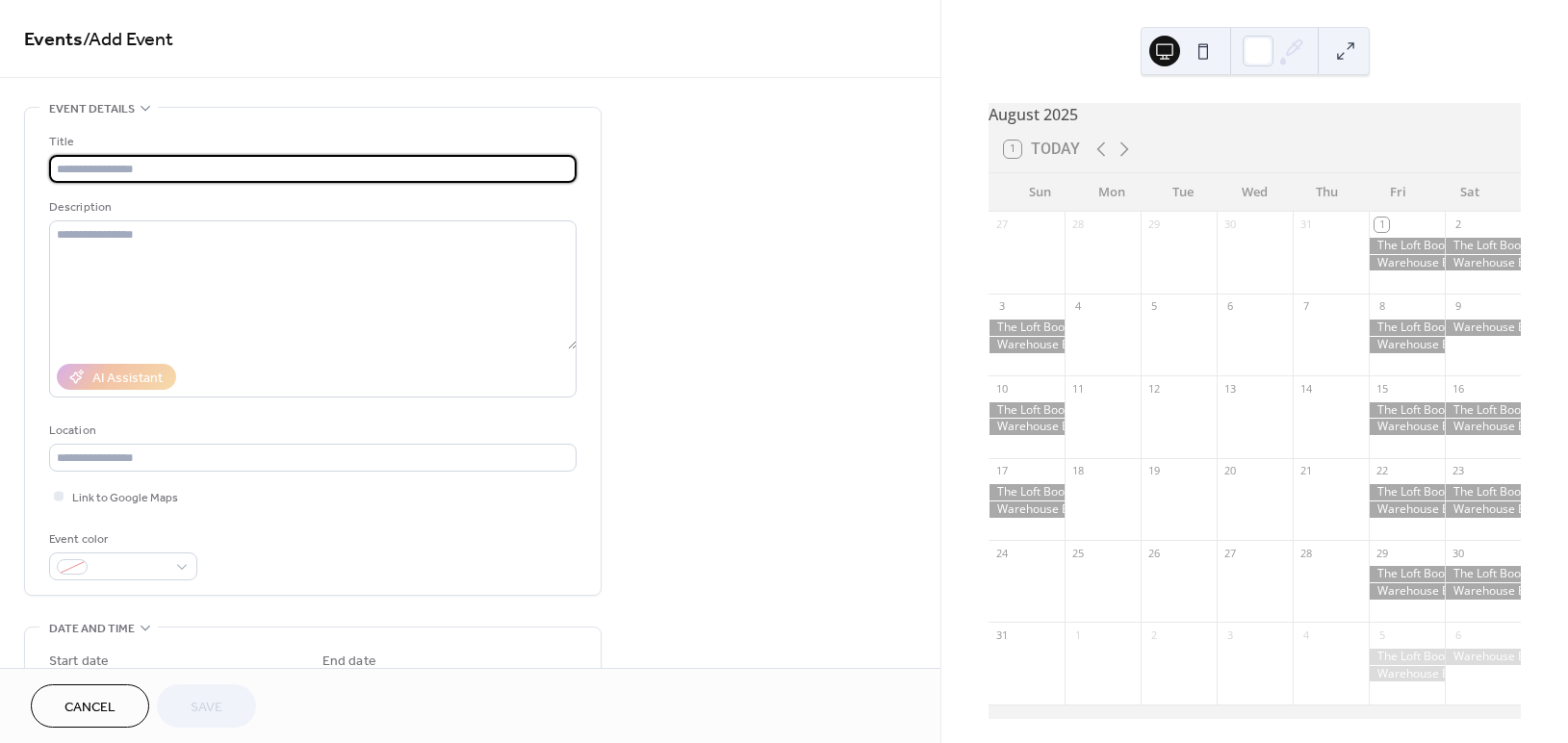 click at bounding box center (313, 168) 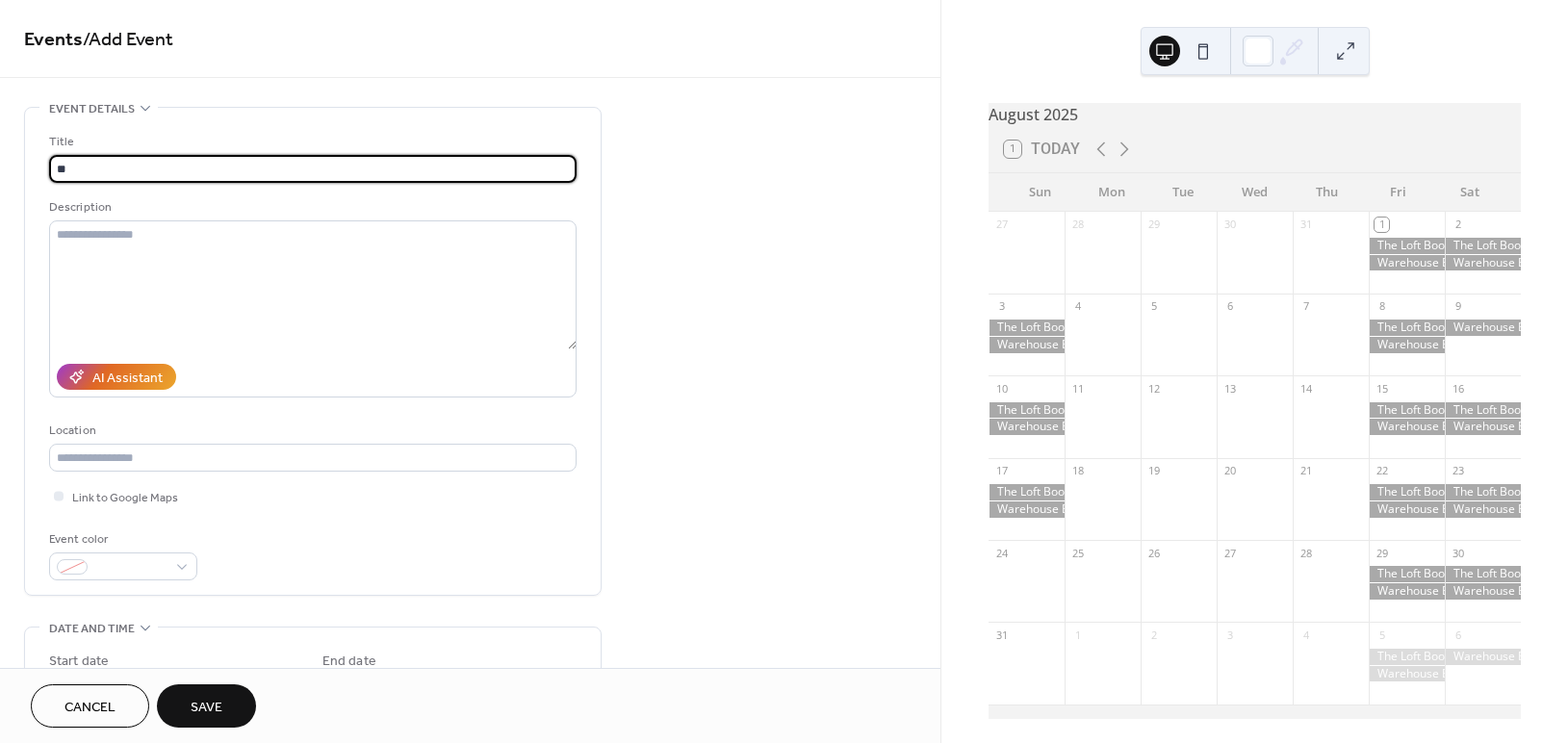 type on "*" 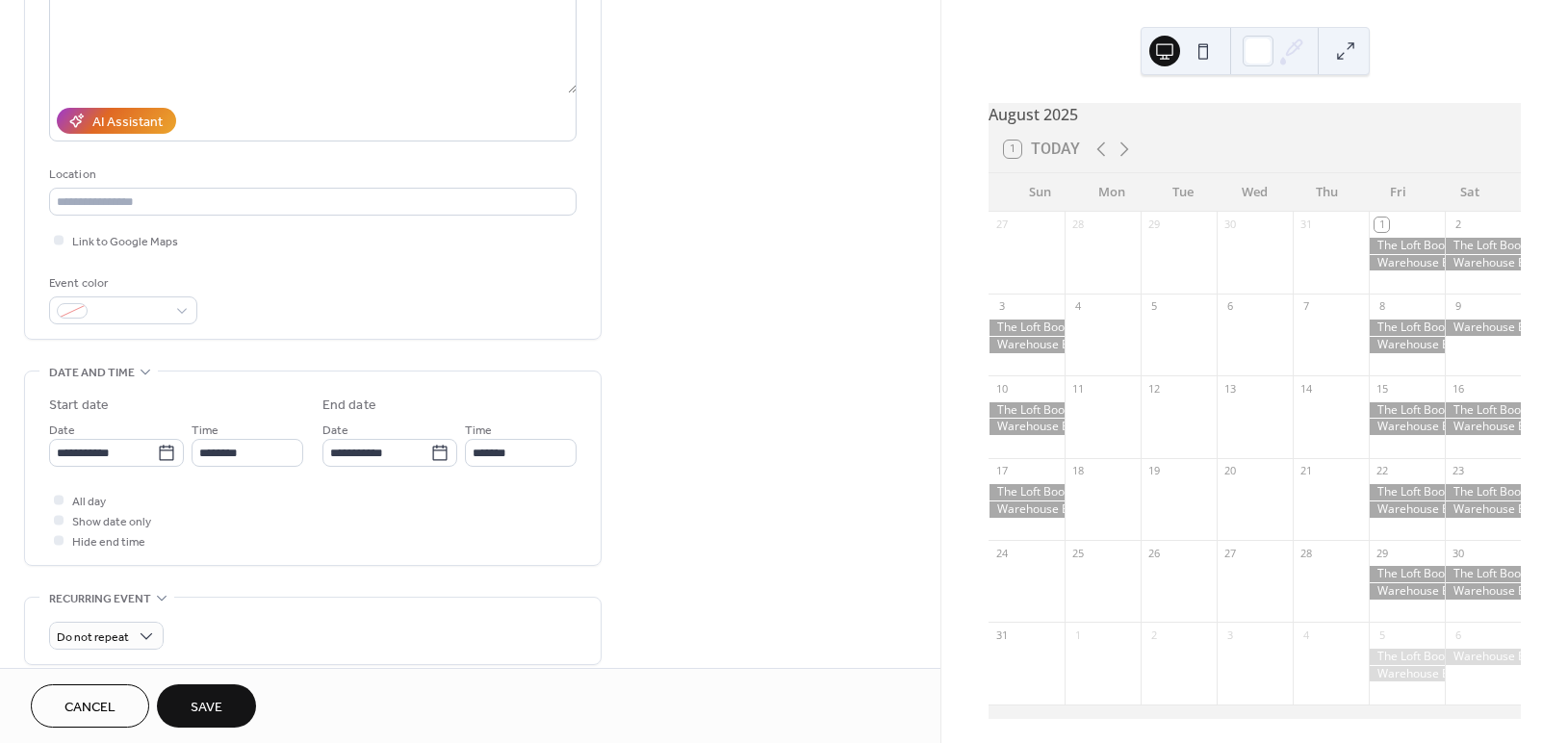 scroll, scrollTop: 397, scrollLeft: 0, axis: vertical 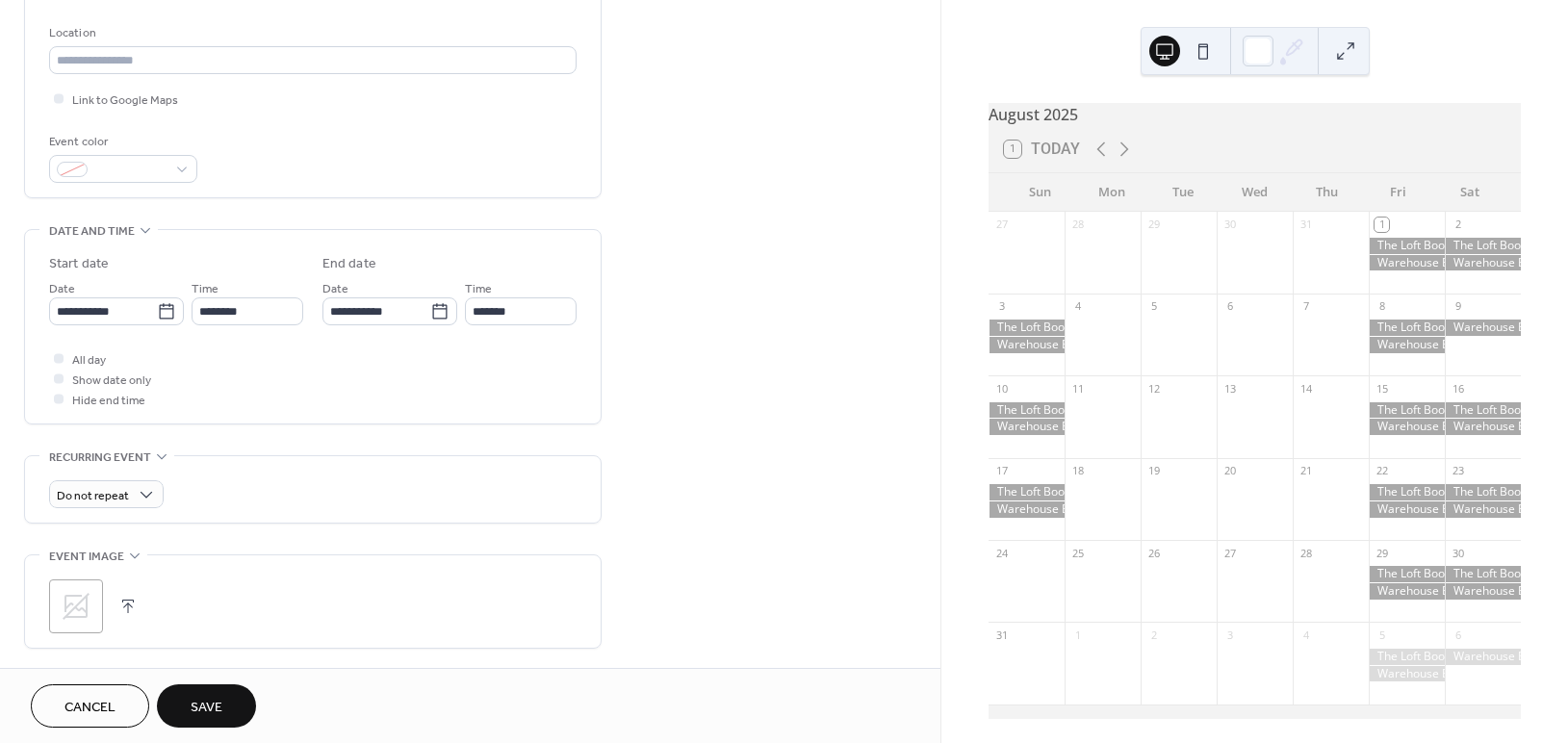 type on "**********" 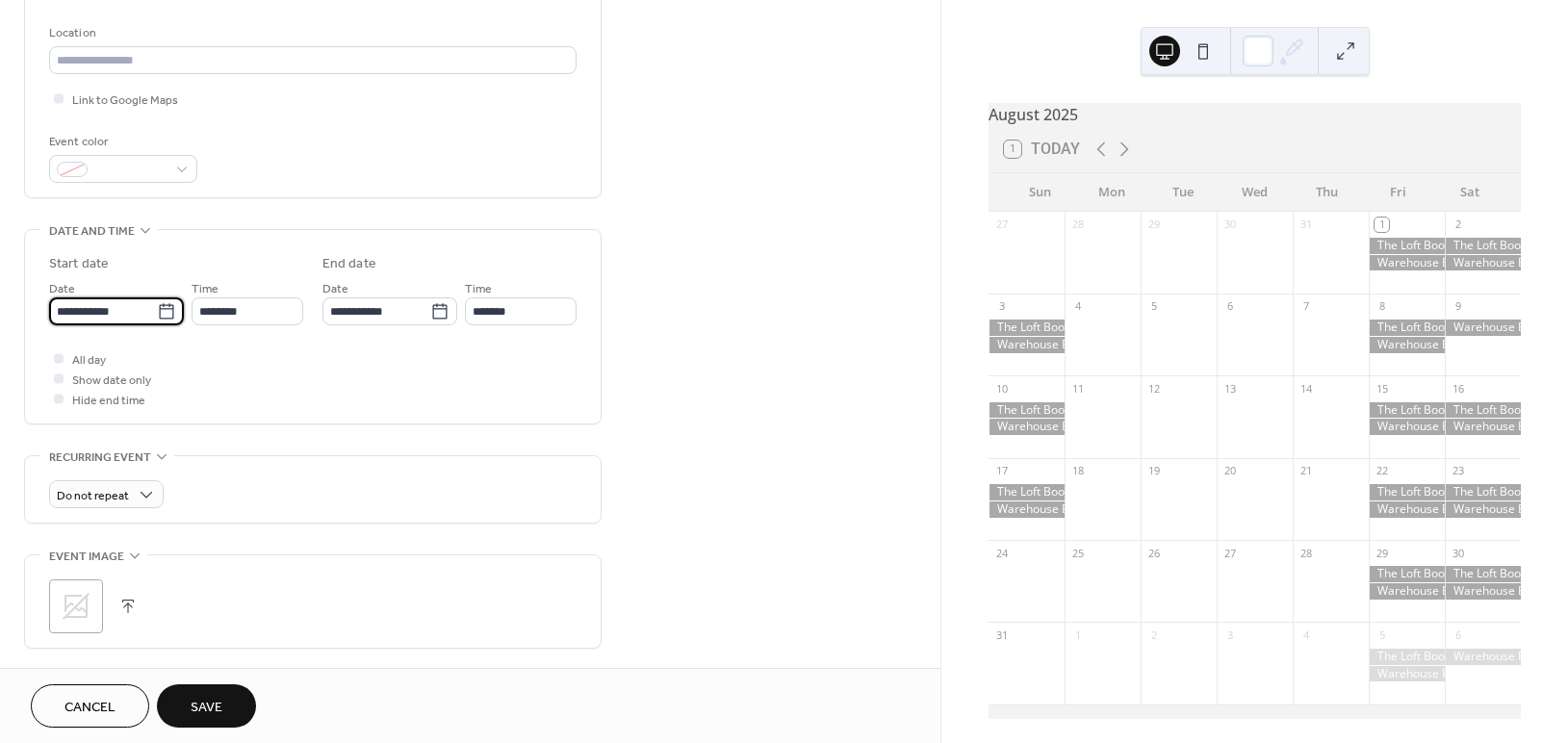 click on "**********" at bounding box center (103, 311) 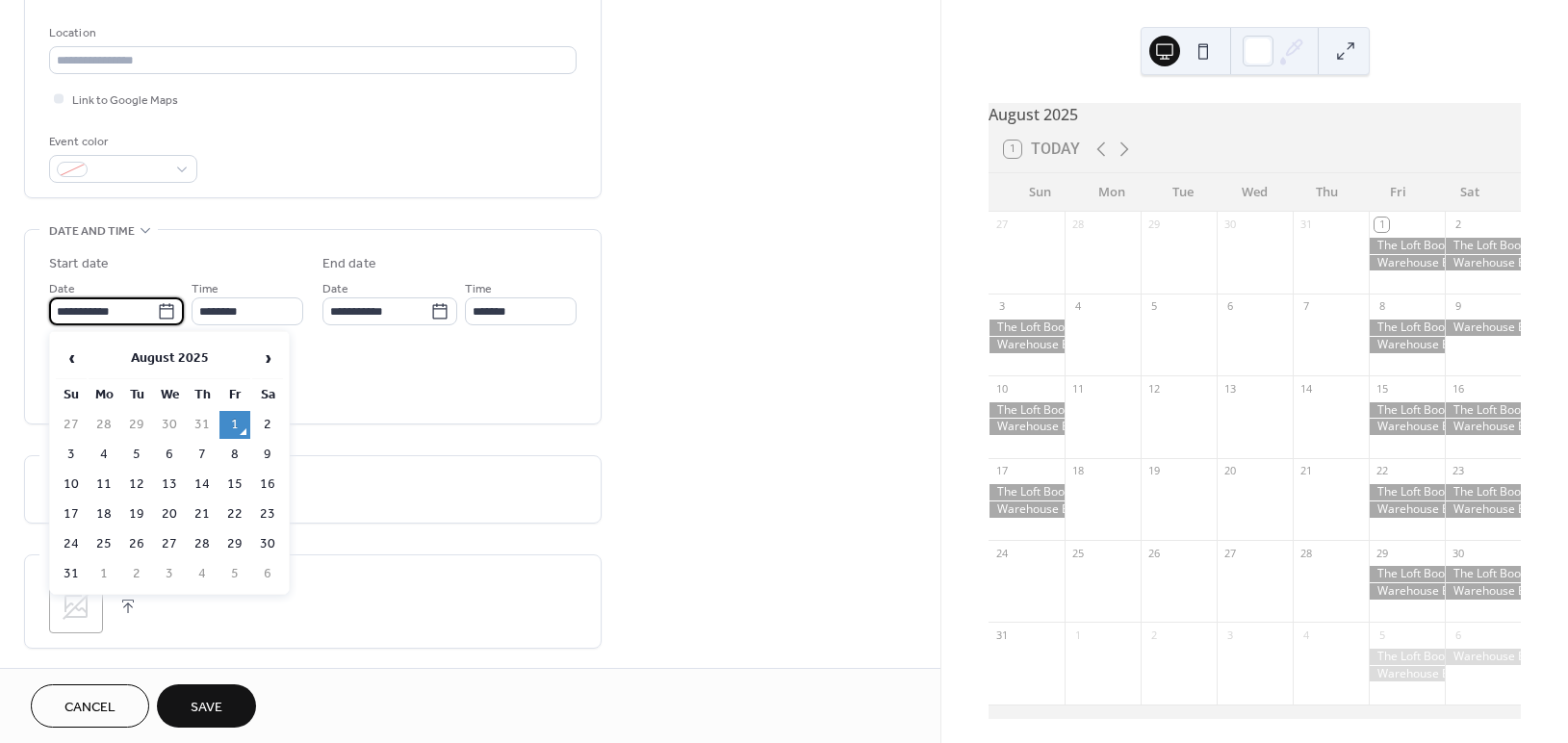 click on "›" at bounding box center (268, 358) 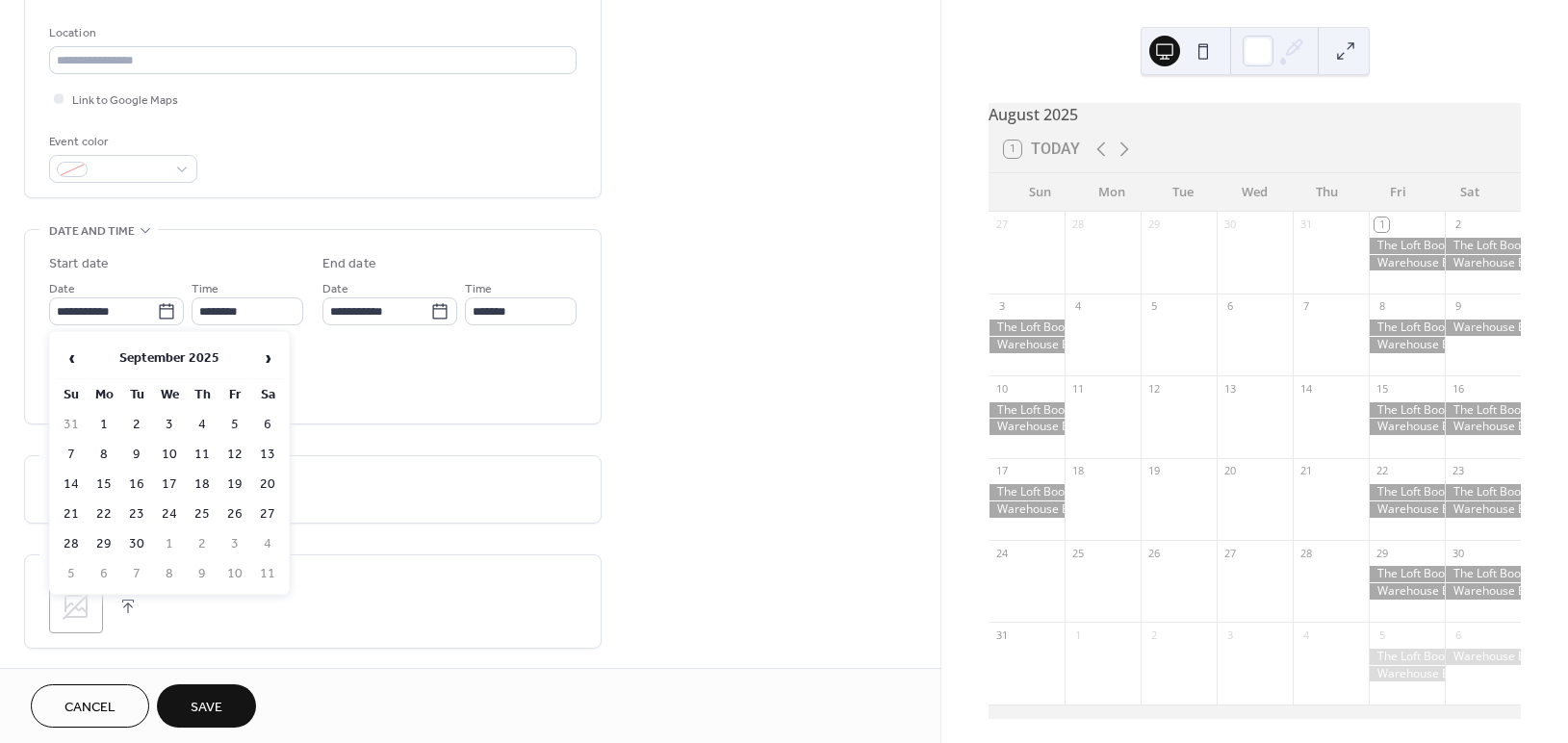 click on "›" at bounding box center (268, 358) 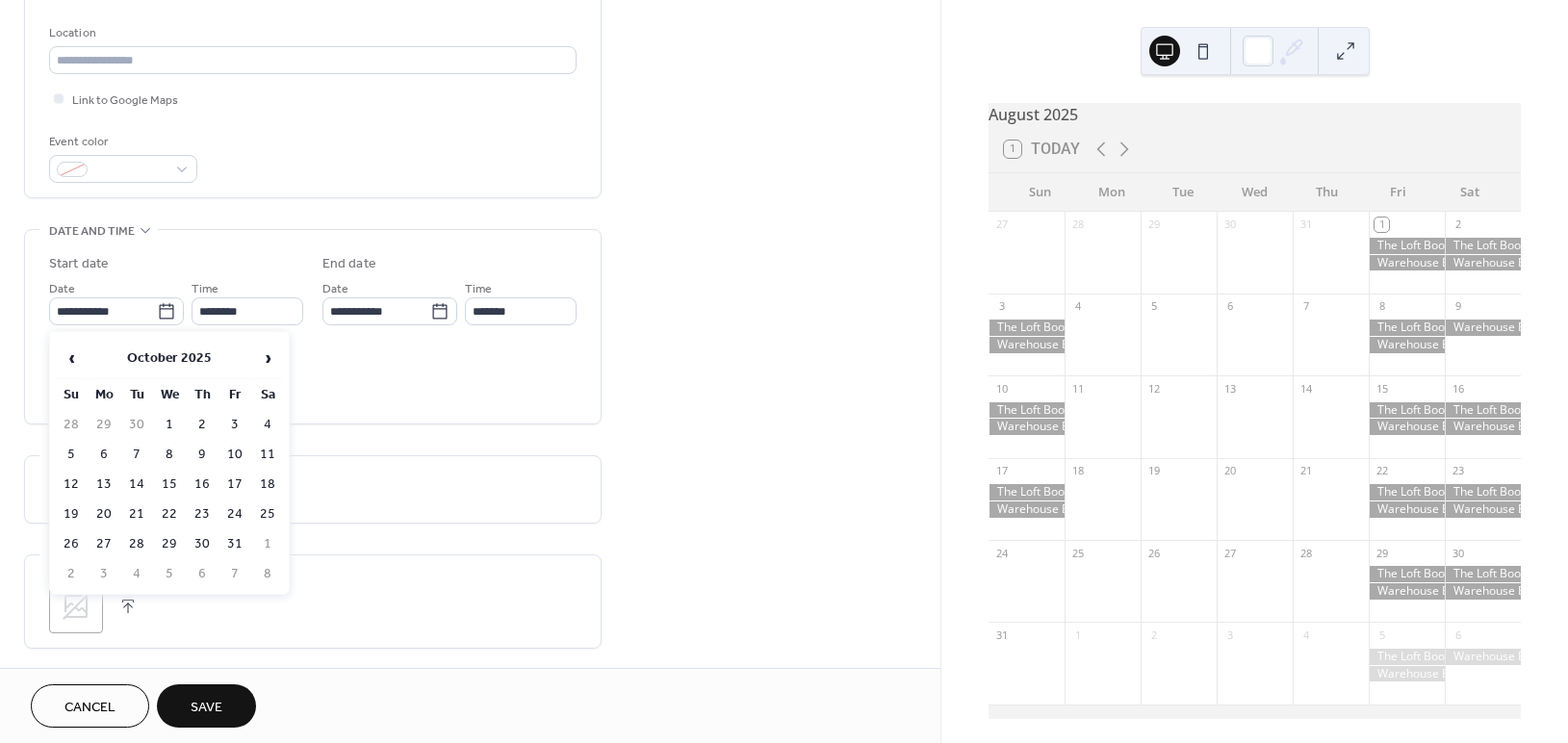 click on "›" at bounding box center (268, 358) 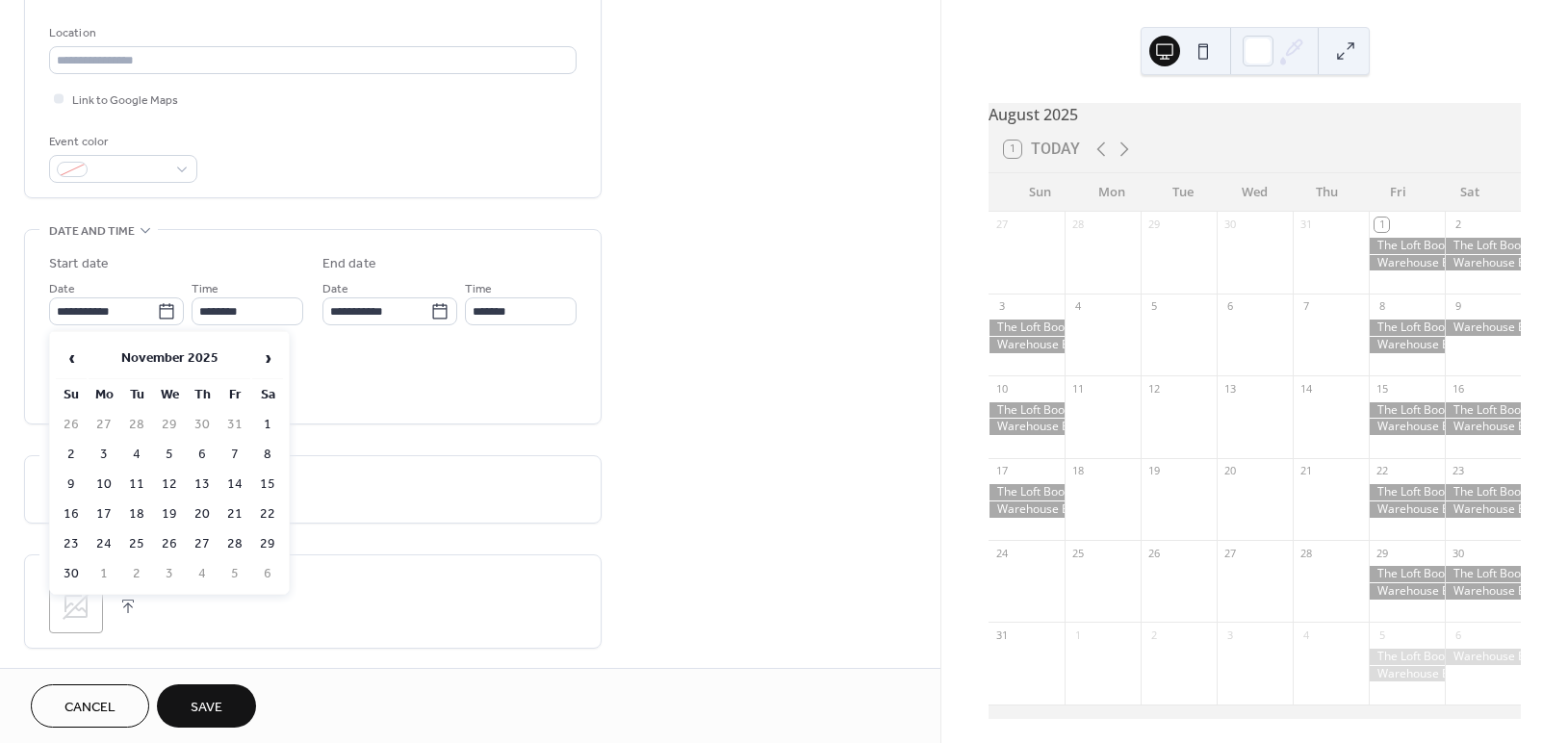 click on "›" at bounding box center (268, 358) 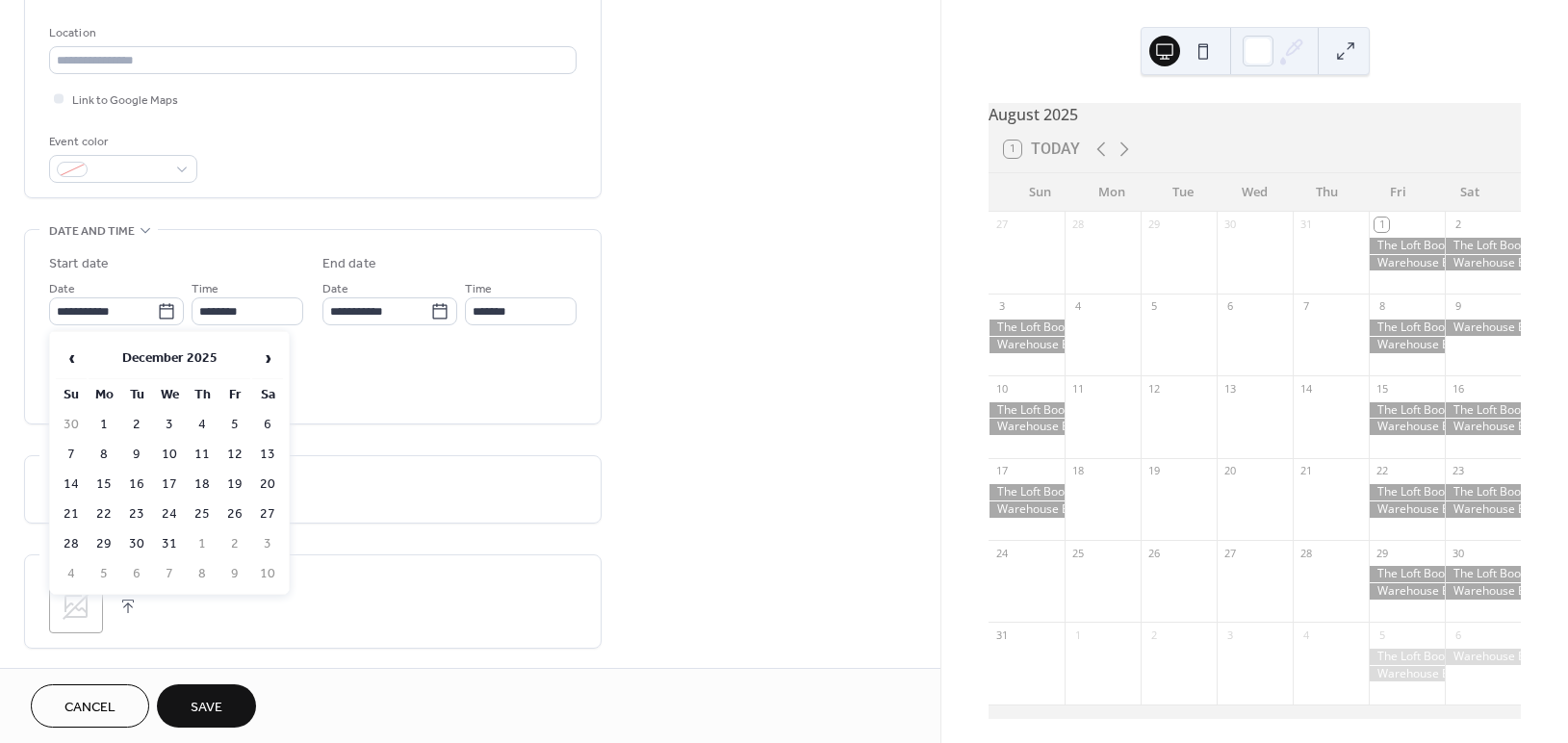 click on "13" at bounding box center [268, 454] 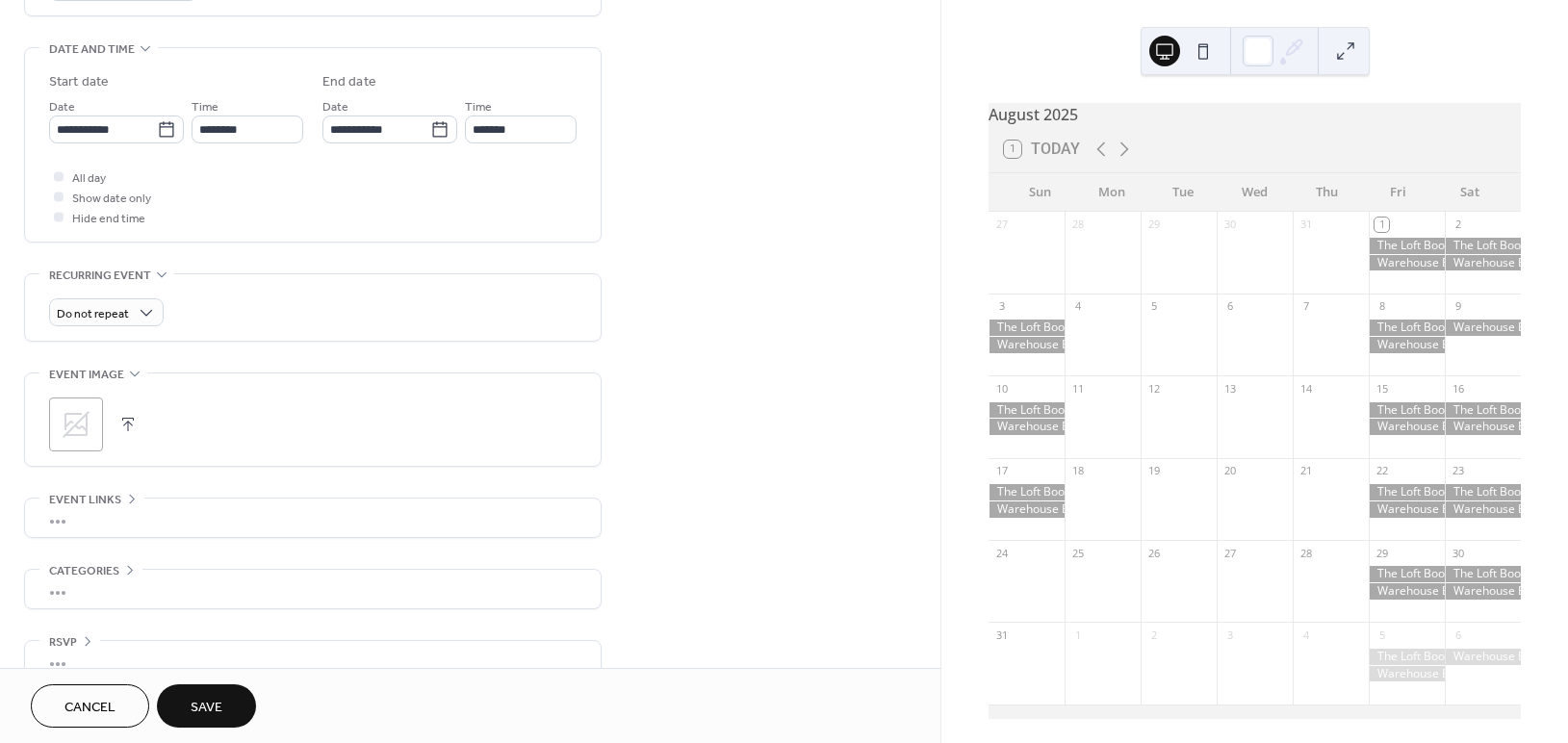 scroll, scrollTop: 602, scrollLeft: 0, axis: vertical 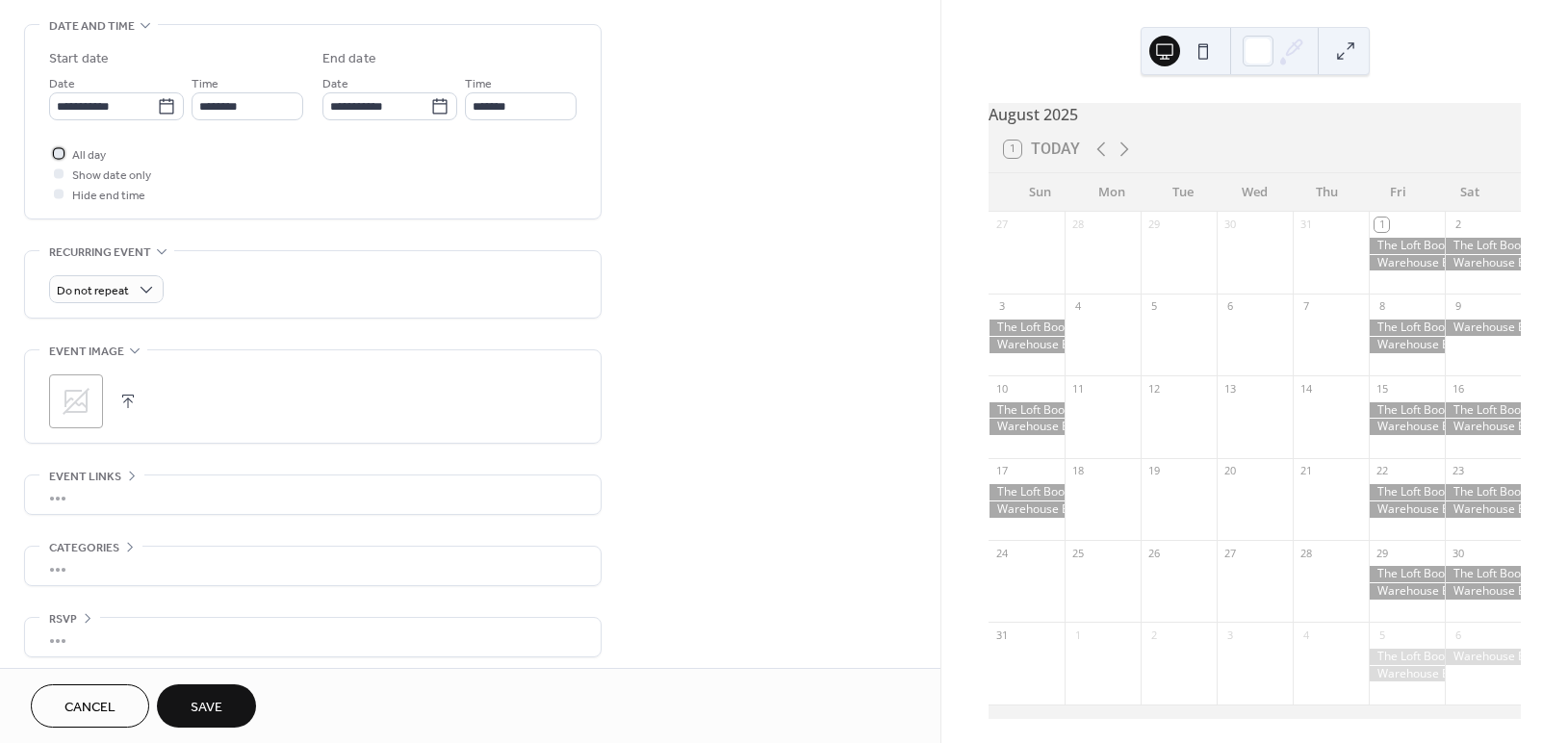 click at bounding box center [59, 153] 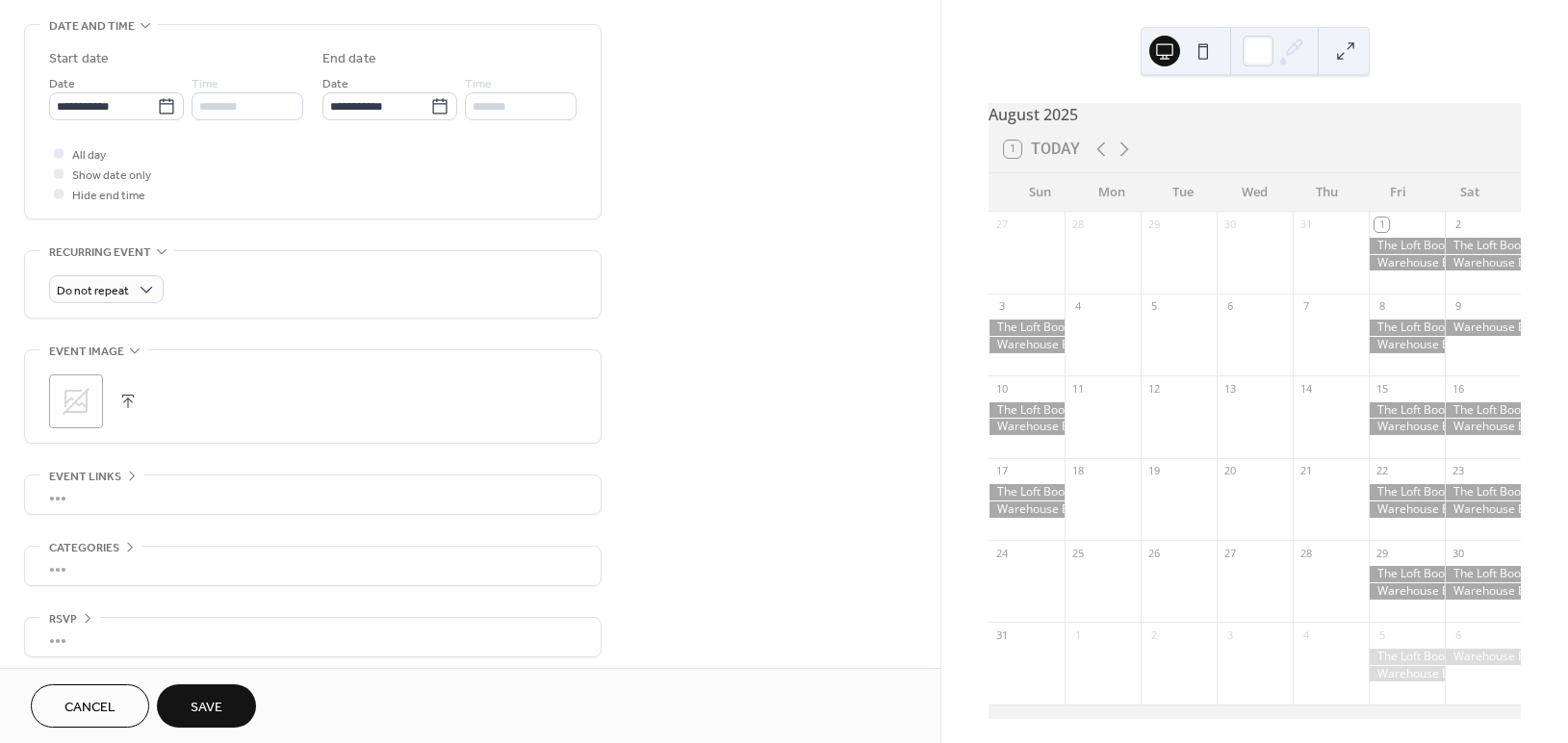 click on "Save" at bounding box center (206, 707) 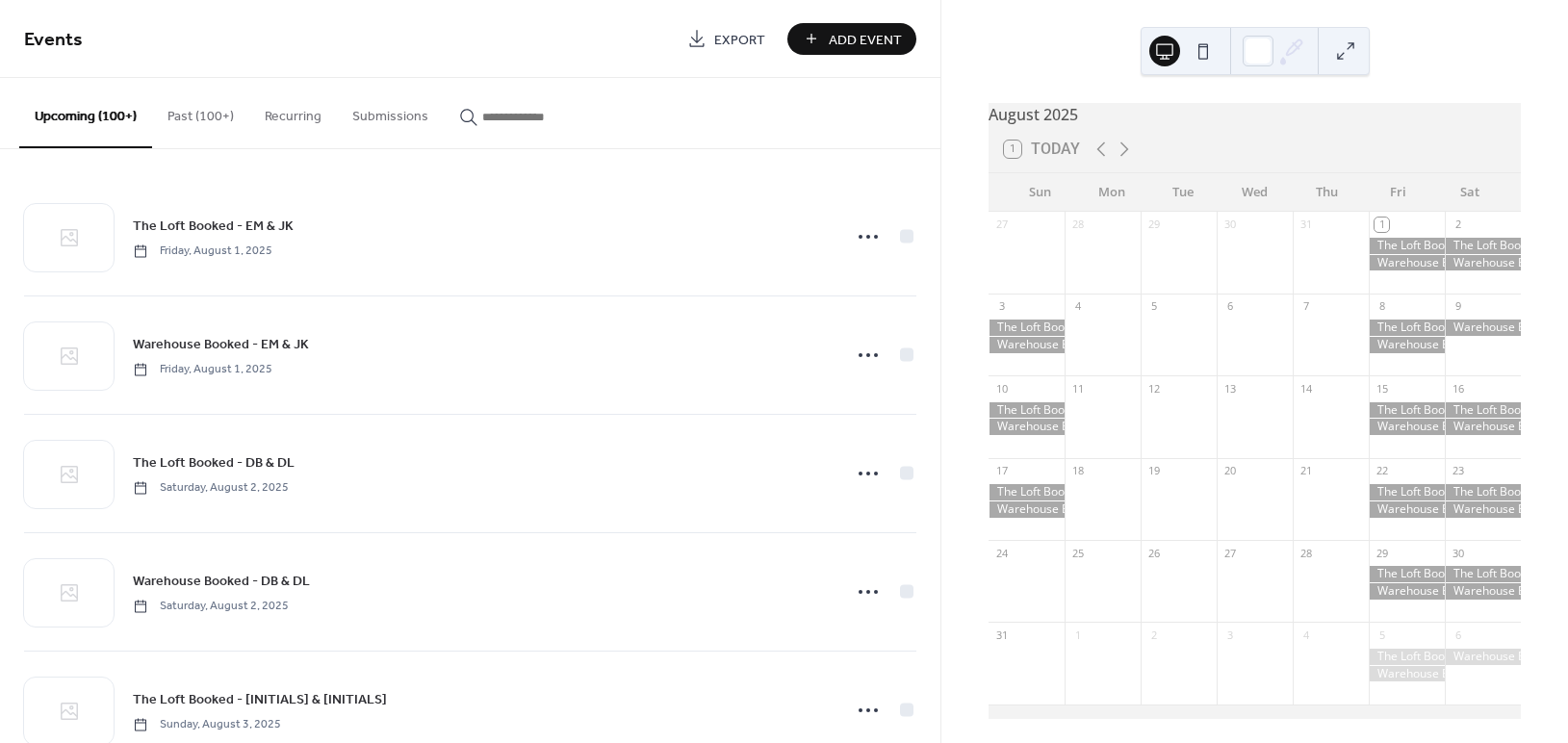 click on "The Loft Booked - MS & LF" at bounding box center [260, 700] 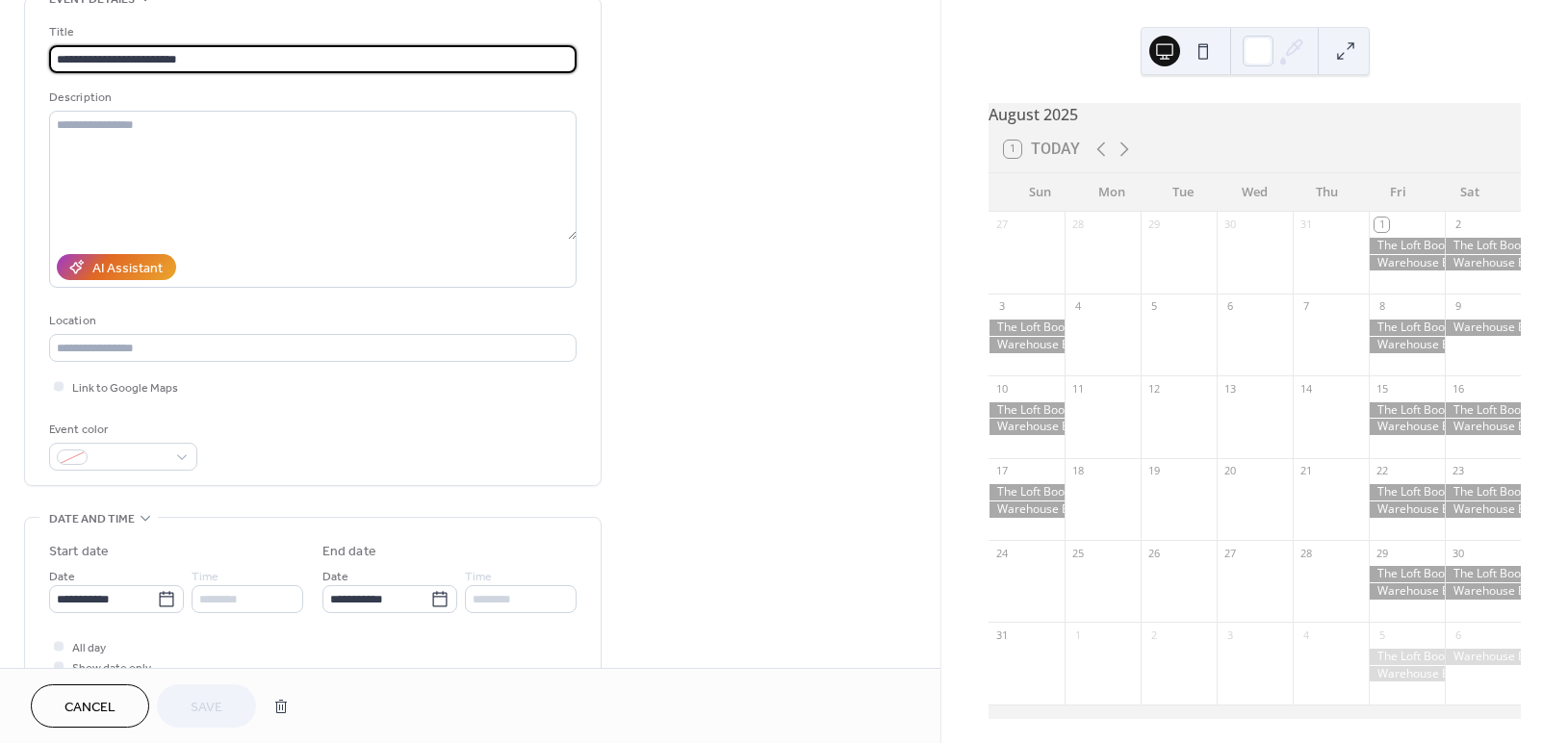 scroll, scrollTop: 0, scrollLeft: 0, axis: both 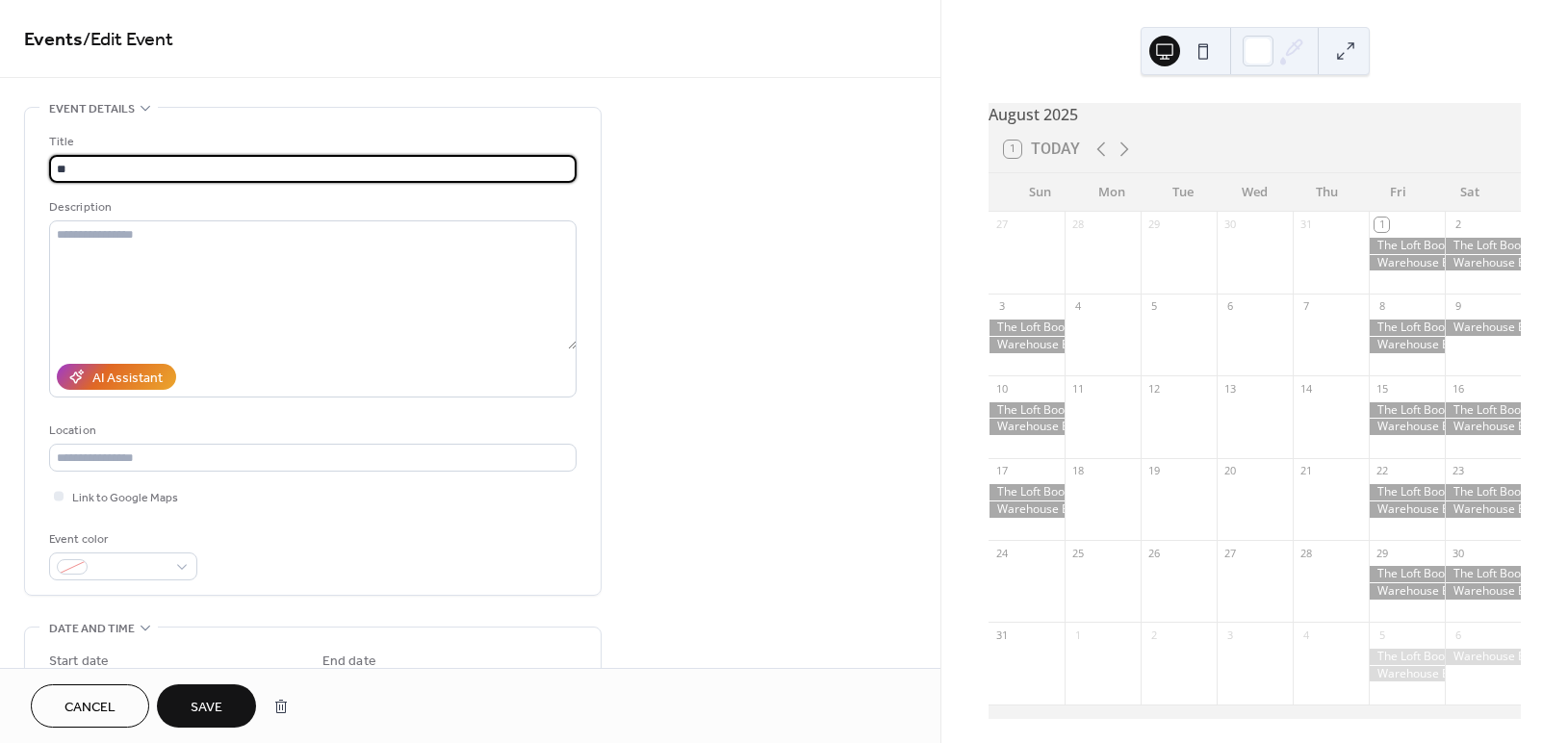 type on "*" 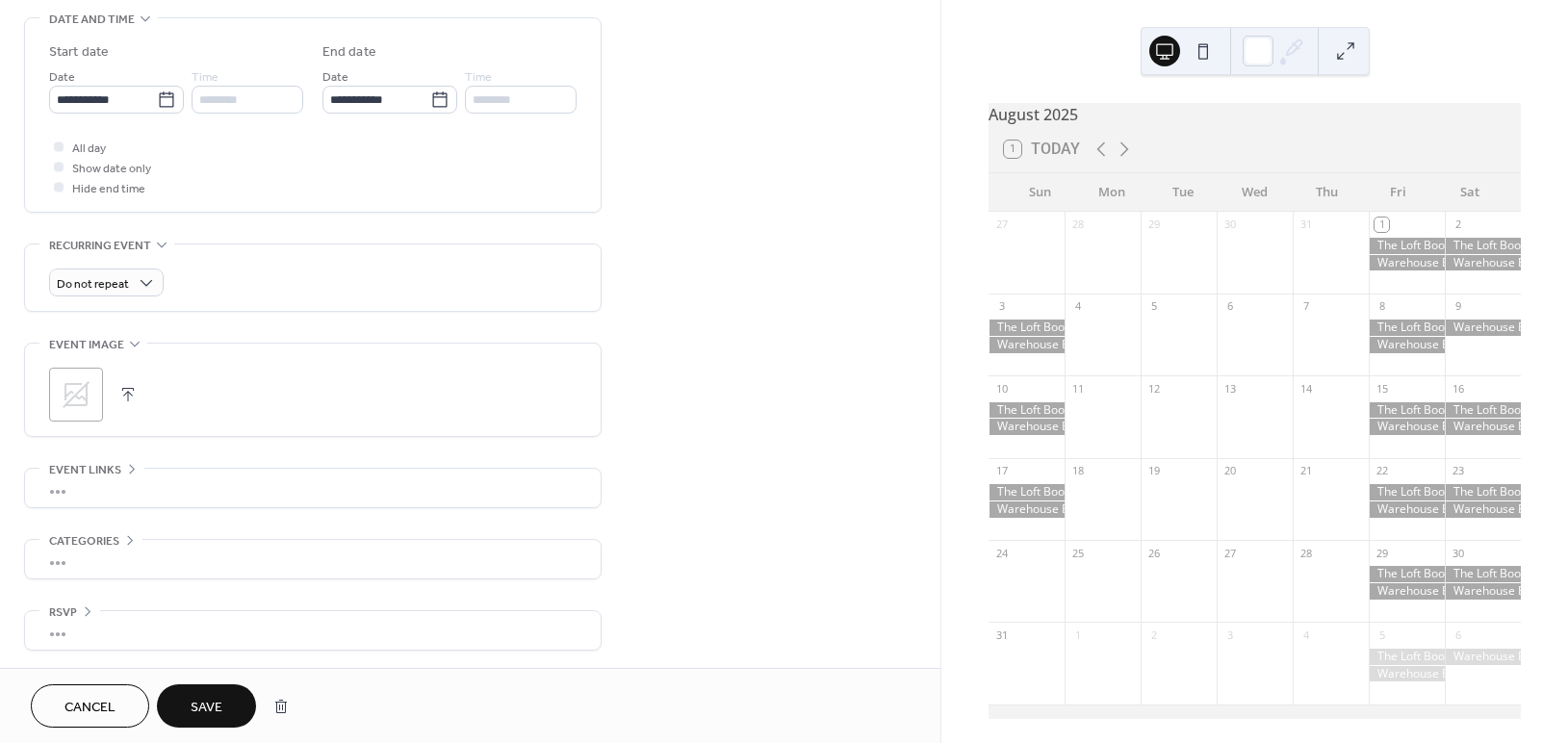 scroll, scrollTop: 618, scrollLeft: 0, axis: vertical 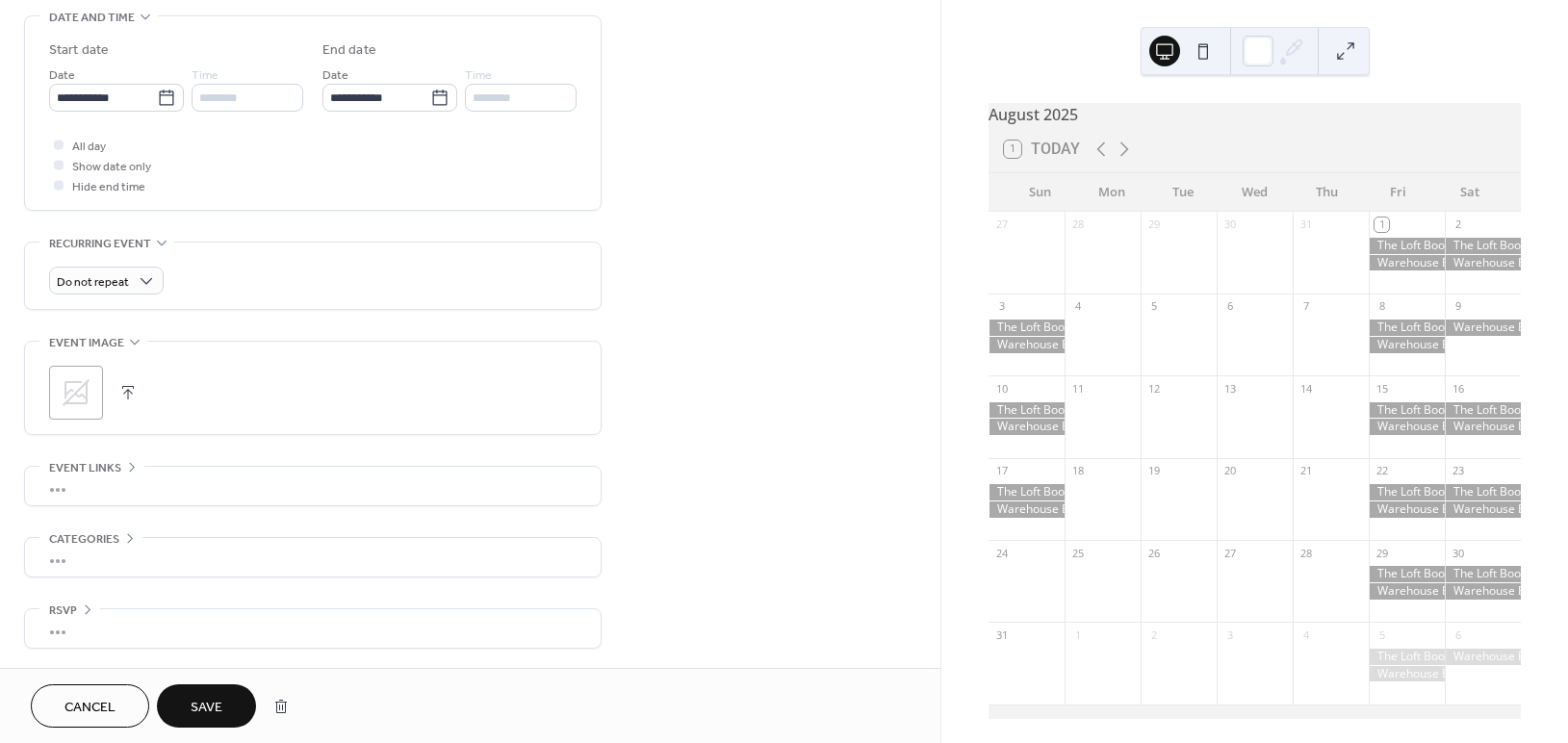 type on "**********" 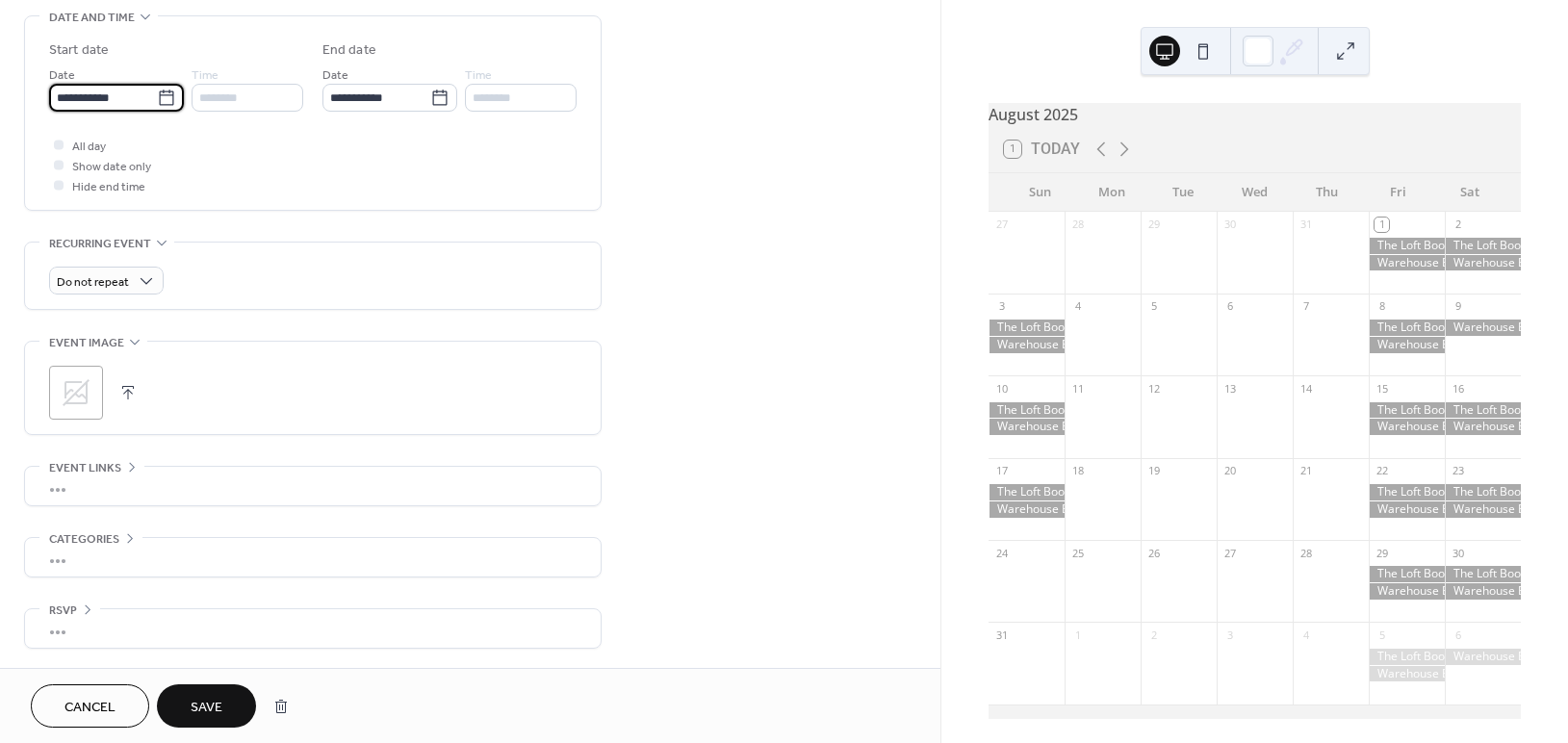 click on "**********" at bounding box center (103, 97) 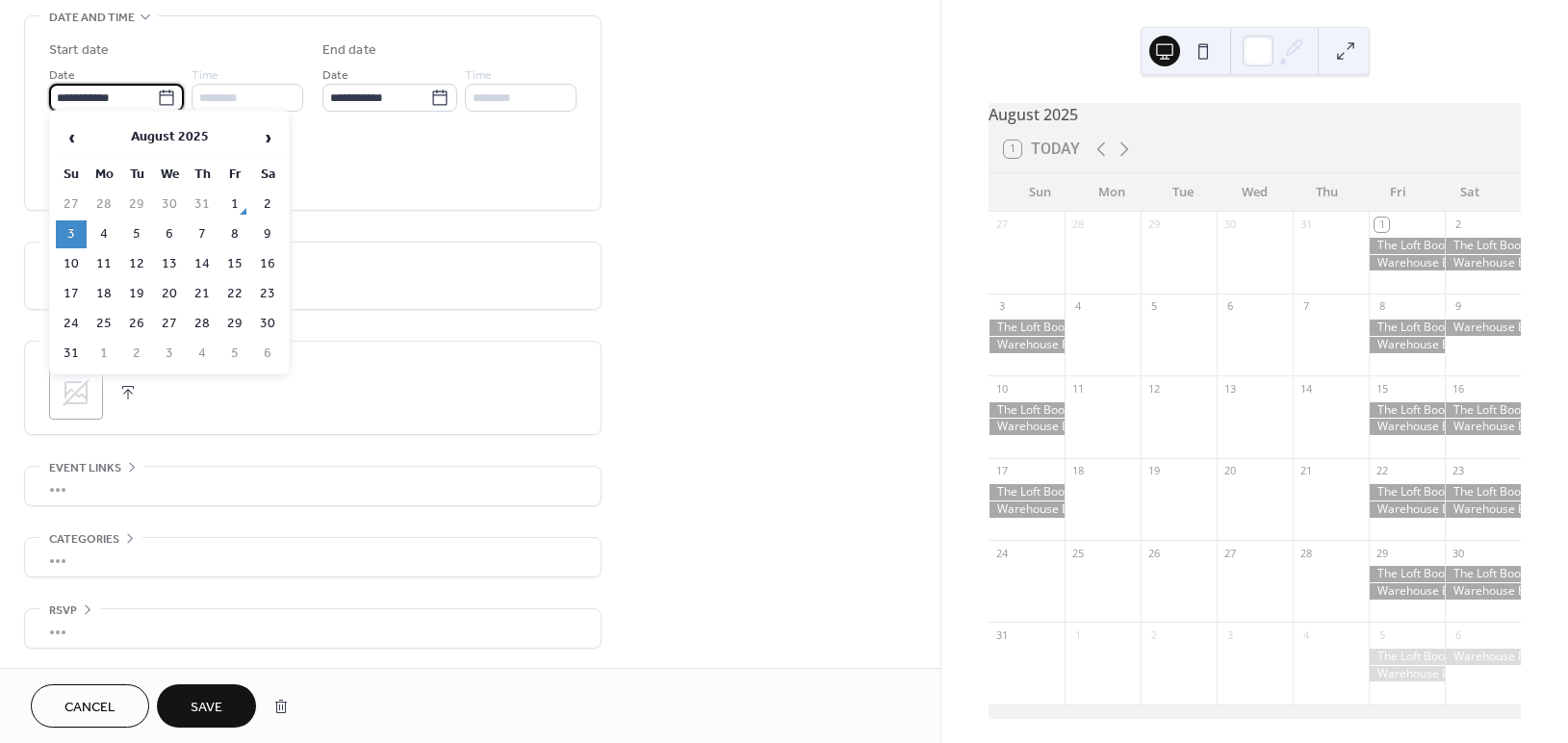 click on "›" at bounding box center [268, 138] 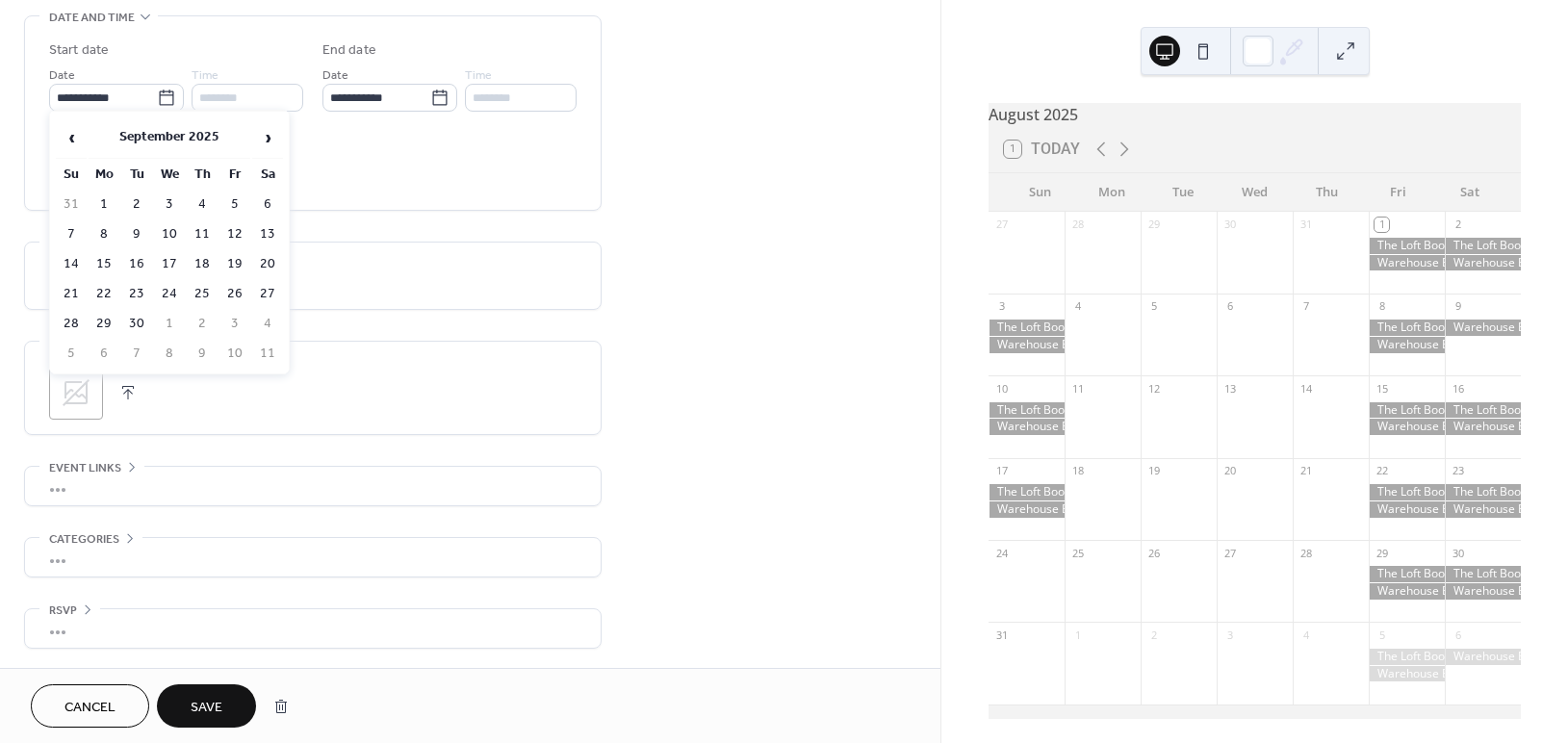 click on "9" at bounding box center (137, 234) 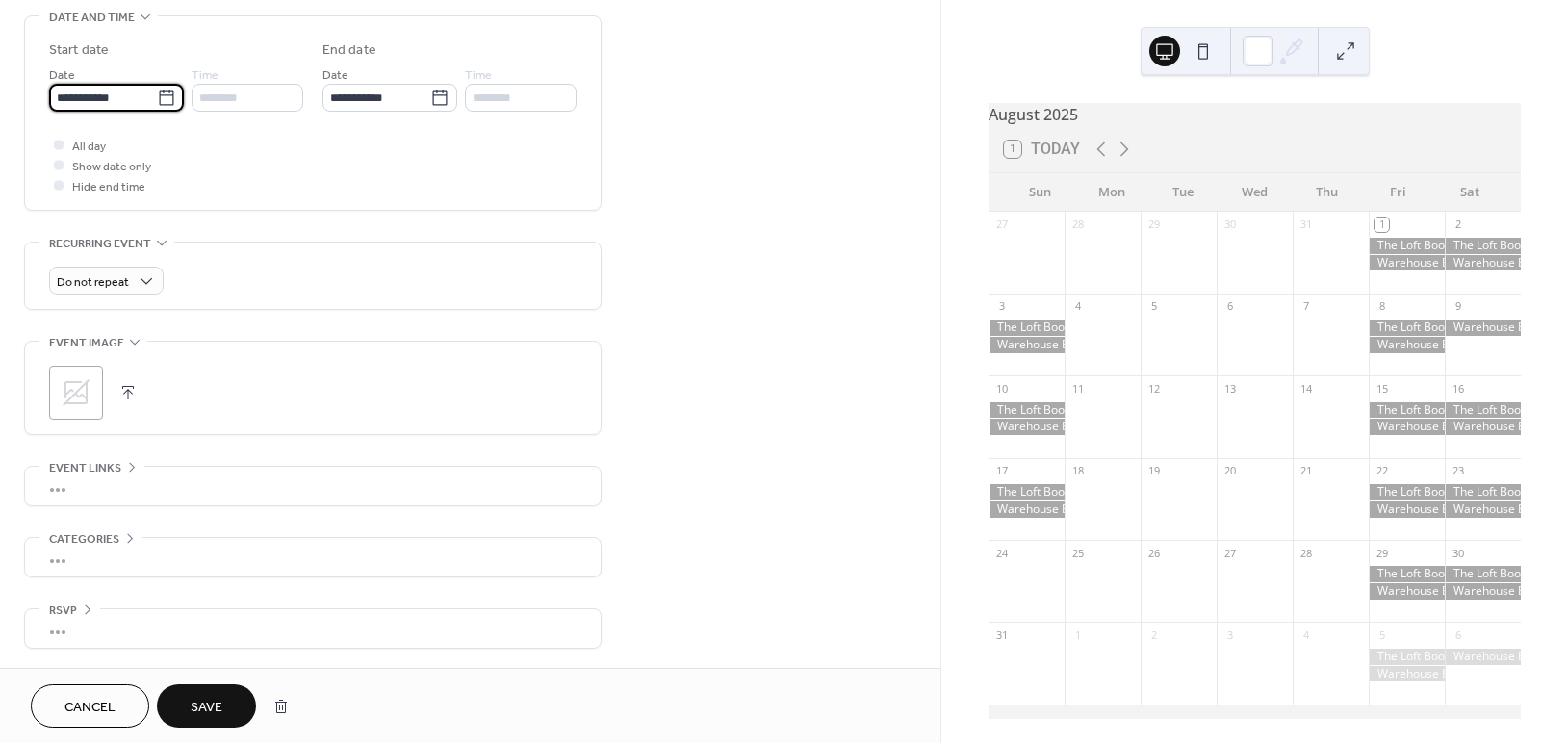 click on "**********" at bounding box center [103, 97] 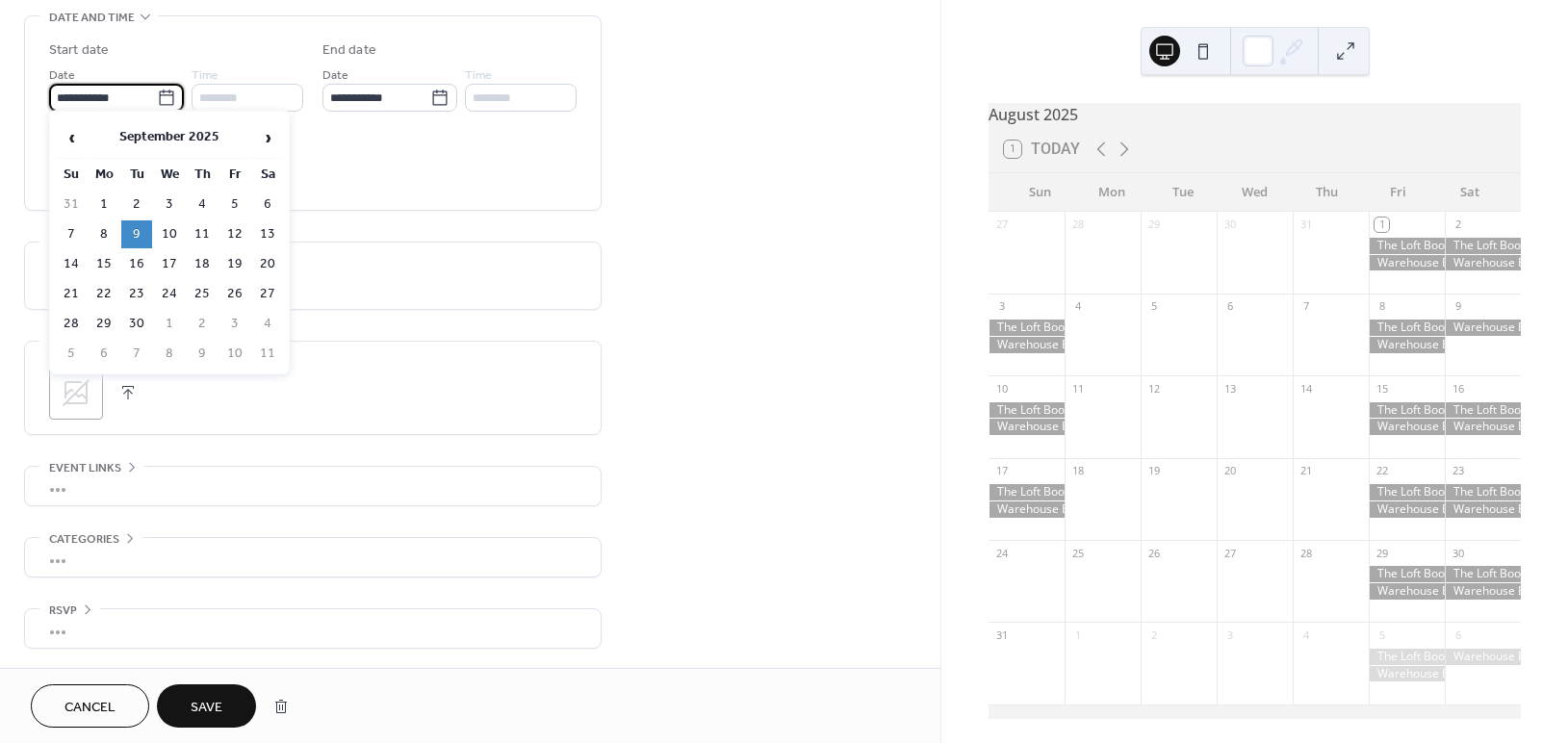 click on "16" at bounding box center (137, 264) 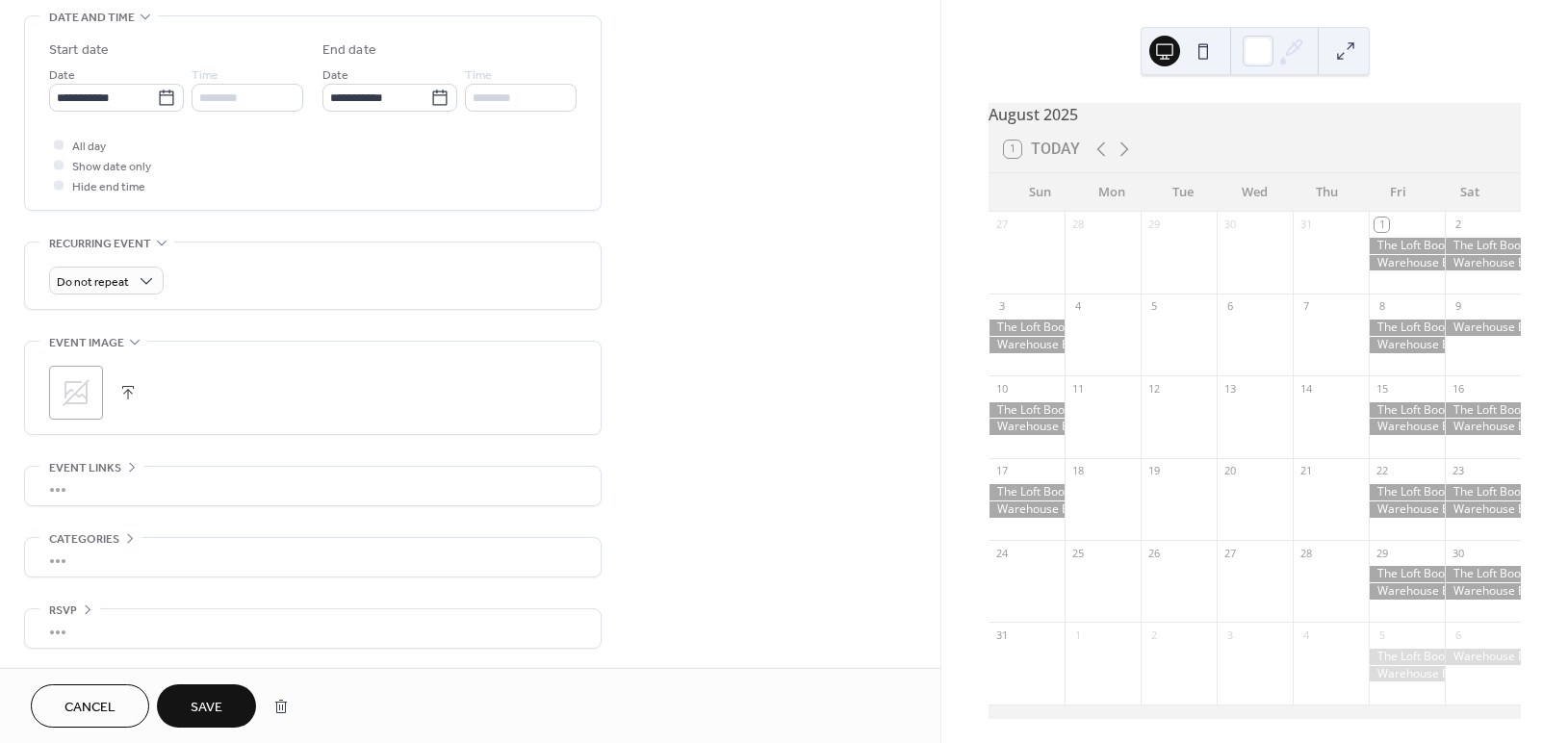 click on "Save" at bounding box center [206, 707] 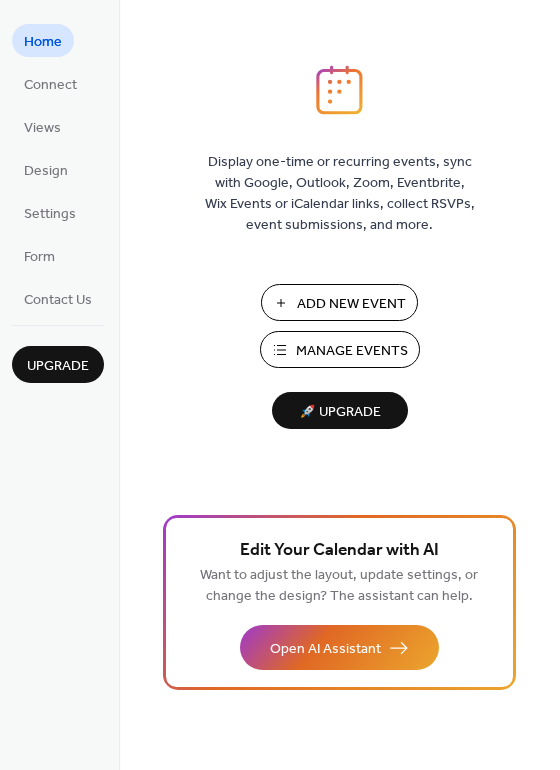 scroll, scrollTop: 0, scrollLeft: 0, axis: both 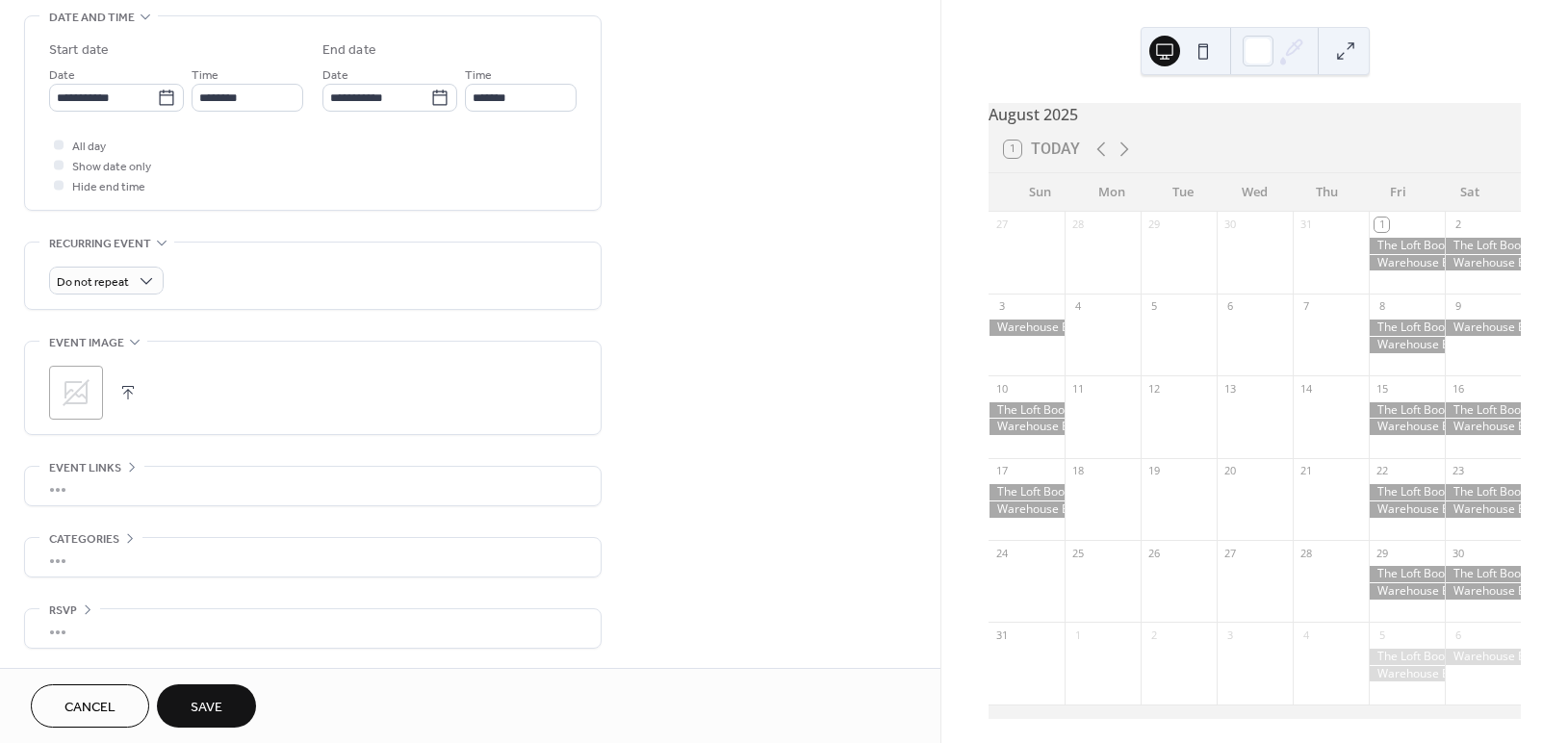 type on "**********" 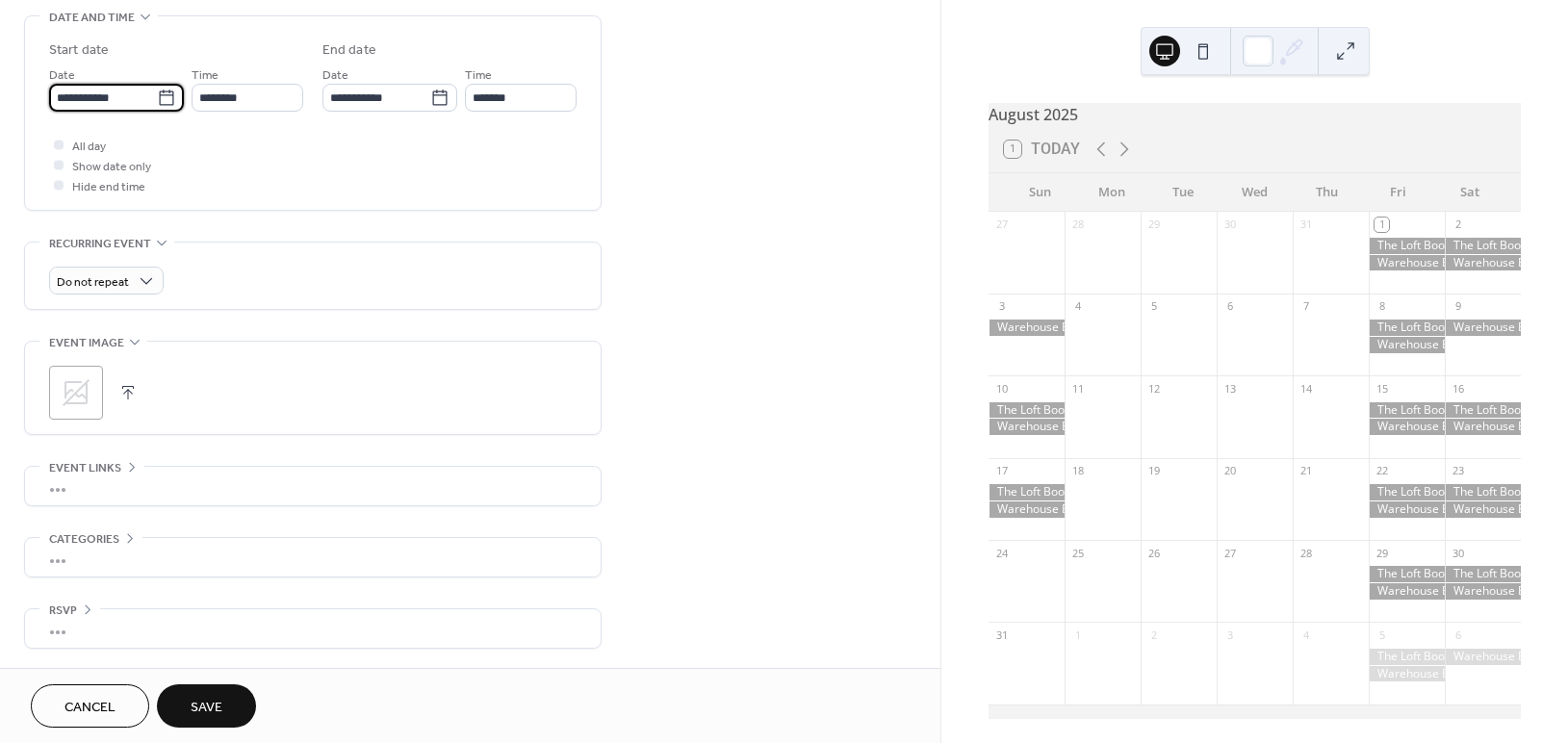 click on "**********" at bounding box center [103, 97] 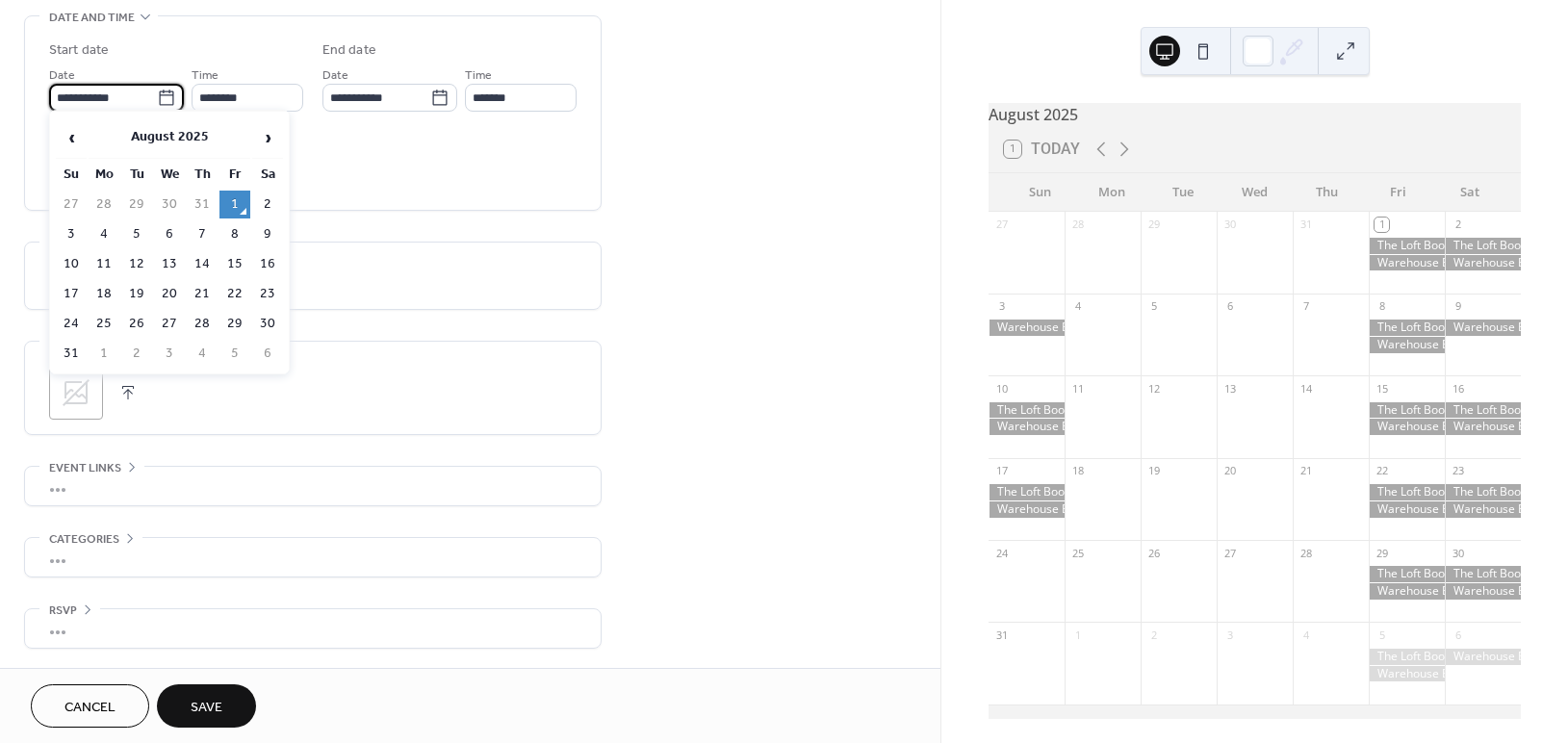 click on "›" at bounding box center [268, 138] 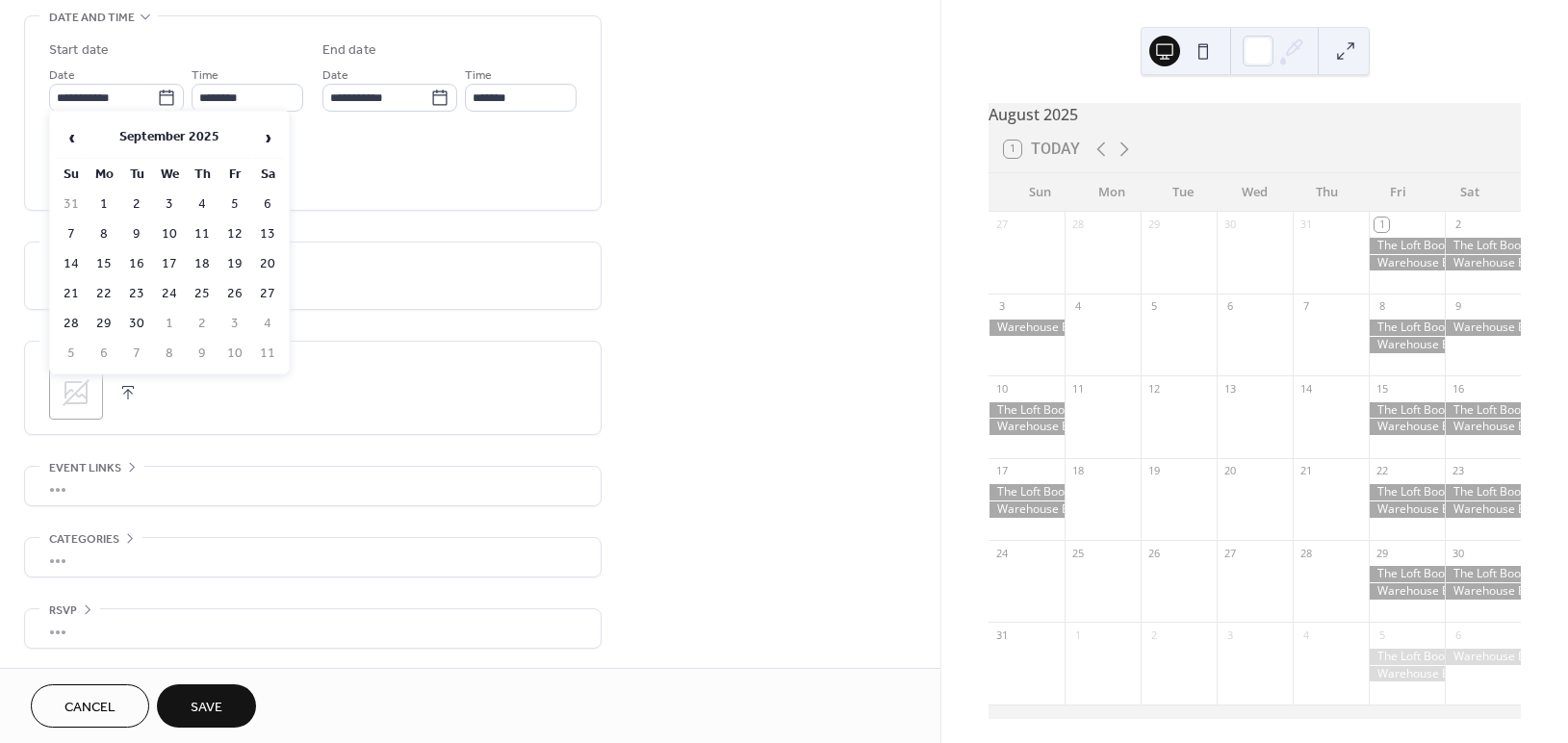 click on "‹" at bounding box center (71, 138) 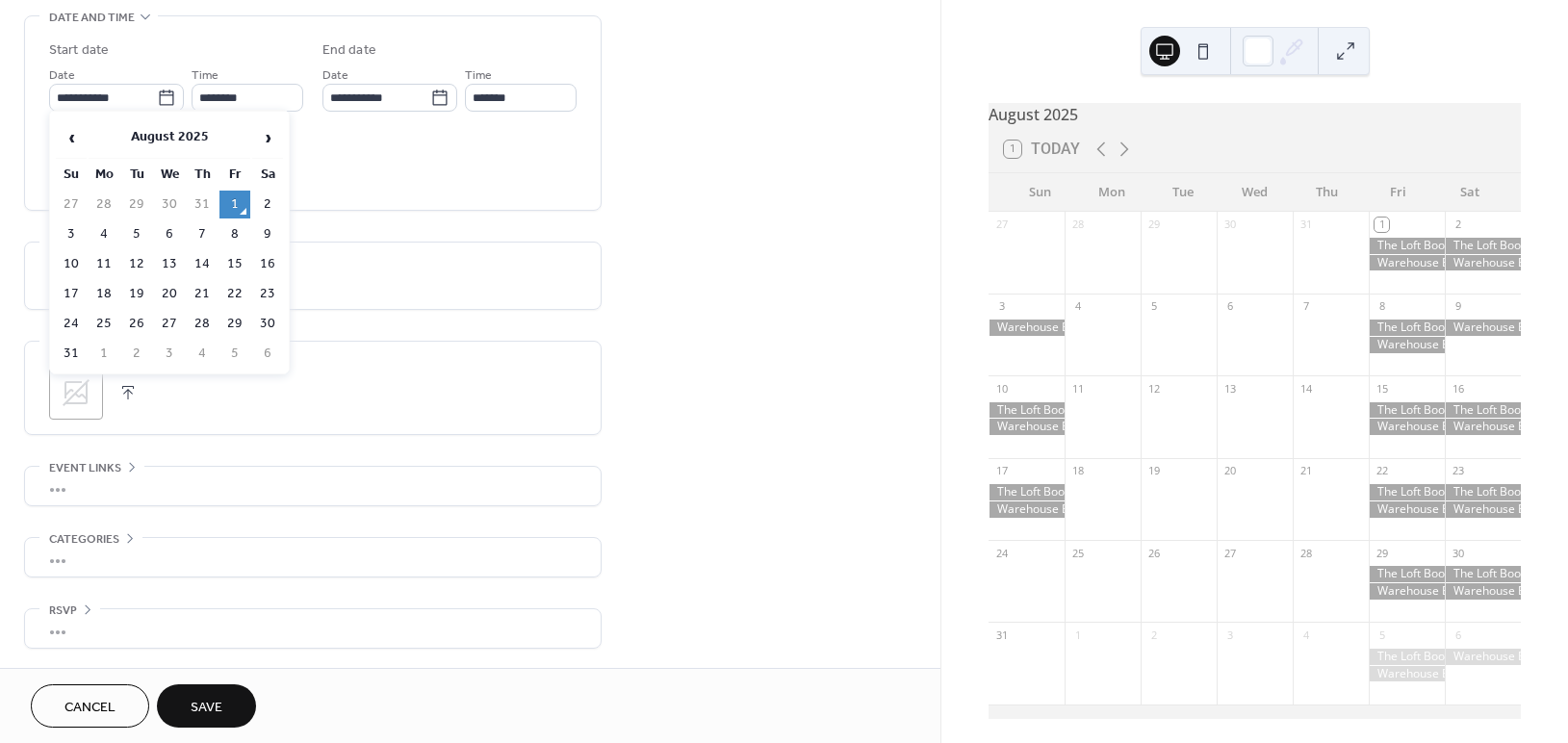 click on "3" at bounding box center [71, 234] 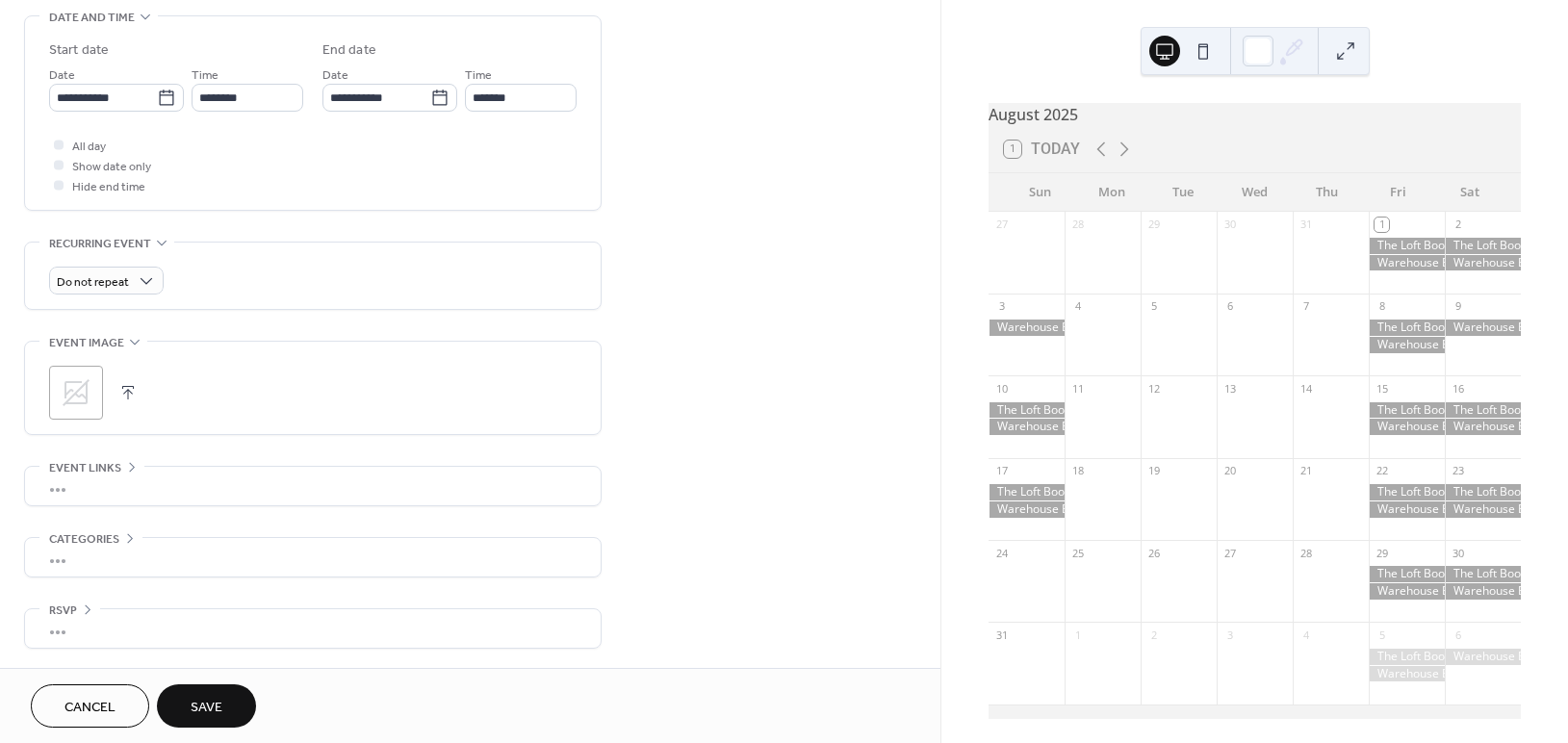 click on "Save" at bounding box center [206, 707] 